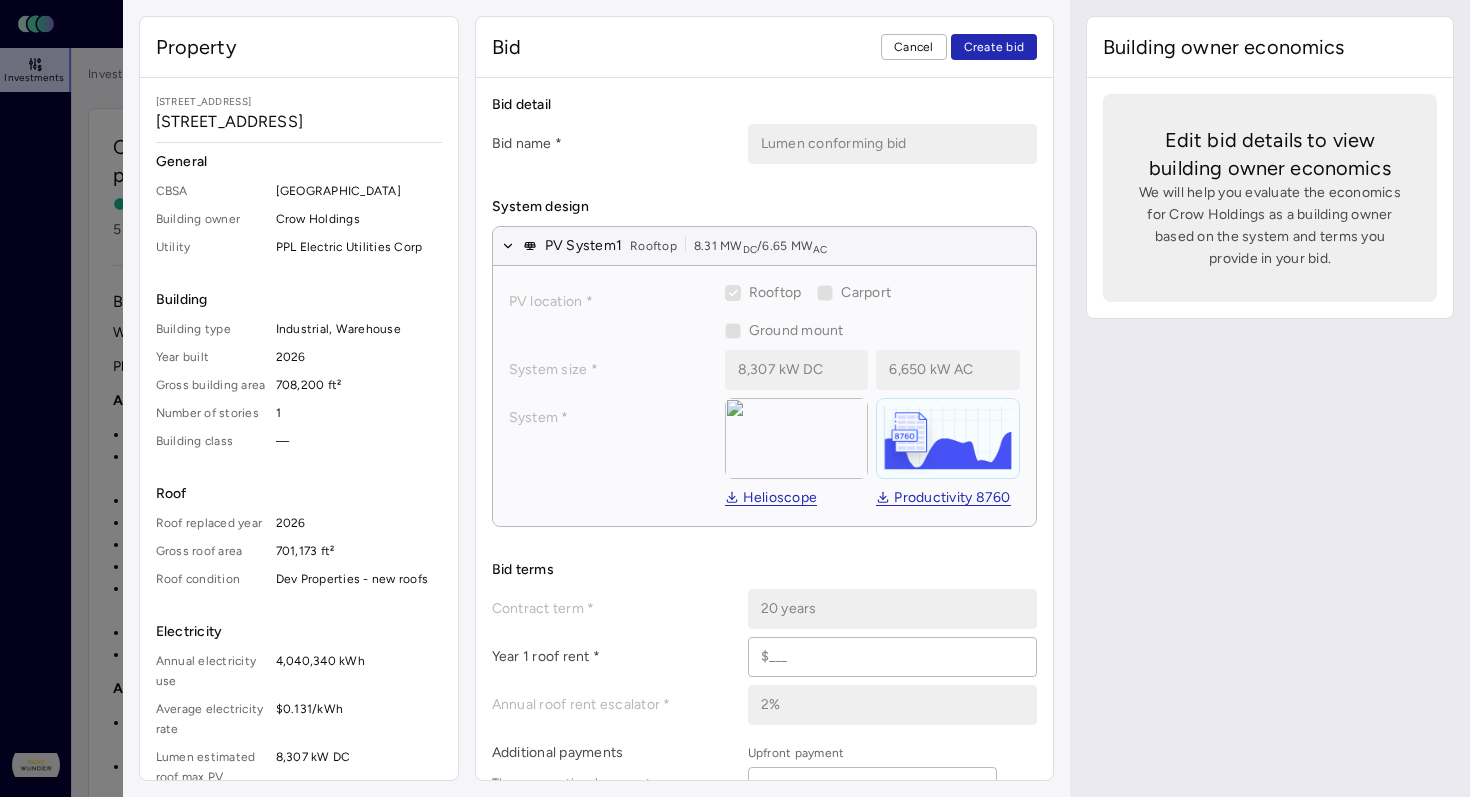 scroll, scrollTop: 964, scrollLeft: 0, axis: vertical 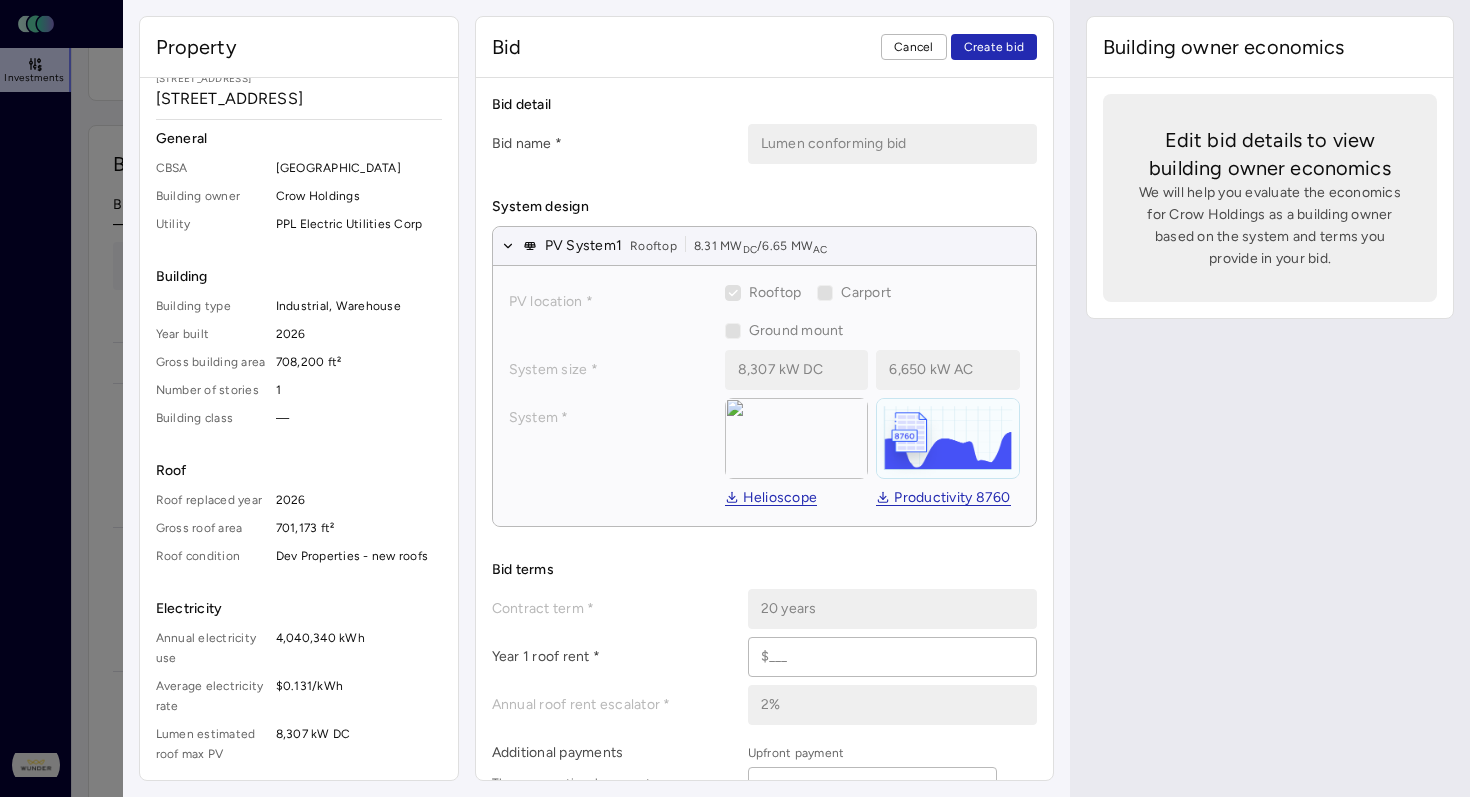 click at bounding box center [735, 398] 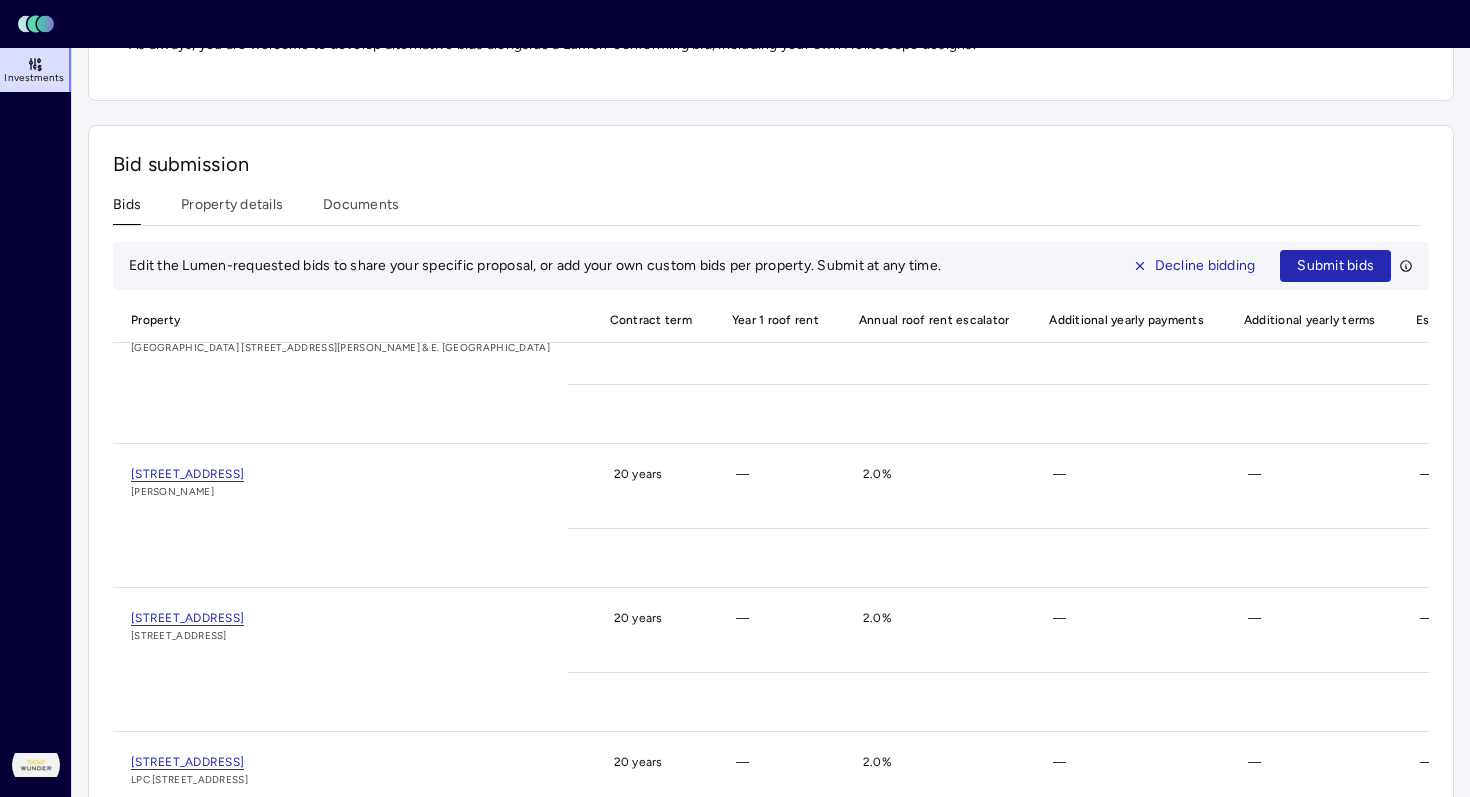 scroll, scrollTop: 0, scrollLeft: 782, axis: horizontal 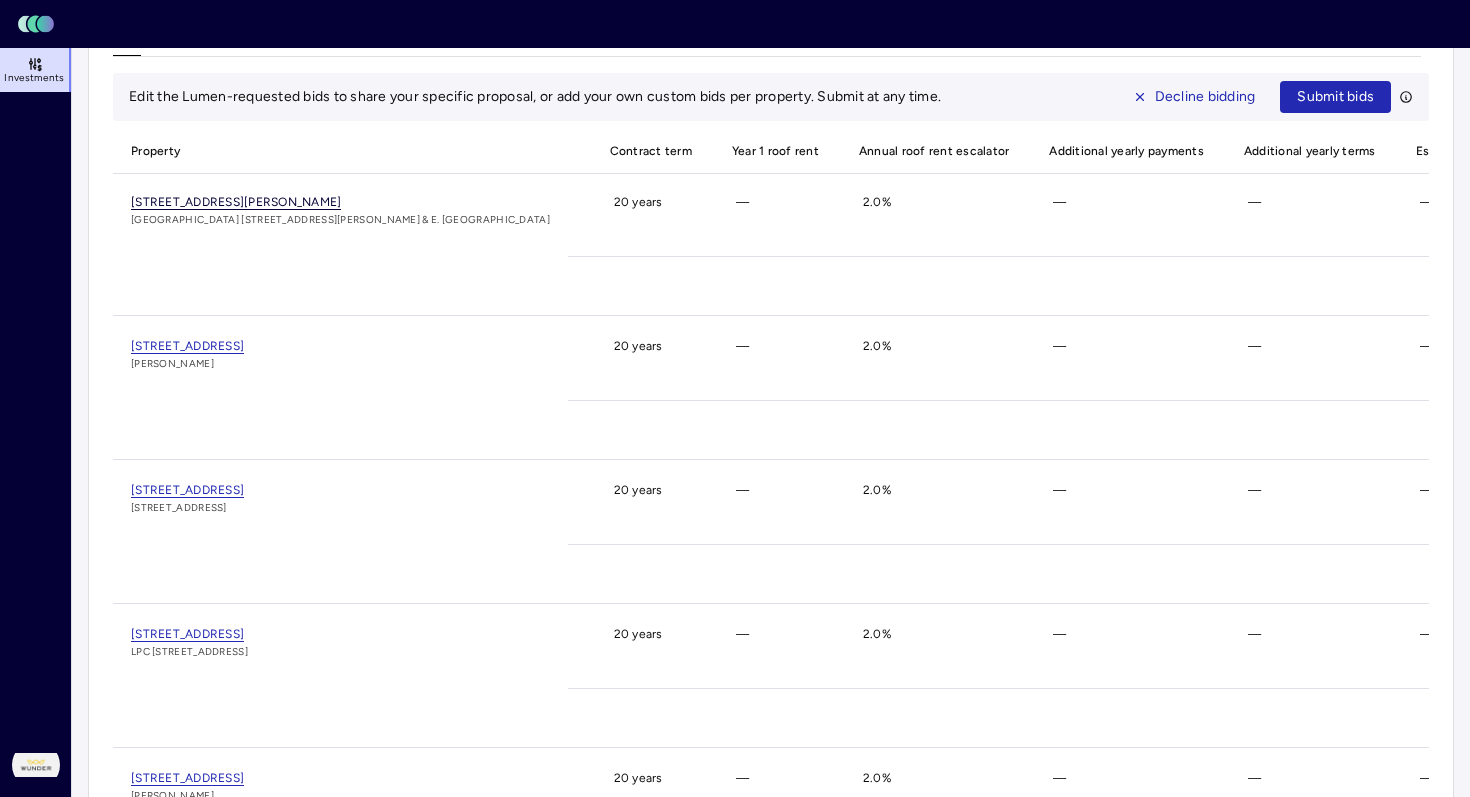 click on "[STREET_ADDRESS][PERSON_NAME]" at bounding box center (236, 202) 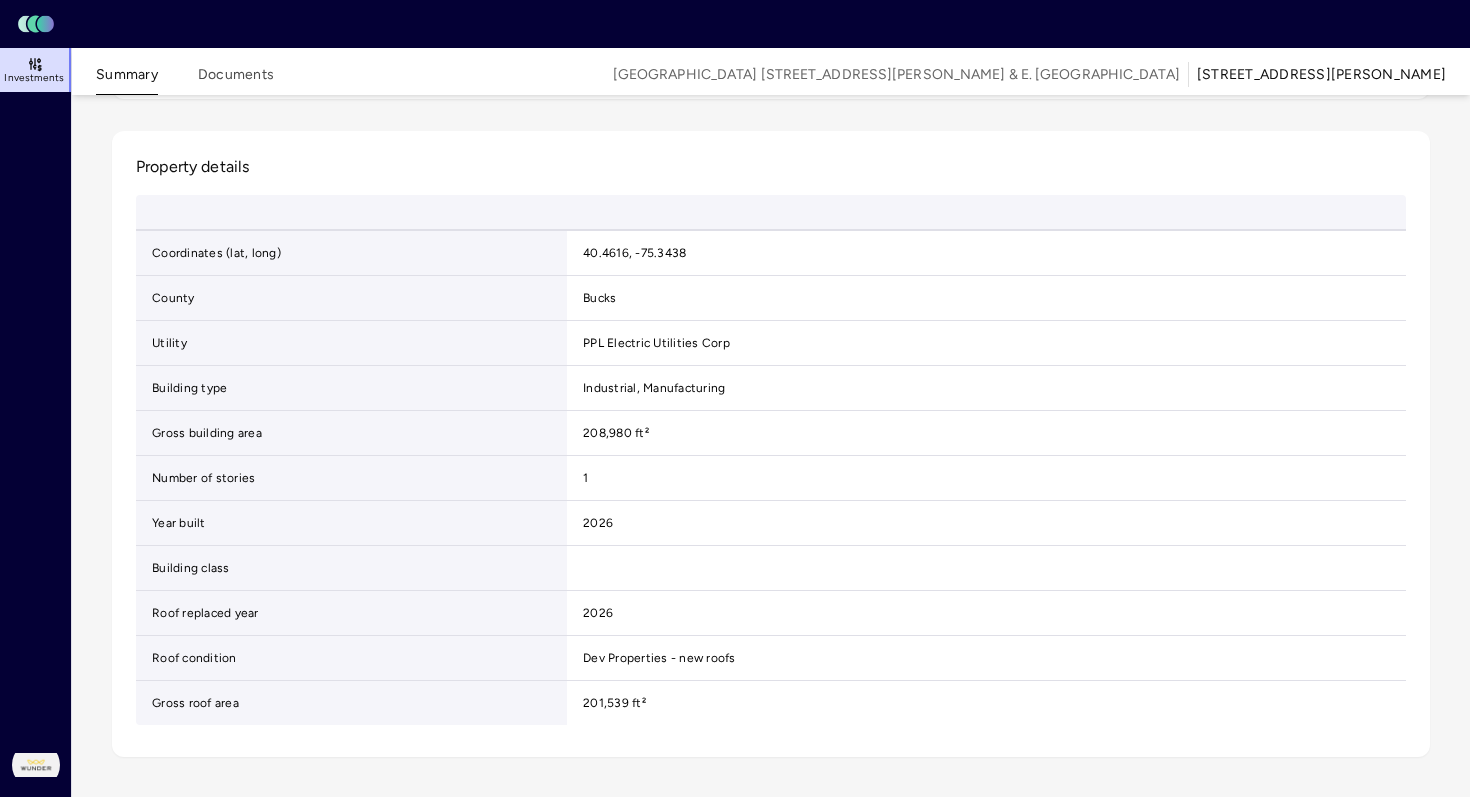 scroll, scrollTop: 672, scrollLeft: 0, axis: vertical 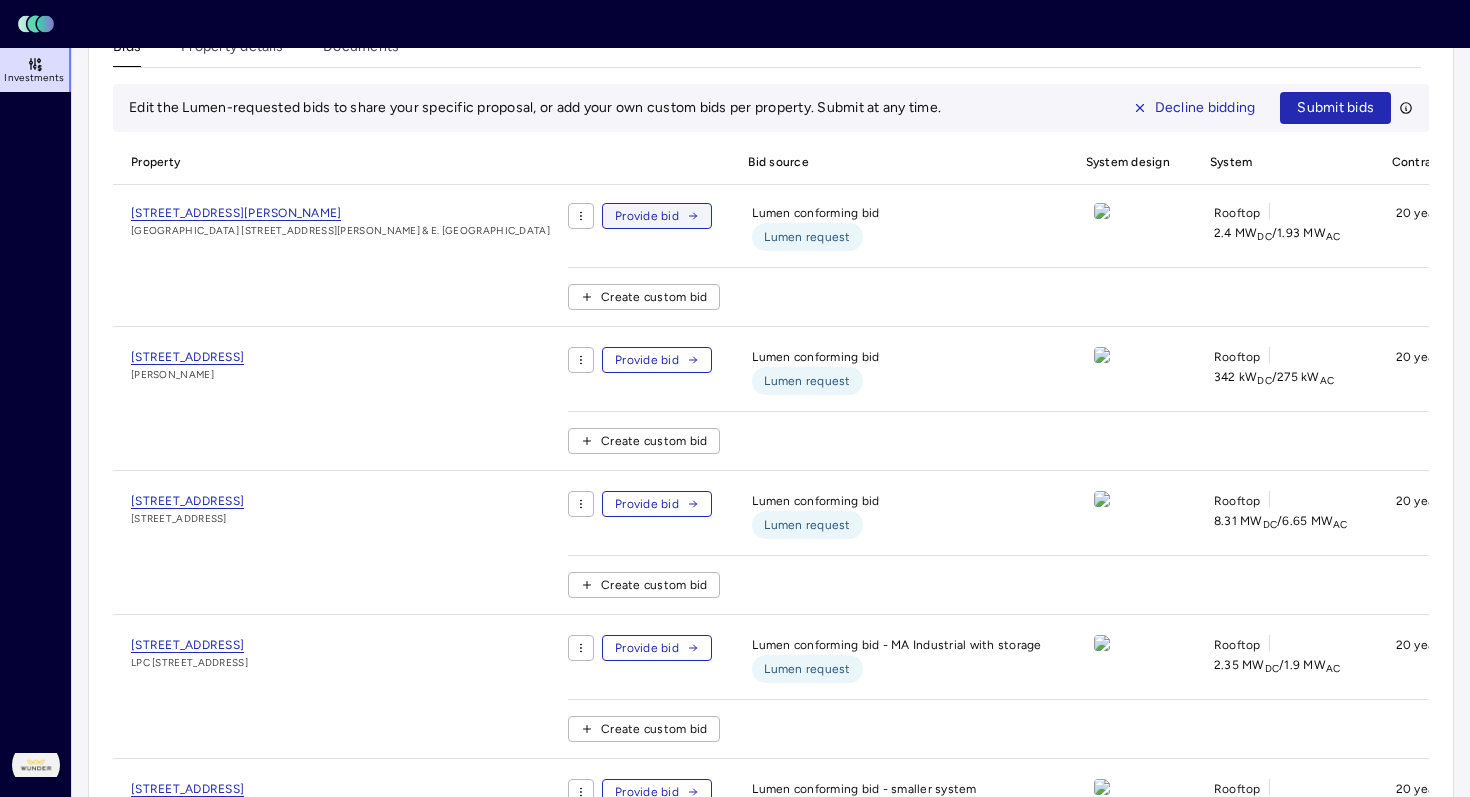 click on "Provide bid" at bounding box center (657, 216) 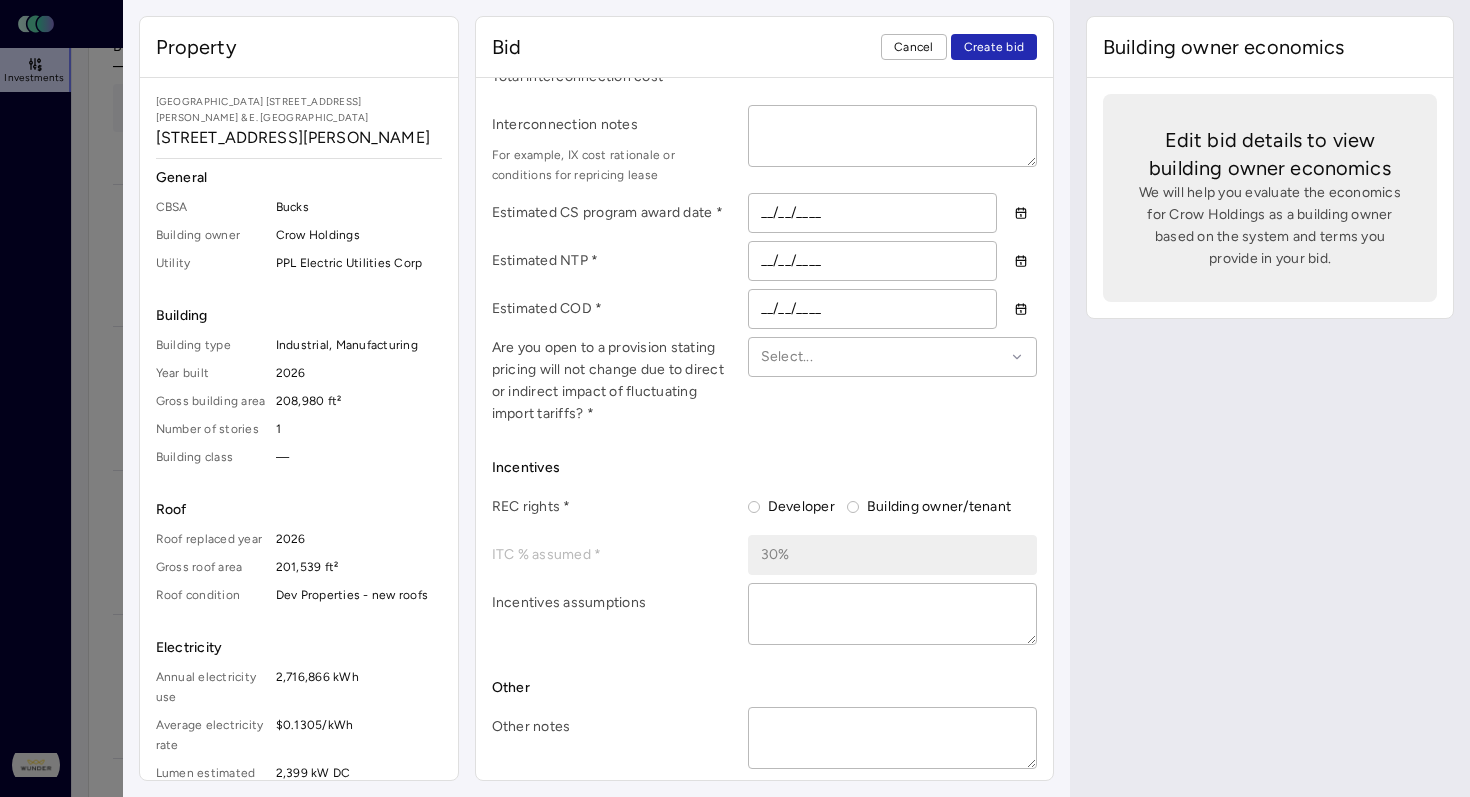 scroll, scrollTop: 1118, scrollLeft: 0, axis: vertical 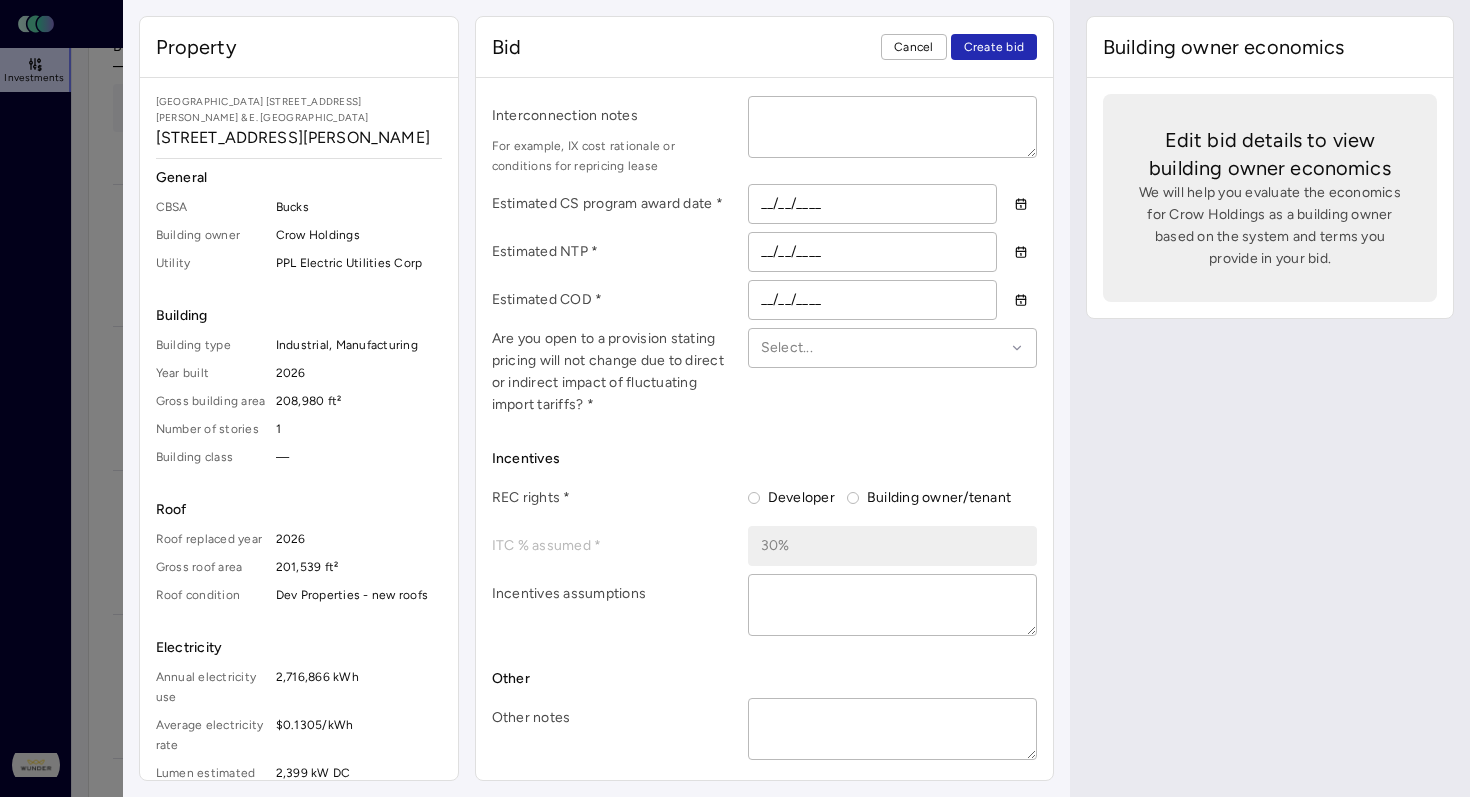 click at bounding box center (735, 398) 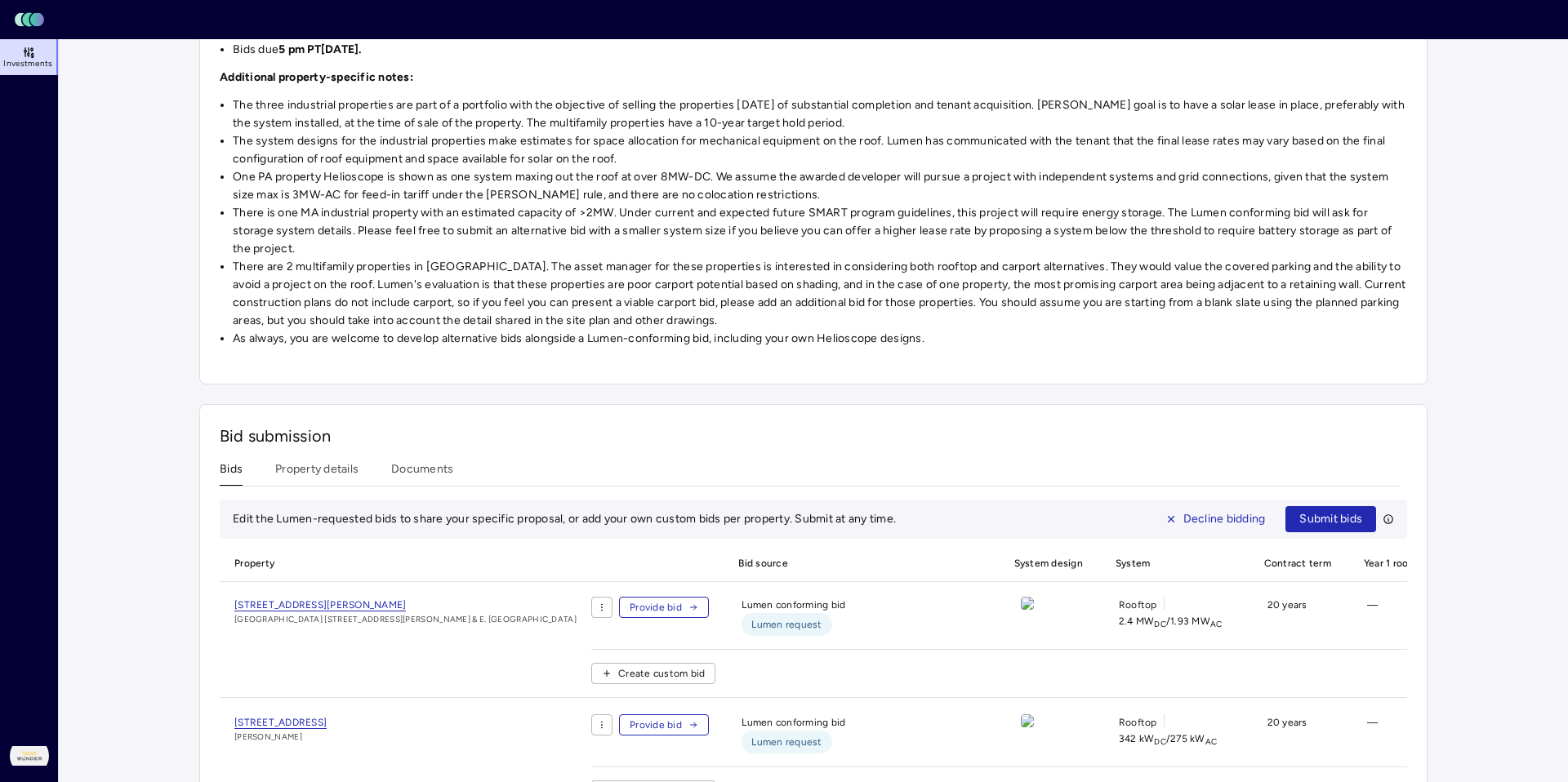 scroll, scrollTop: 461, scrollLeft: 0, axis: vertical 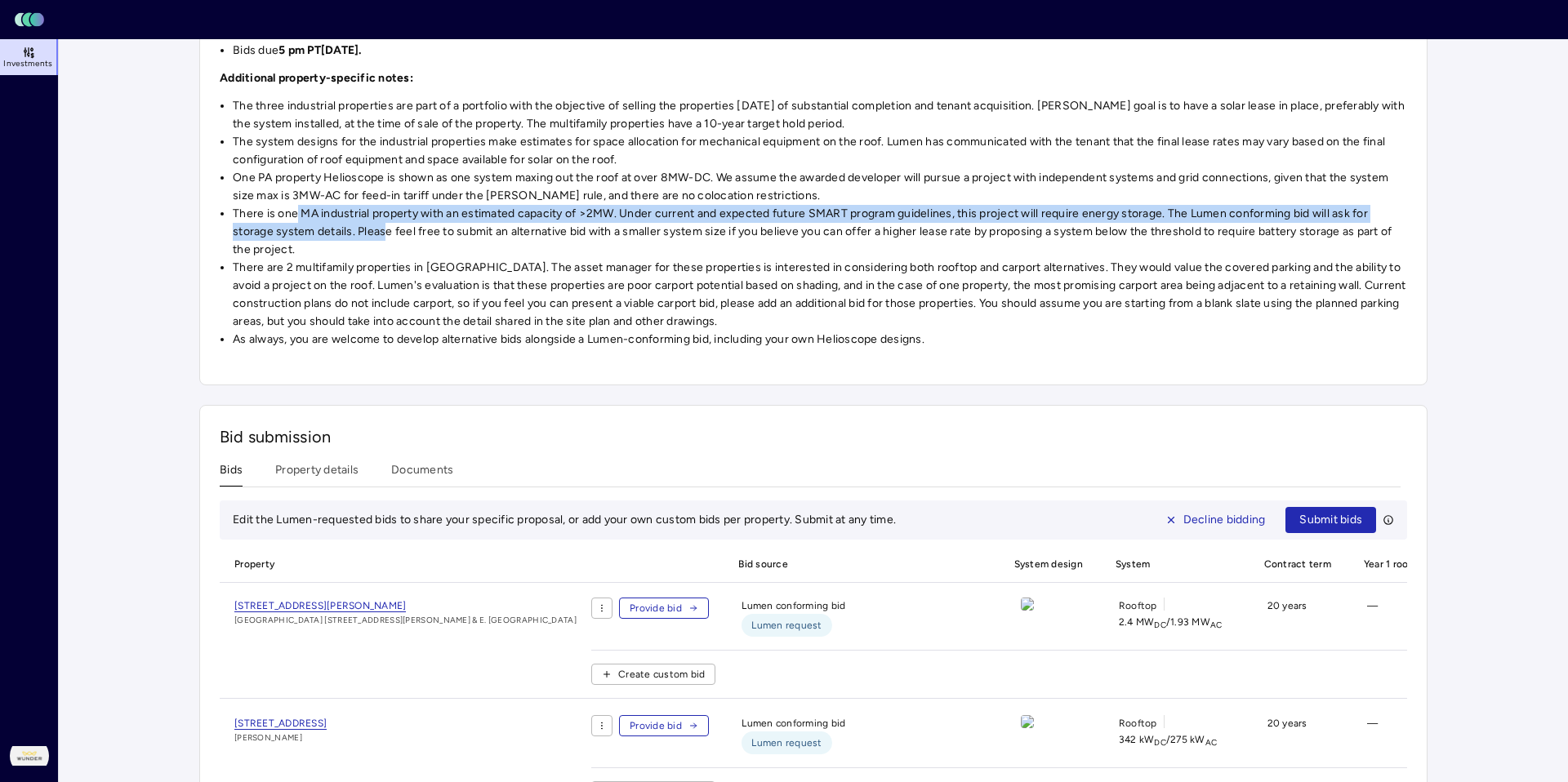 drag, startPoint x: 296, startPoint y: 211, endPoint x: 384, endPoint y: 224, distance: 88.95504 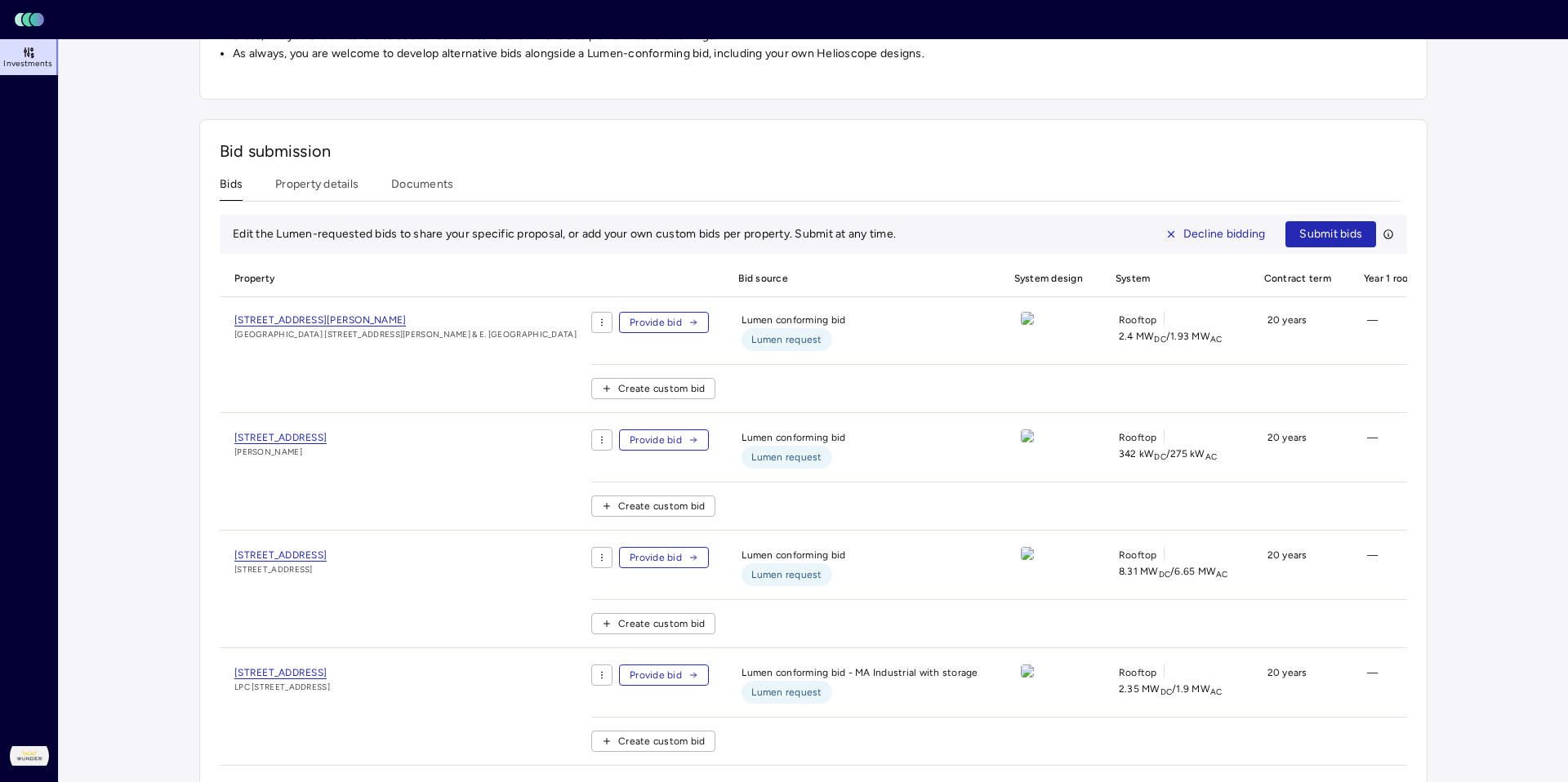 scroll, scrollTop: 780, scrollLeft: 0, axis: vertical 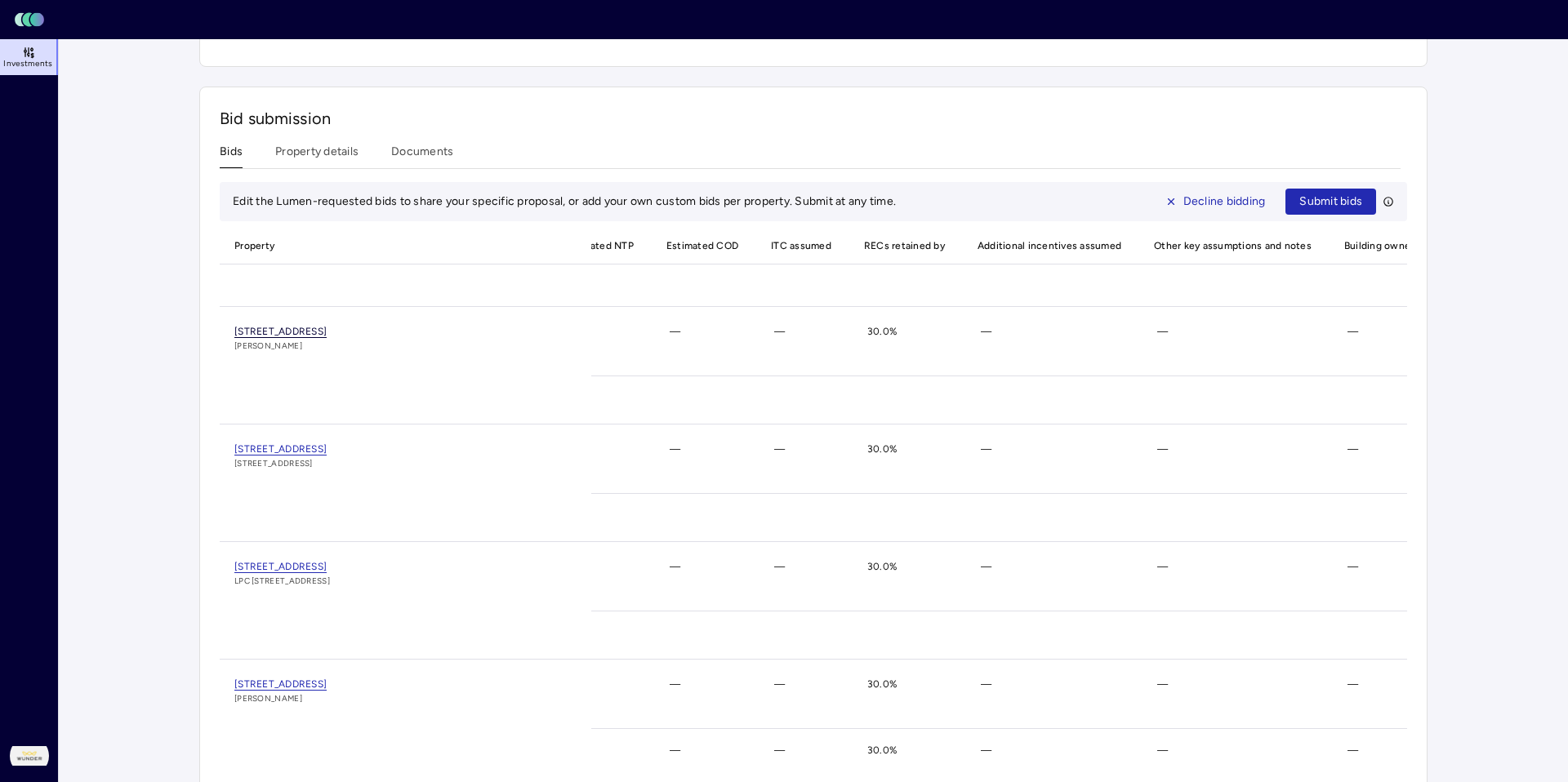 click on "[STREET_ADDRESS]" at bounding box center (280, 331) 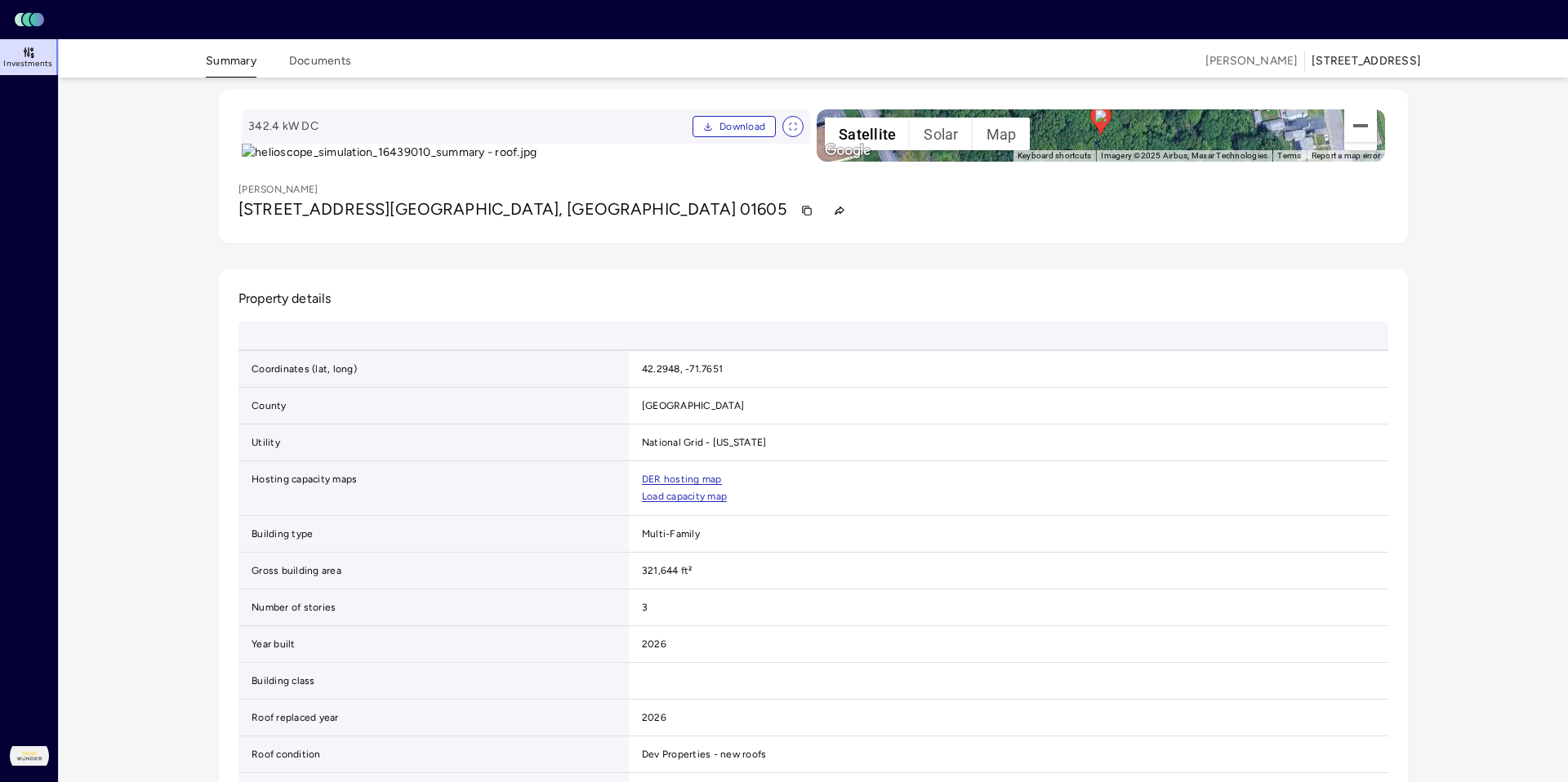 scroll, scrollTop: 0, scrollLeft: 0, axis: both 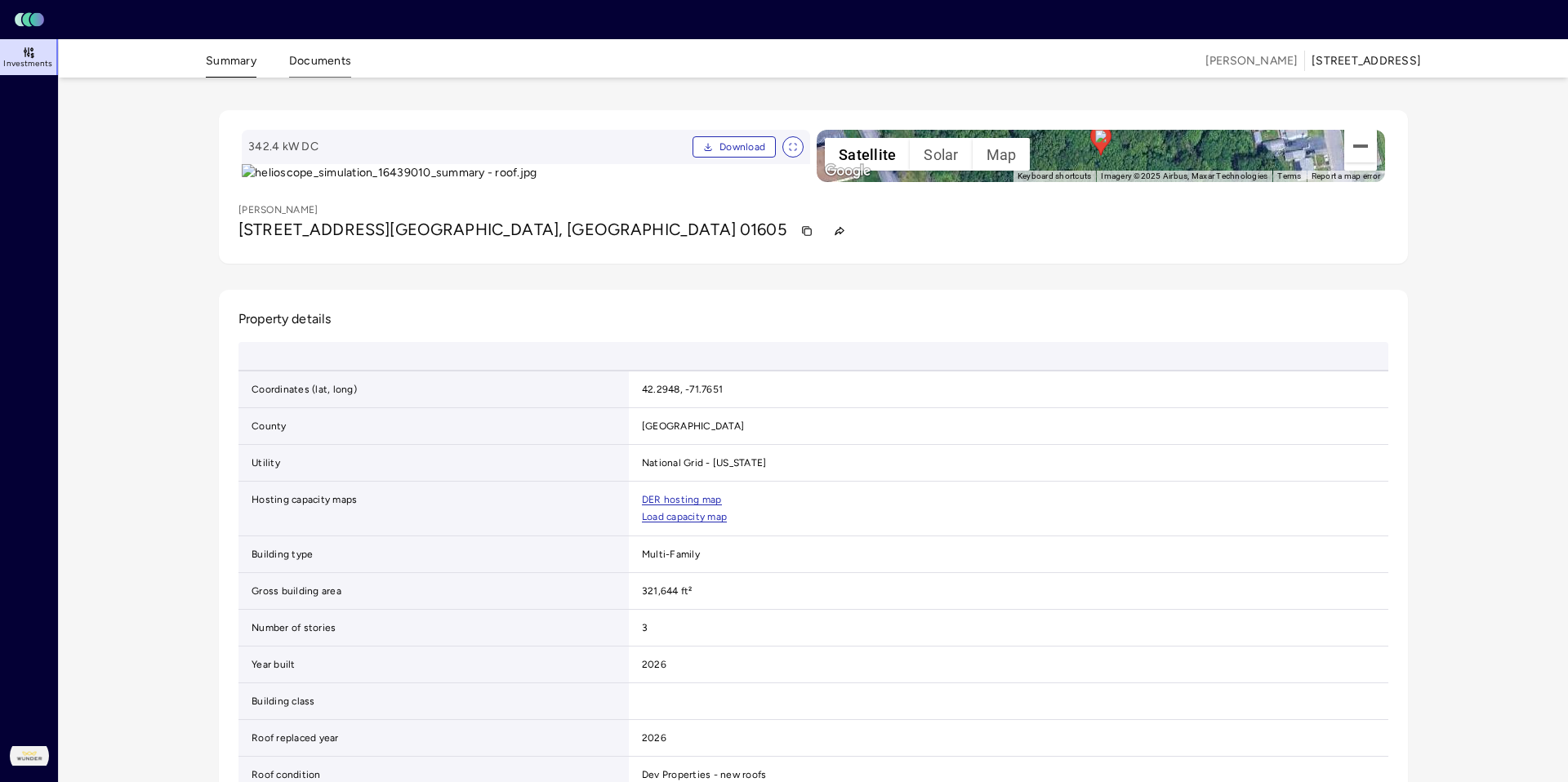 click on "Documents" at bounding box center [320, 64] 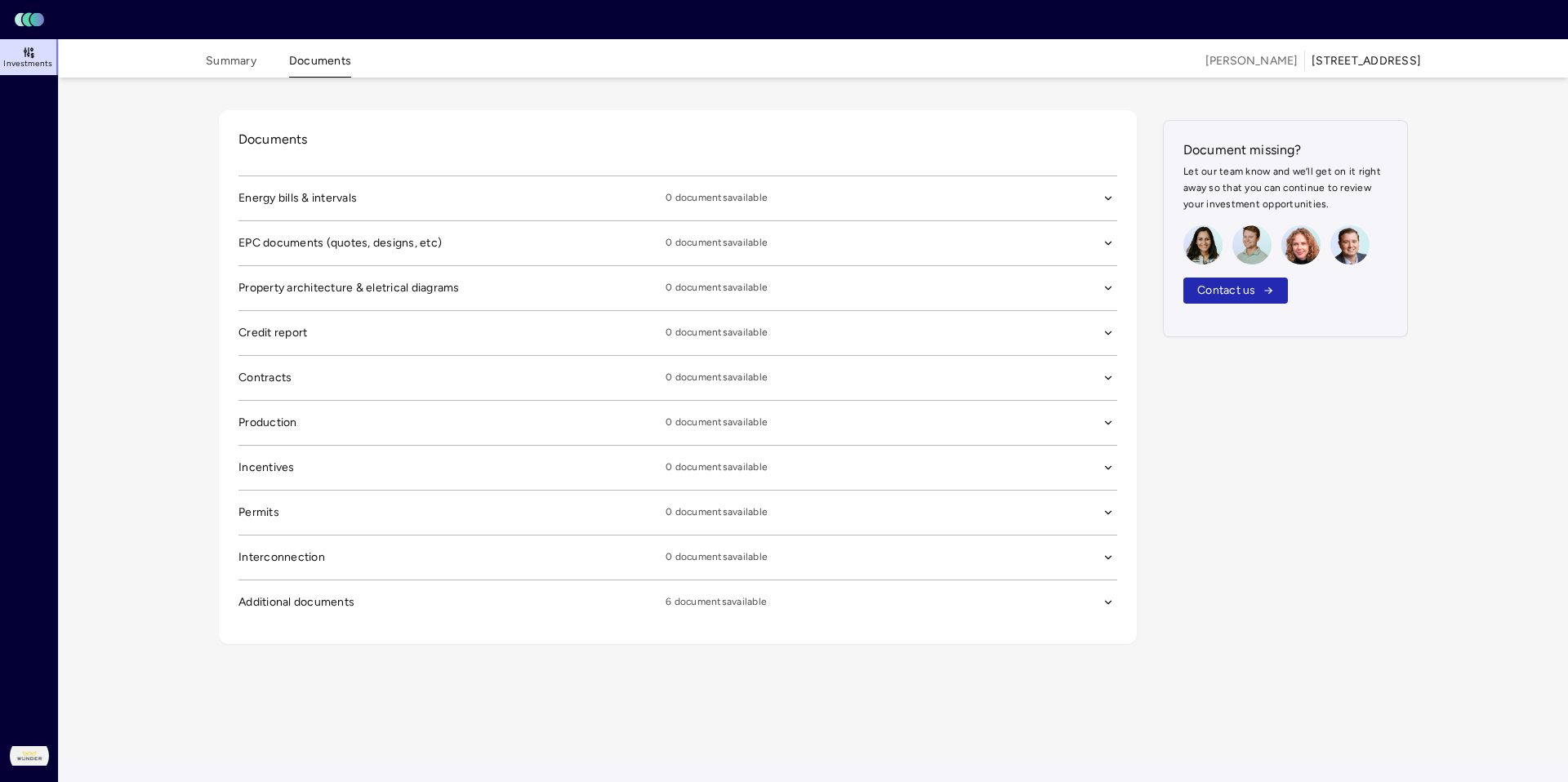 click on "Additional documents 6 documents  available" at bounding box center [678, 198] 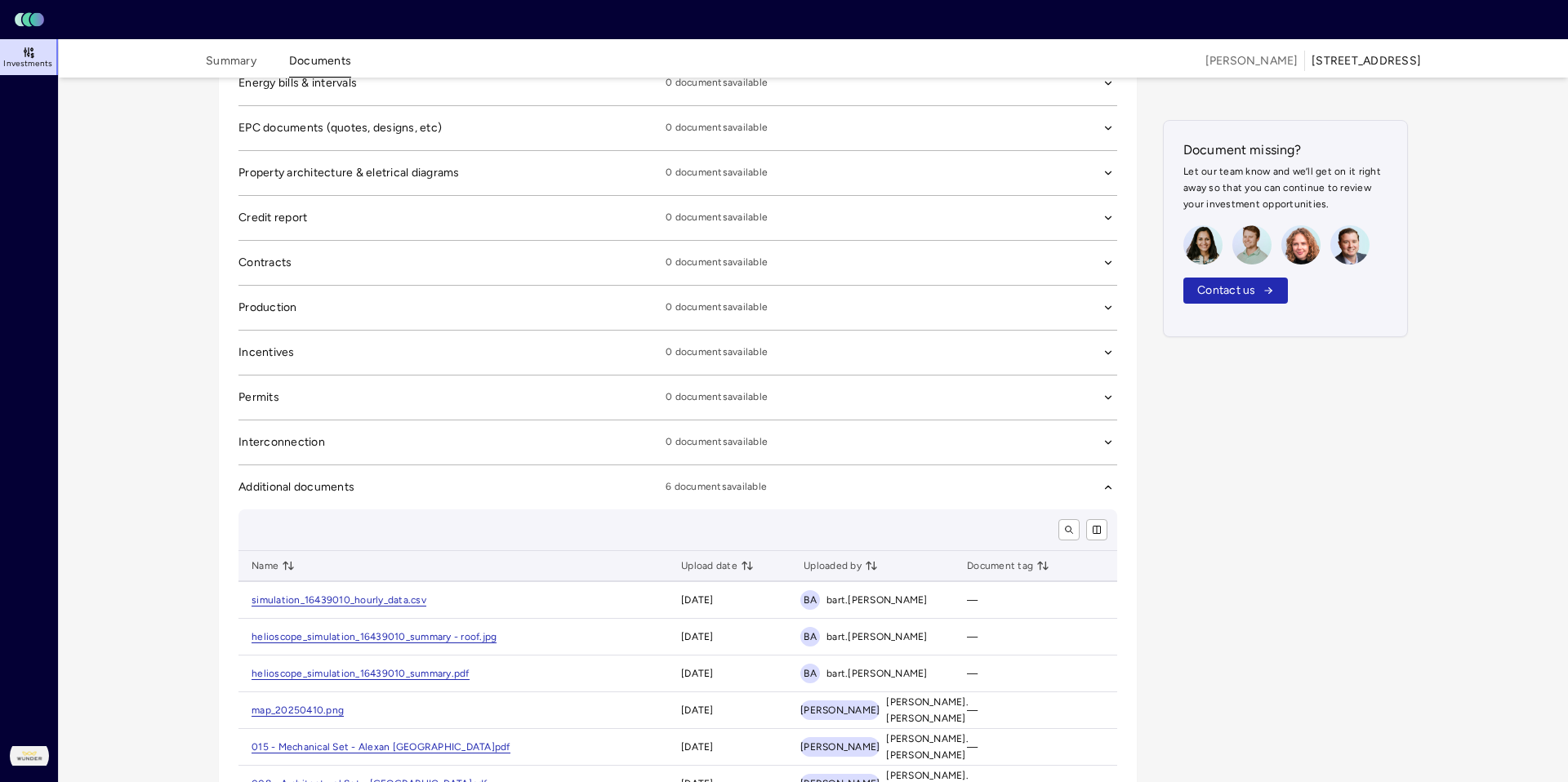 scroll, scrollTop: 200, scrollLeft: 0, axis: vertical 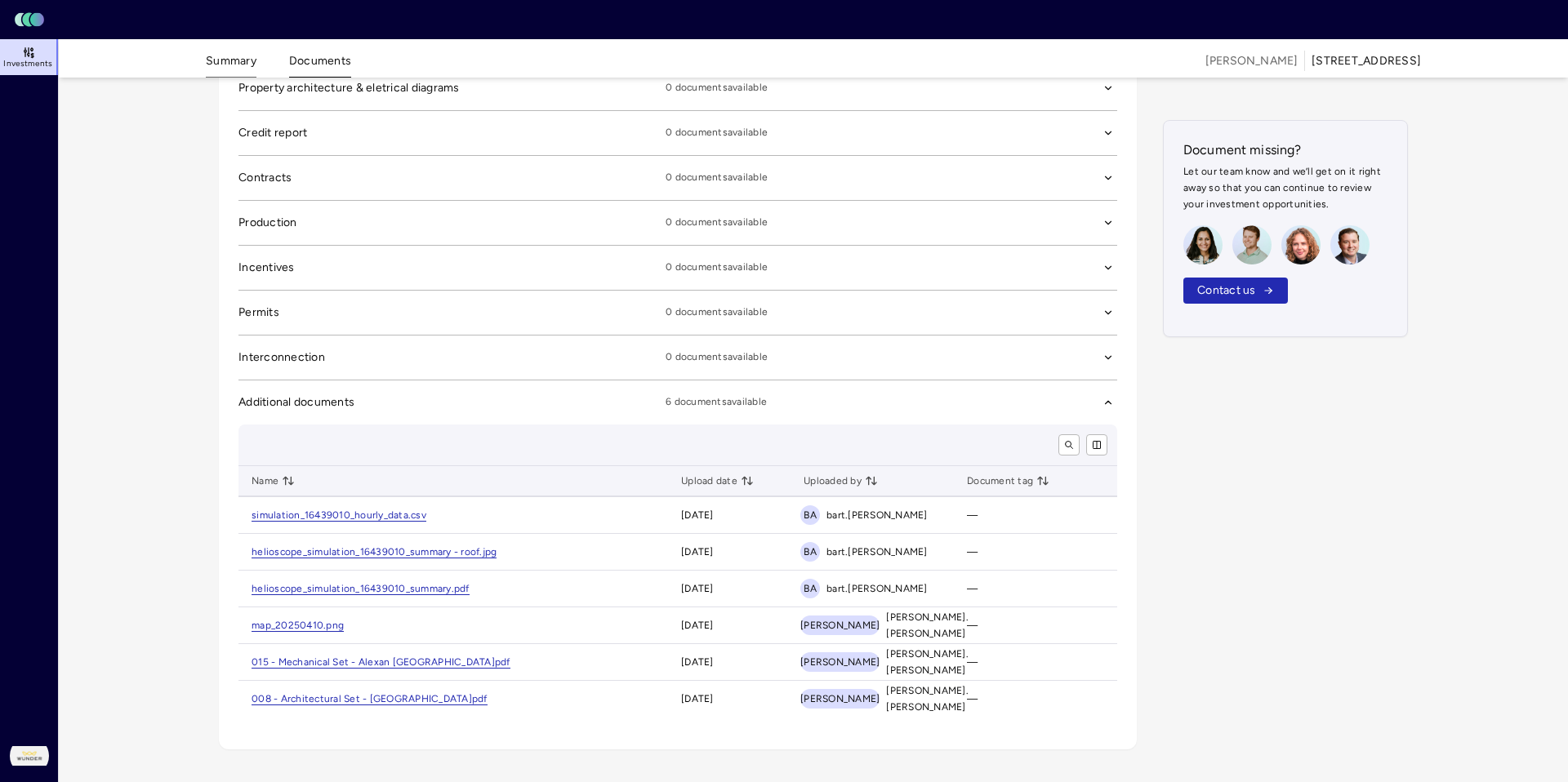 click on "Summary" at bounding box center (231, 64) 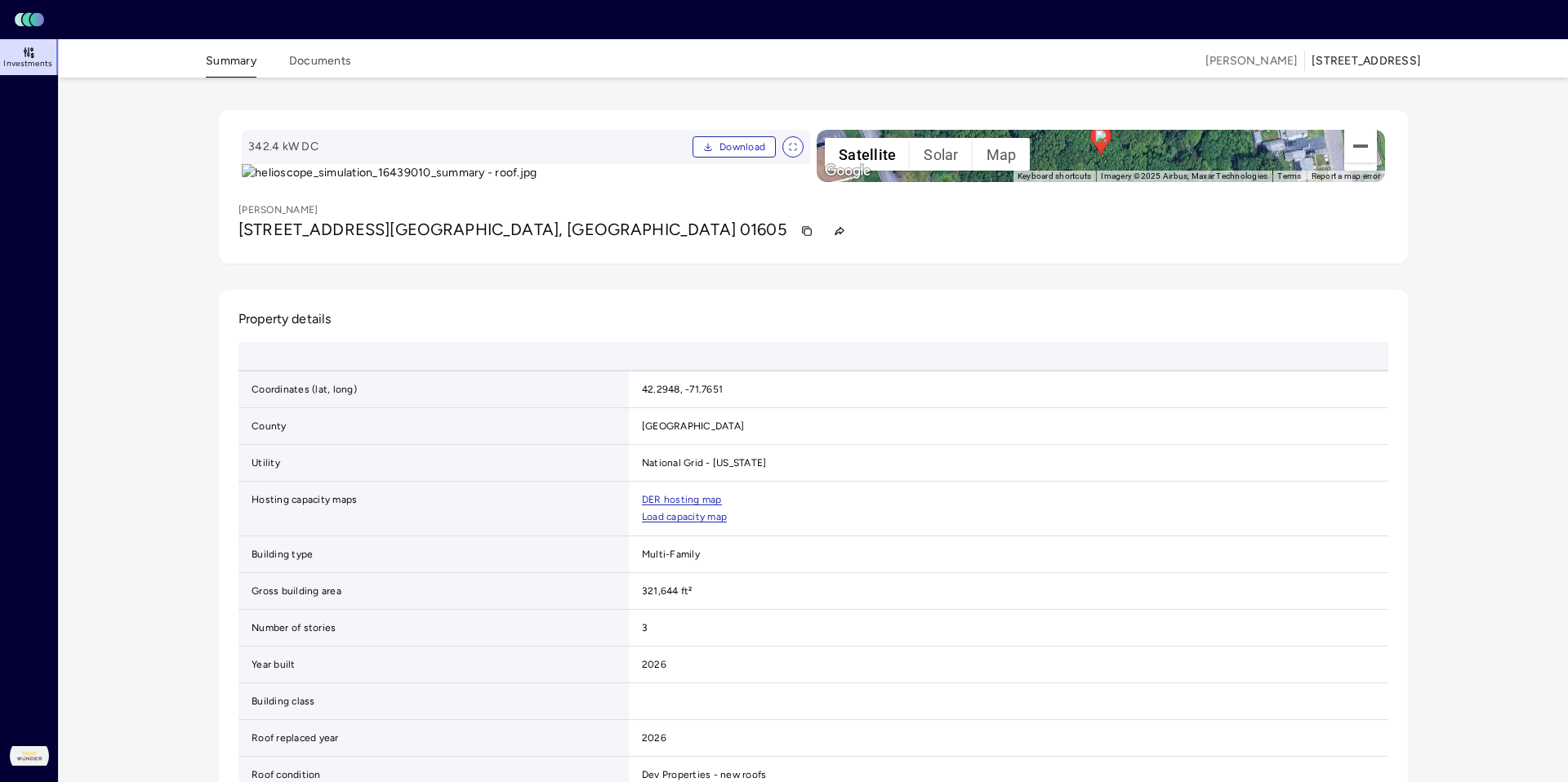 scroll, scrollTop: 514, scrollLeft: 0, axis: vertical 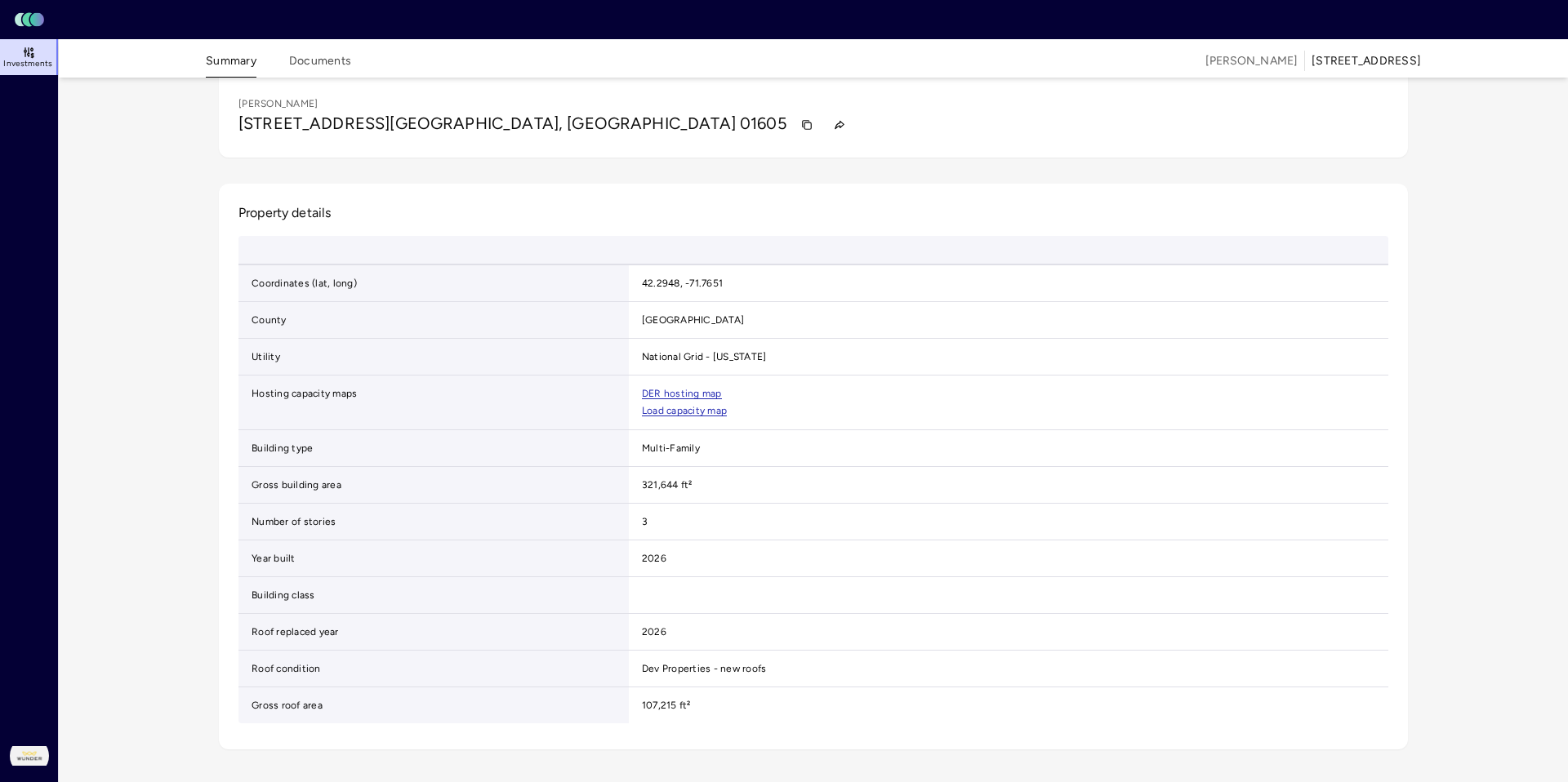 click on "Investments" at bounding box center (29, 384) 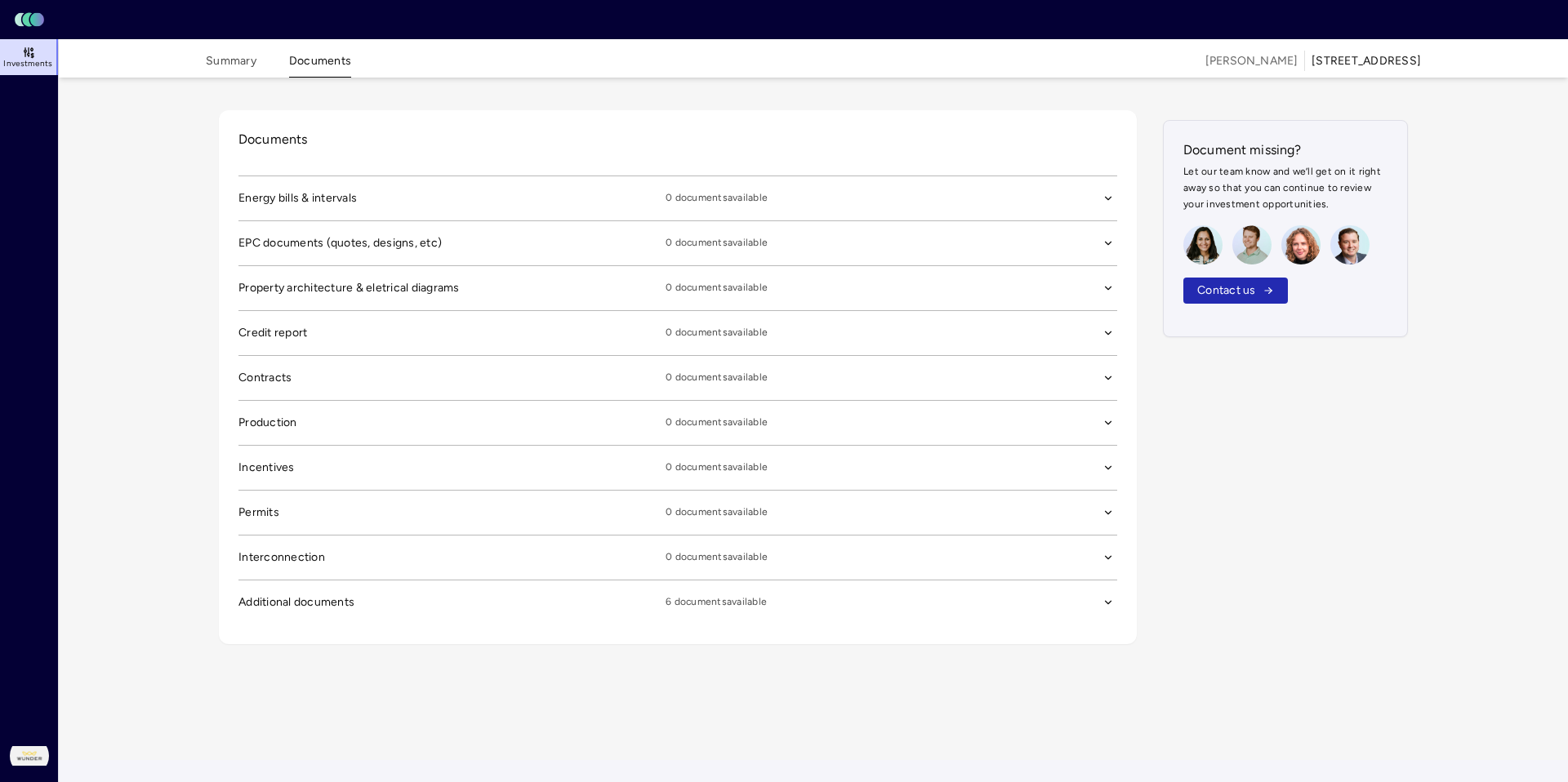 scroll, scrollTop: 0, scrollLeft: 0, axis: both 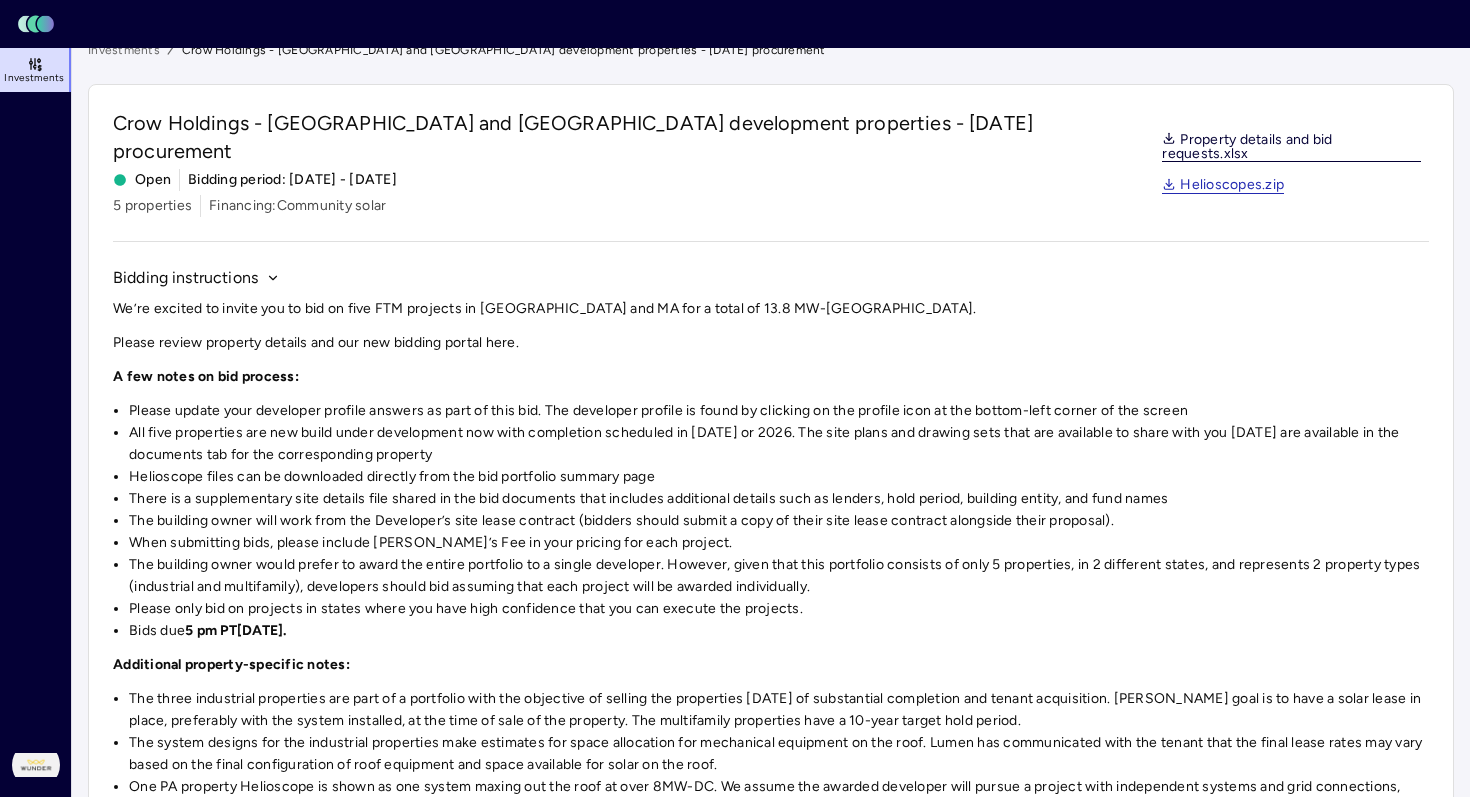 click on "Property details and bid requests.xlsx" at bounding box center [1291, 148] 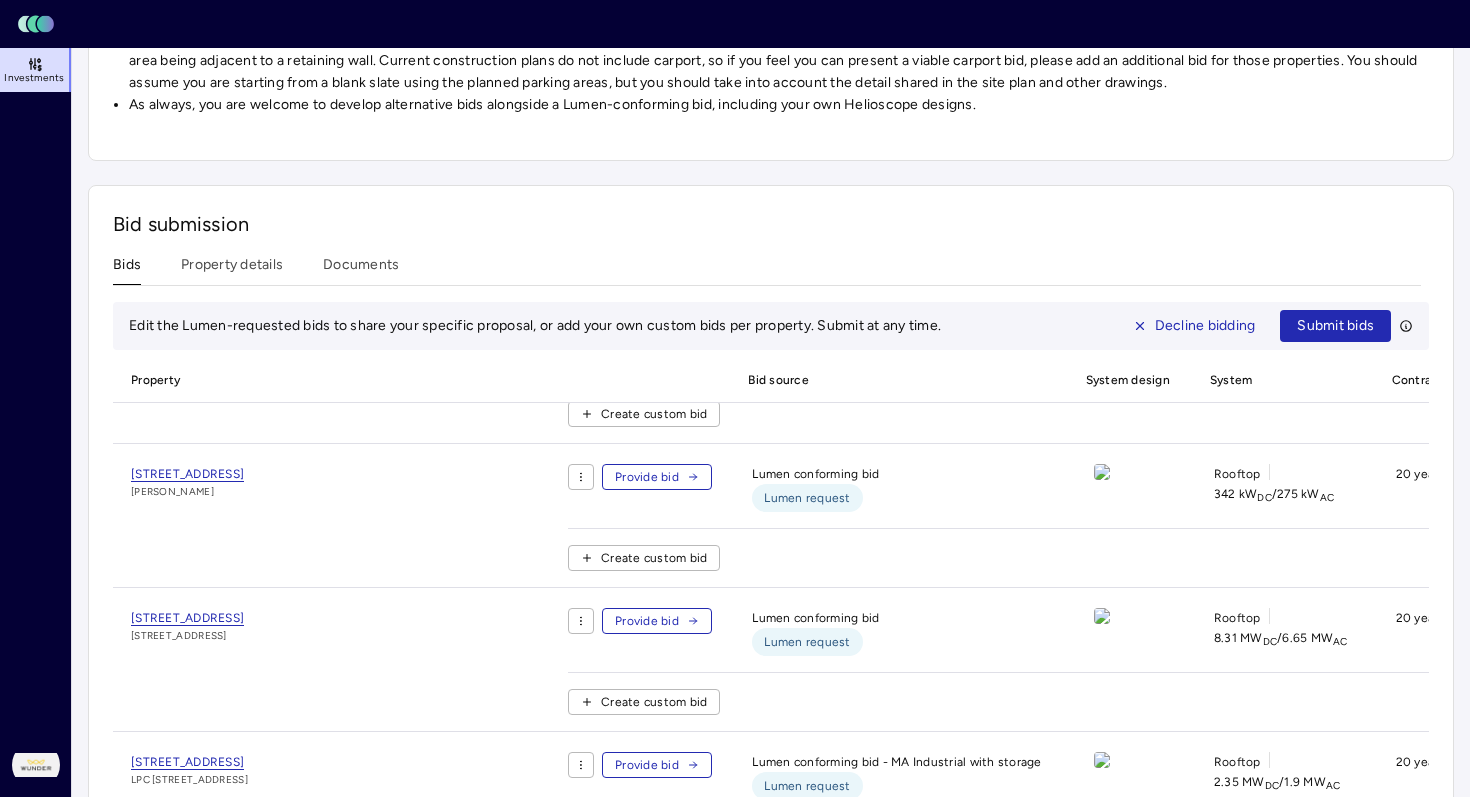 scroll, scrollTop: 923, scrollLeft: 0, axis: vertical 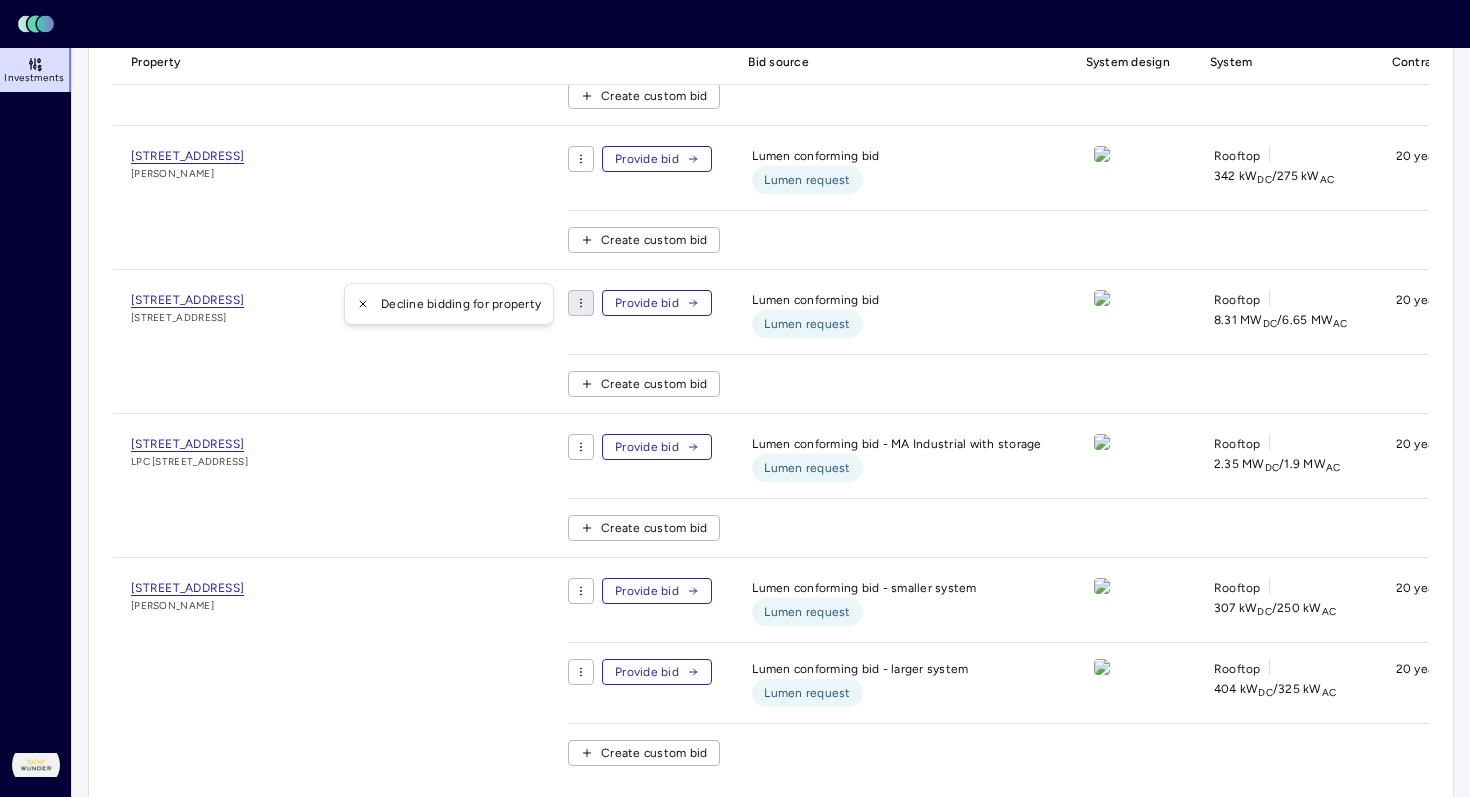 click on "Toggle Sidebar Lumen Energy Logo Investments [PERSON_NAME] Dodge Investments Crow Holdings - [GEOGRAPHIC_DATA] and MA development properties - [DATE] procurement Crow Holdings - [GEOGRAPHIC_DATA] and [GEOGRAPHIC_DATA] development properties - [DATE] procurement Open Bidding period: [DATE] - [DATE] 5 properties Financing:  Community solar Property details and bid requests.xlsx Helioscopes.zip Bidding instructions We’re excited to invite you to bid on five FTM projects in [GEOGRAPHIC_DATA] and MA for a total of 13.8 MW-DC. Please review property details and our new bidding portal here. A few notes on bid process: Please update your developer profile answers as part of this bid. The developer profile is found by clicking on the profile icon at the bottom-left corner of the screen All five properties are new build under development now with completion scheduled in [DATE] or 2026. The site plans and drawing sets that are available to share with you [DATE] are available in the documents tab for the corresponding property Bids due  Bid submission Bids /" at bounding box center (735, -199) 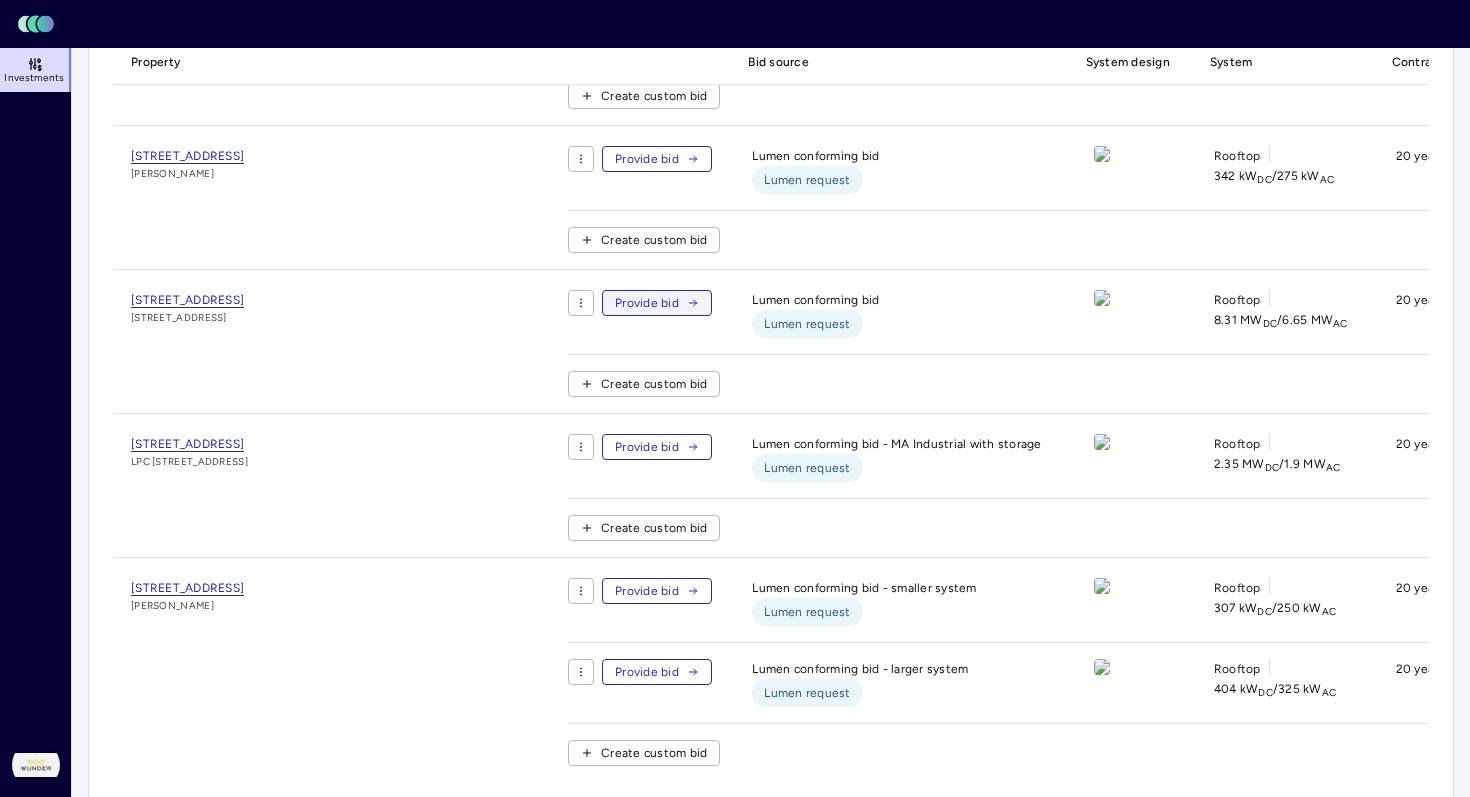 click on "Provide bid" at bounding box center [657, 303] 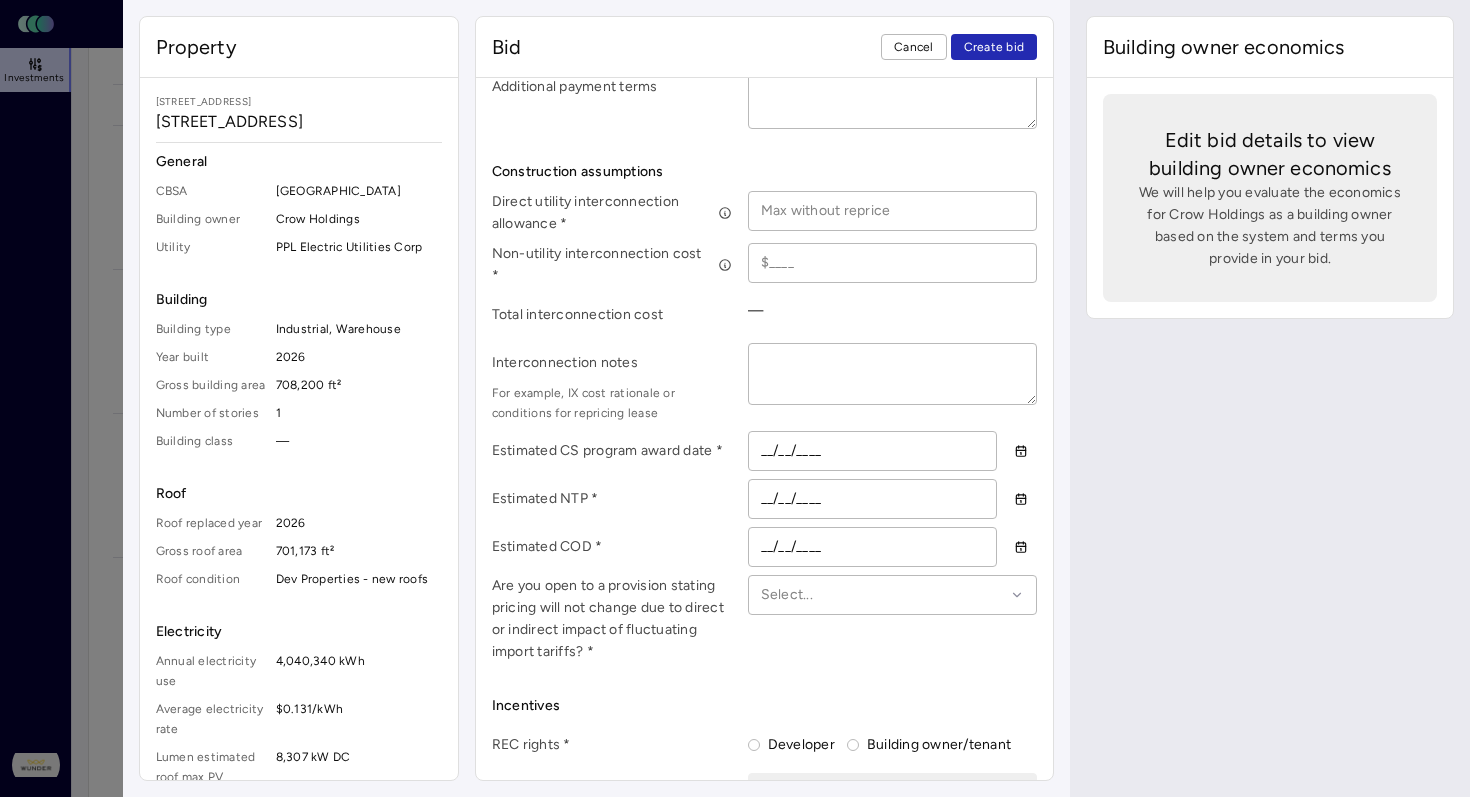 scroll, scrollTop: 1118, scrollLeft: 0, axis: vertical 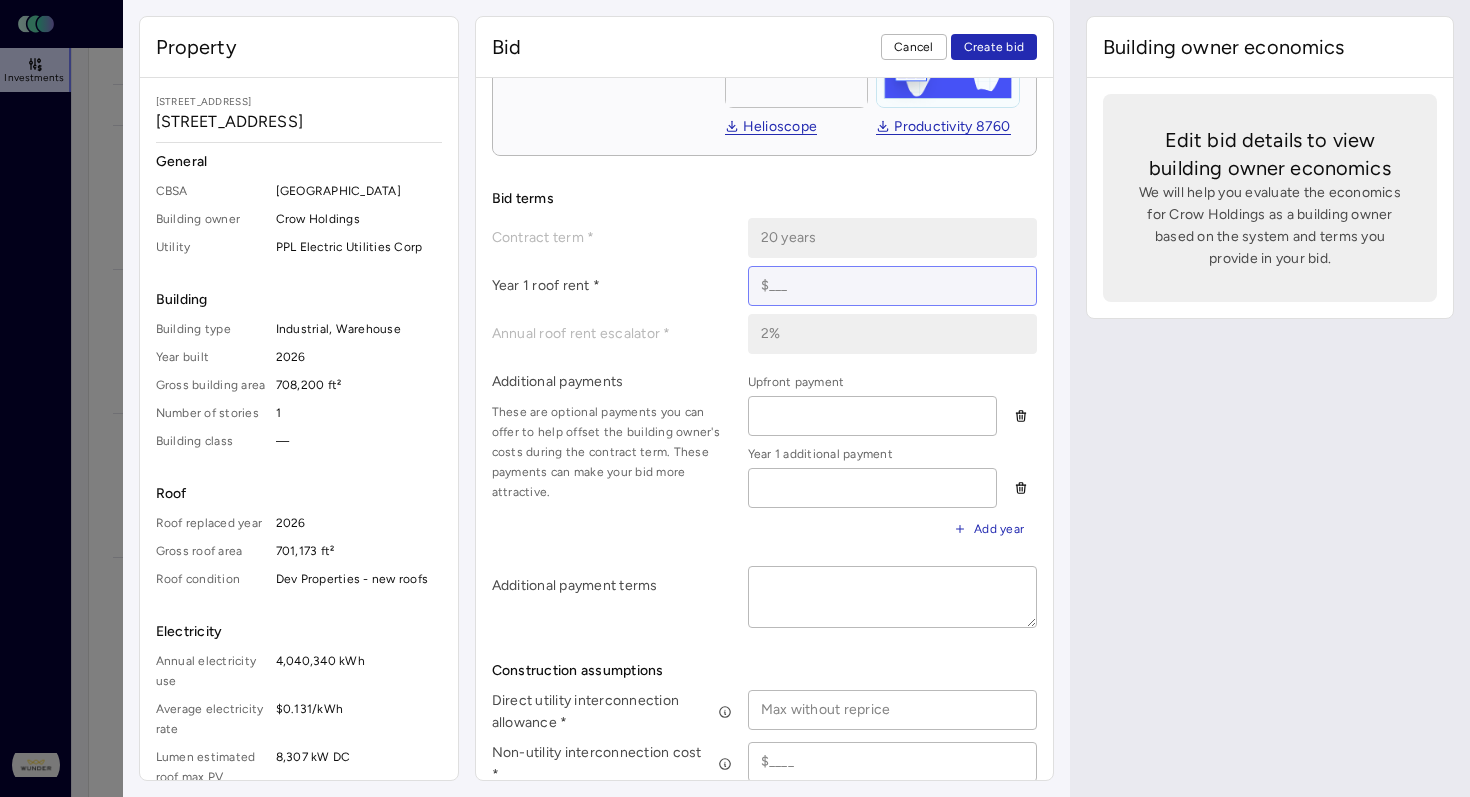 click at bounding box center [893, 286] 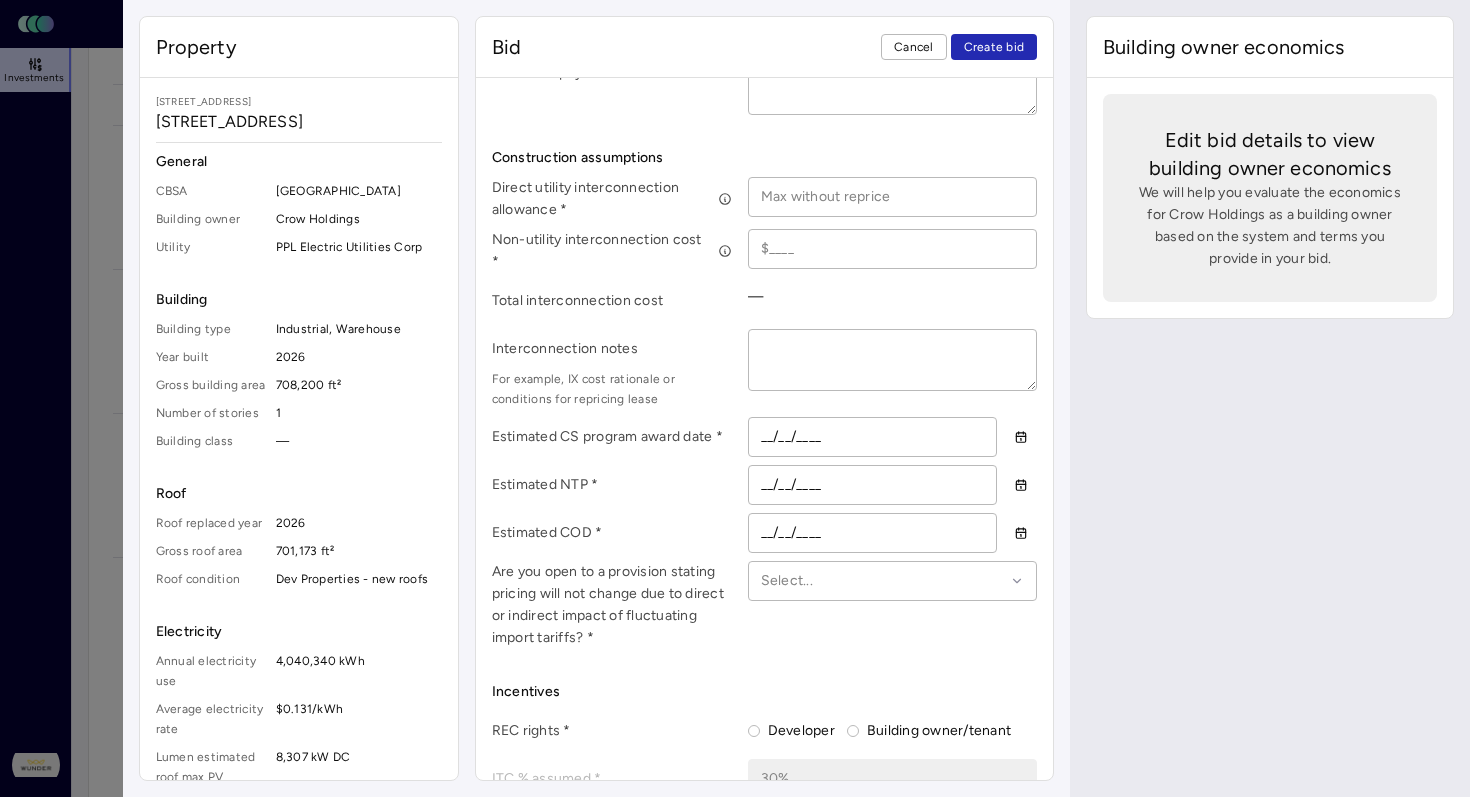 scroll, scrollTop: 891, scrollLeft: 0, axis: vertical 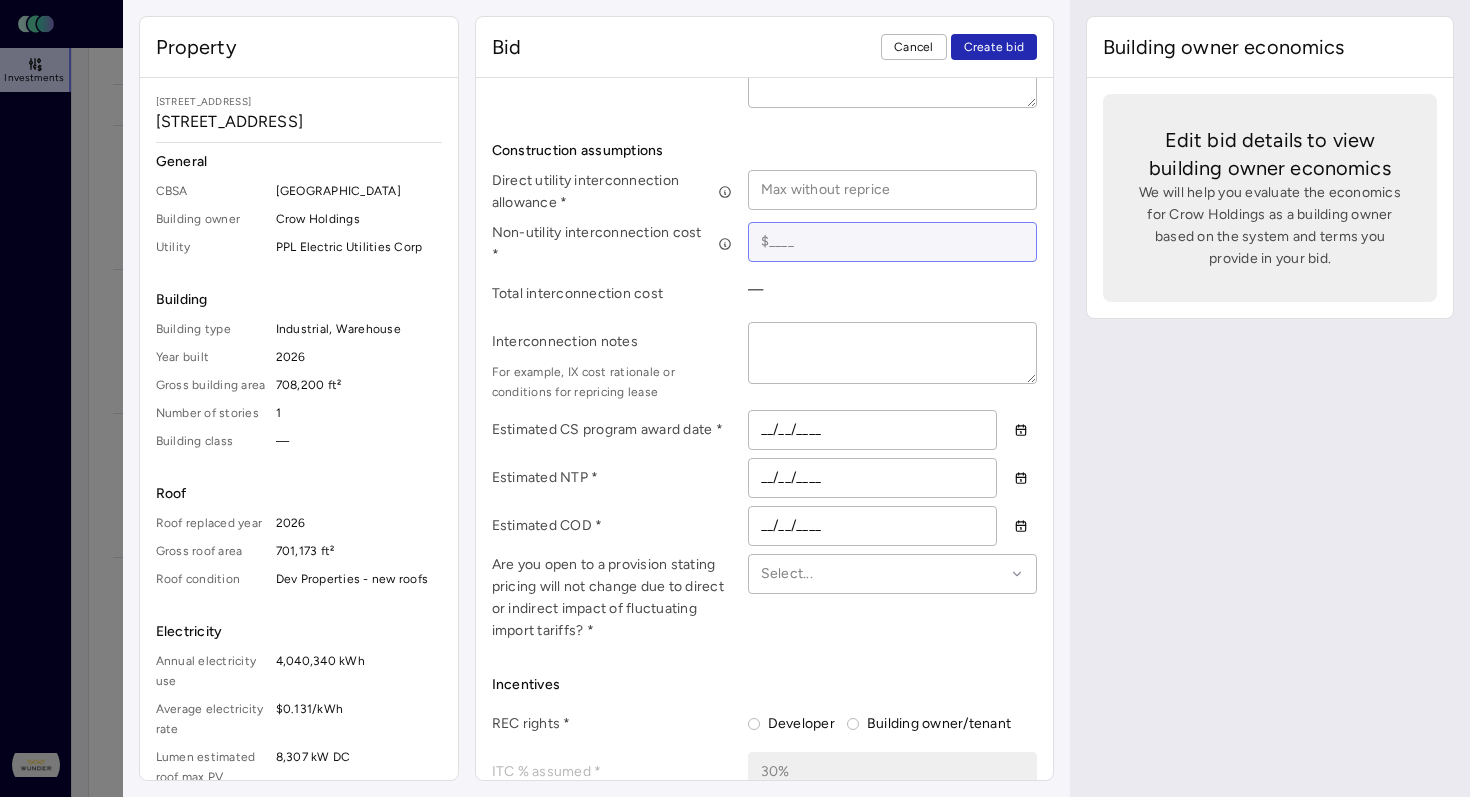 type on "$5,252" 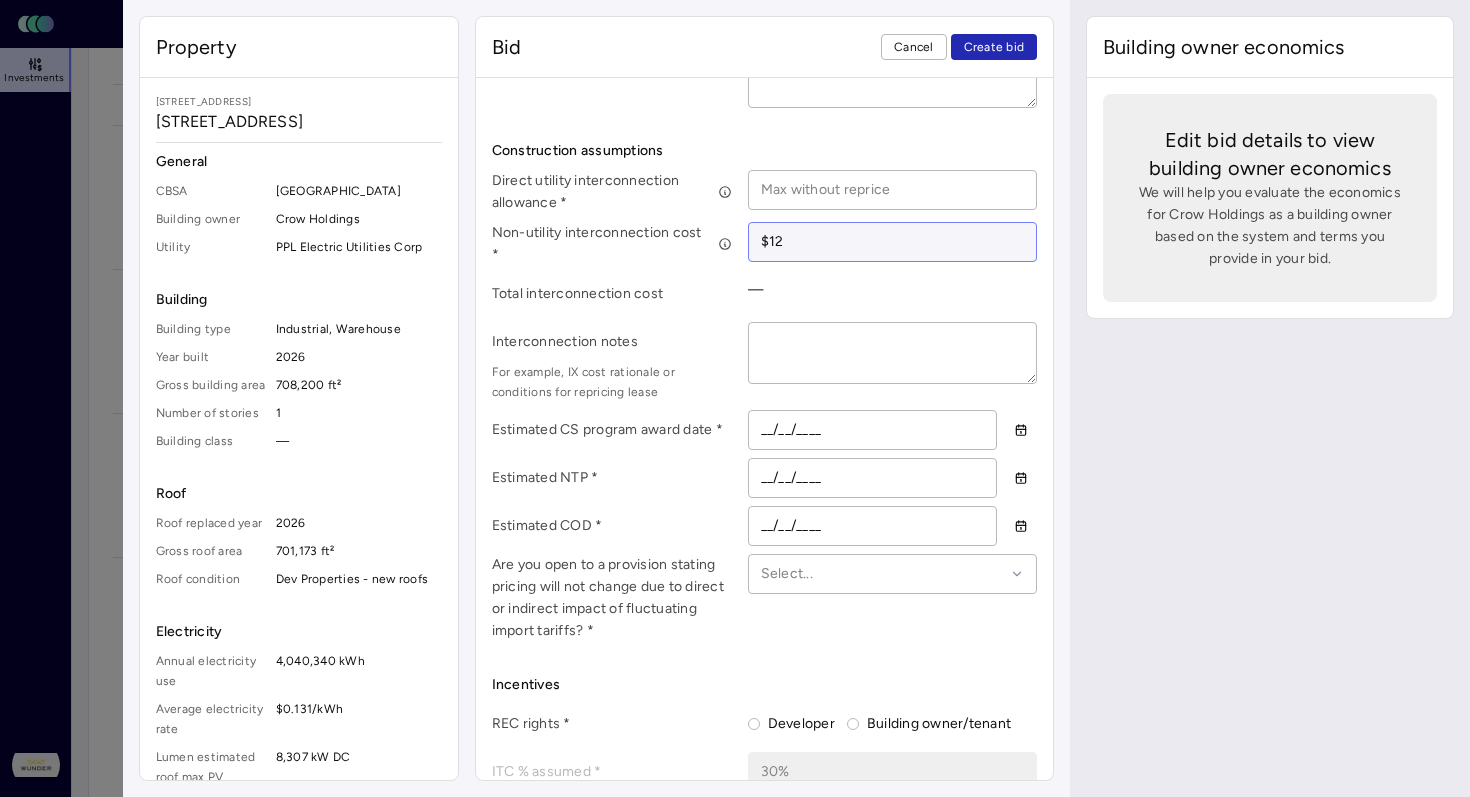 type on "$1" 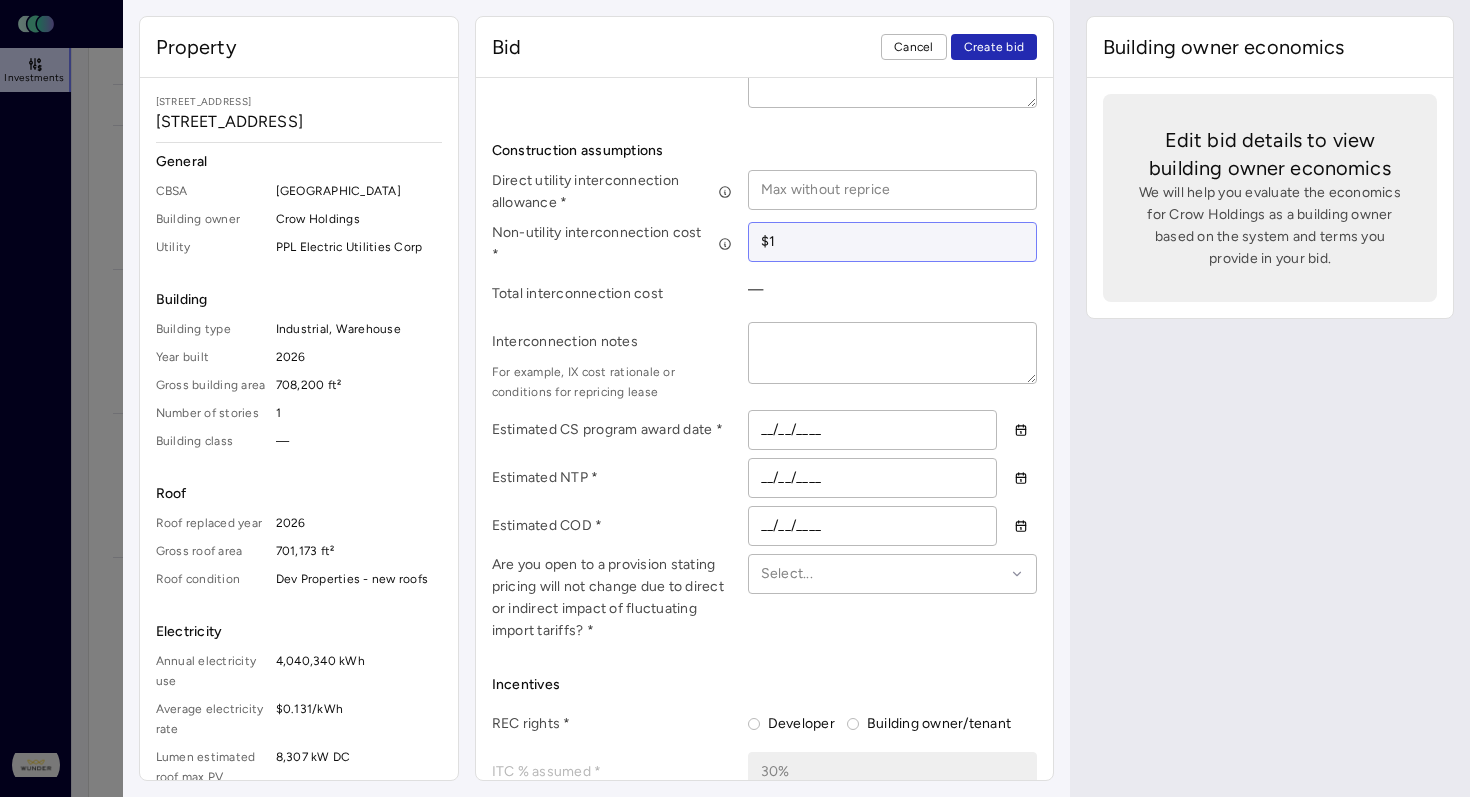 type 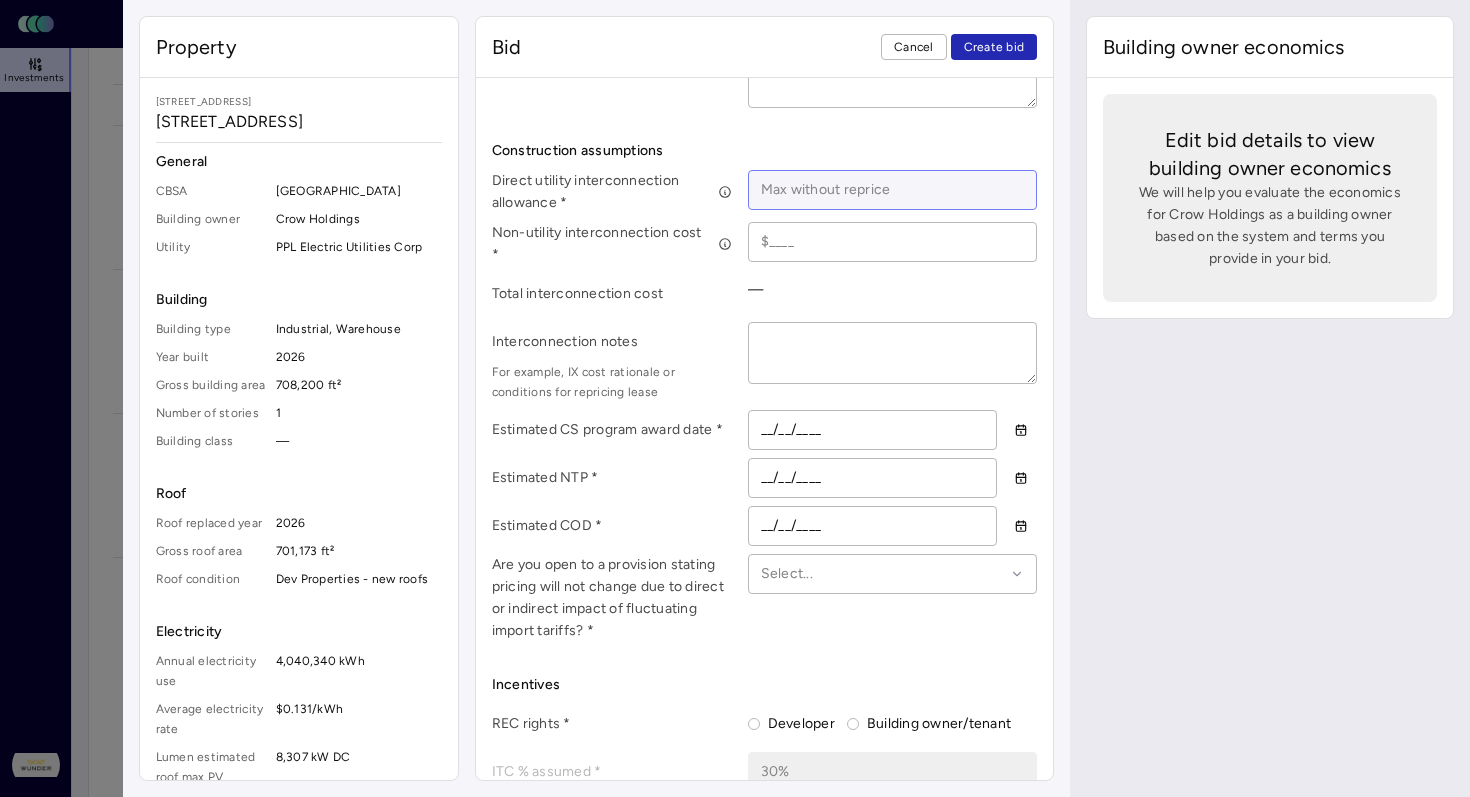 click at bounding box center (893, 190) 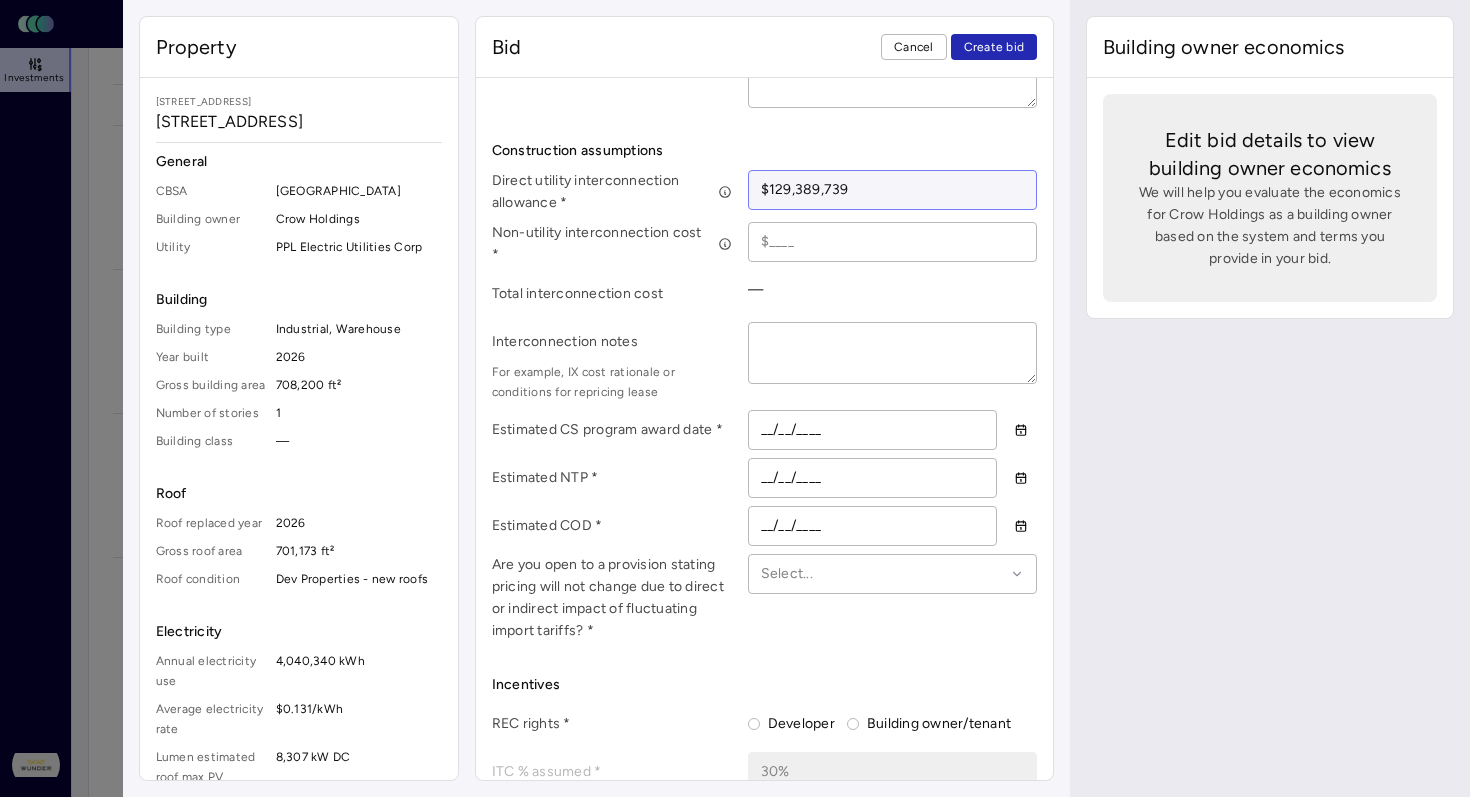 click on "$129,389,739" at bounding box center [893, 190] 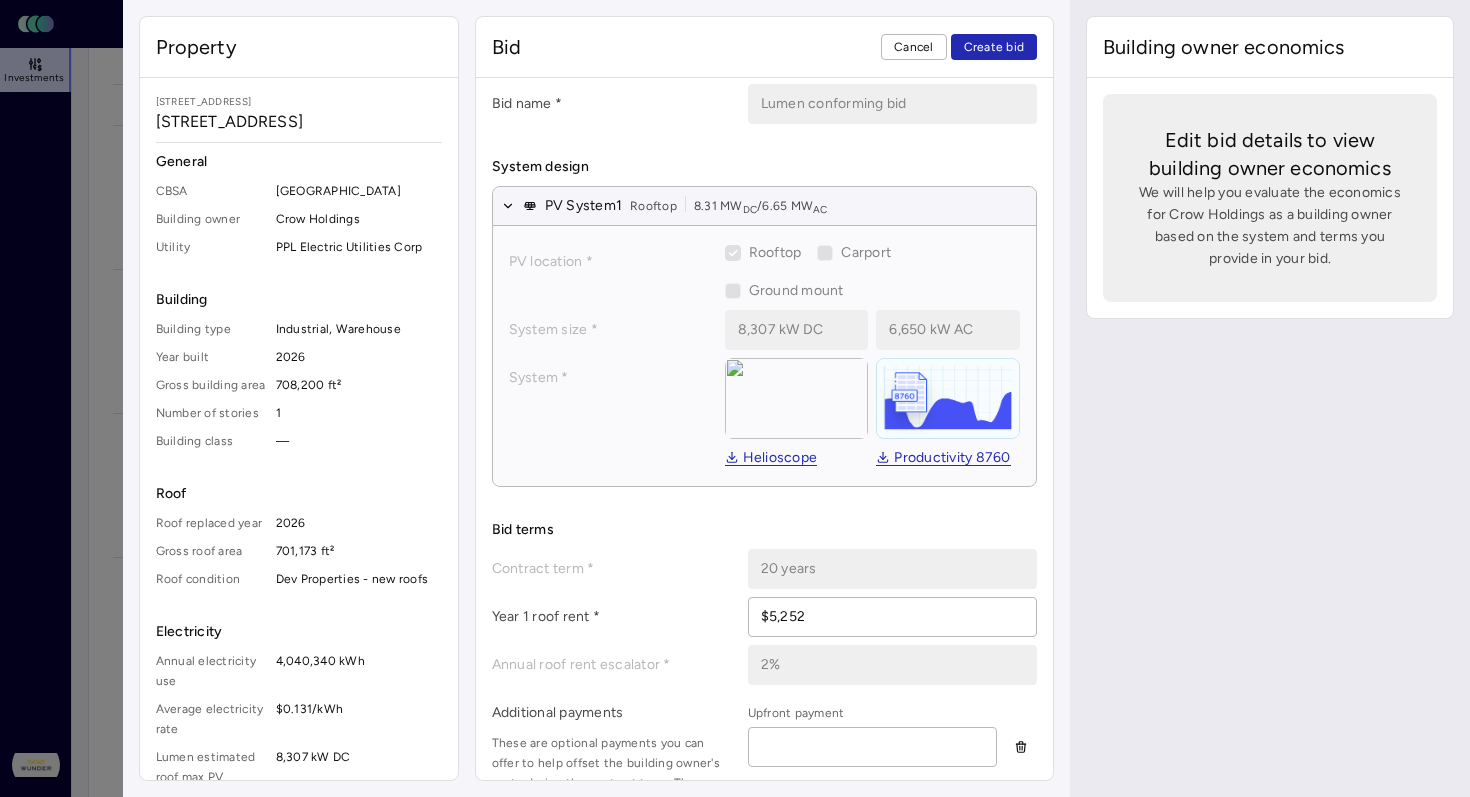 scroll, scrollTop: 0, scrollLeft: 0, axis: both 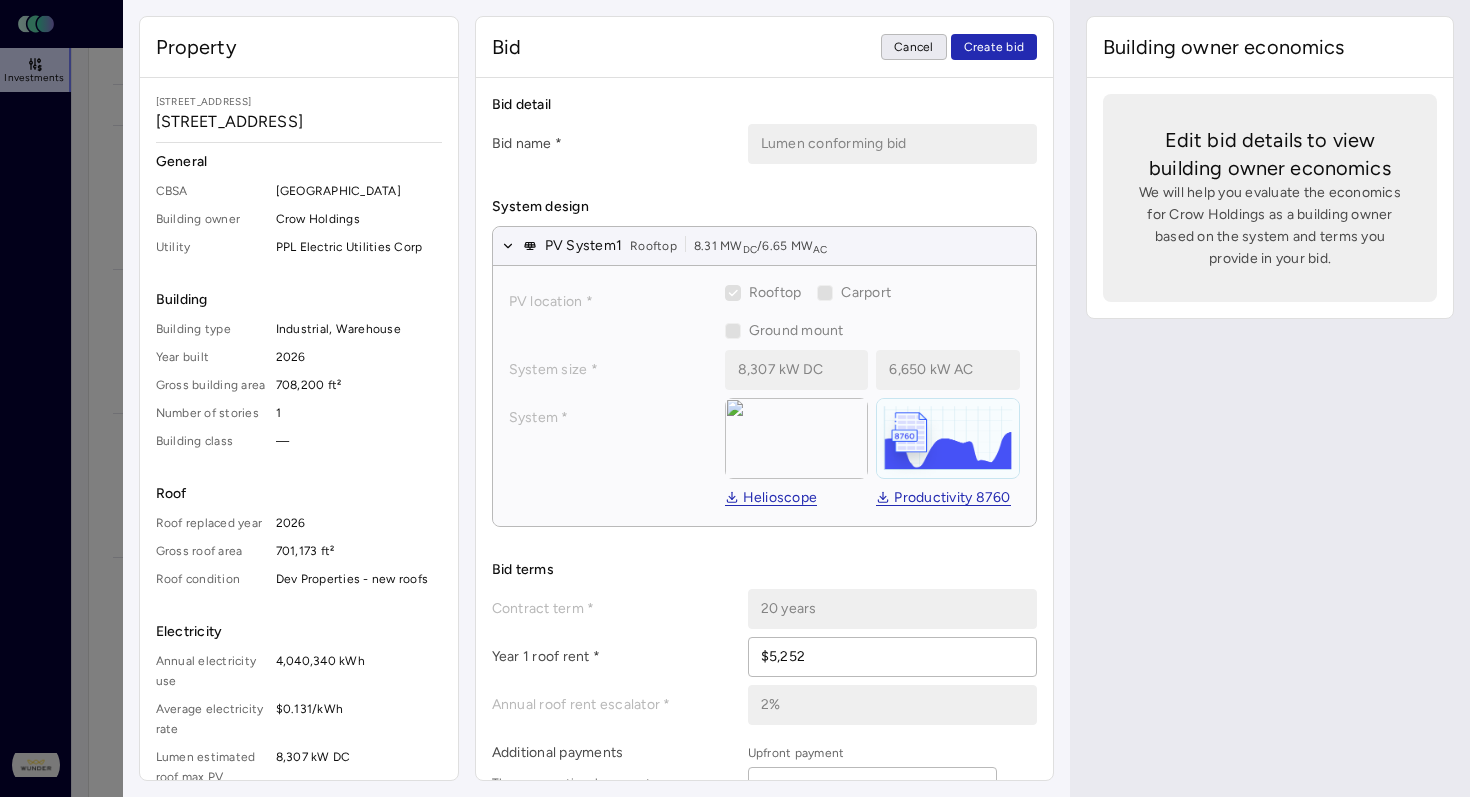 type on "$1,293,897" 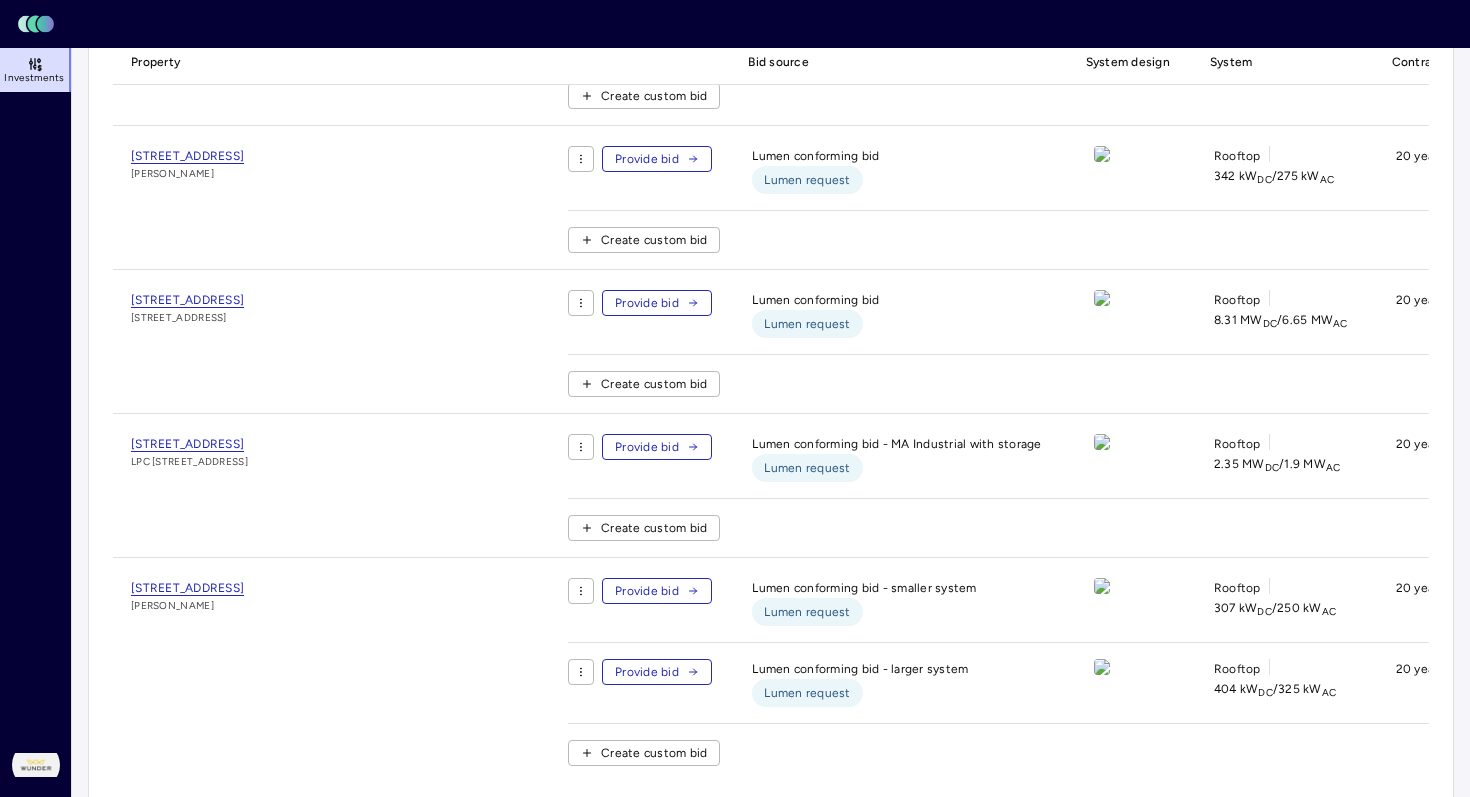 scroll, scrollTop: 0, scrollLeft: 0, axis: both 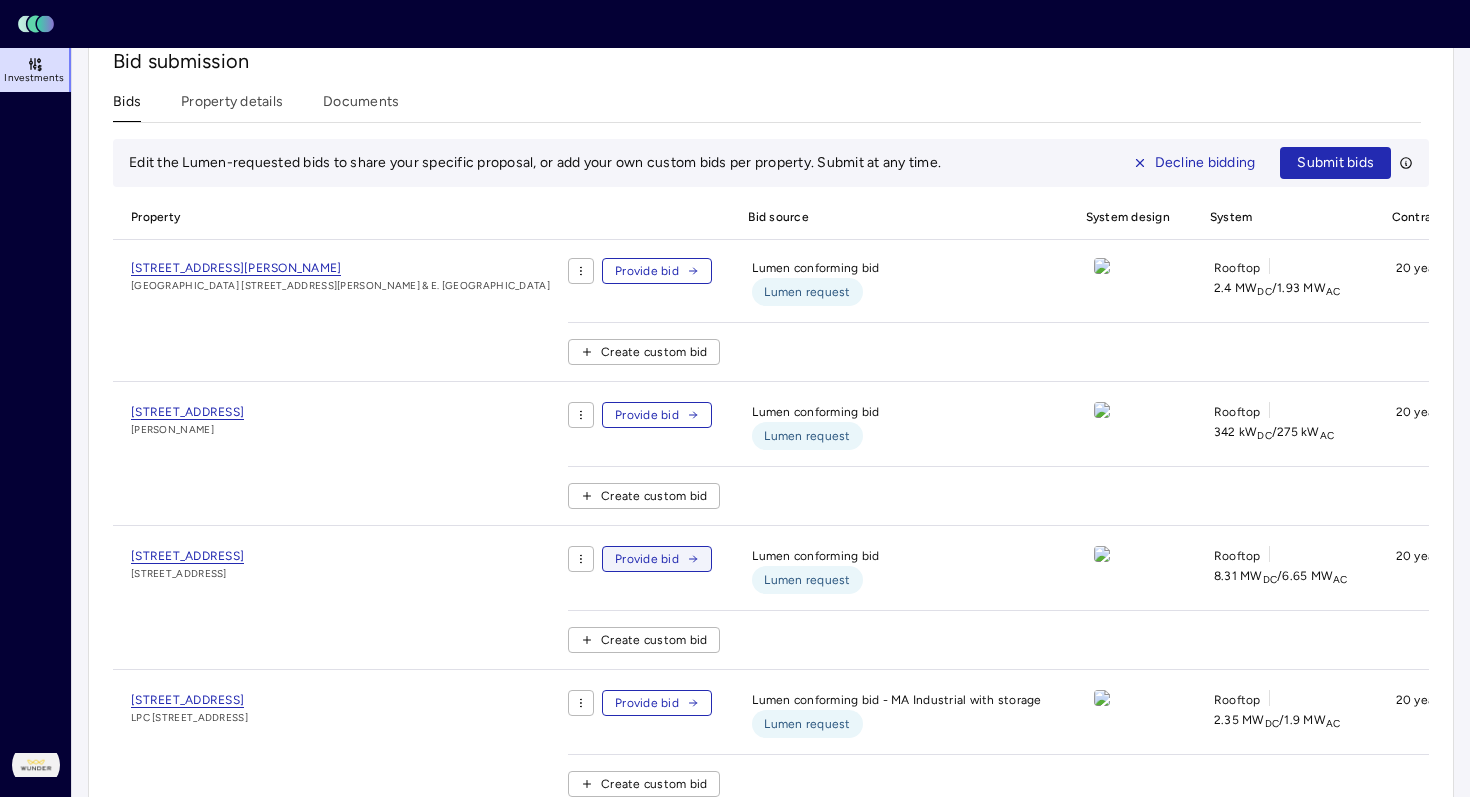click 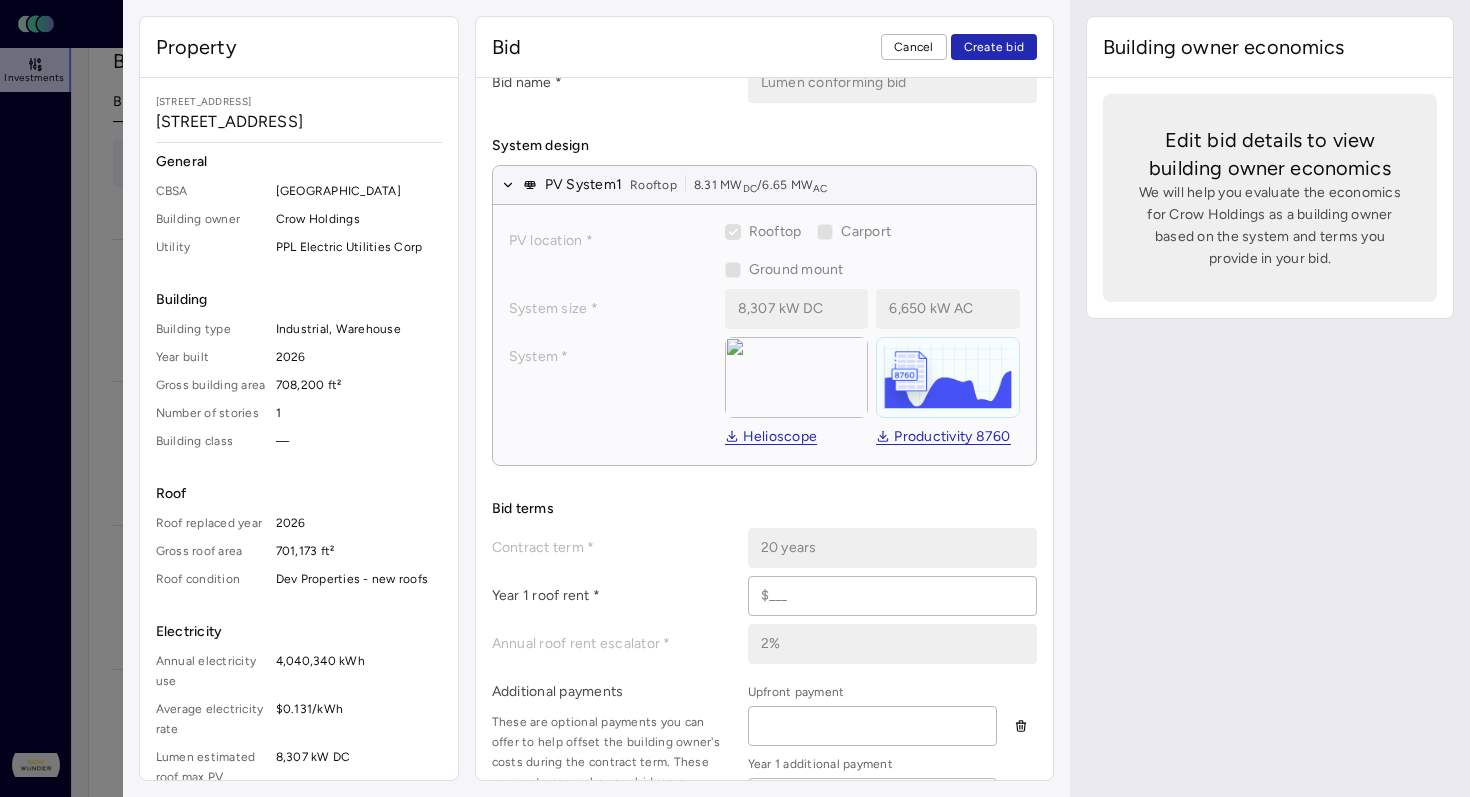 scroll, scrollTop: 403, scrollLeft: 0, axis: vertical 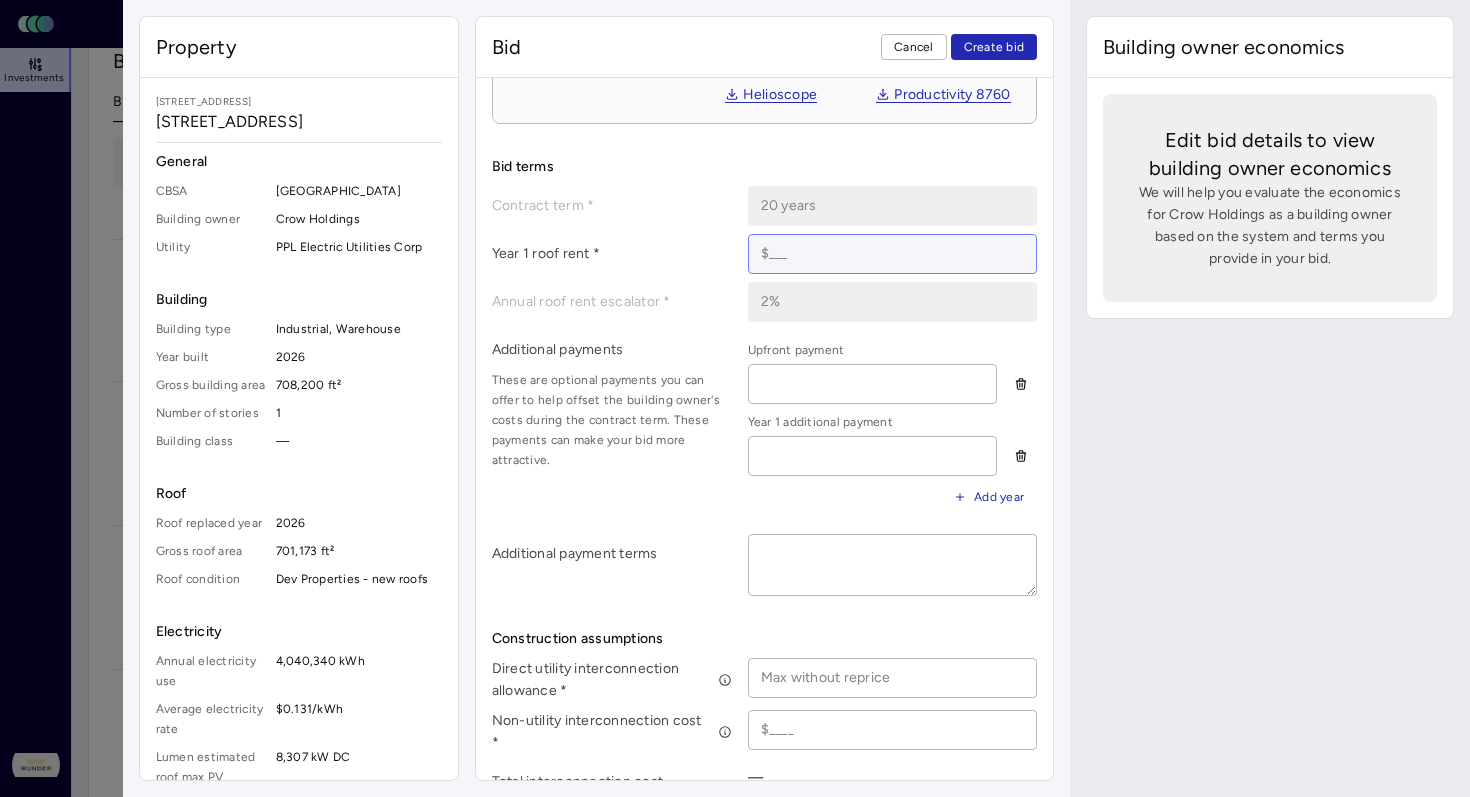 click at bounding box center [893, 254] 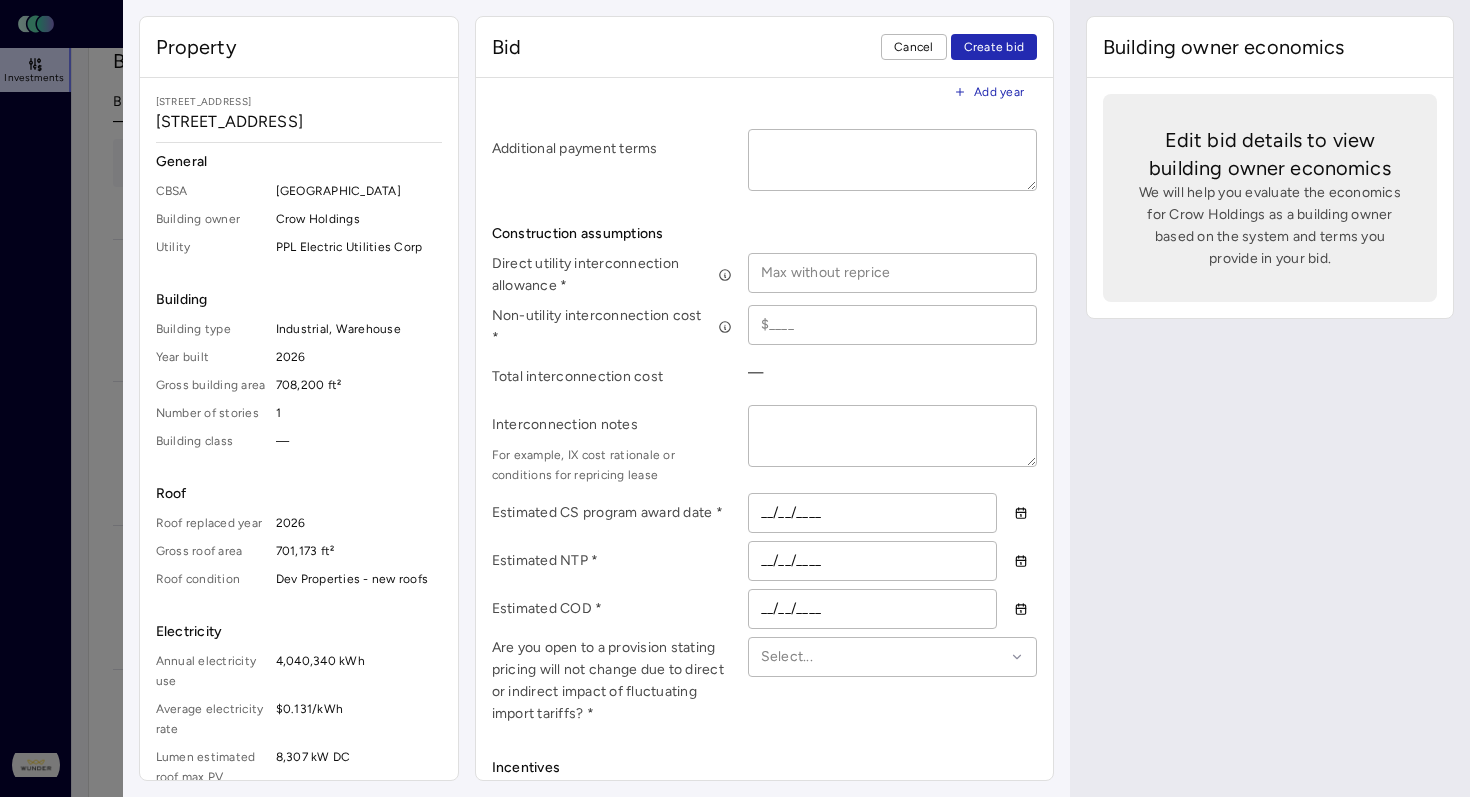 scroll, scrollTop: 836, scrollLeft: 0, axis: vertical 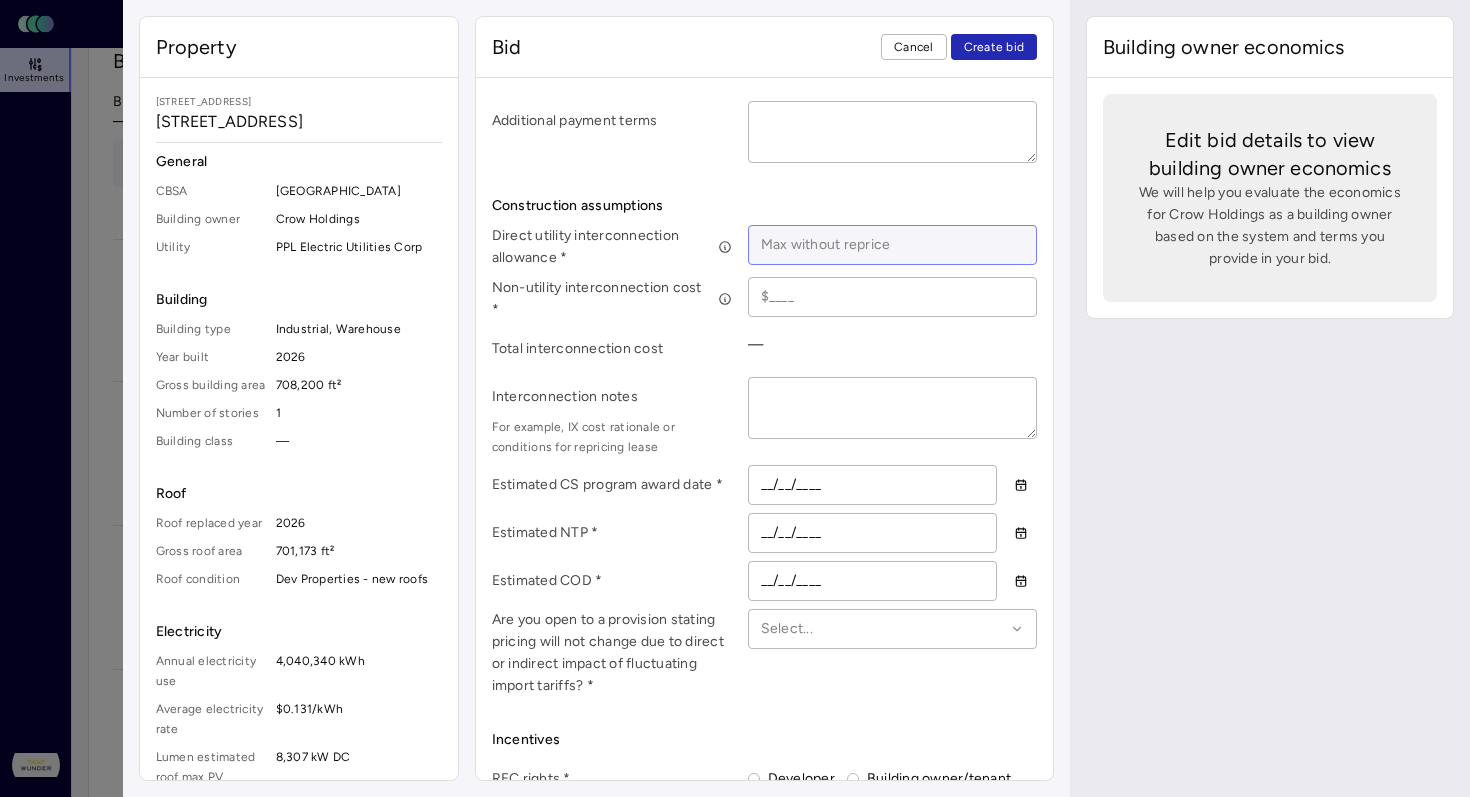 type on "$5,252" 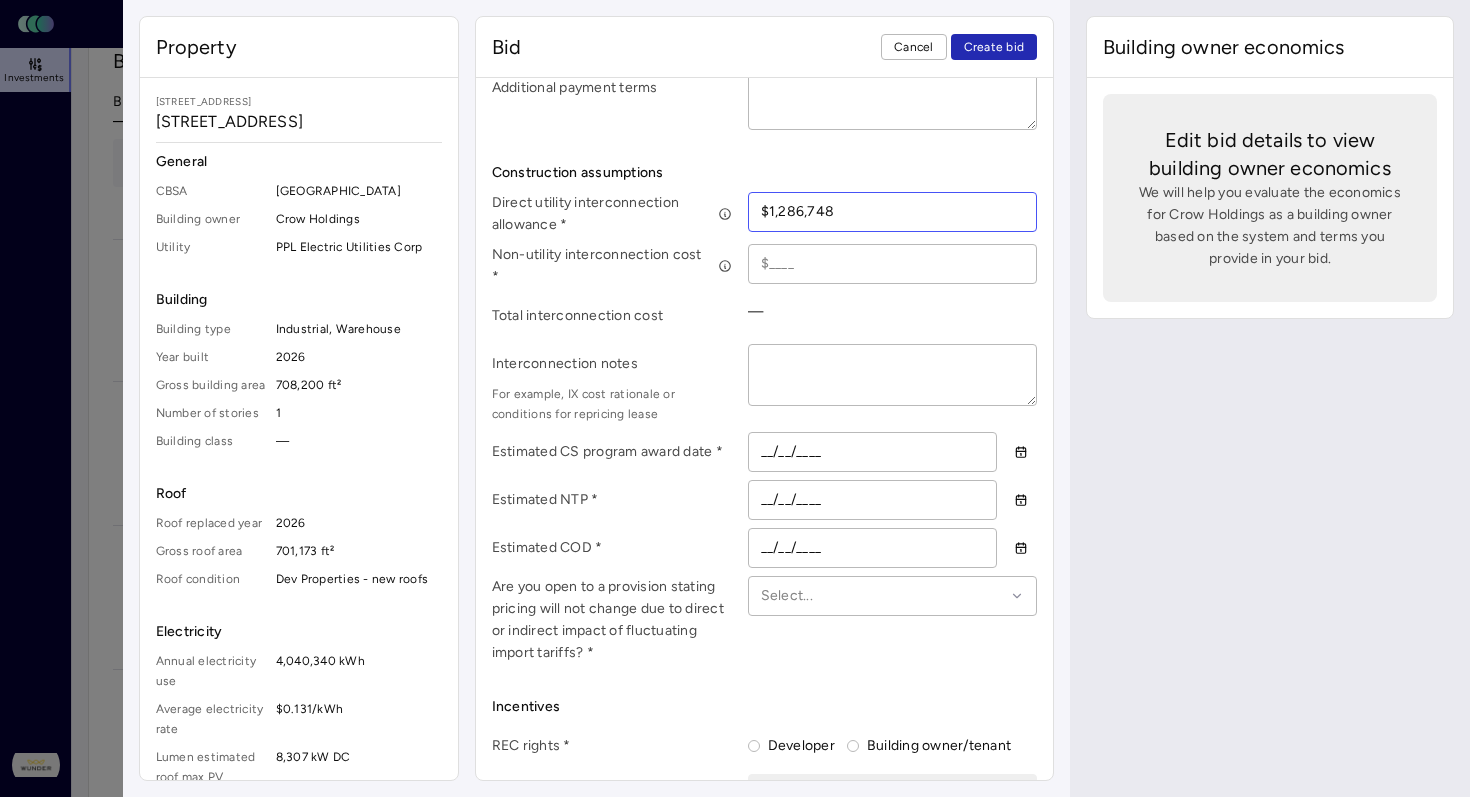 scroll, scrollTop: 875, scrollLeft: 0, axis: vertical 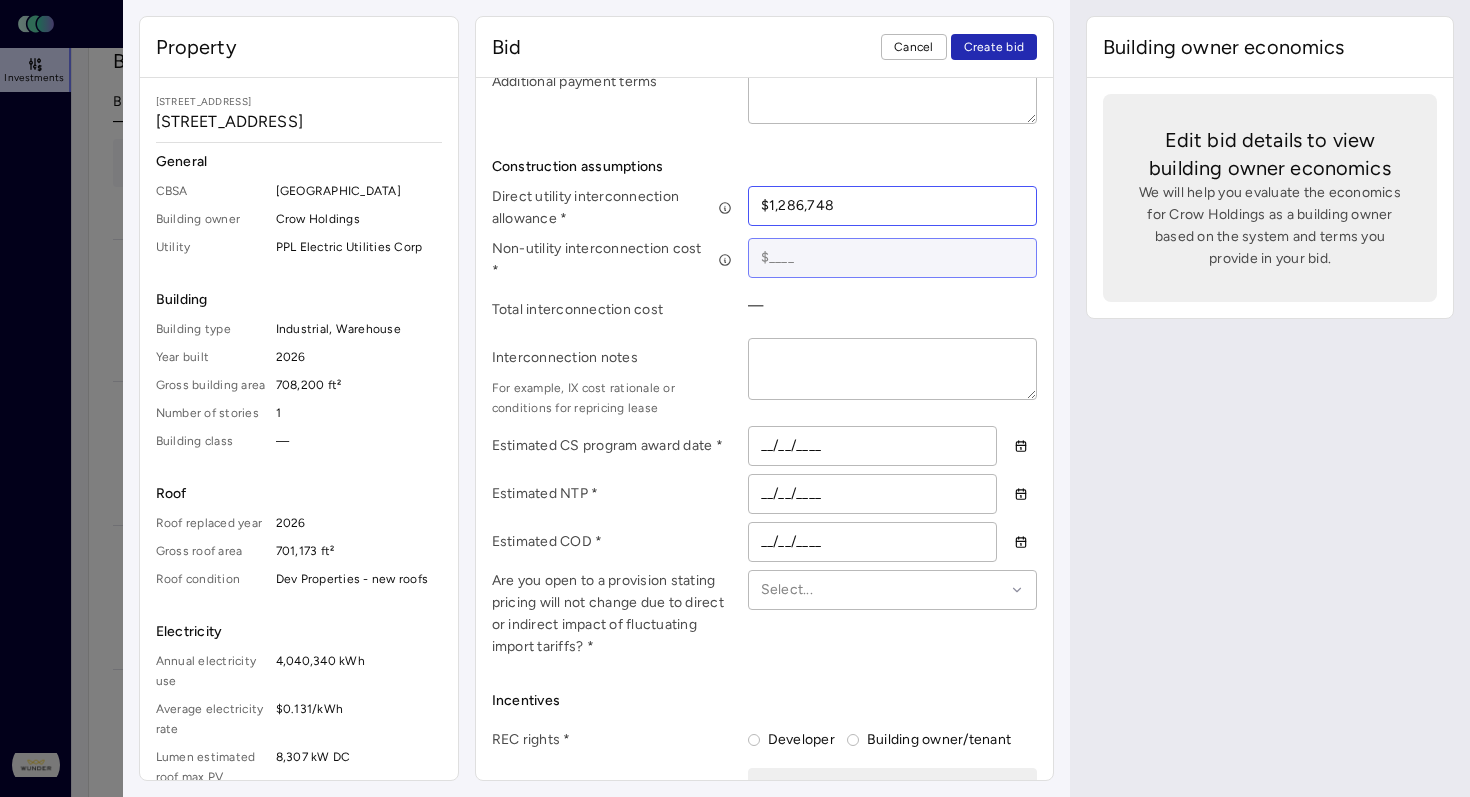 type on "$1,286,748" 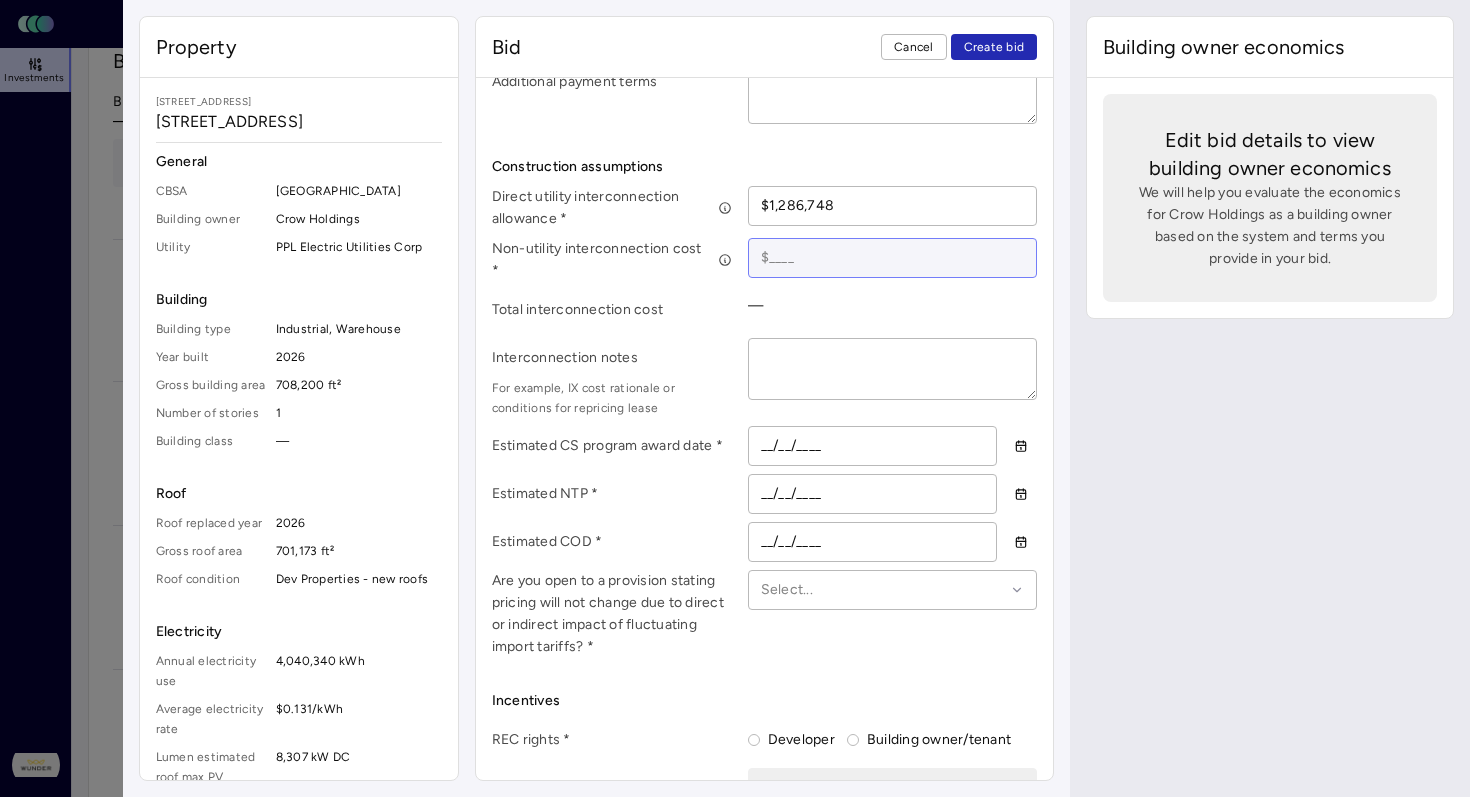 click at bounding box center [893, 258] 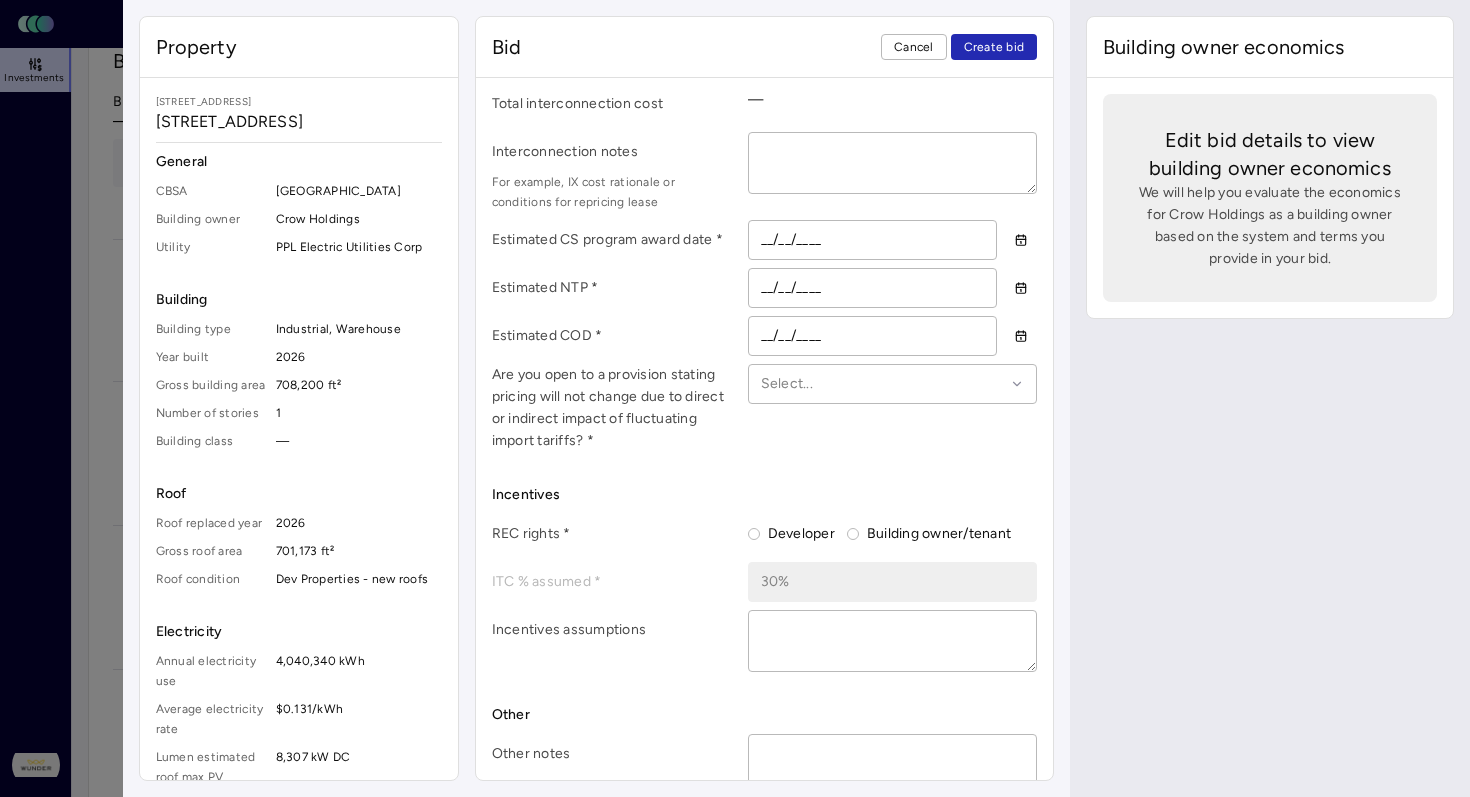 scroll, scrollTop: 1118, scrollLeft: 0, axis: vertical 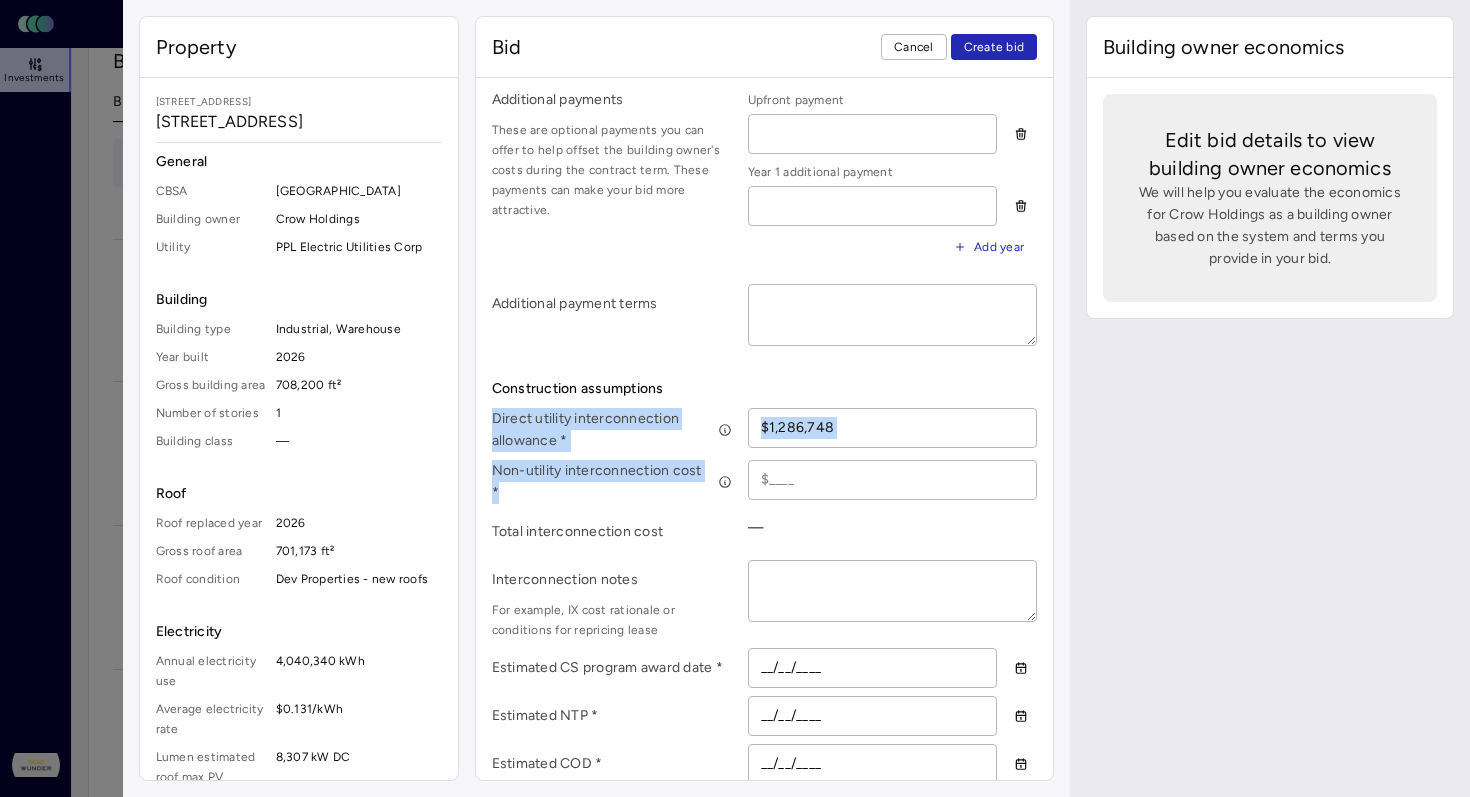 drag, startPoint x: 659, startPoint y: 483, endPoint x: 494, endPoint y: 418, distance: 177.34148 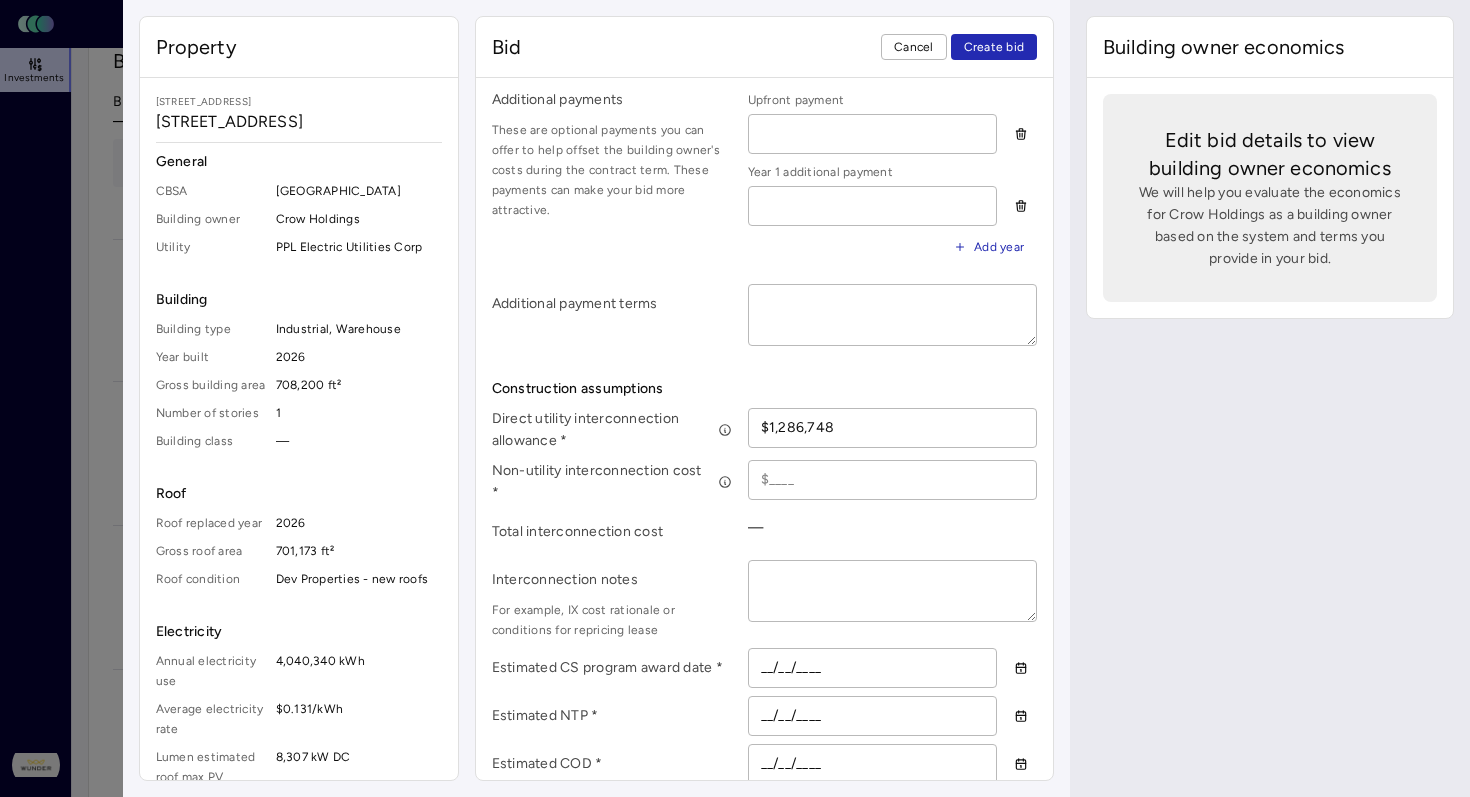 click on "Building owner economics Edit bid details to view building owner economics We will help you evaluate the economics for Crow Holdings as a building owner based on the system and terms you provide in your bid." at bounding box center [1270, 398] 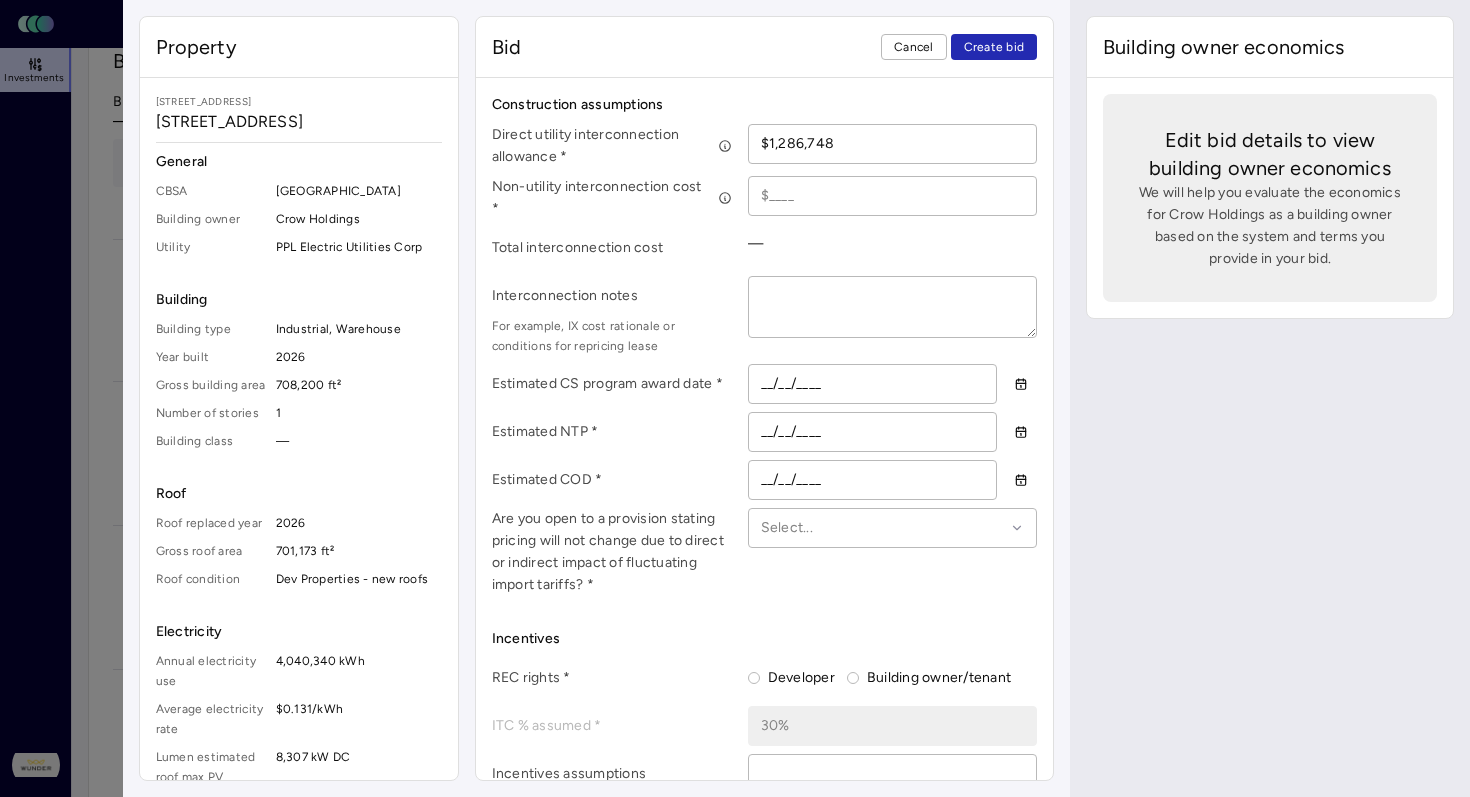 scroll, scrollTop: 1118, scrollLeft: 0, axis: vertical 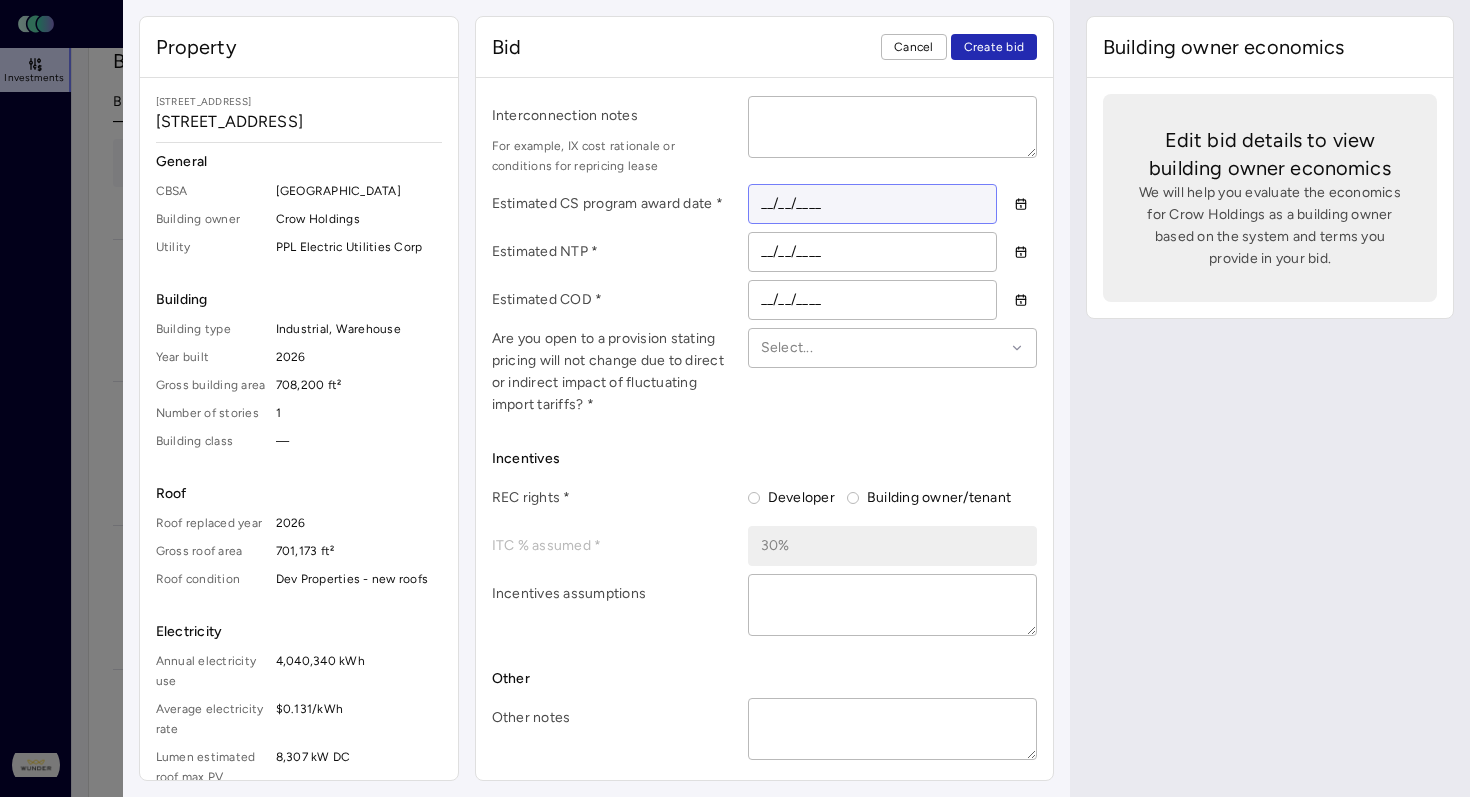 click on "__/__/____" at bounding box center (873, 204) 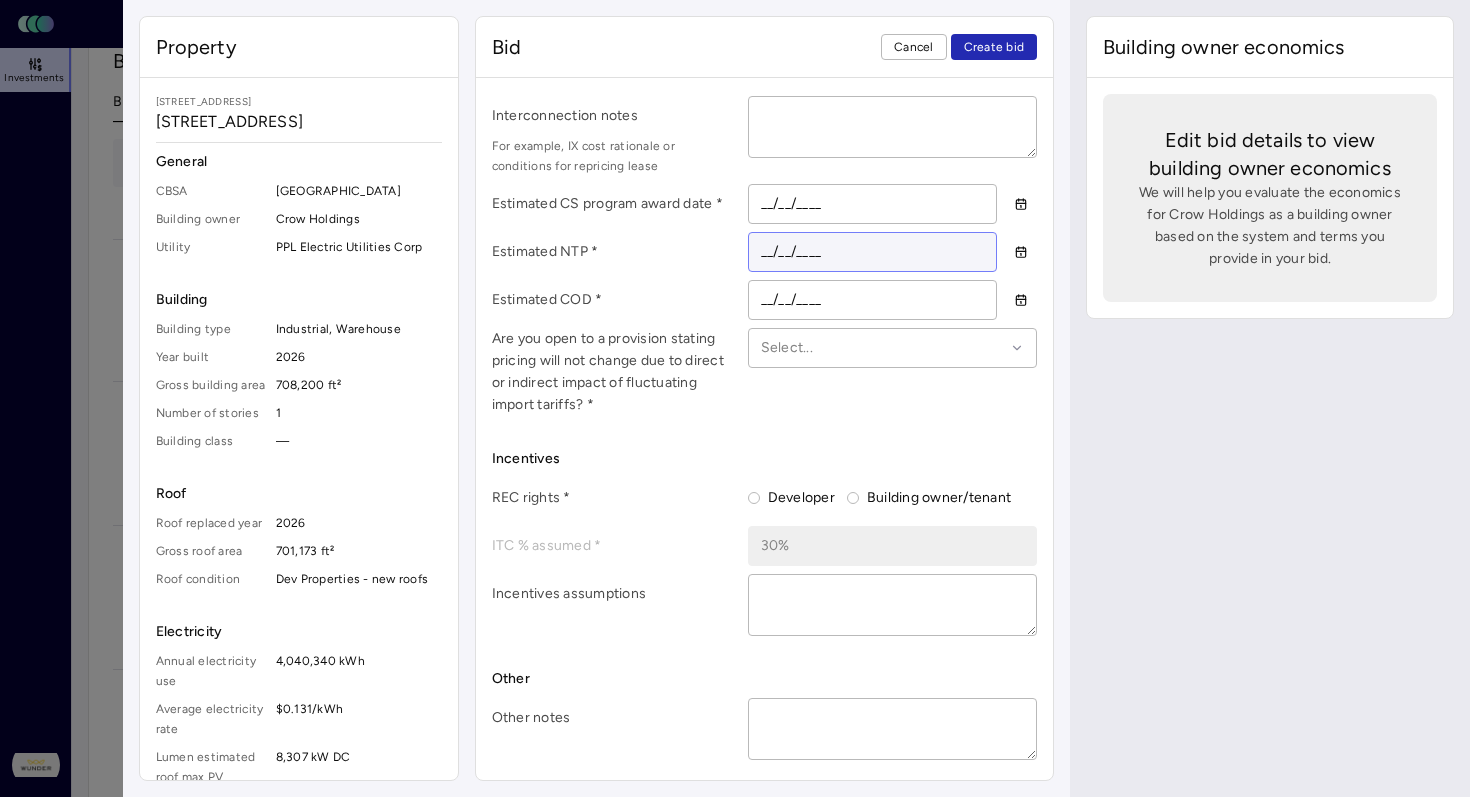 click on "__/__/____" at bounding box center (873, 252) 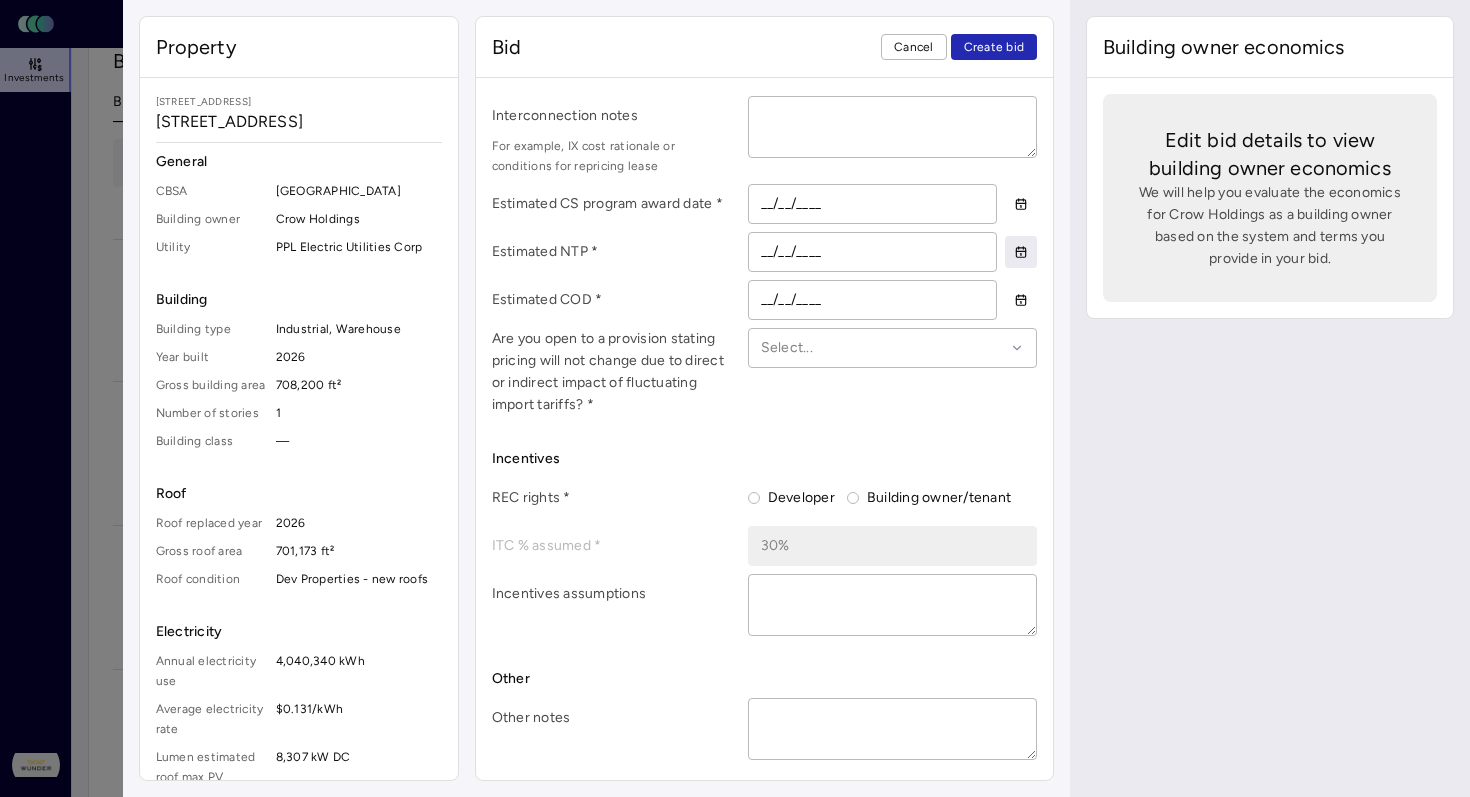 click at bounding box center [1021, 252] 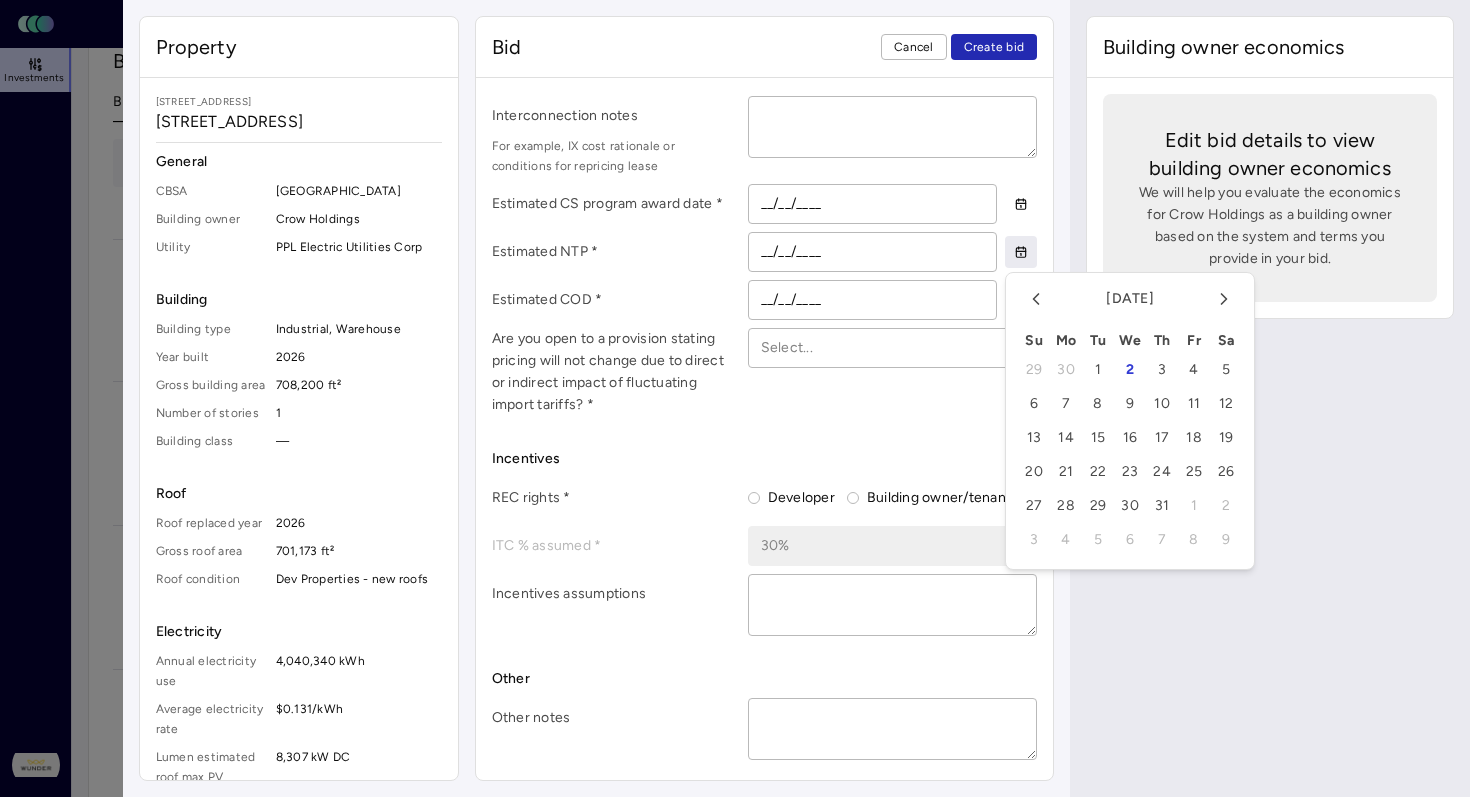 click 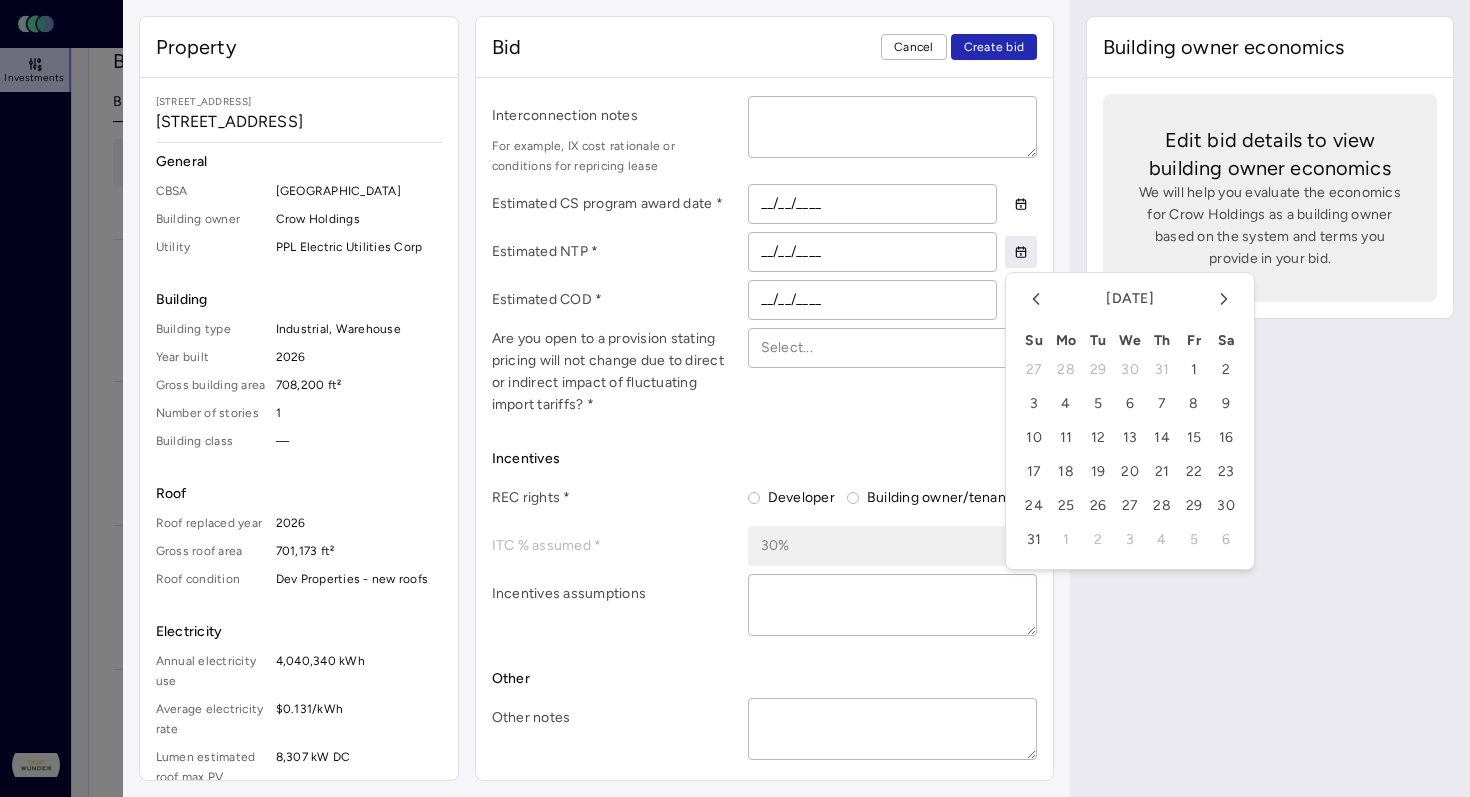 click 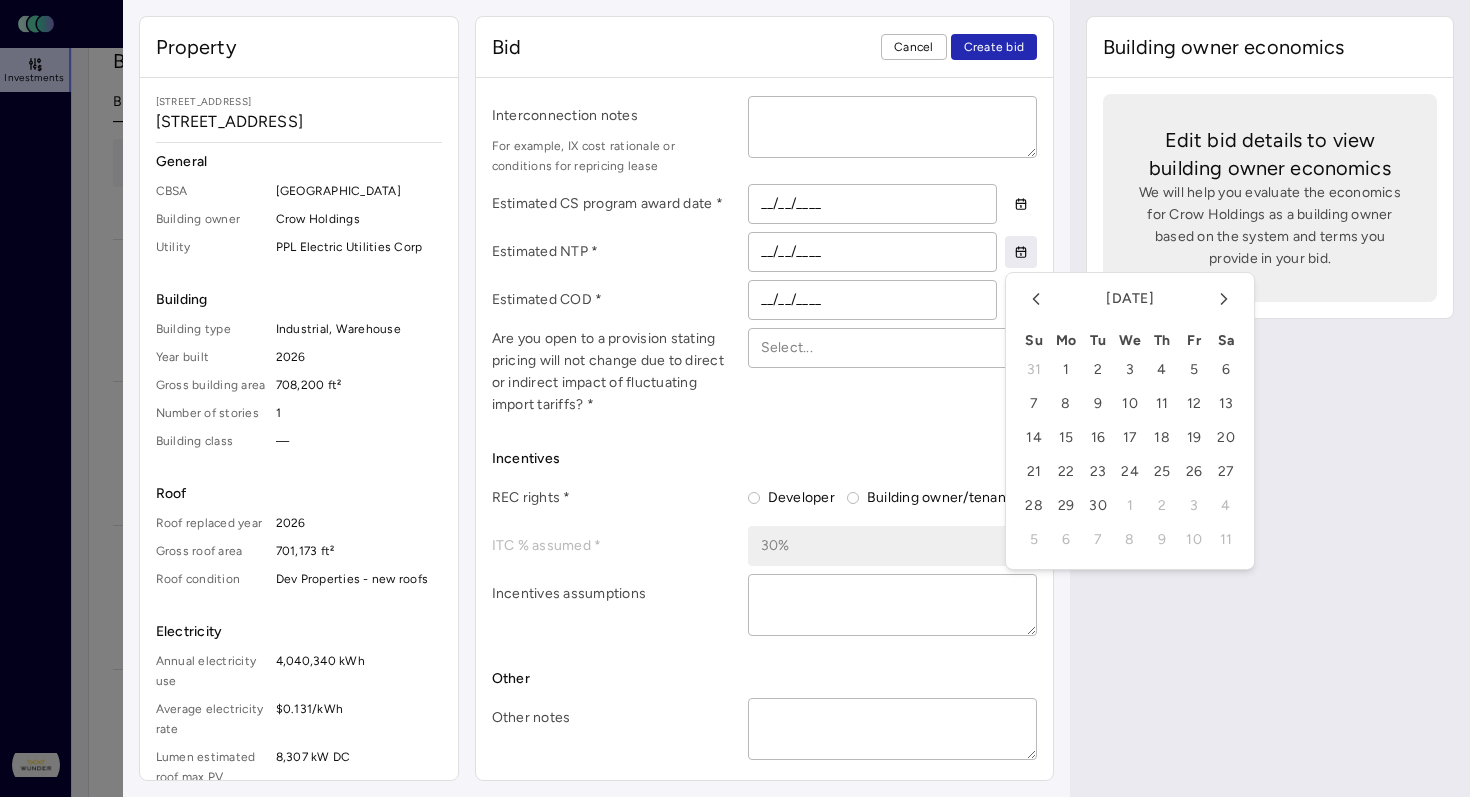 click 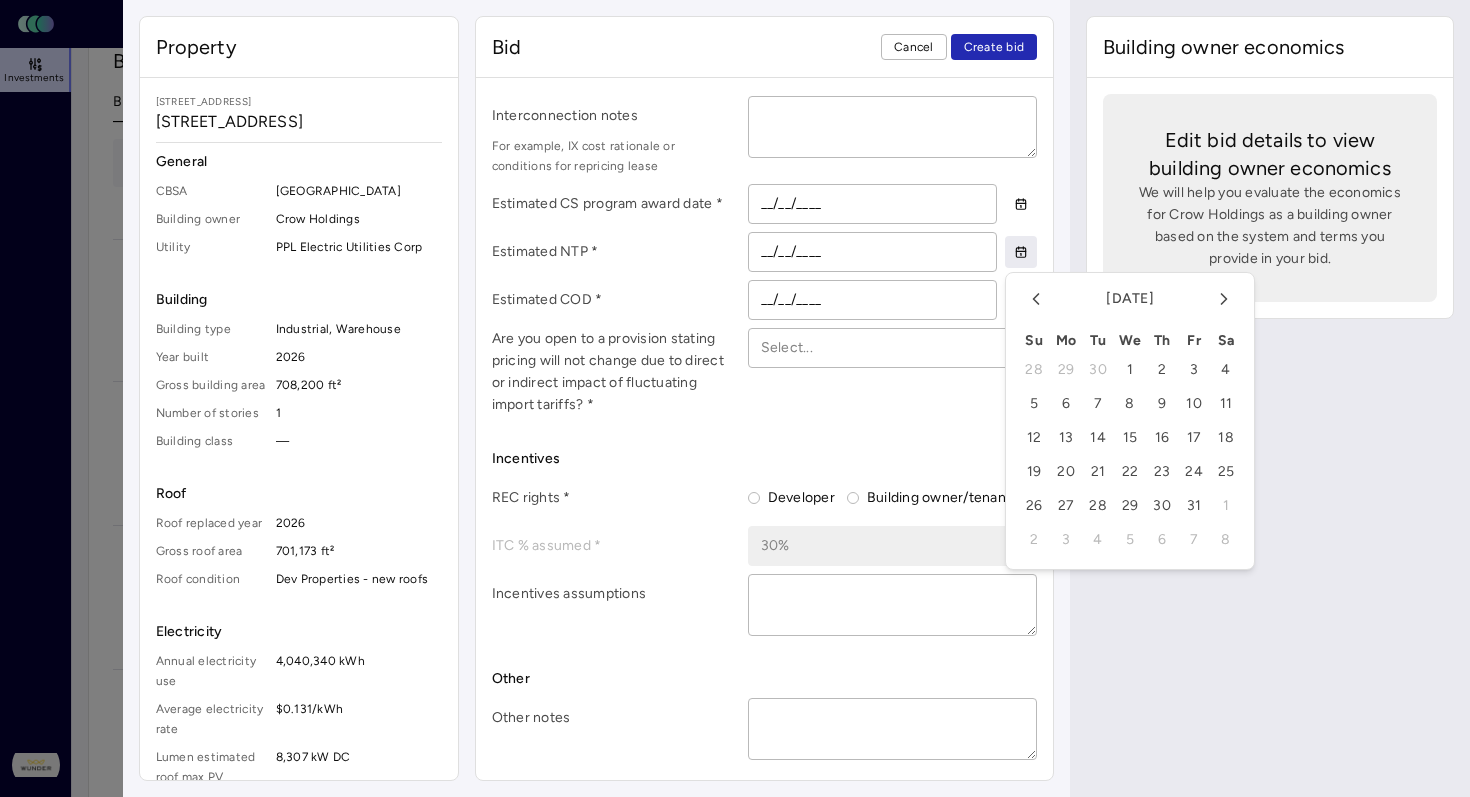 click 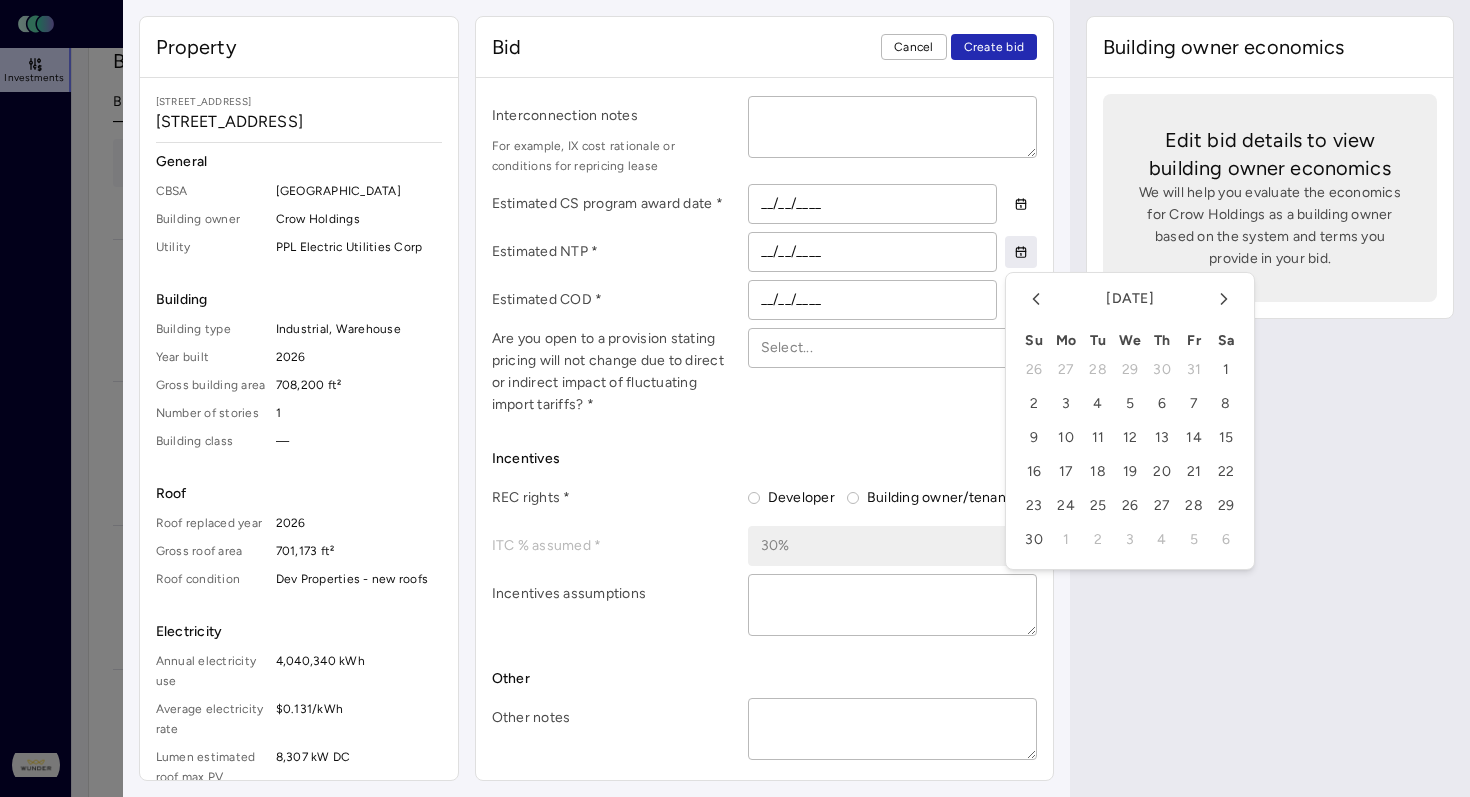 click 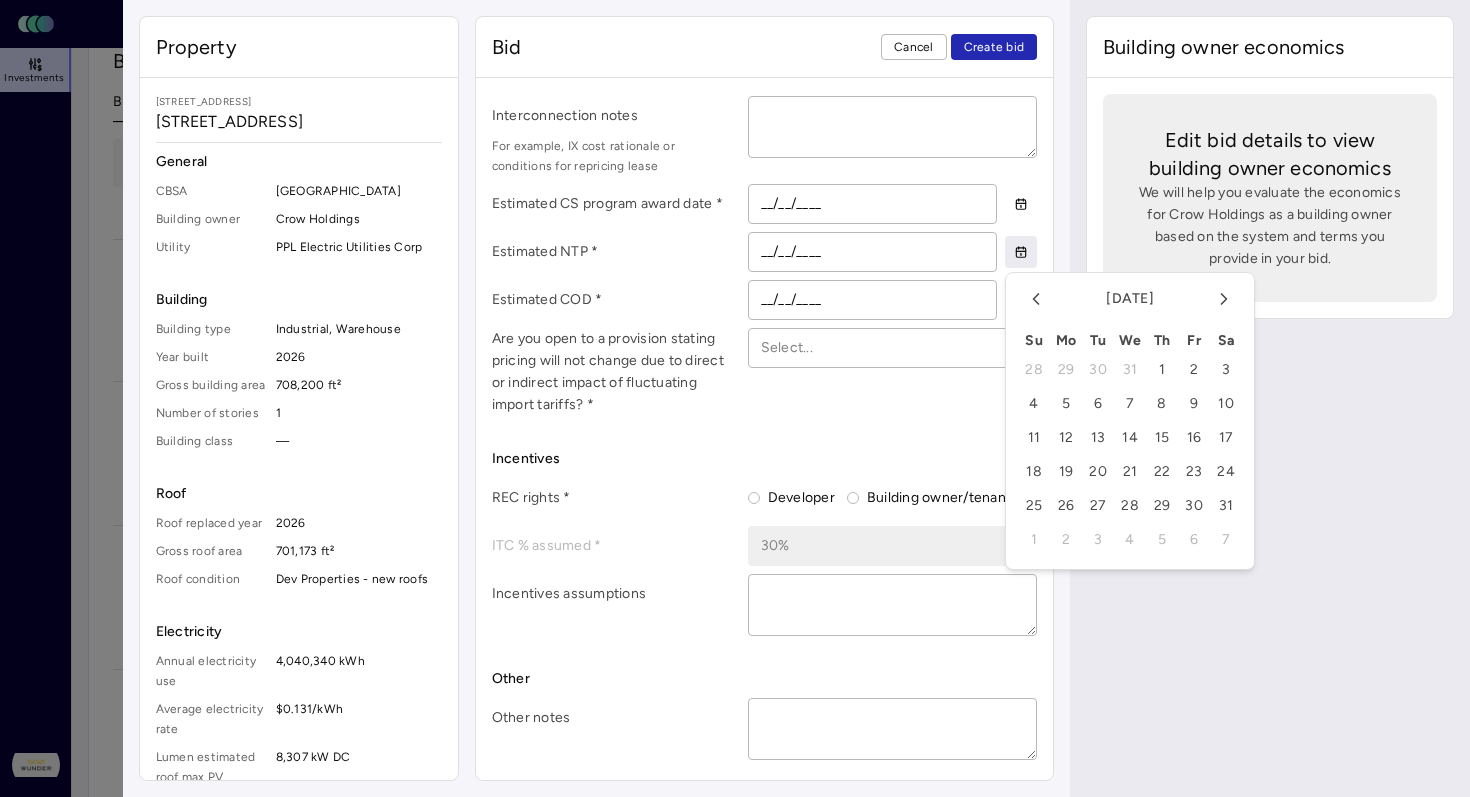 click 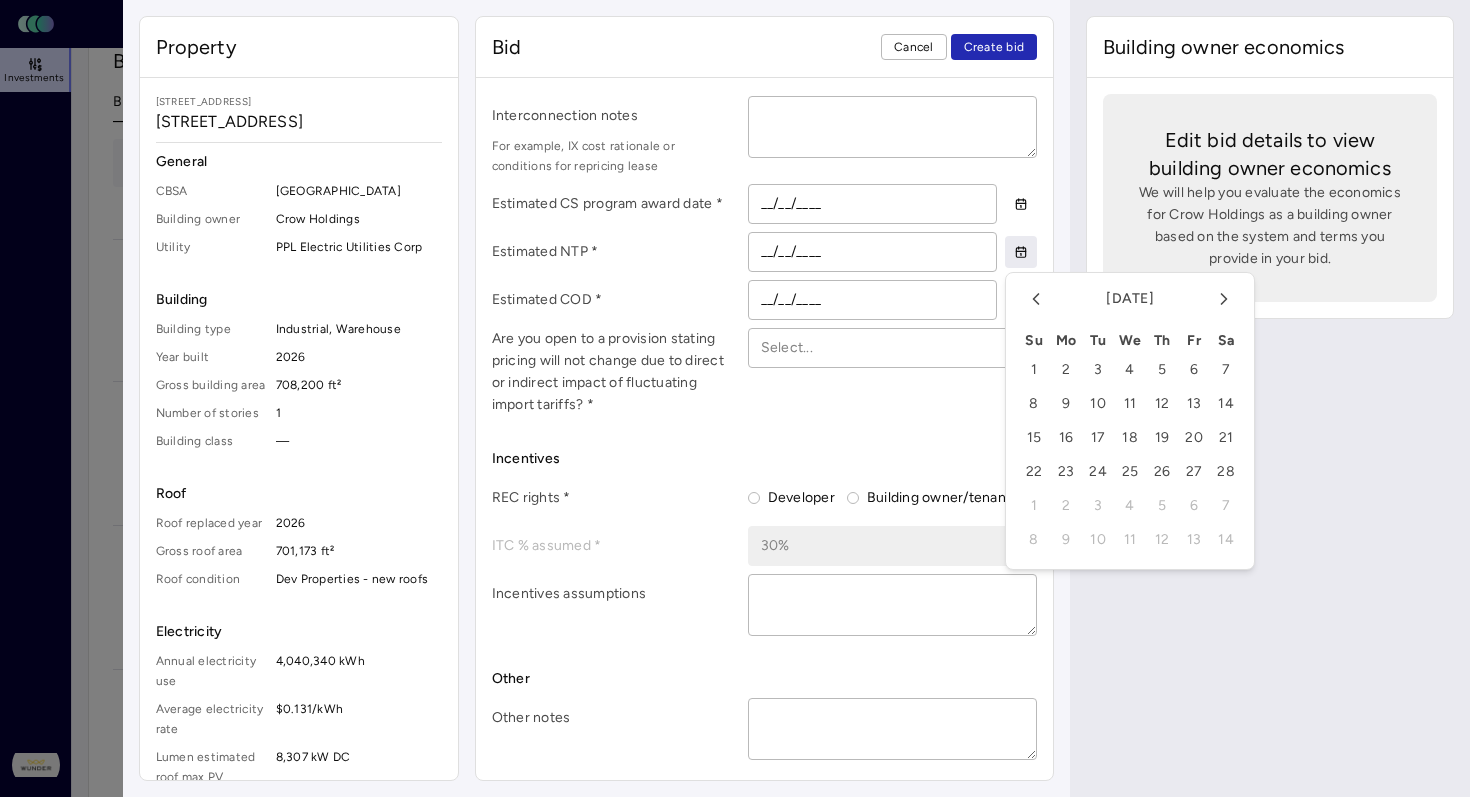click 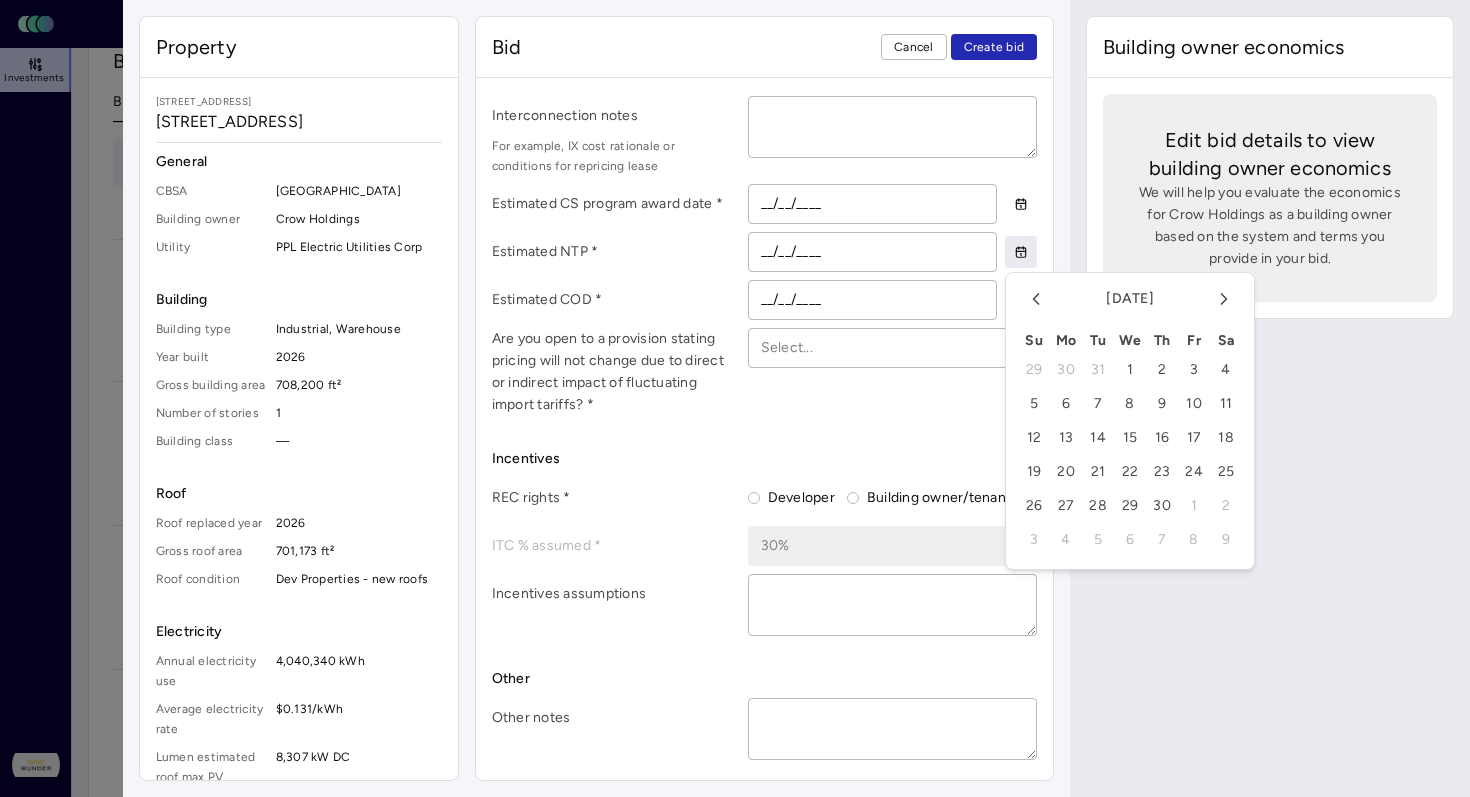 click 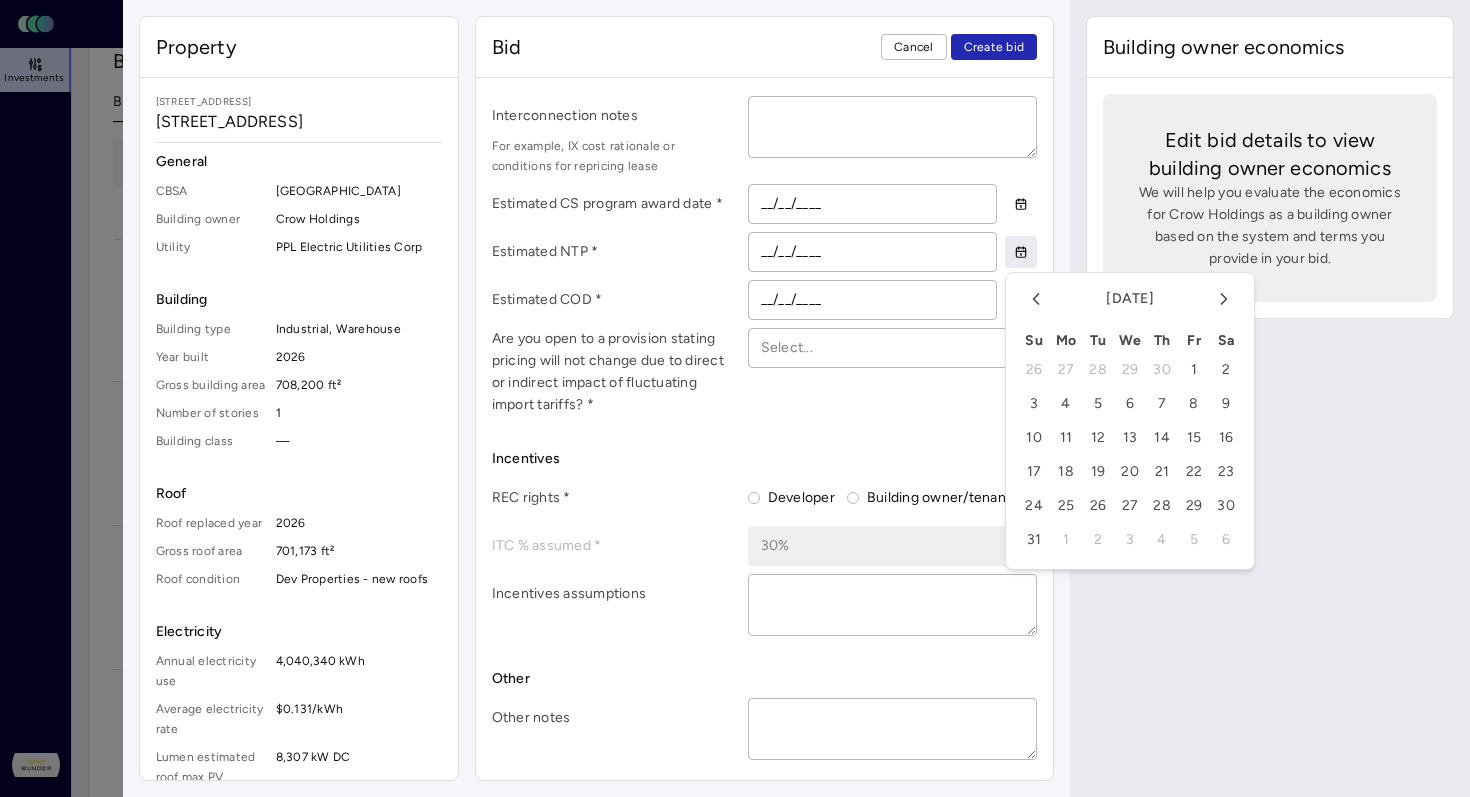 click 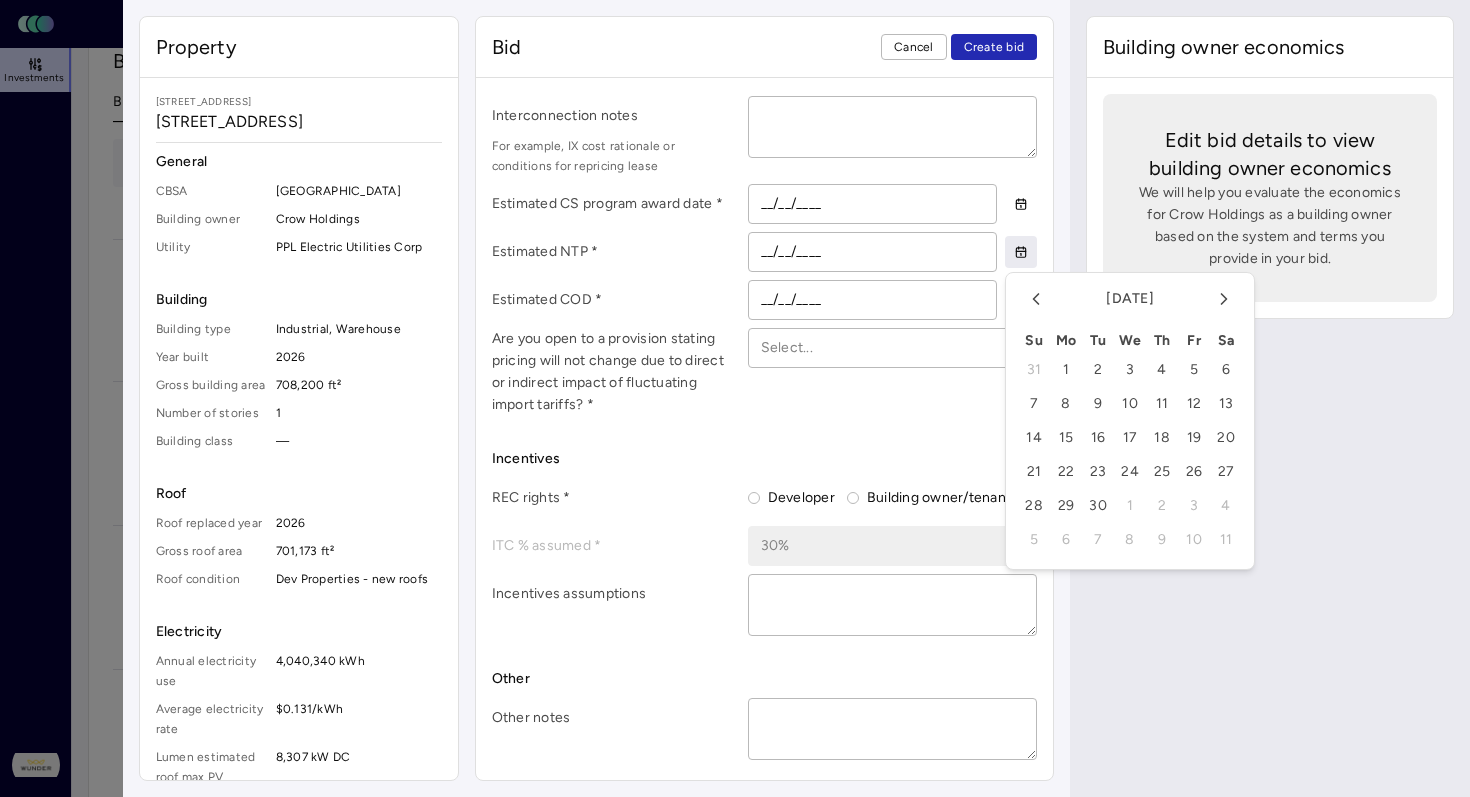 click 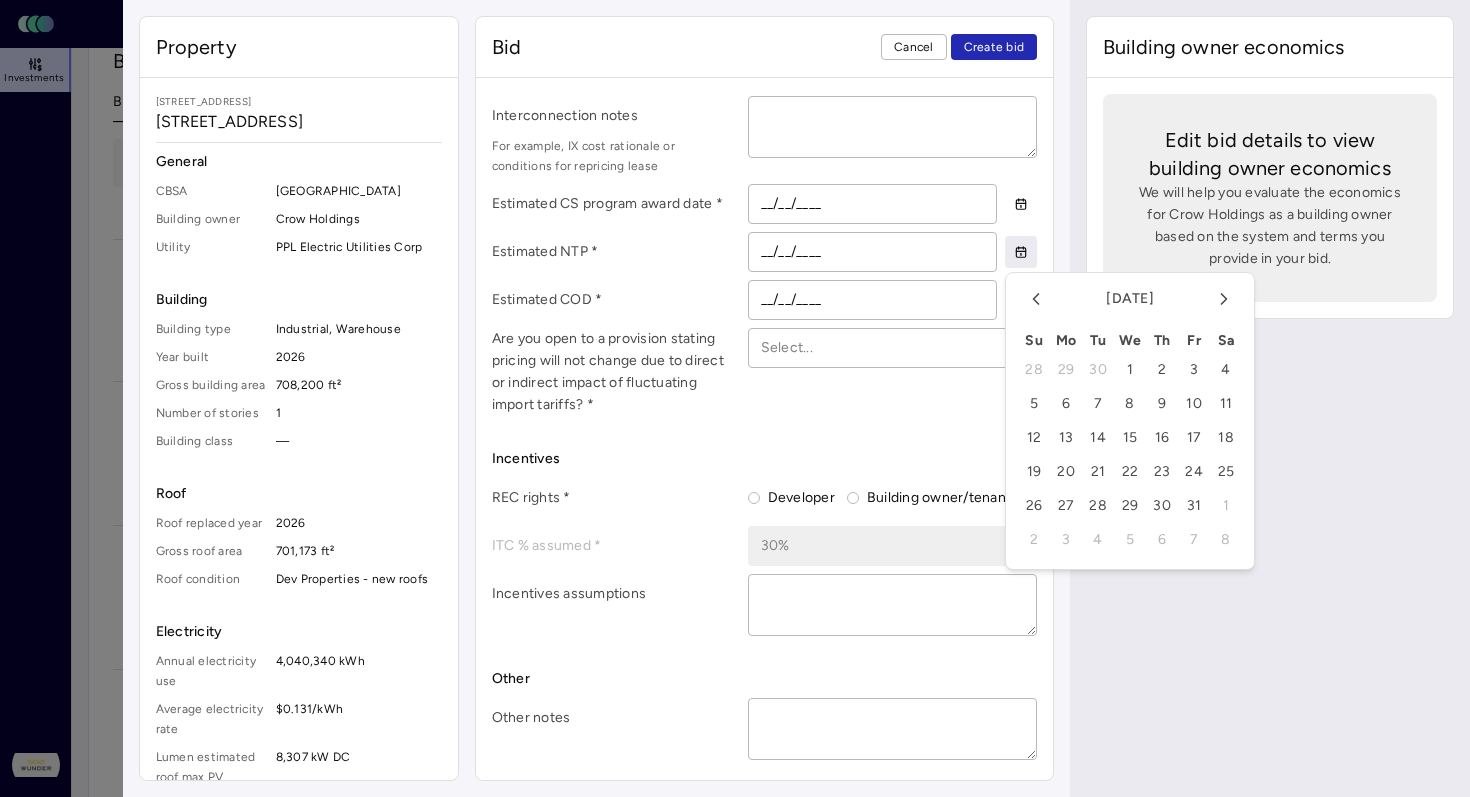 click 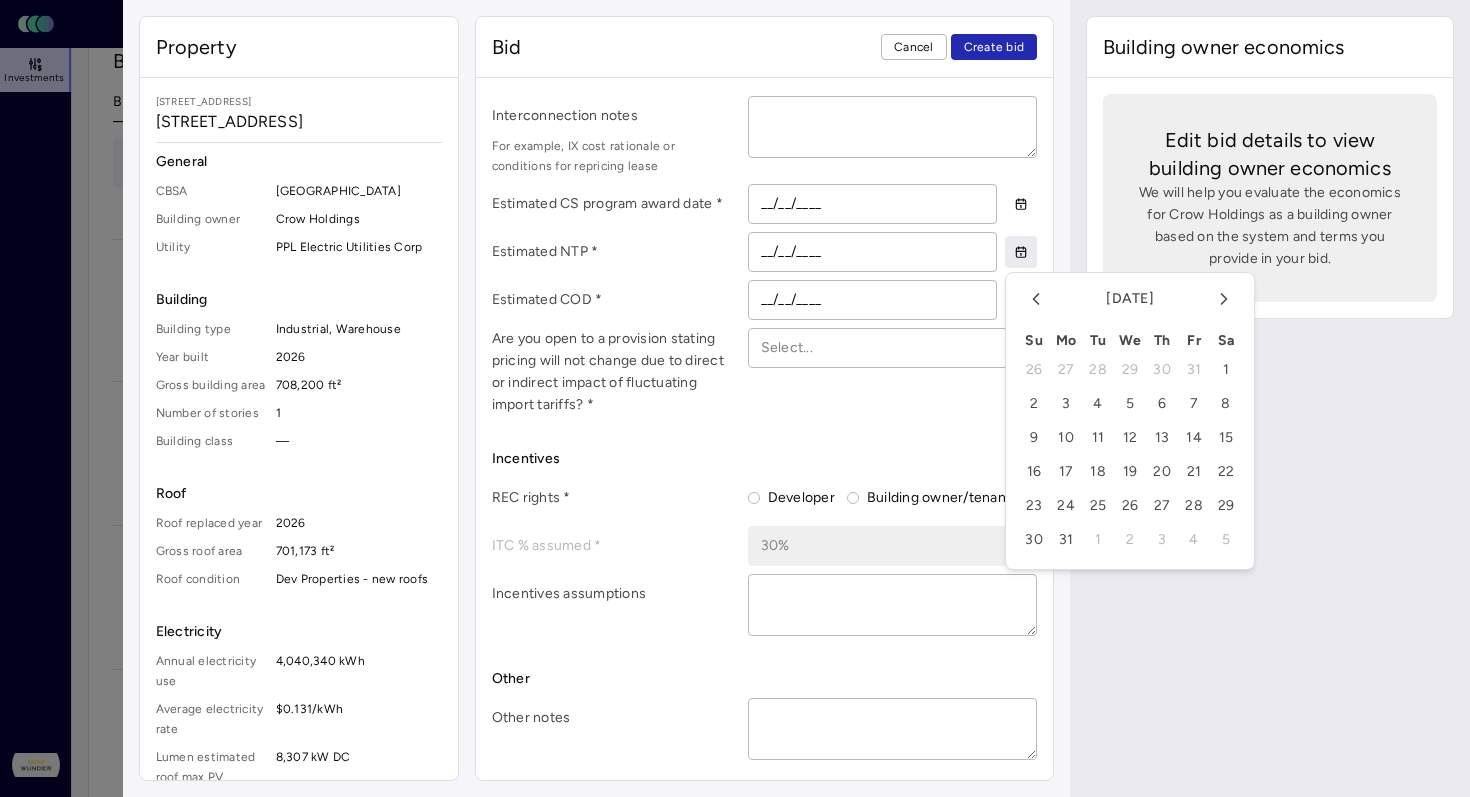 click 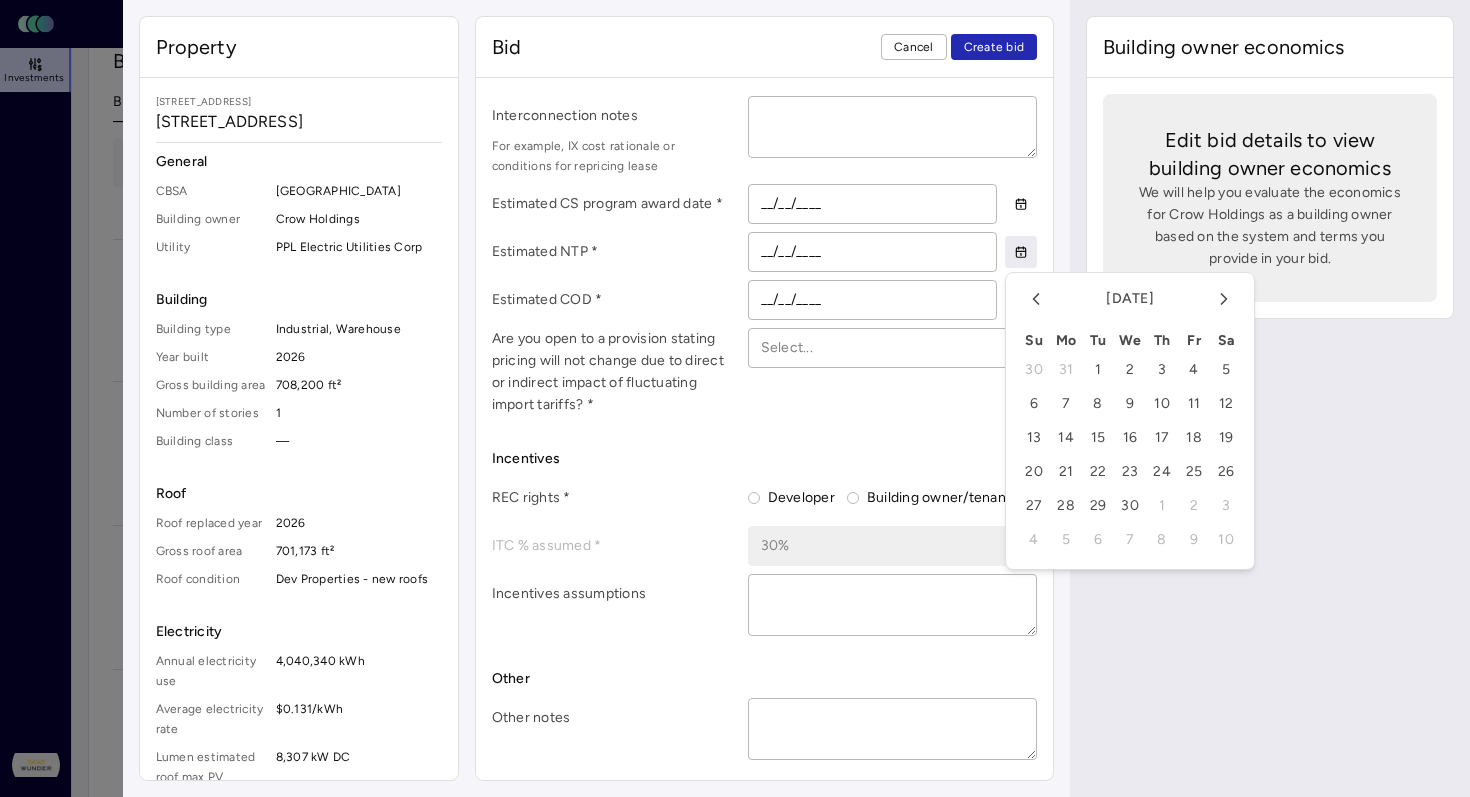 click on "5" at bounding box center [1226, 370] 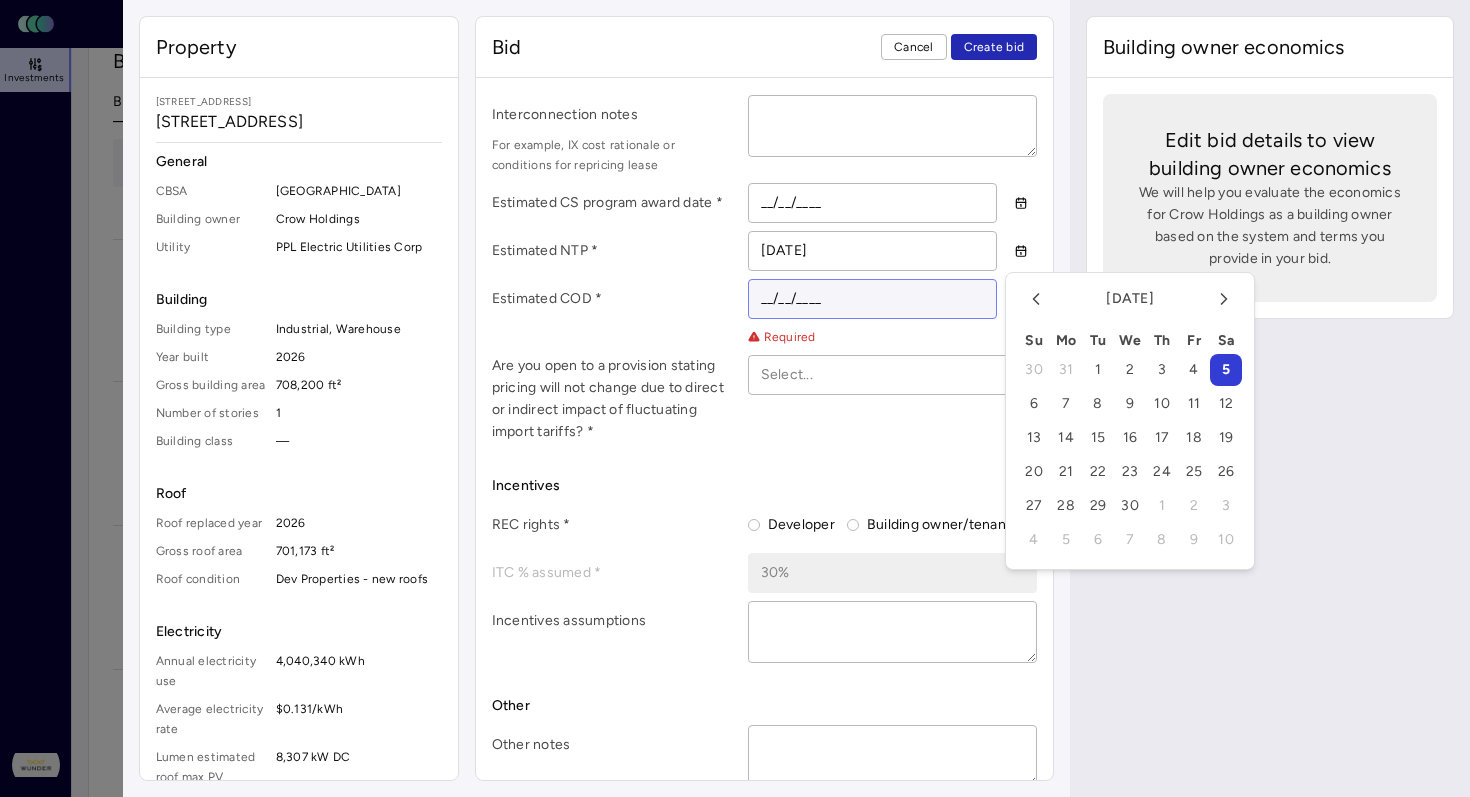 click on "__/__/____" at bounding box center (873, 299) 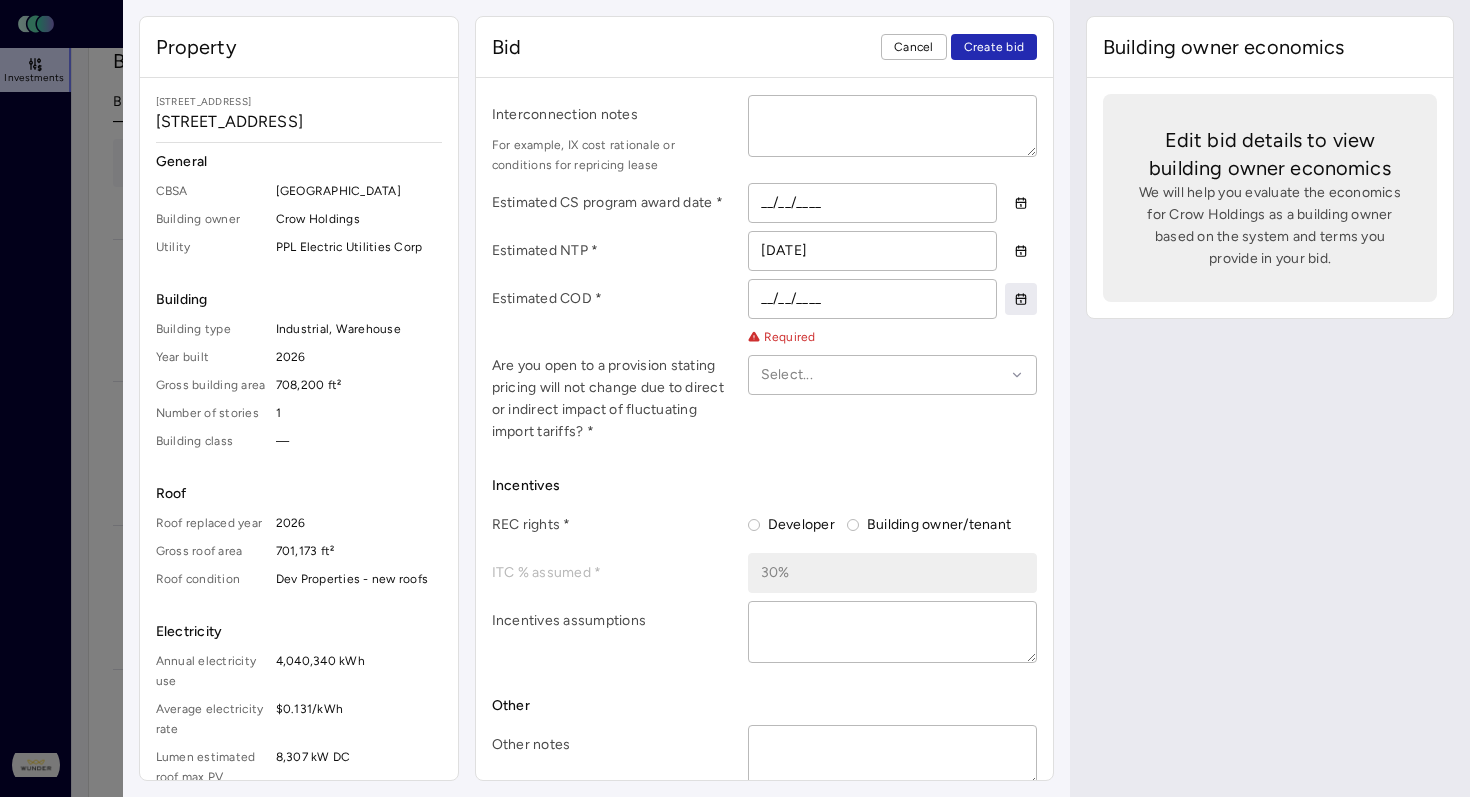 click 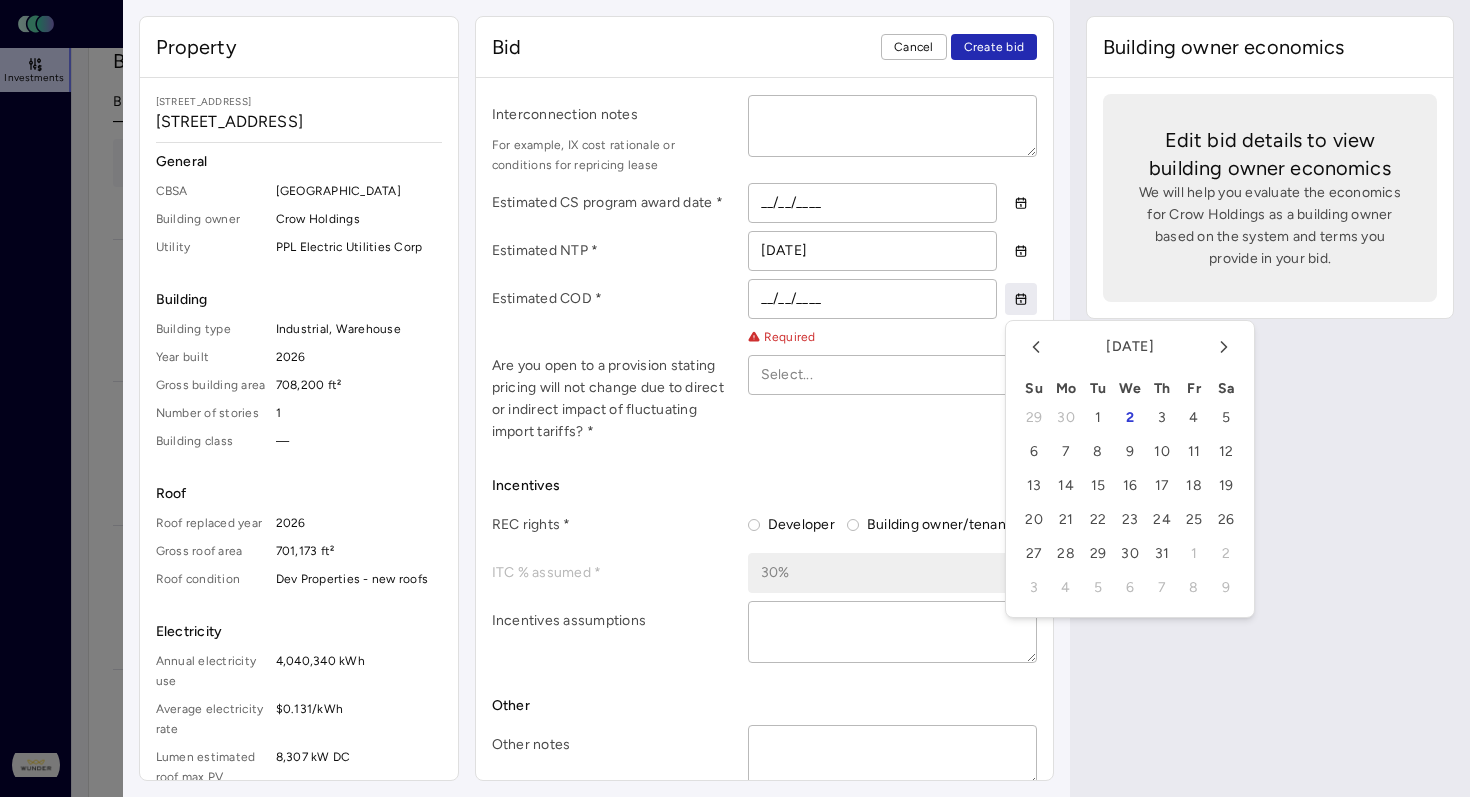click on "[DATE]" at bounding box center [1130, 347] 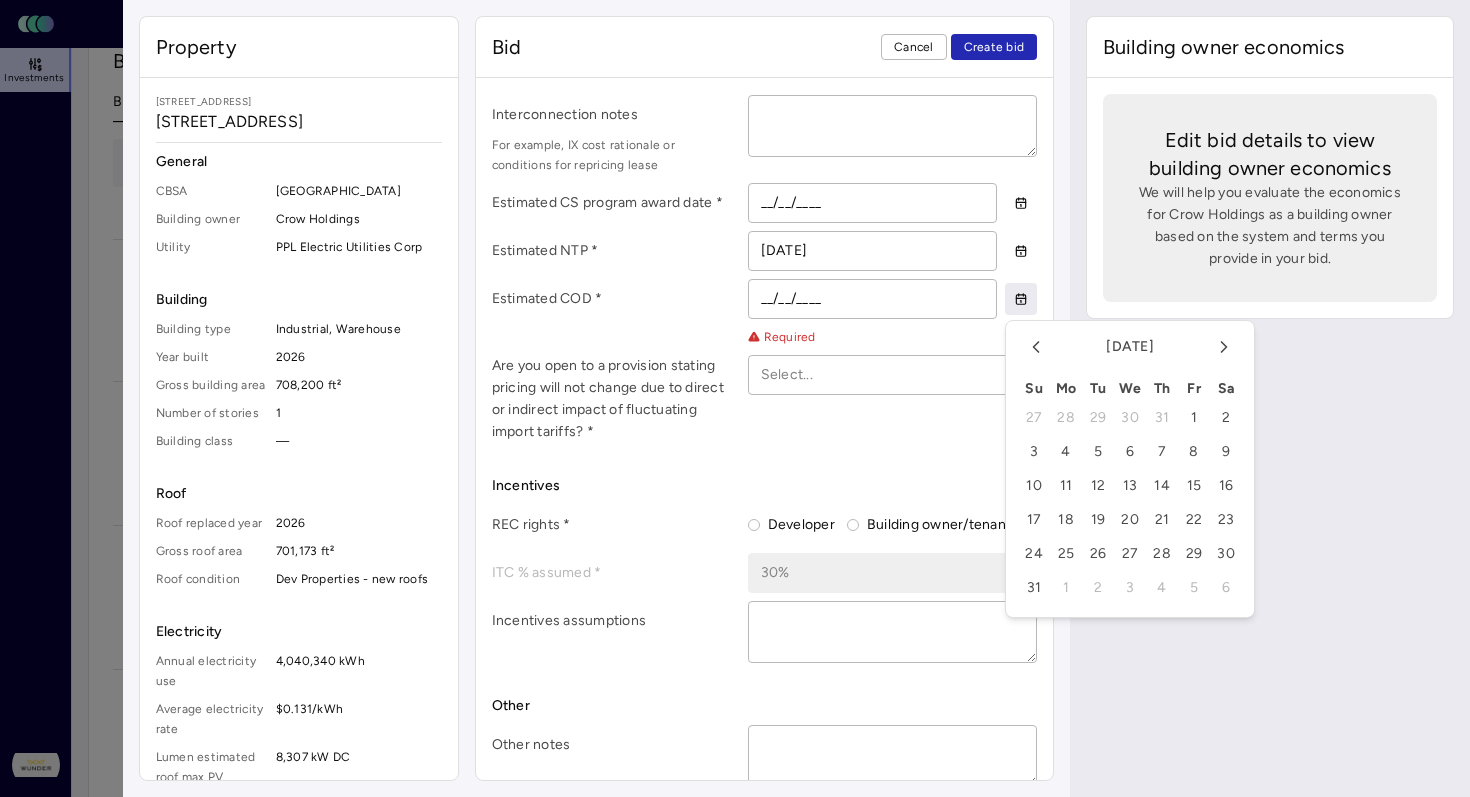 click 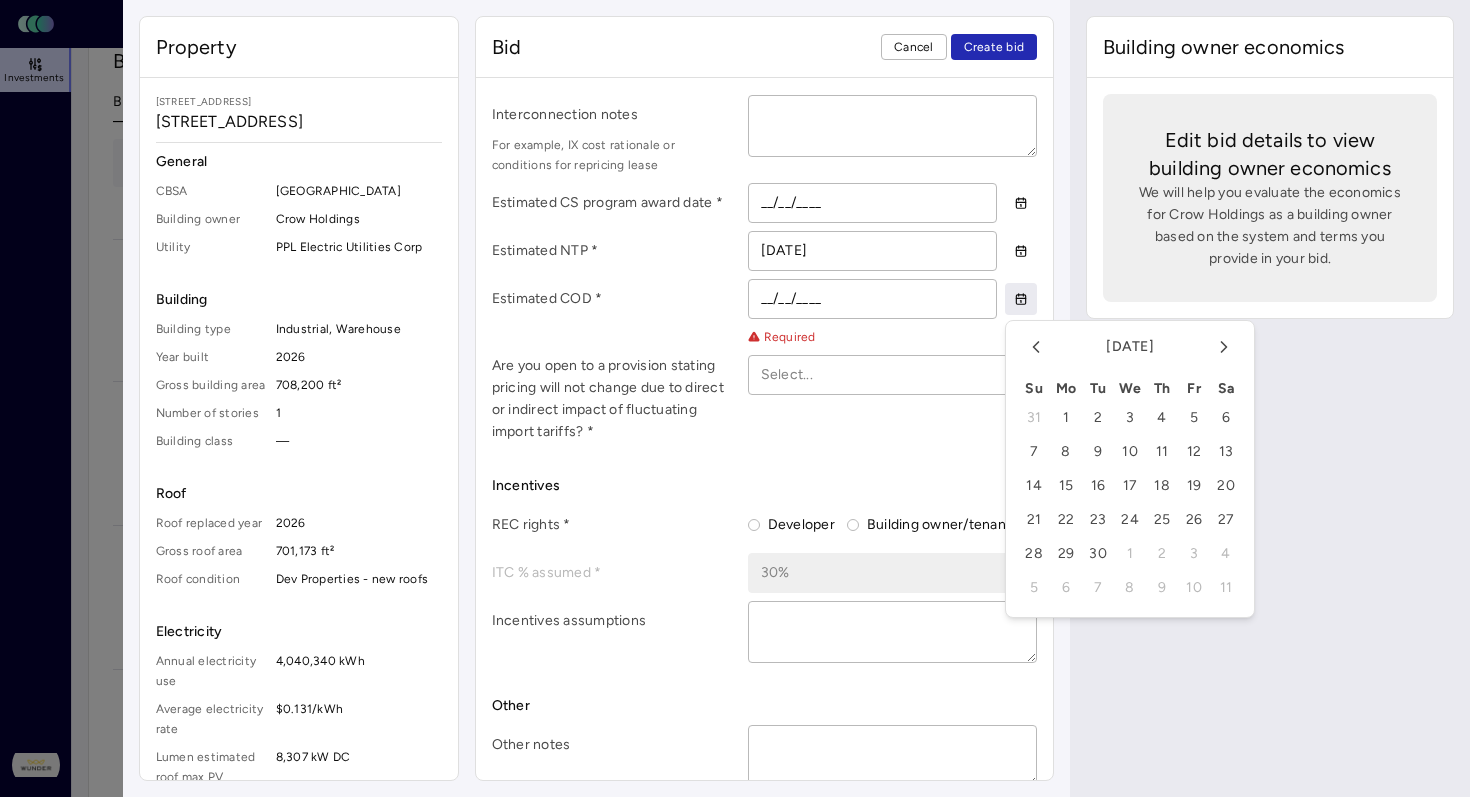 click 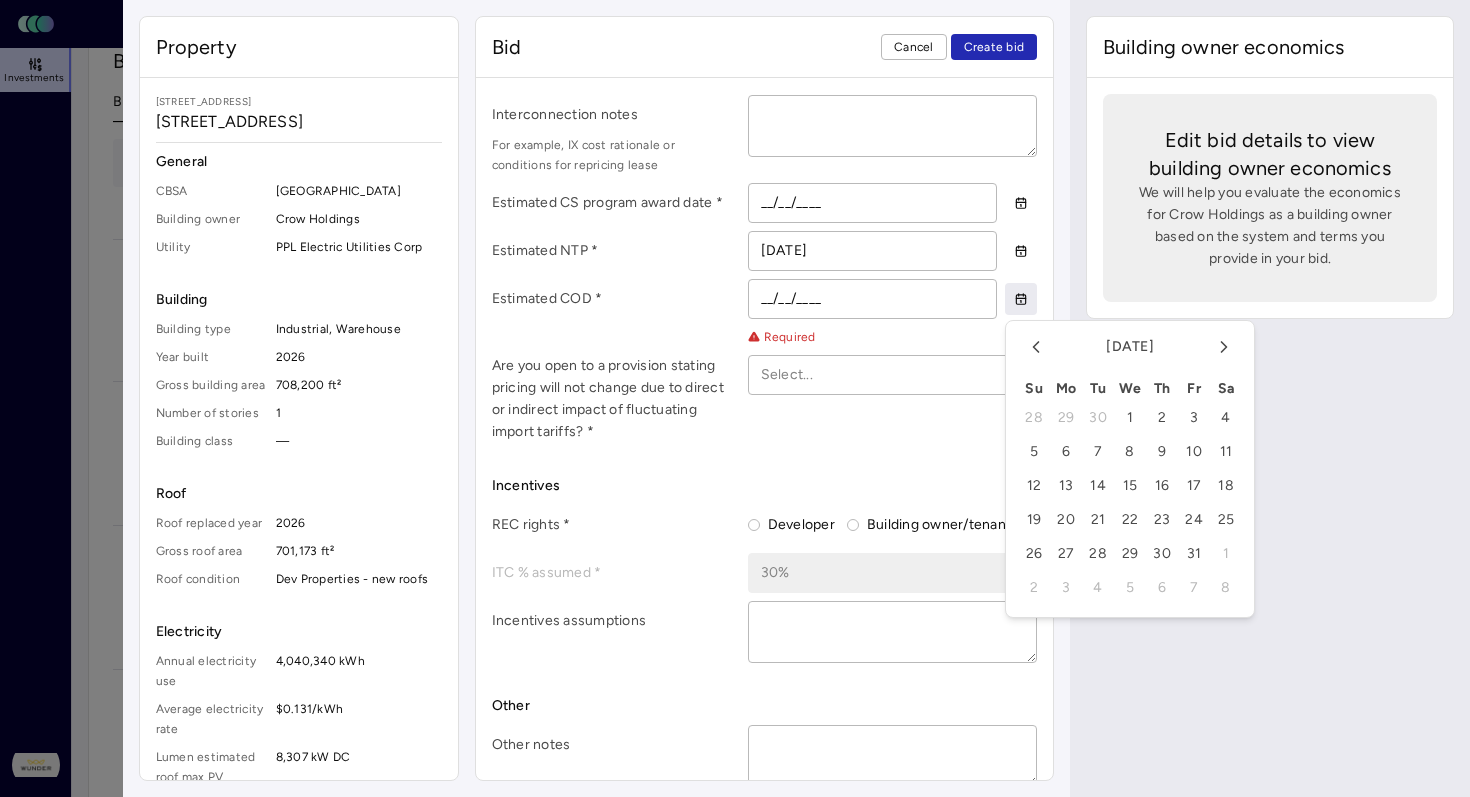 click 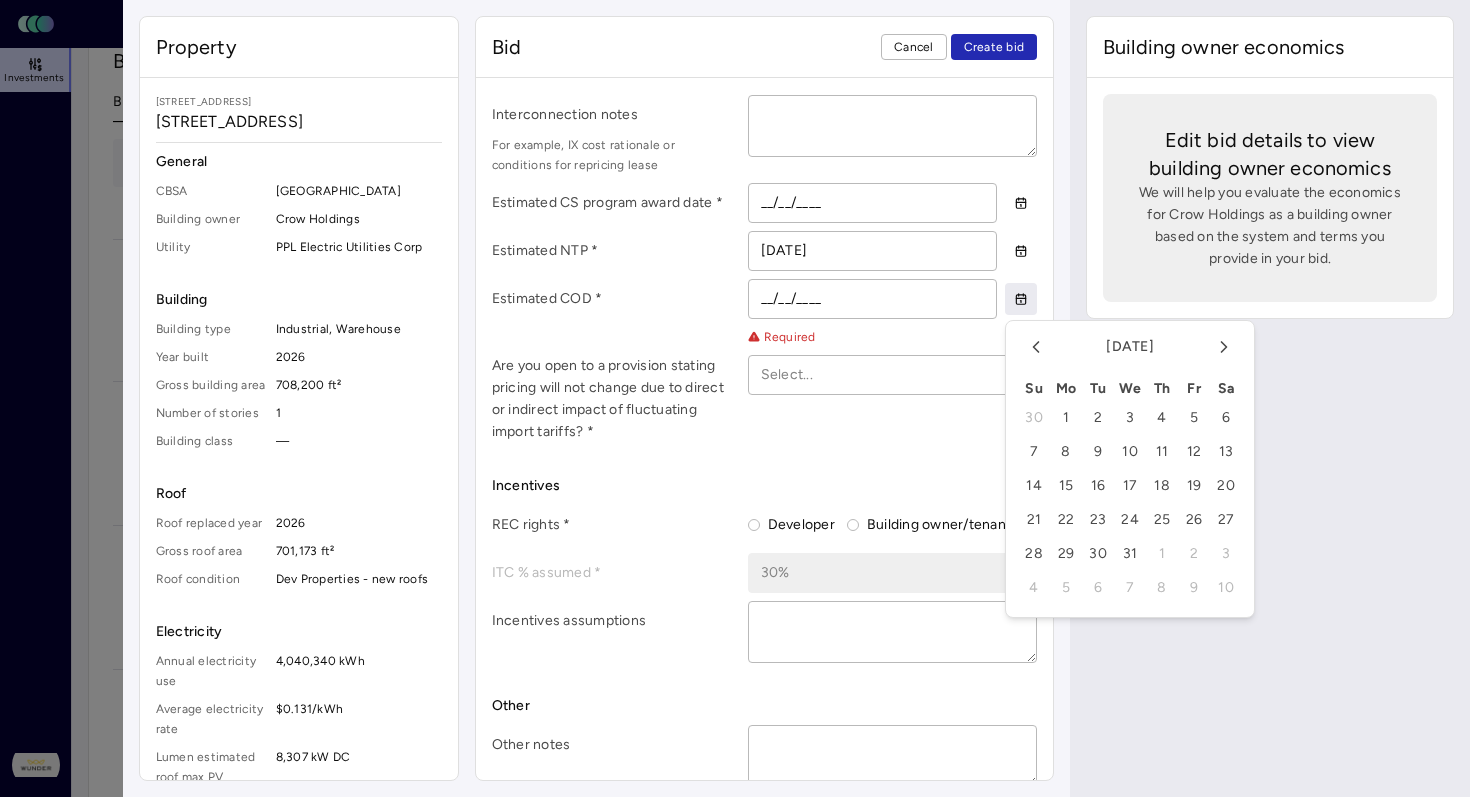 click 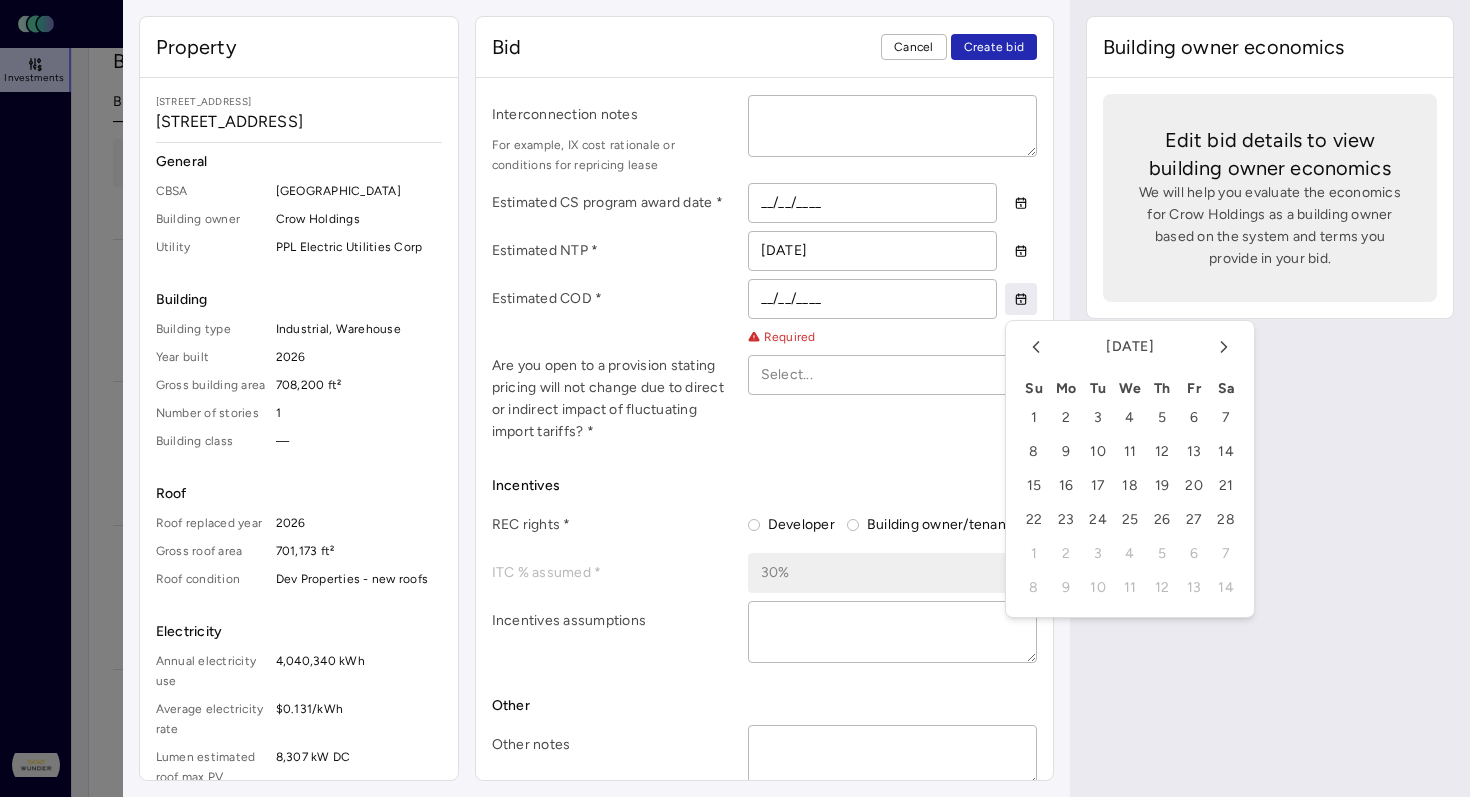 click 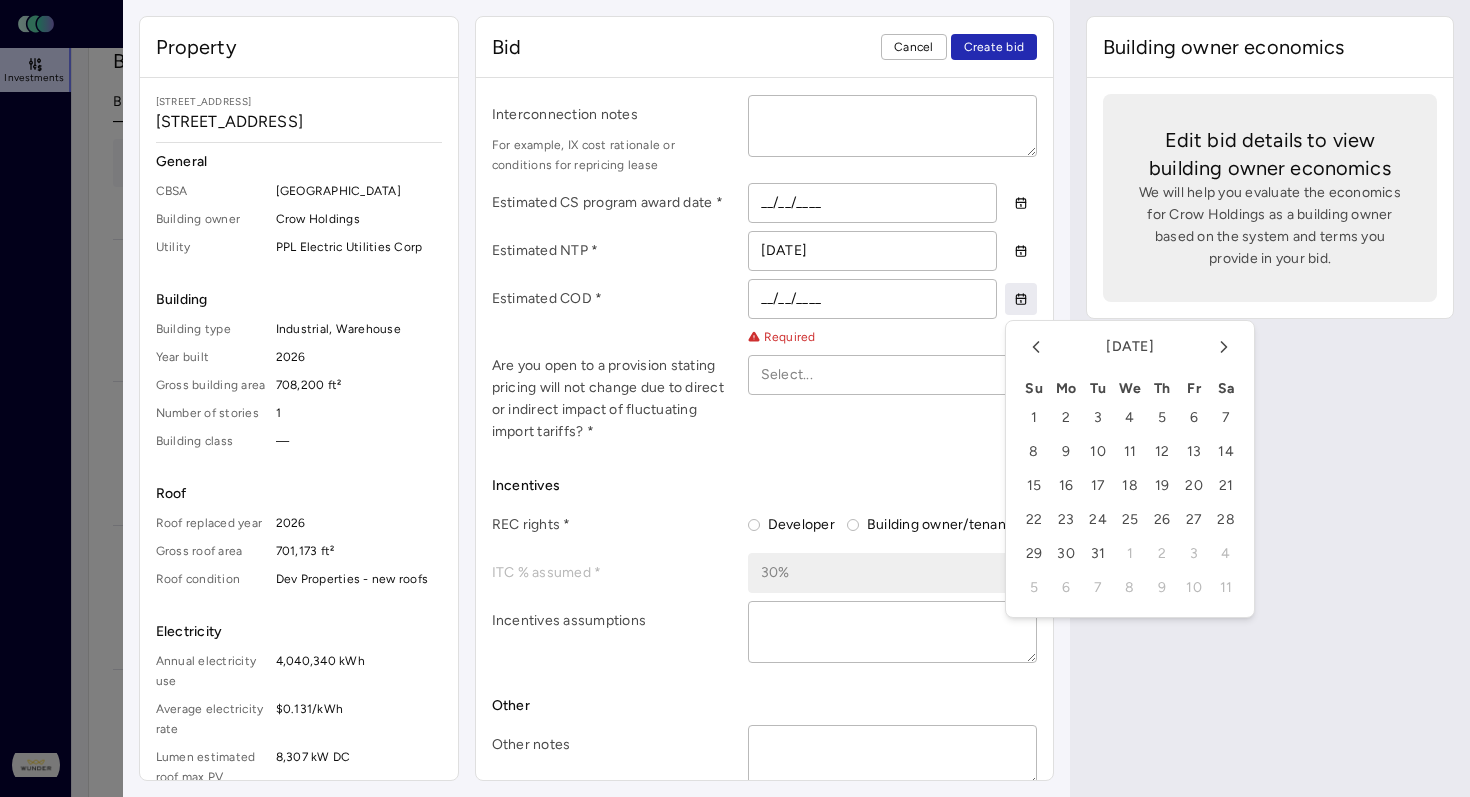 click 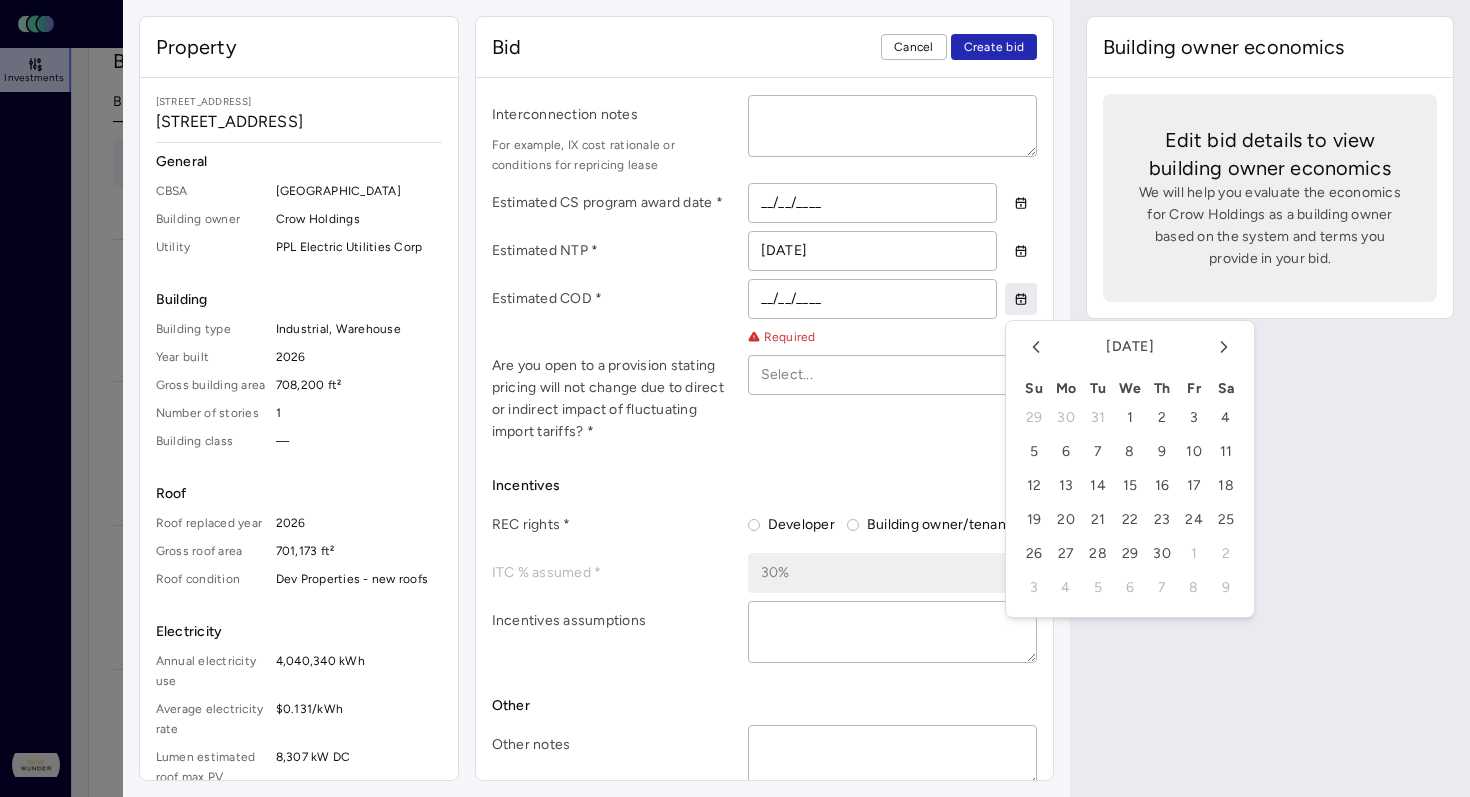 click 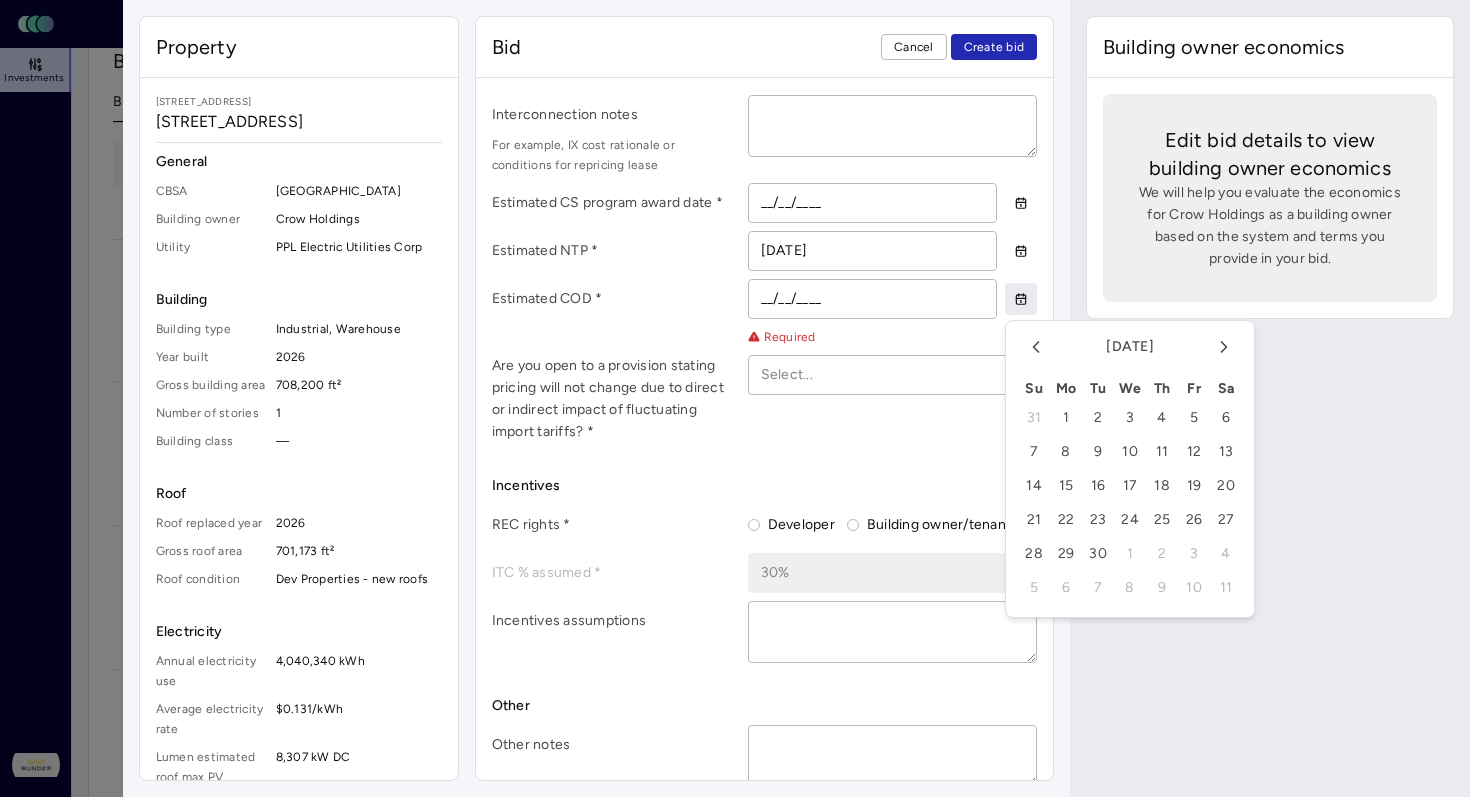 click 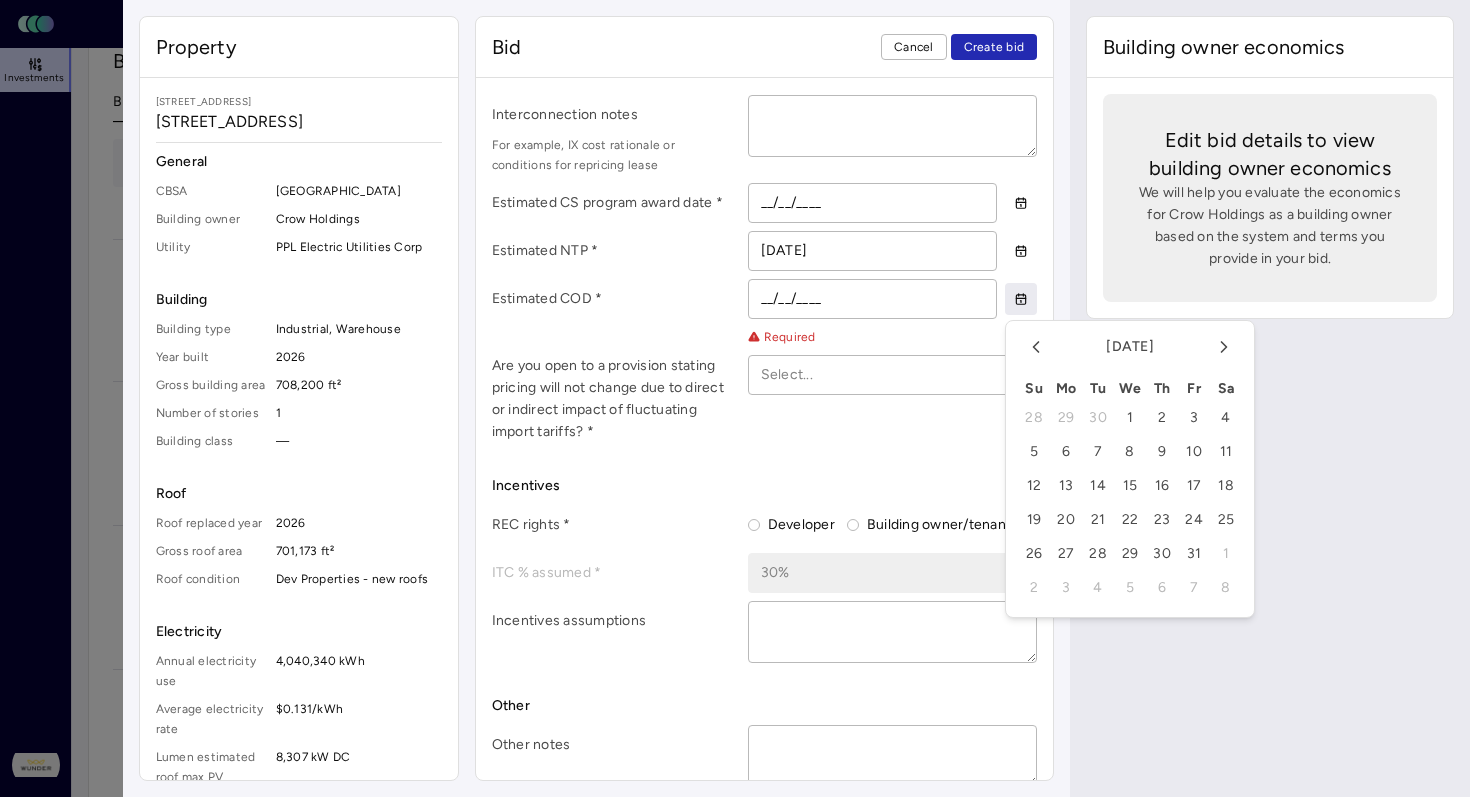 click 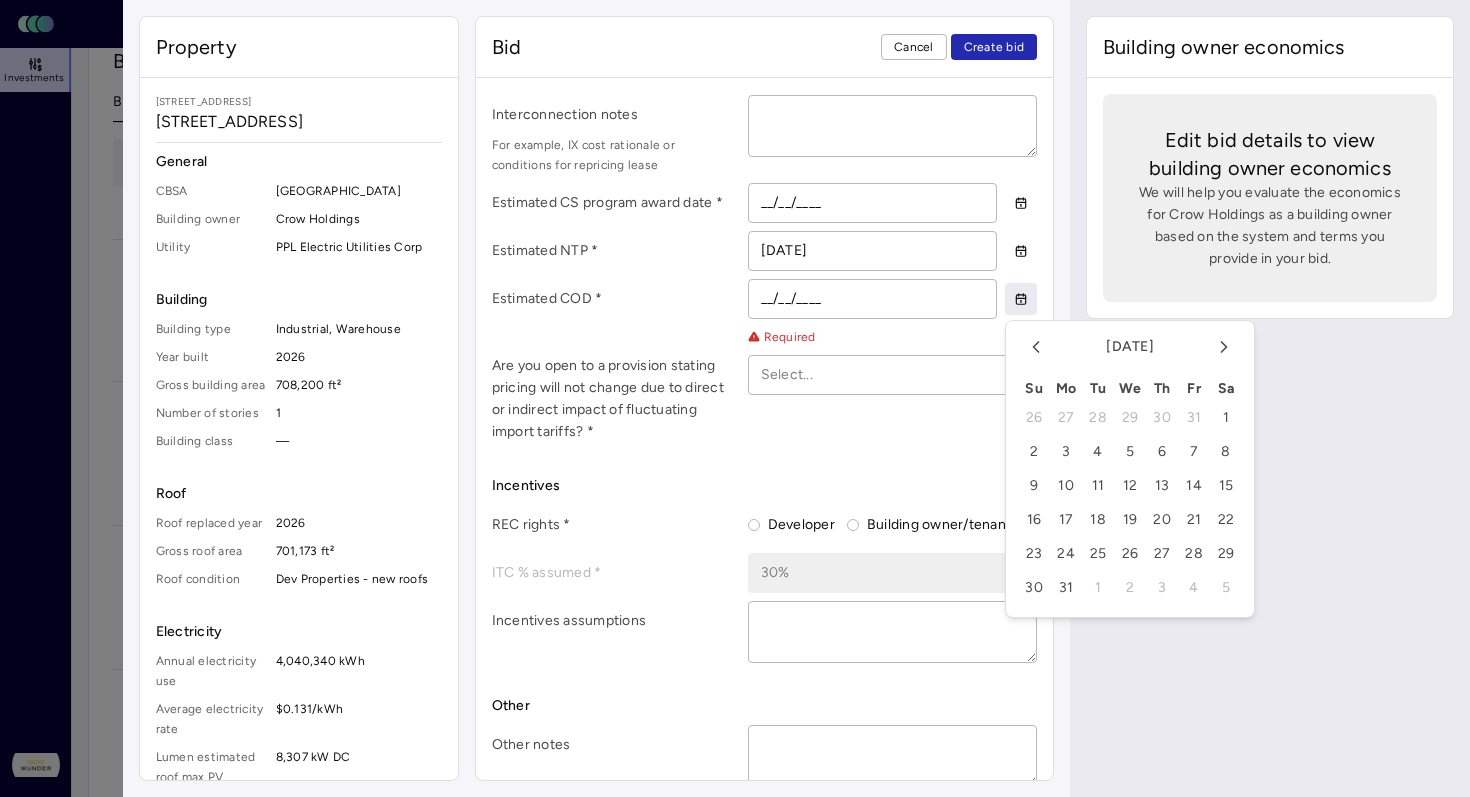 click 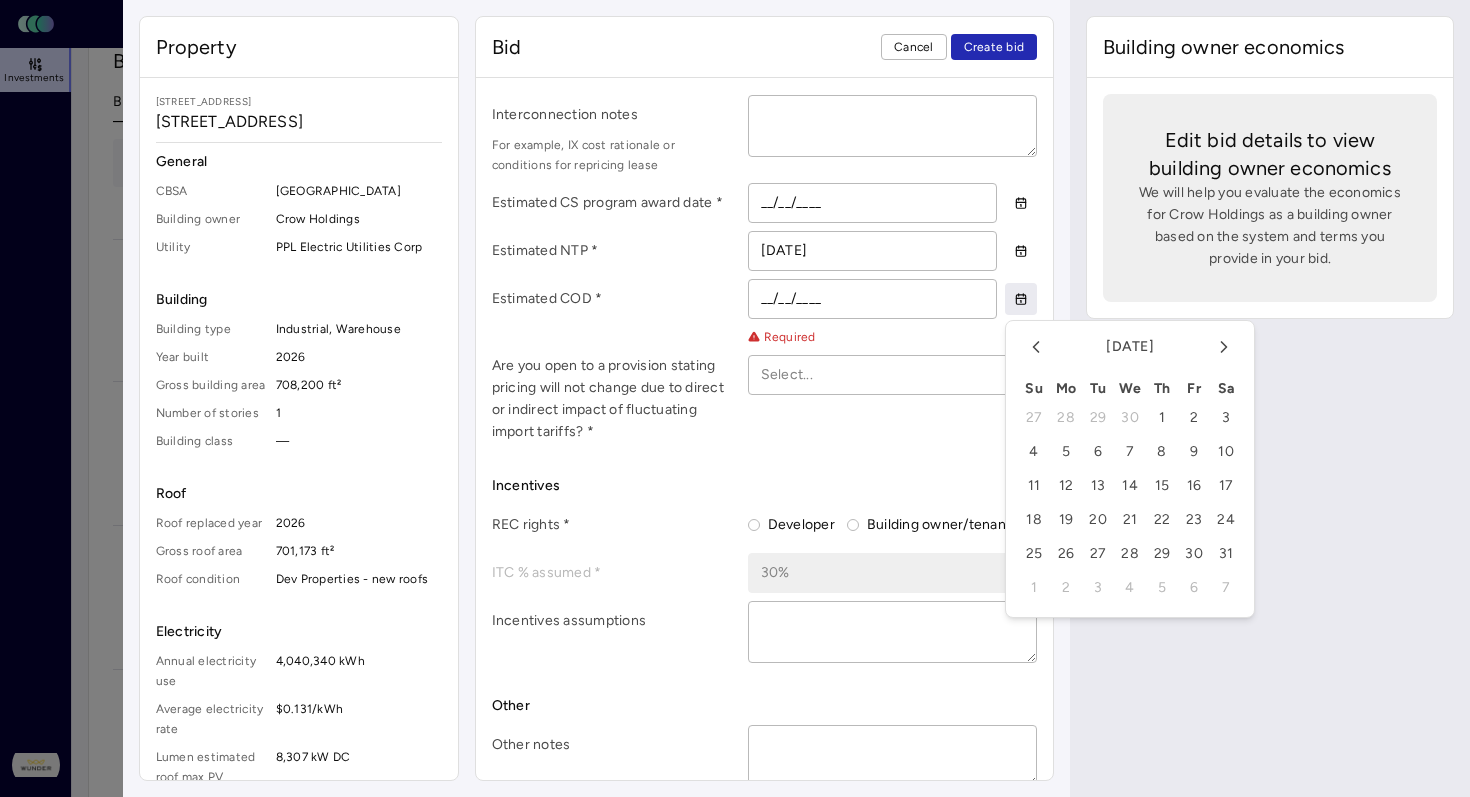 click 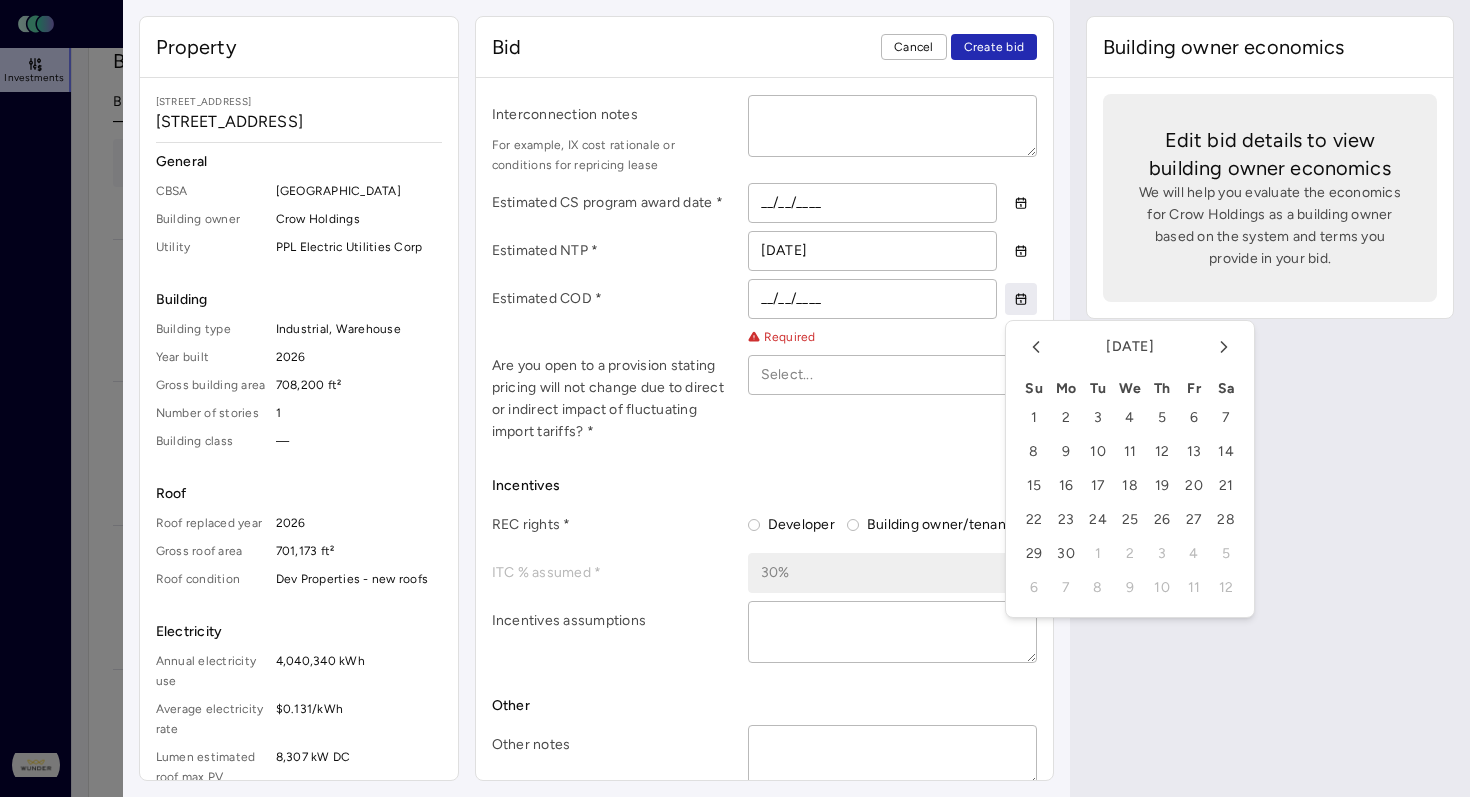 click 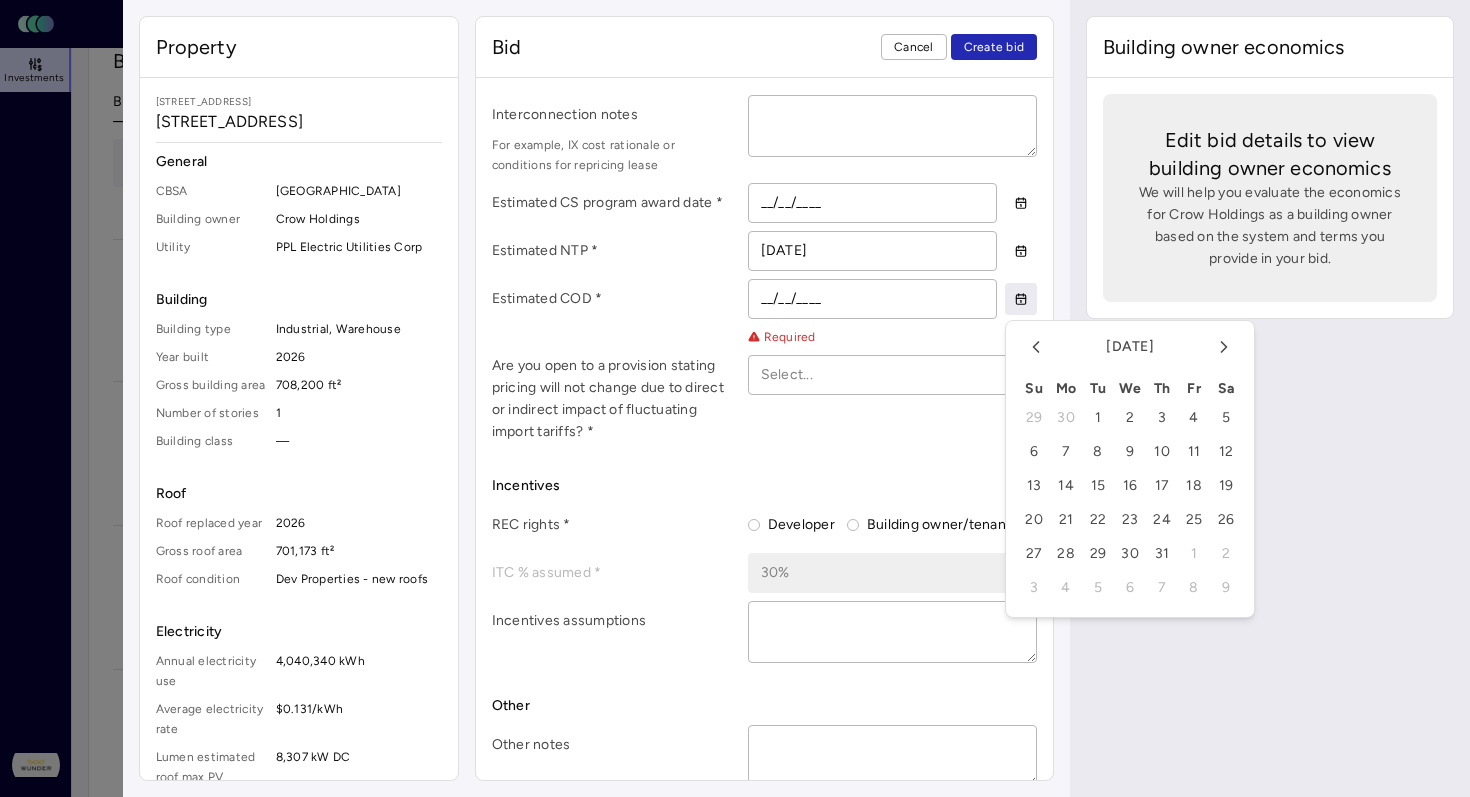 click 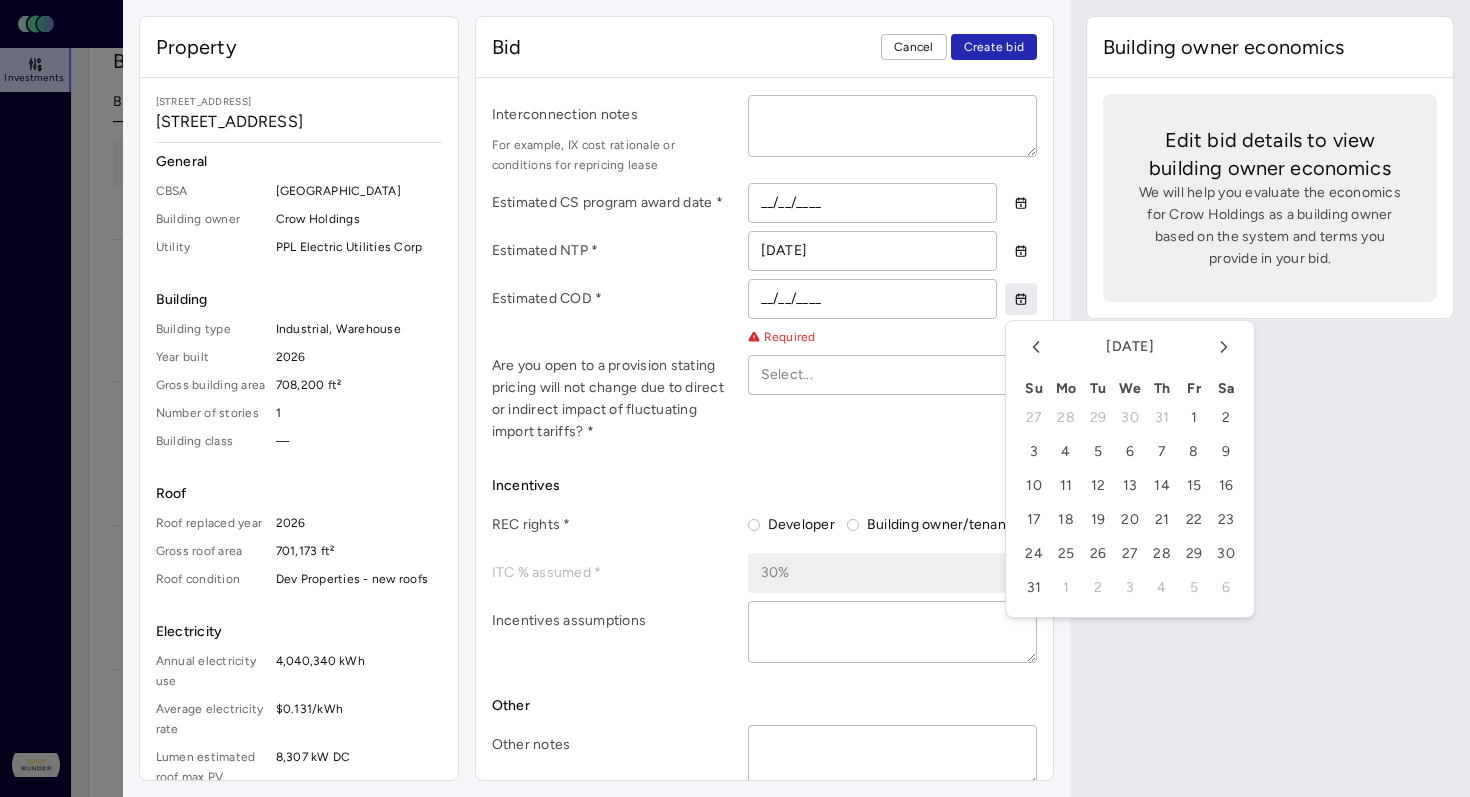 click 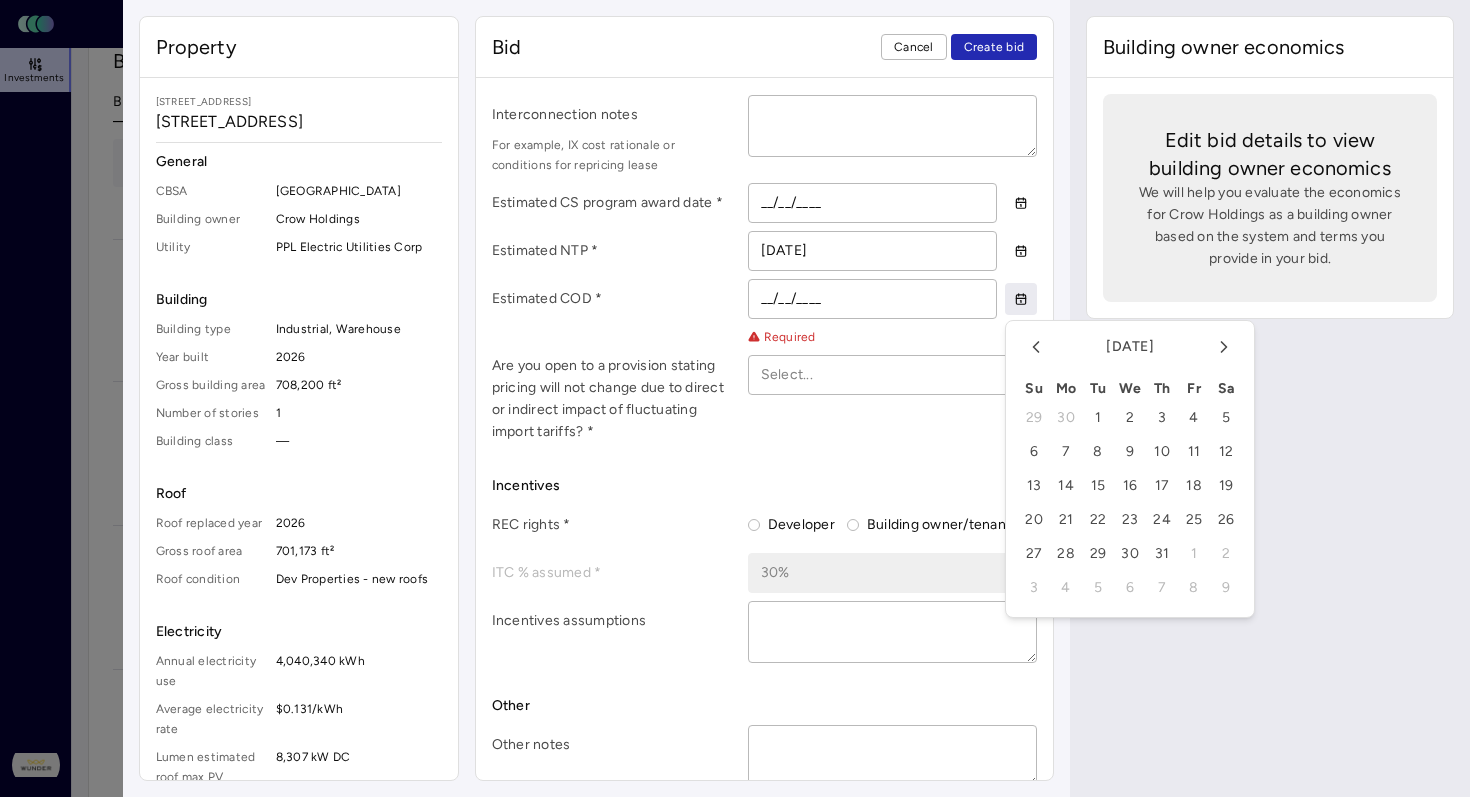 click on "26" at bounding box center [1226, 520] 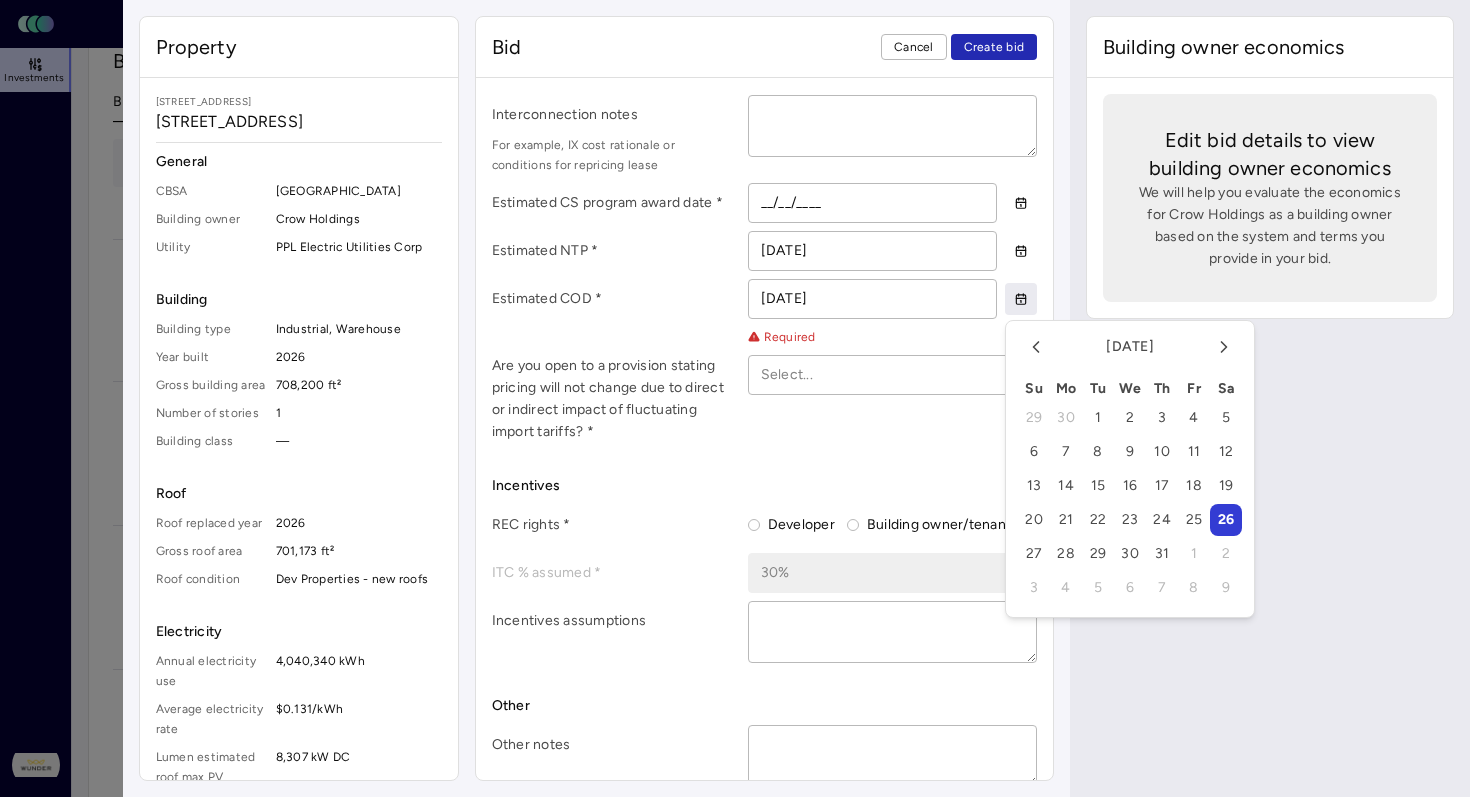 click on "Bid terms Contract term   * 20 years Year 1 roof rent   * $5,252 Annual roof rent escalator   * 2% Additional payments   These are optional payments you can offer to help offset the building owner's costs during the contract term. These payments can make your bid more attractive. Upfront payment Year 1 additional payment Add year Additional payment terms   Construction assumptions Direct utility interconnection allowance   * $1,286,748 Non-utility interconnection cost   * Total interconnection cost   — Interconnection notes   For example, IX cost rationale or conditions for repricing lease Estimated CS program award date   * __/__/____ Estimated NTP   * [DATE] Estimated COD   * [DATE]   Required Are you open to a provision stating pricing will not change due to direct or indirect impact of fluctuating import tariffs?   * Select... Incentives REC rights   * Developer Building owner/tenant ITC % assumed   * 30% Incentives assumptions   Other Other notes" at bounding box center [765, 114] 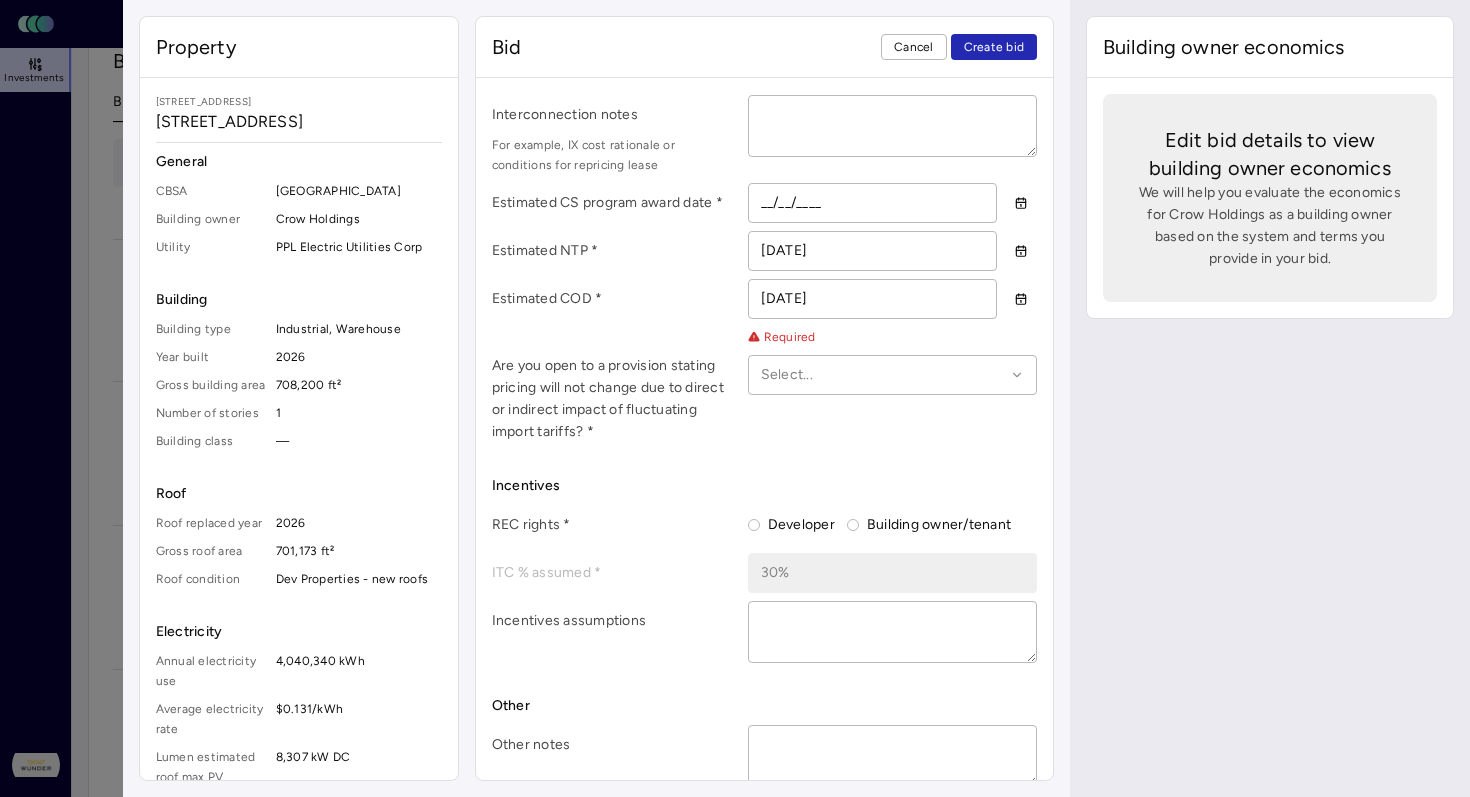 scroll, scrollTop: 1146, scrollLeft: 0, axis: vertical 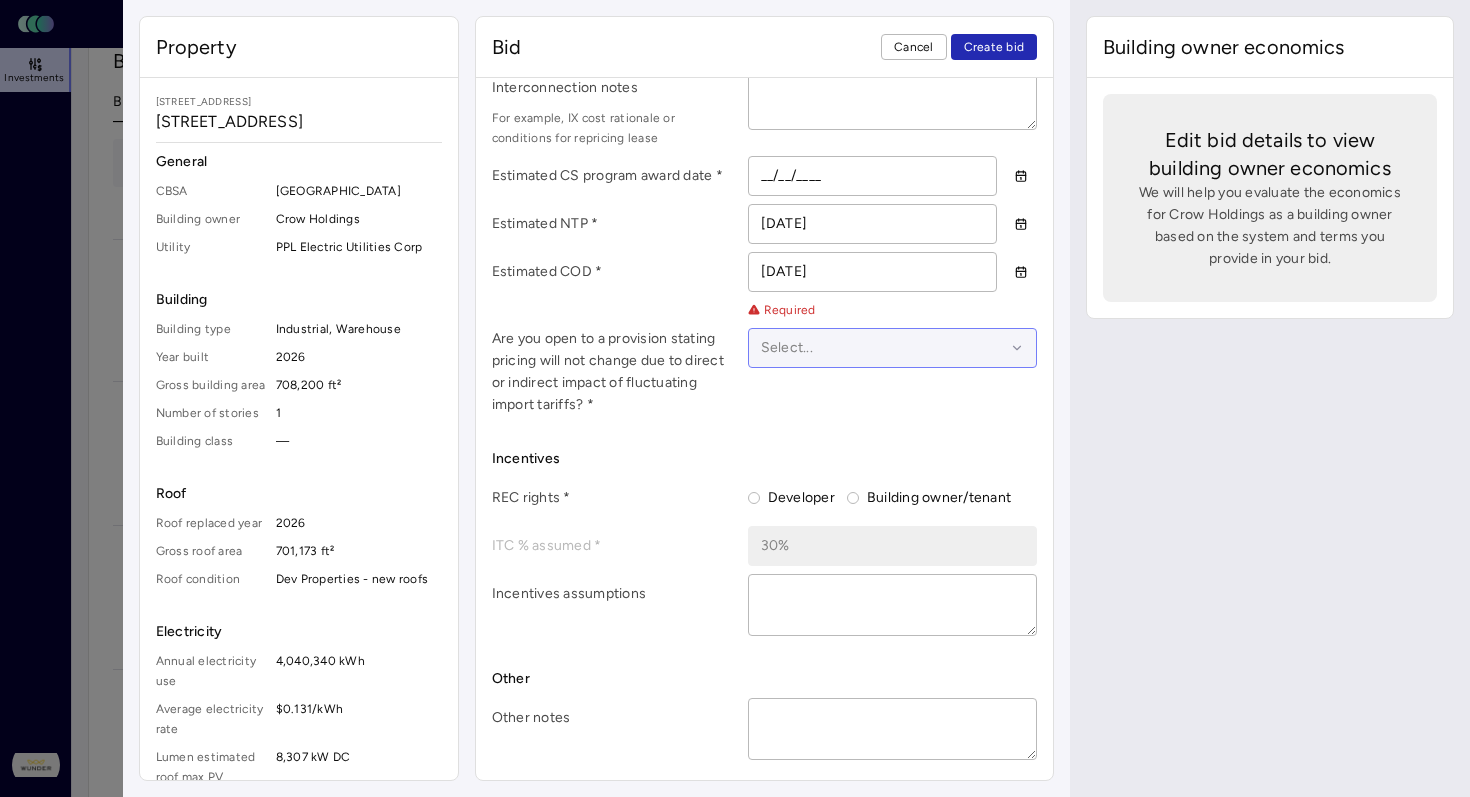 click at bounding box center (883, 348) 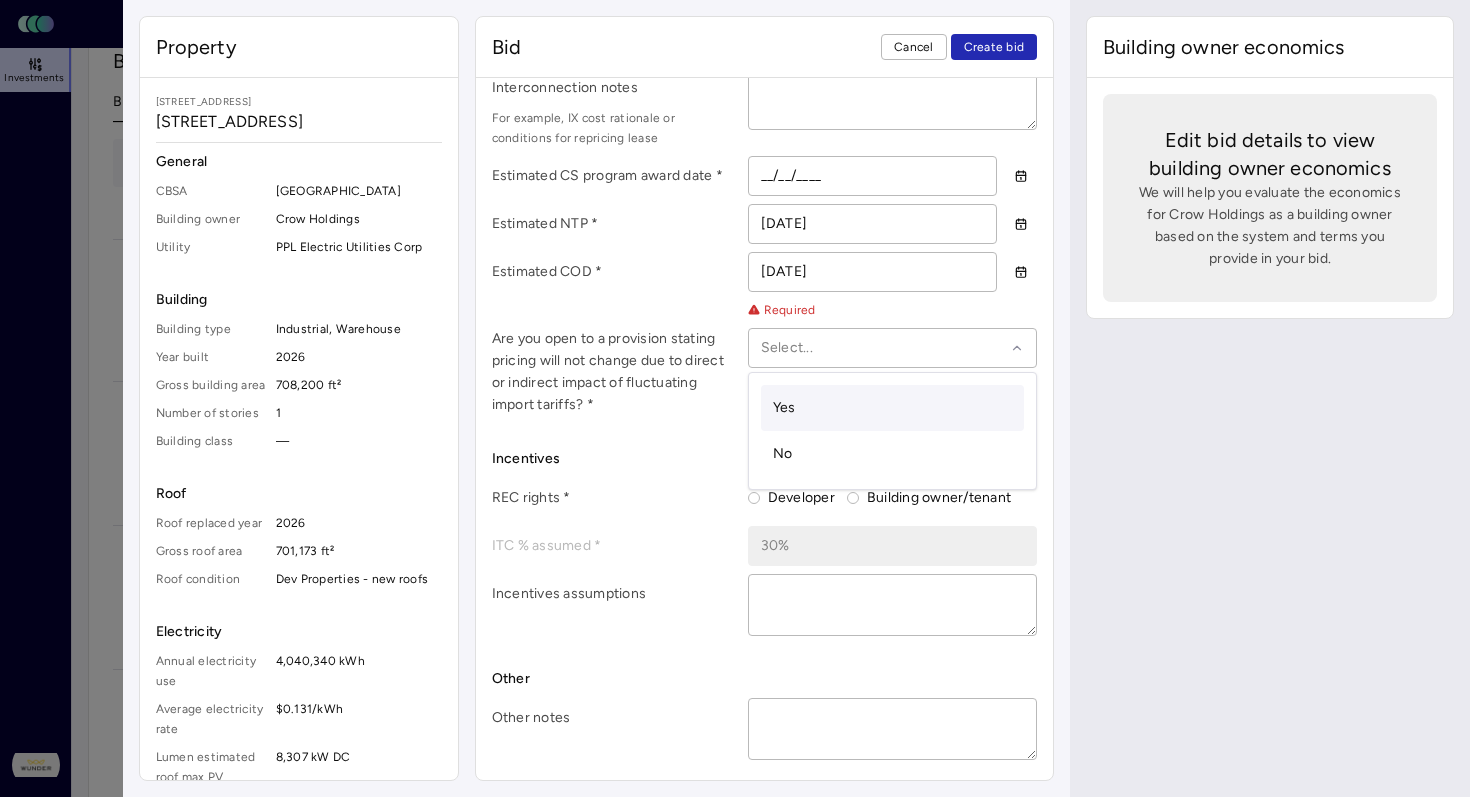 click on "Building owner economics Edit bid details to view building owner economics We will help you evaluate the economics for Crow Holdings as a building owner based on the system and terms you provide in your bid." at bounding box center (1270, 398) 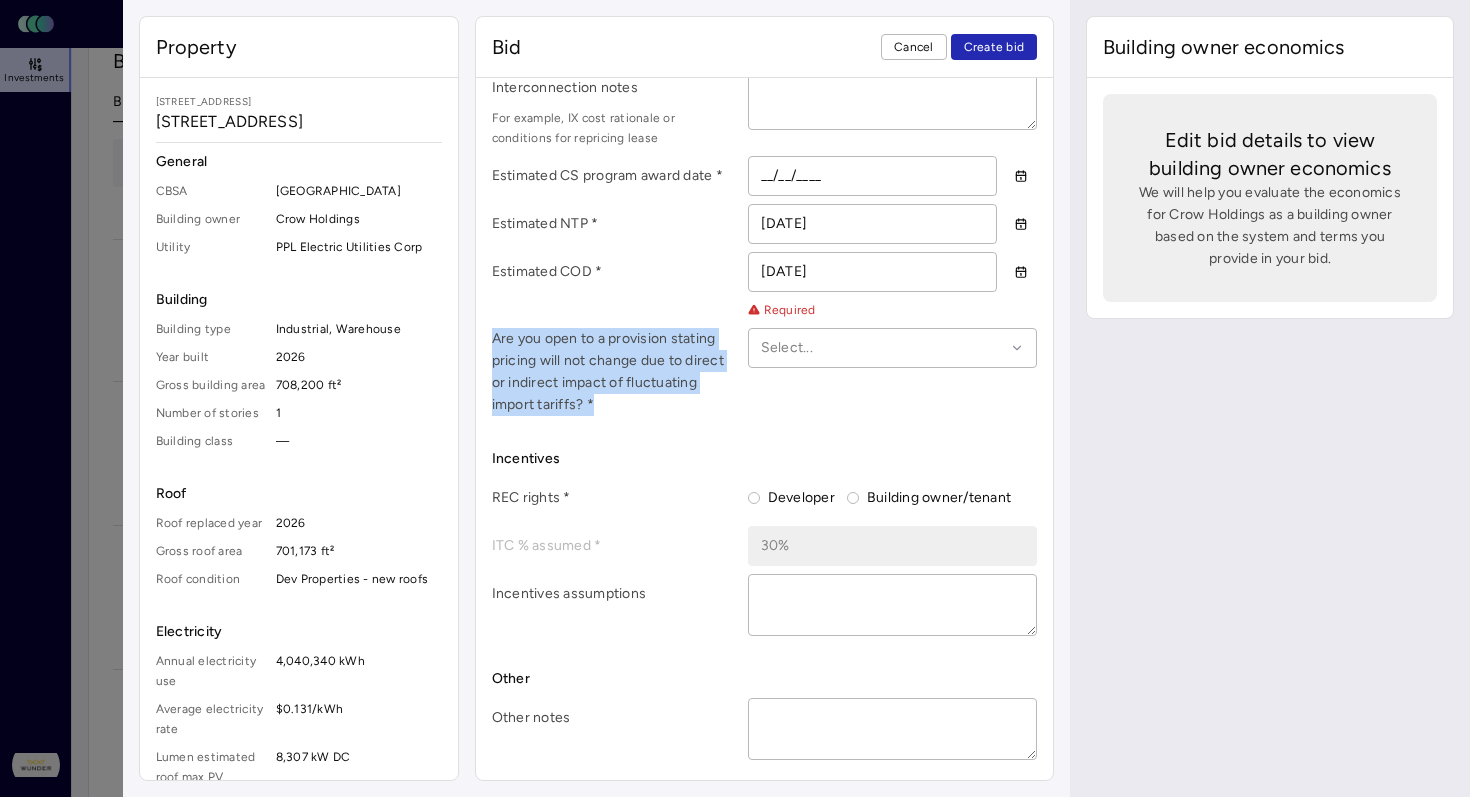 drag, startPoint x: 601, startPoint y: 404, endPoint x: 491, endPoint y: 342, distance: 126.269554 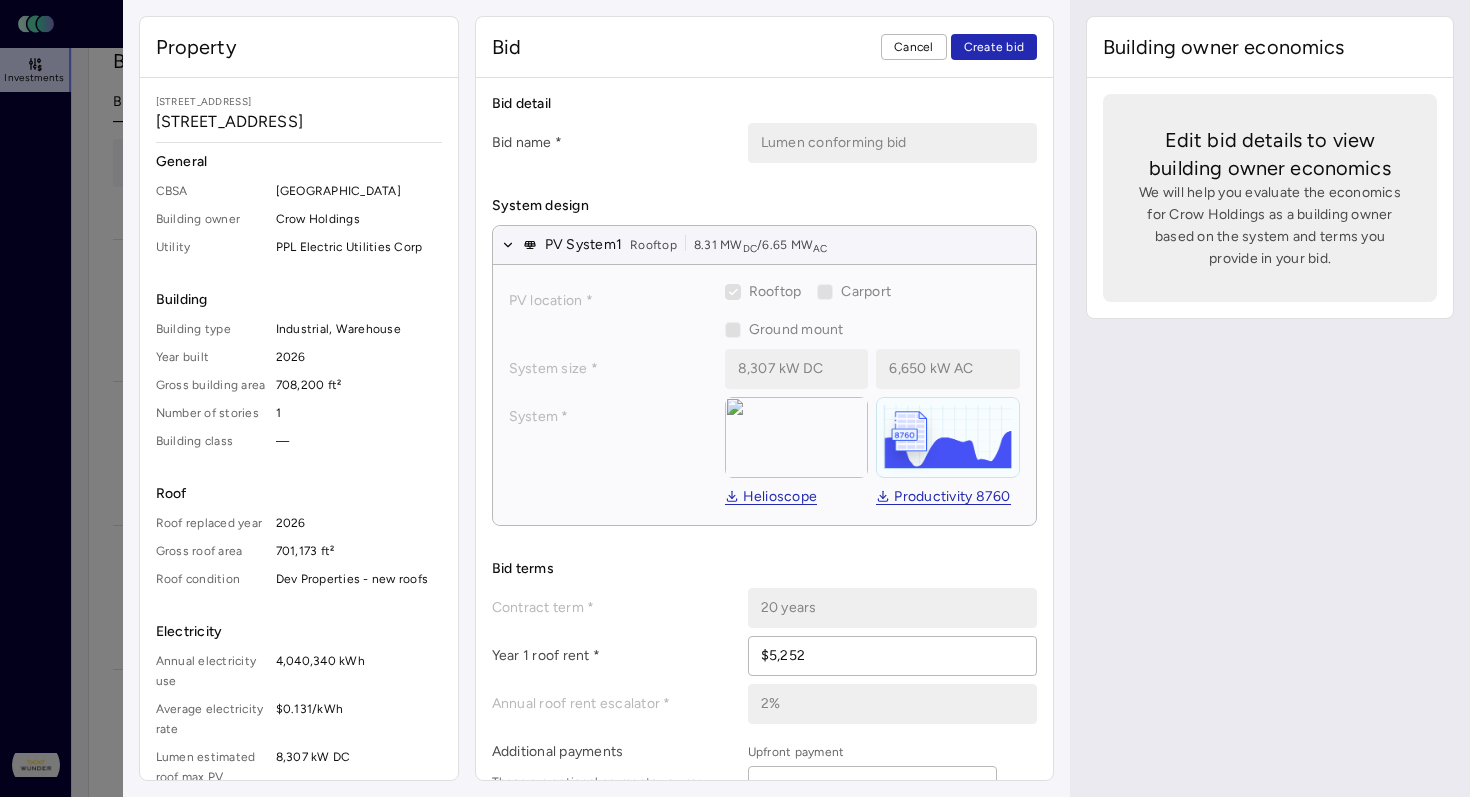 scroll, scrollTop: 0, scrollLeft: 0, axis: both 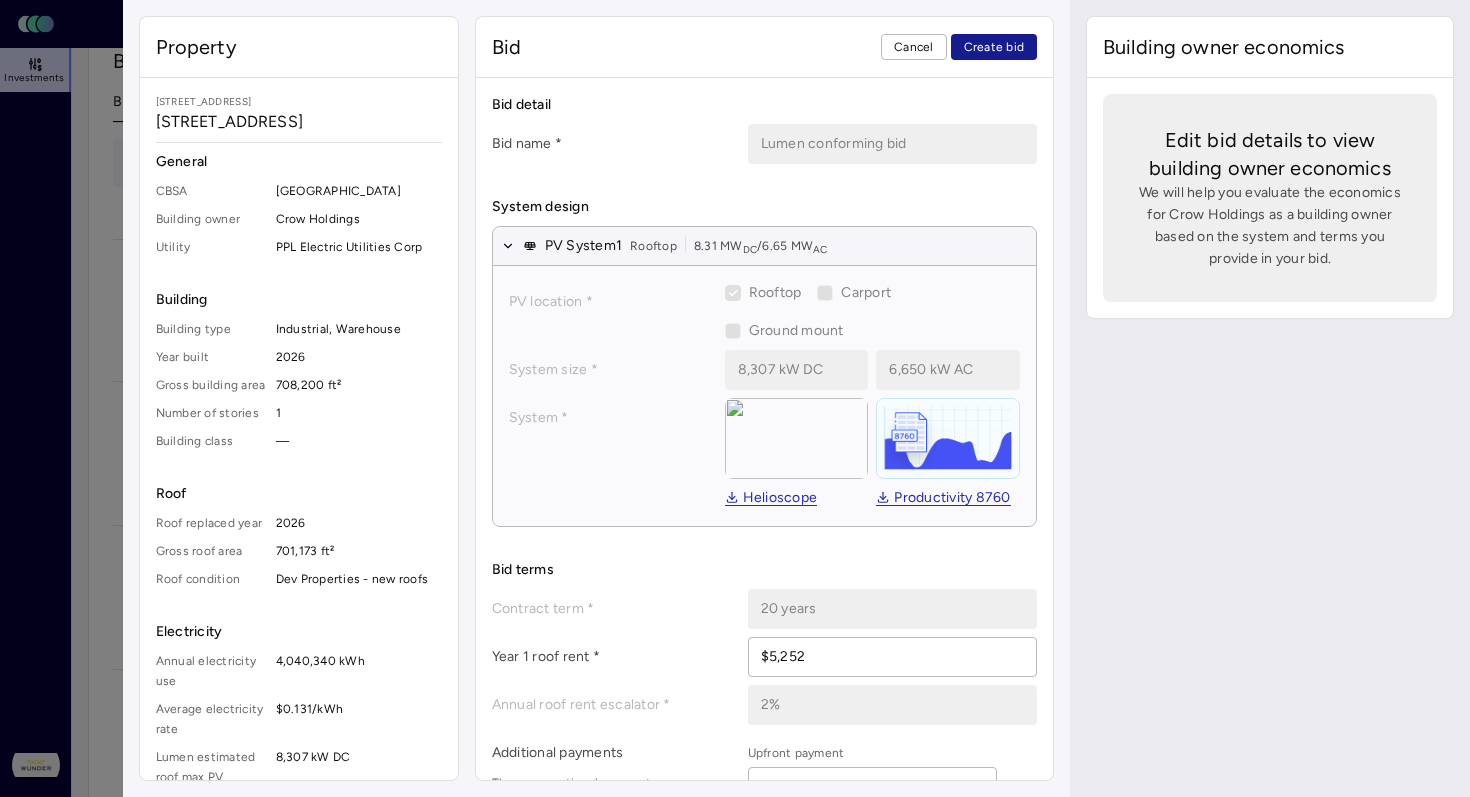 click on "Create bid" at bounding box center [994, 47] 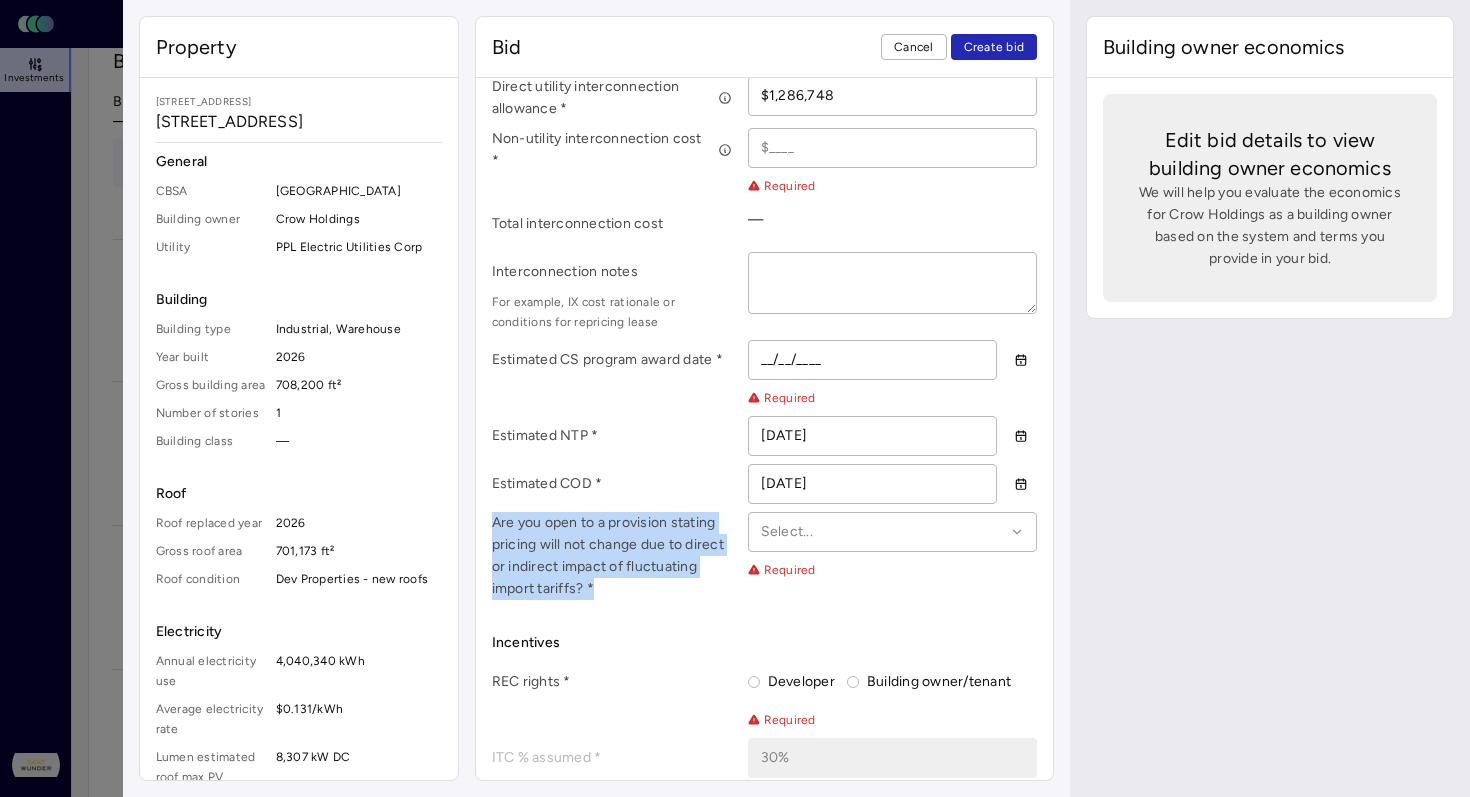 scroll, scrollTop: 1001, scrollLeft: 0, axis: vertical 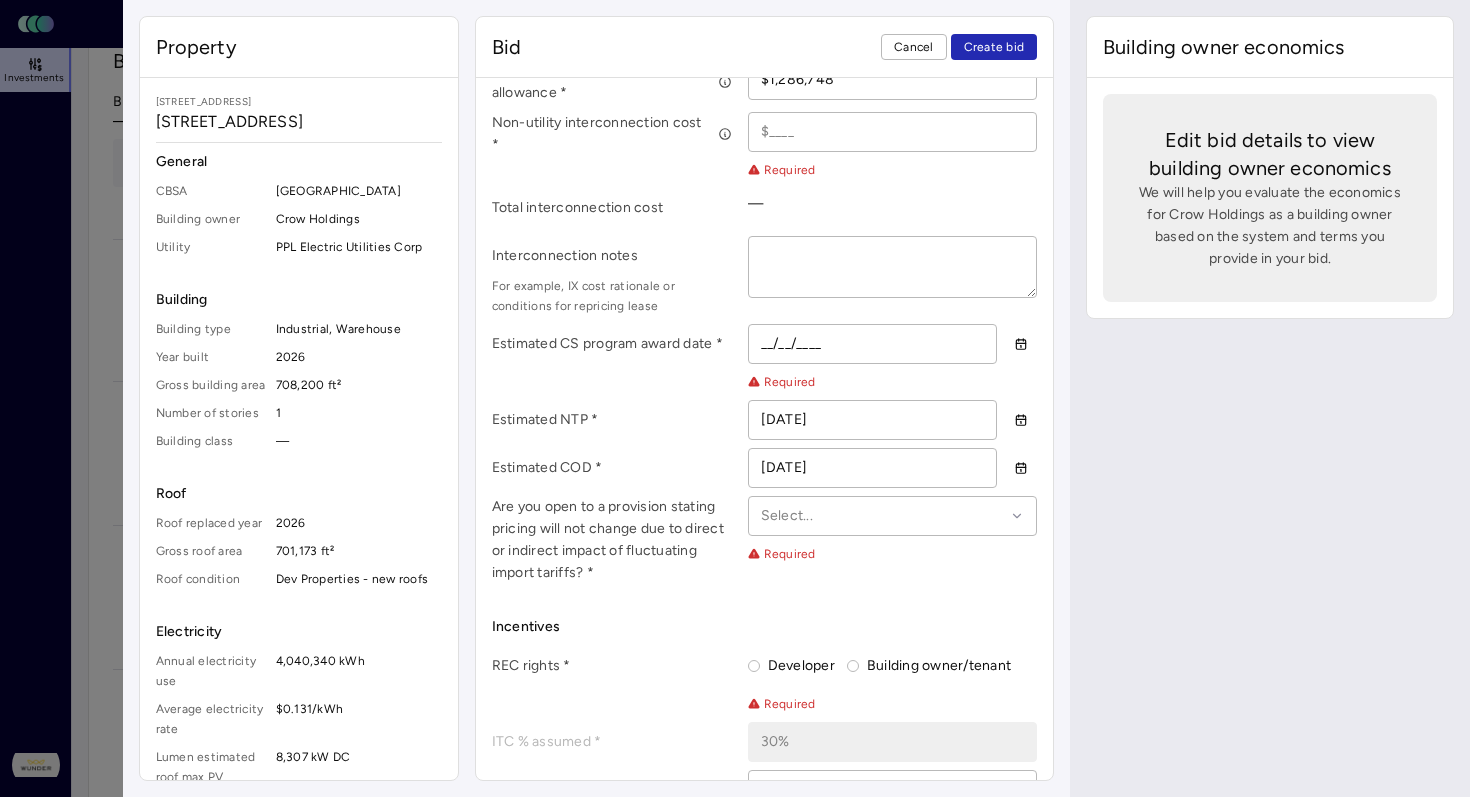 click on "Building owner economics Edit bid details to view building owner economics We will help you evaluate the economics for Crow Holdings as a building owner based on the system and terms you provide in your bid." at bounding box center [1270, 398] 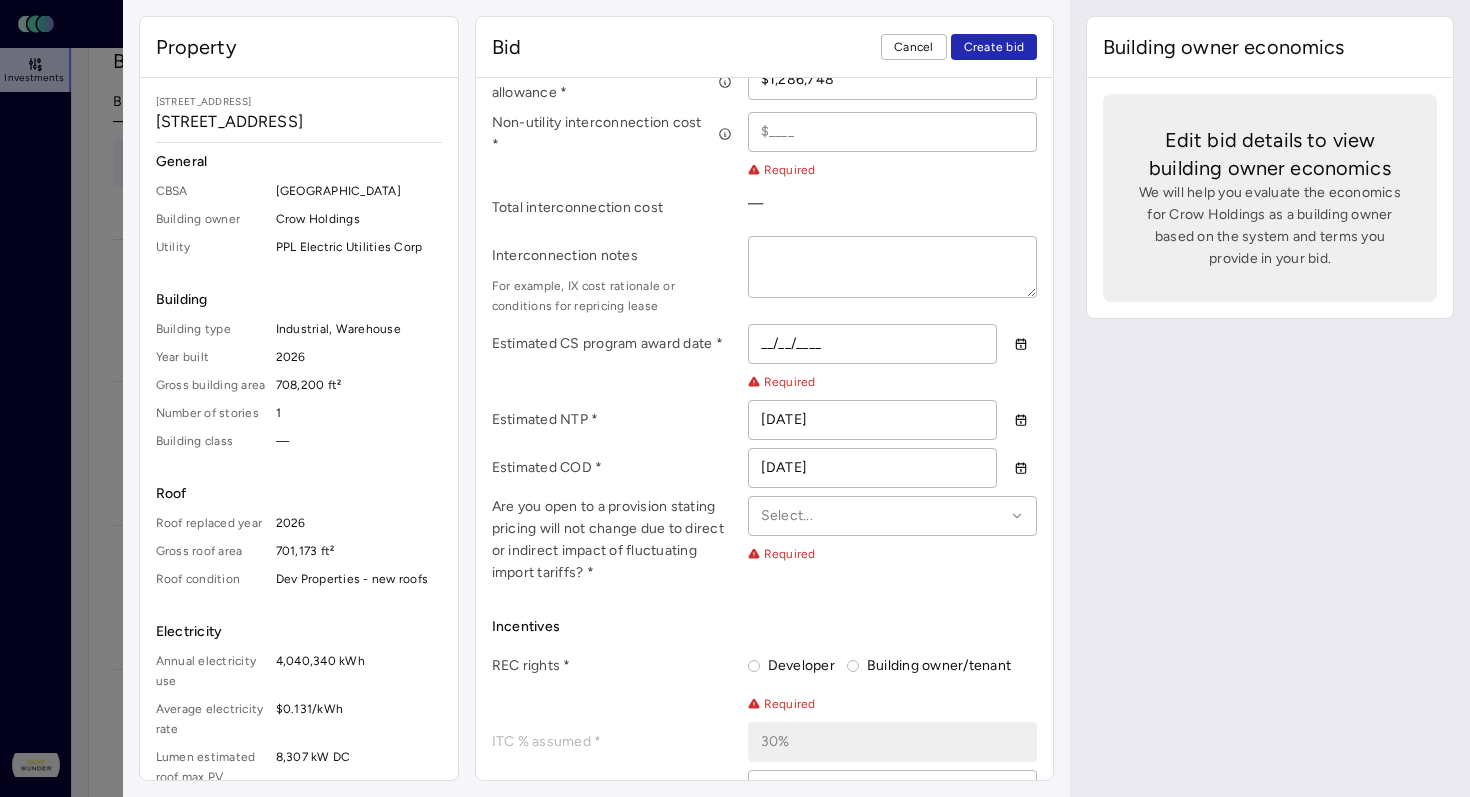 click on "Estimated CS program award date   *" at bounding box center (612, 344) 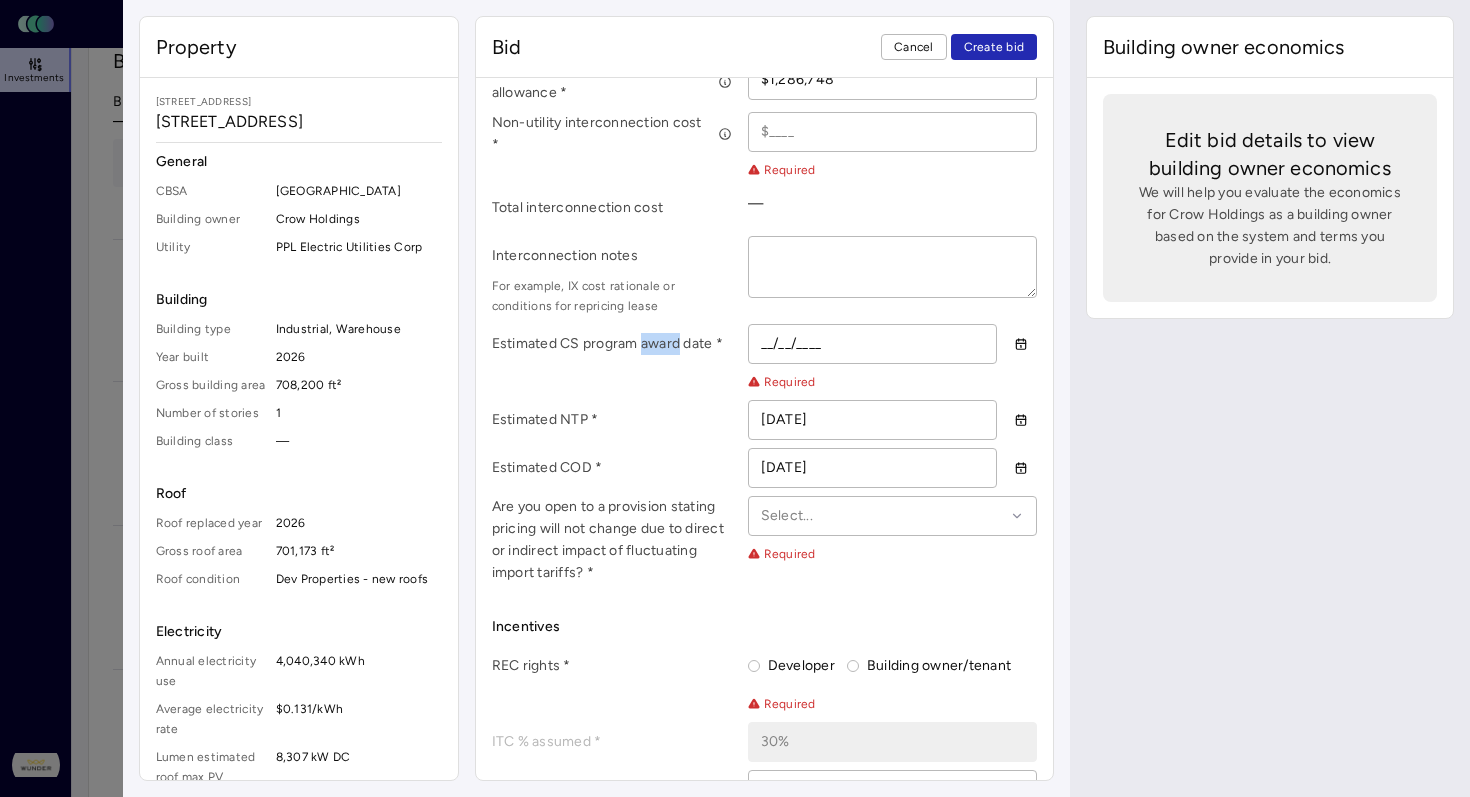 click on "Estimated CS program award date   *" at bounding box center [612, 344] 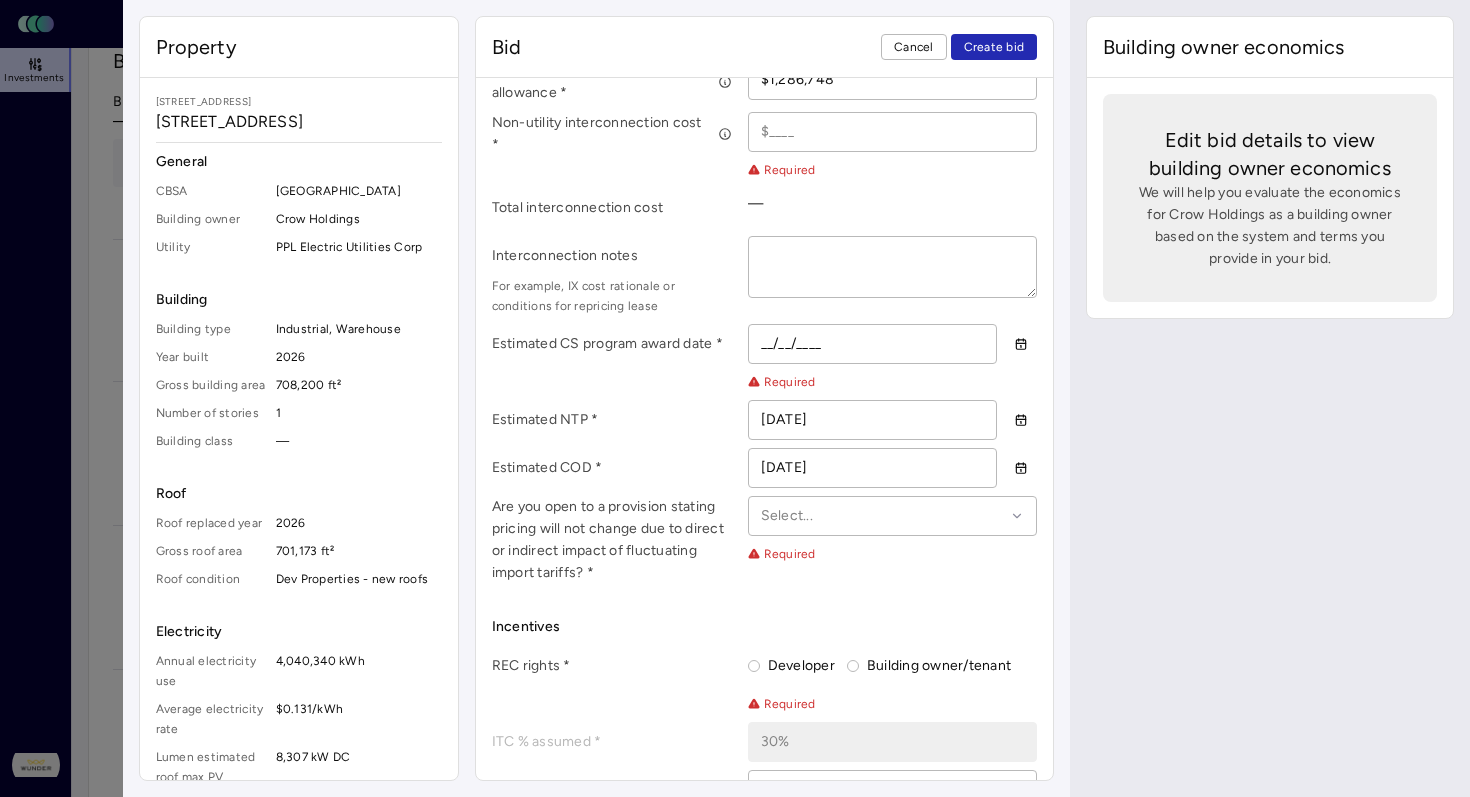 click on "Estimated CS program award date   *" at bounding box center (612, 344) 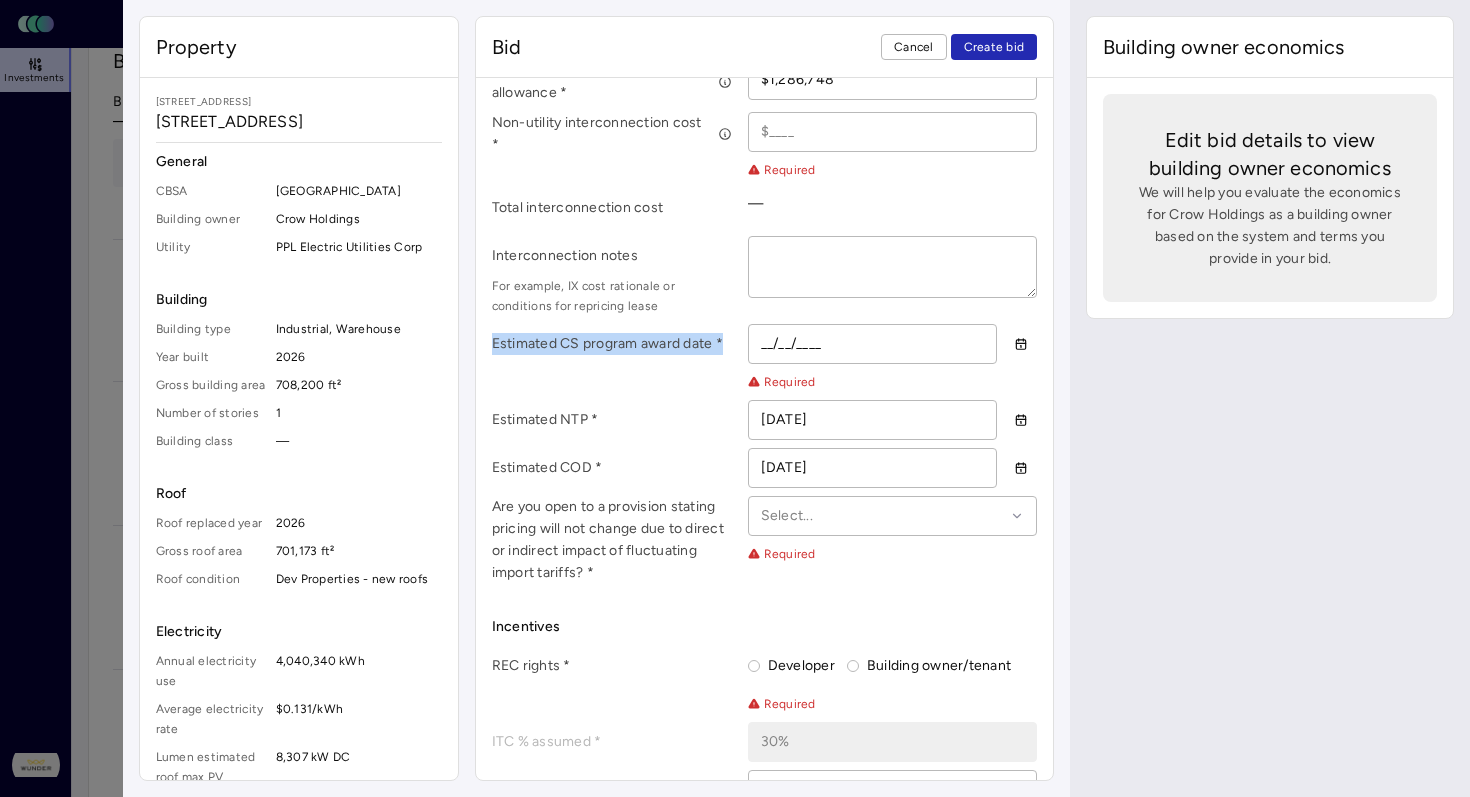 drag, startPoint x: 726, startPoint y: 345, endPoint x: 489, endPoint y: 341, distance: 237.03375 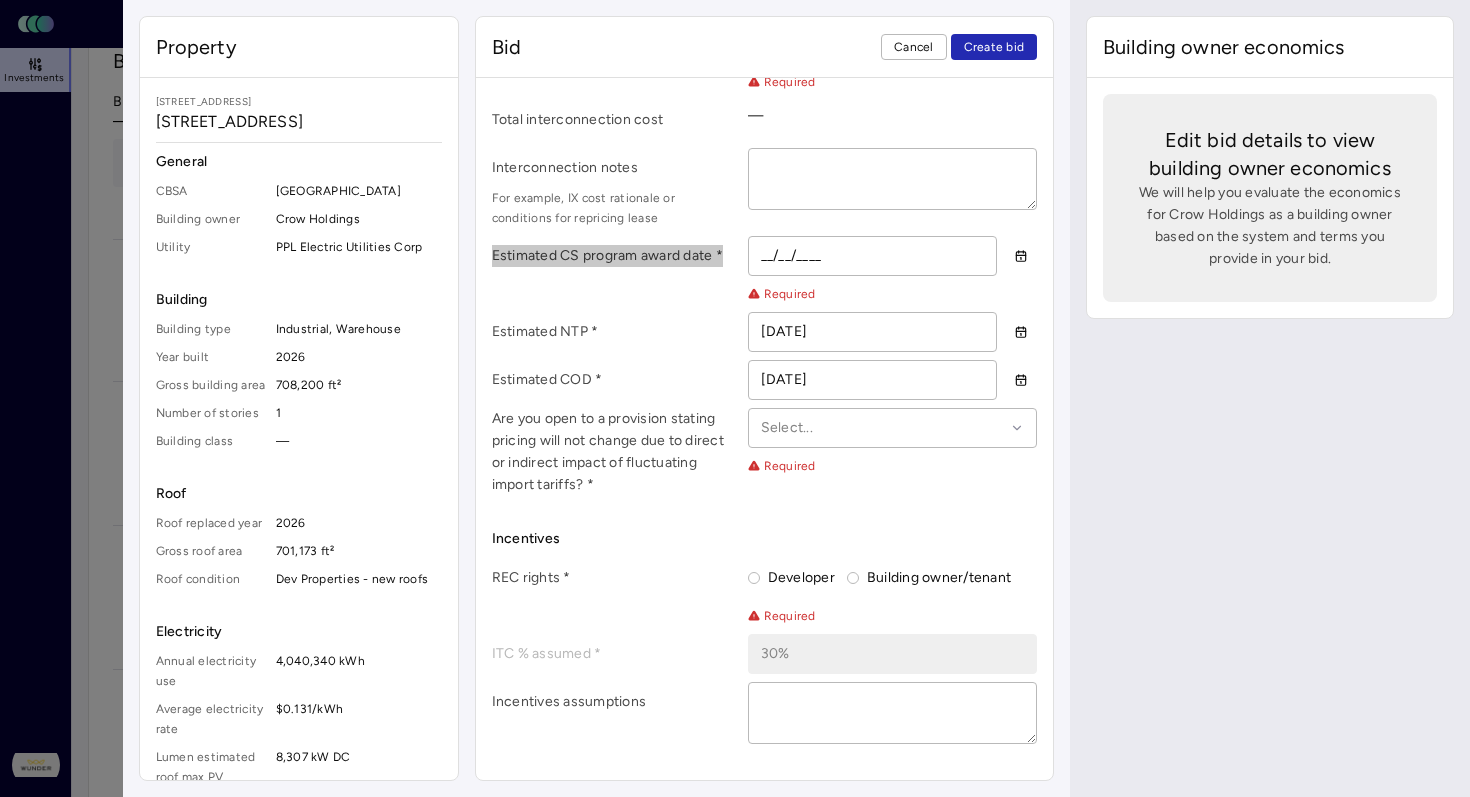 scroll, scrollTop: 1090, scrollLeft: 0, axis: vertical 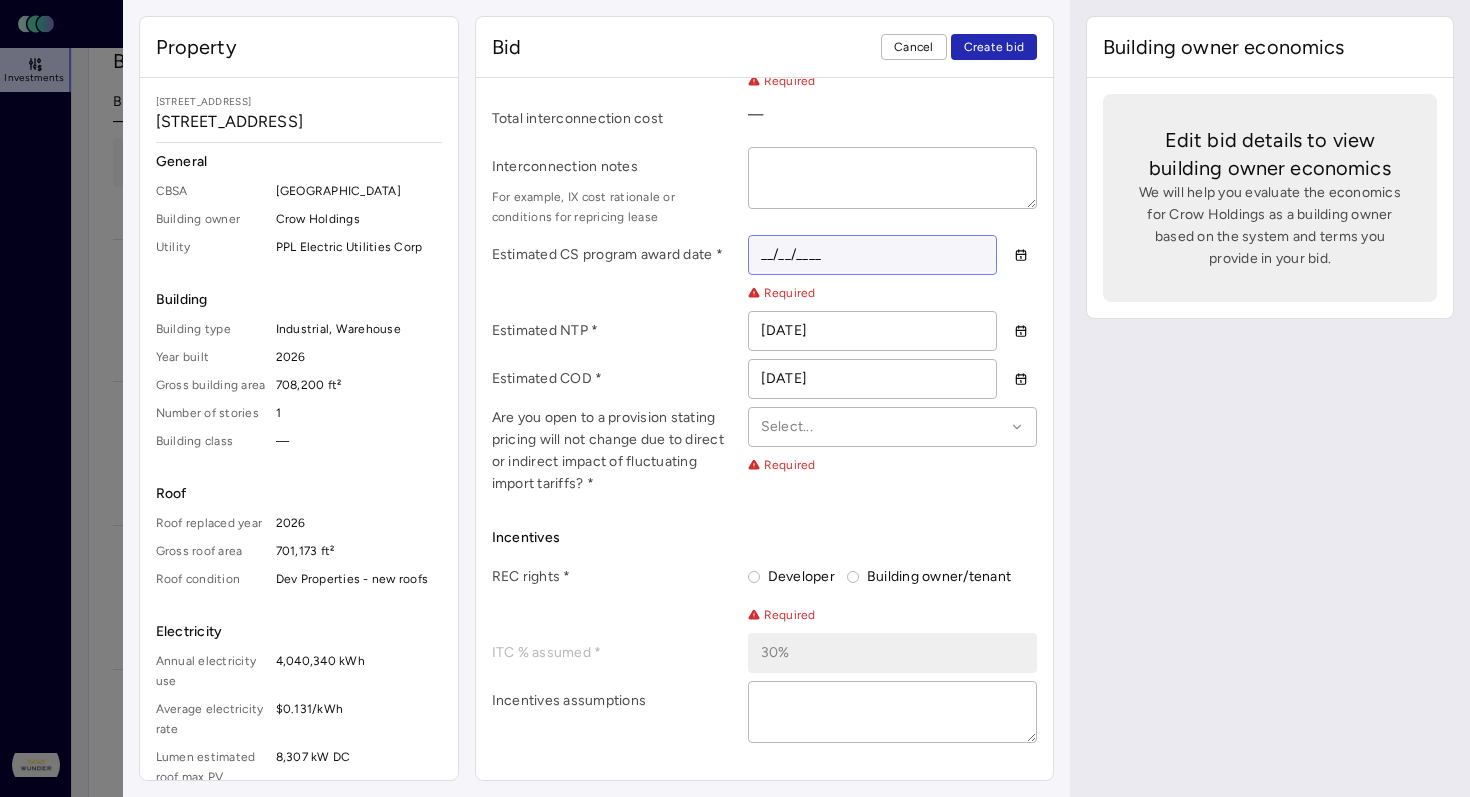 click on "__/__/____" at bounding box center [873, 255] 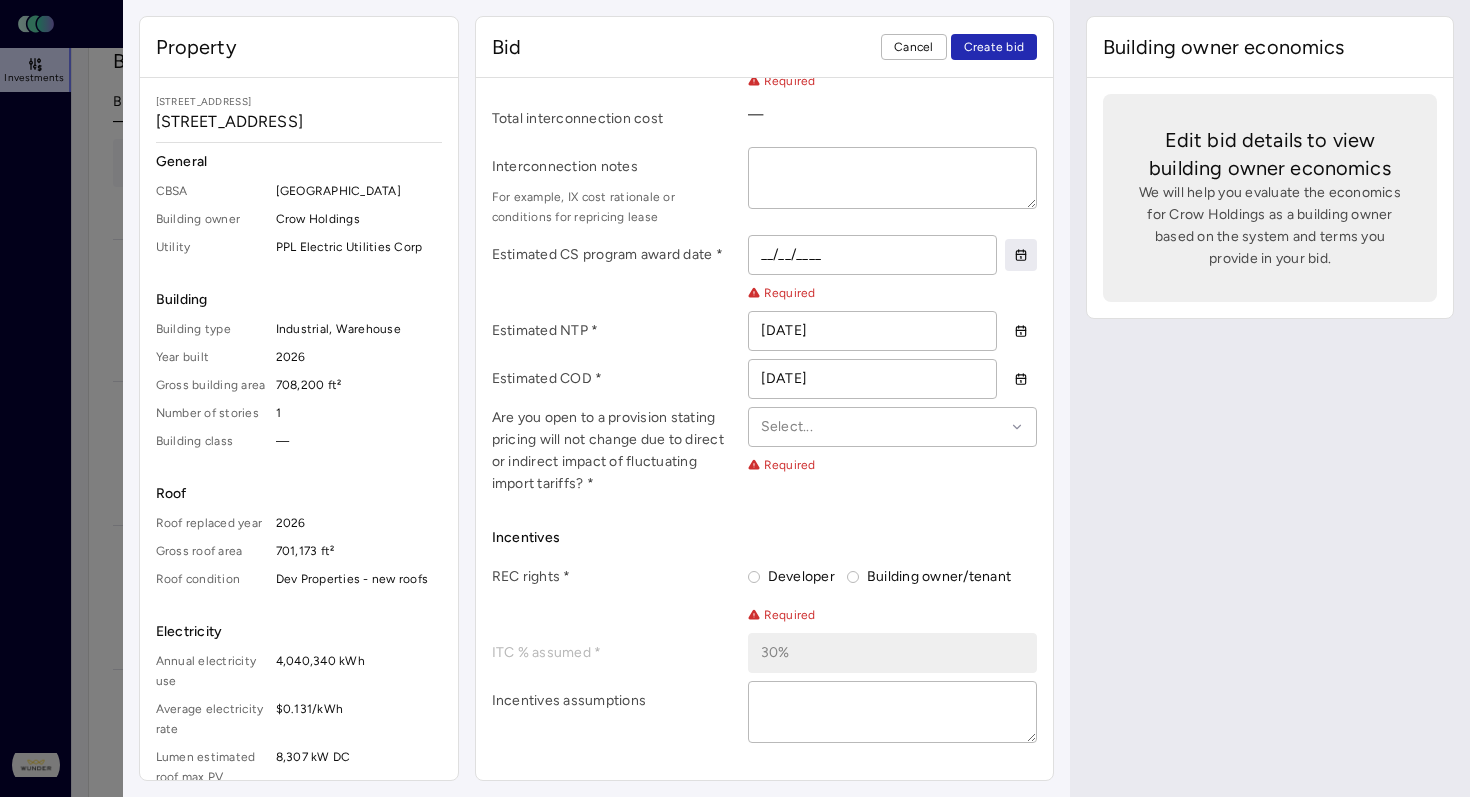 click 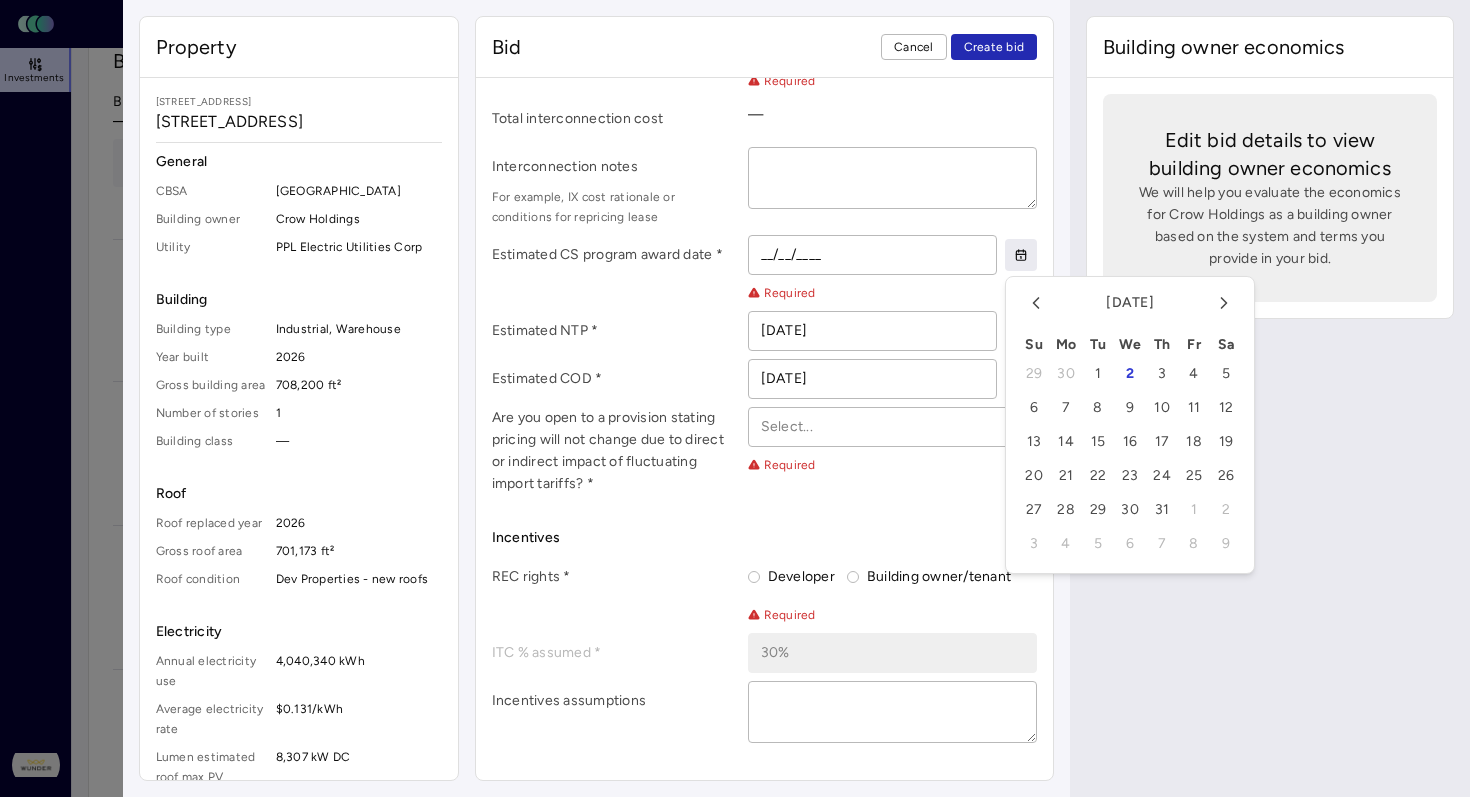 click 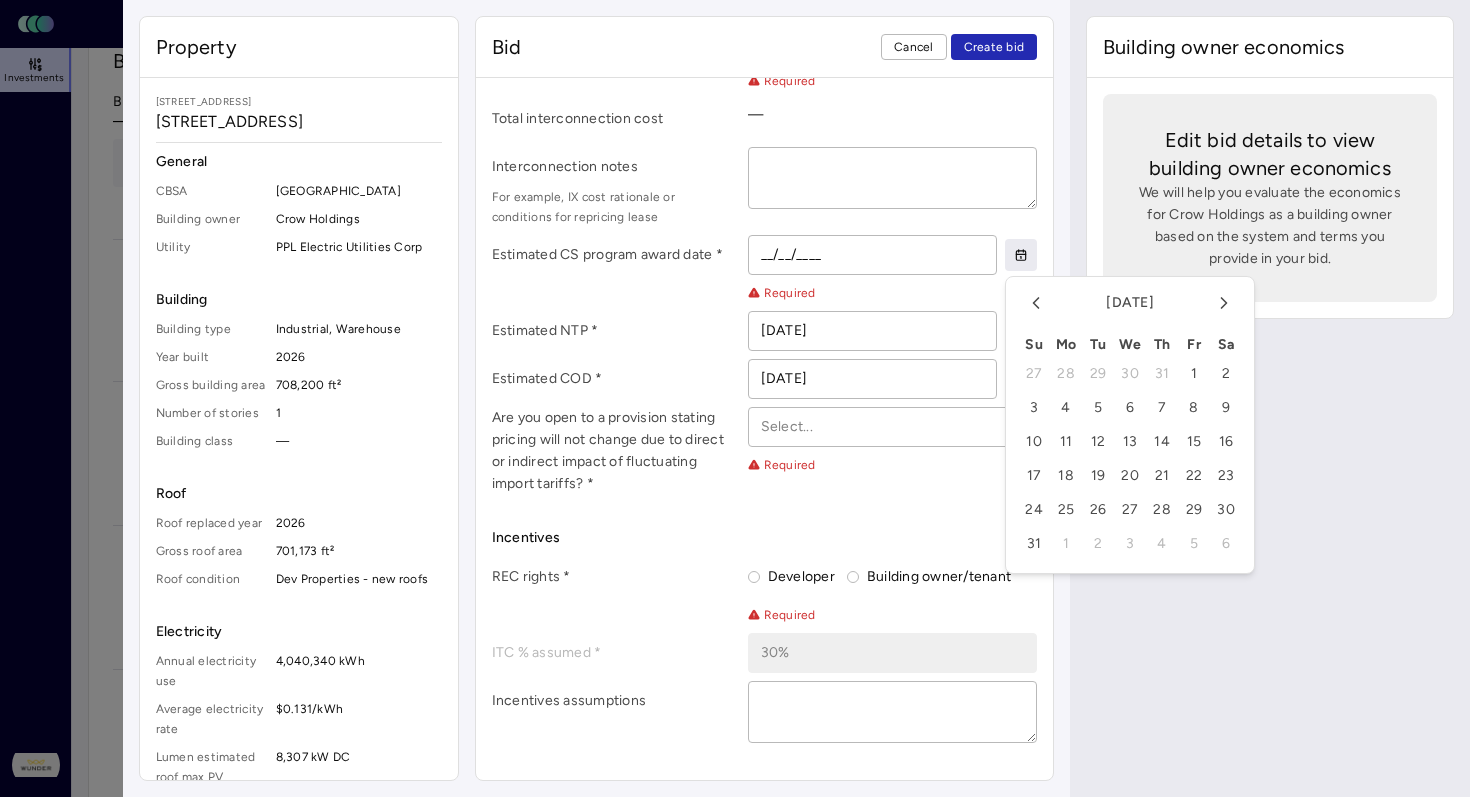click 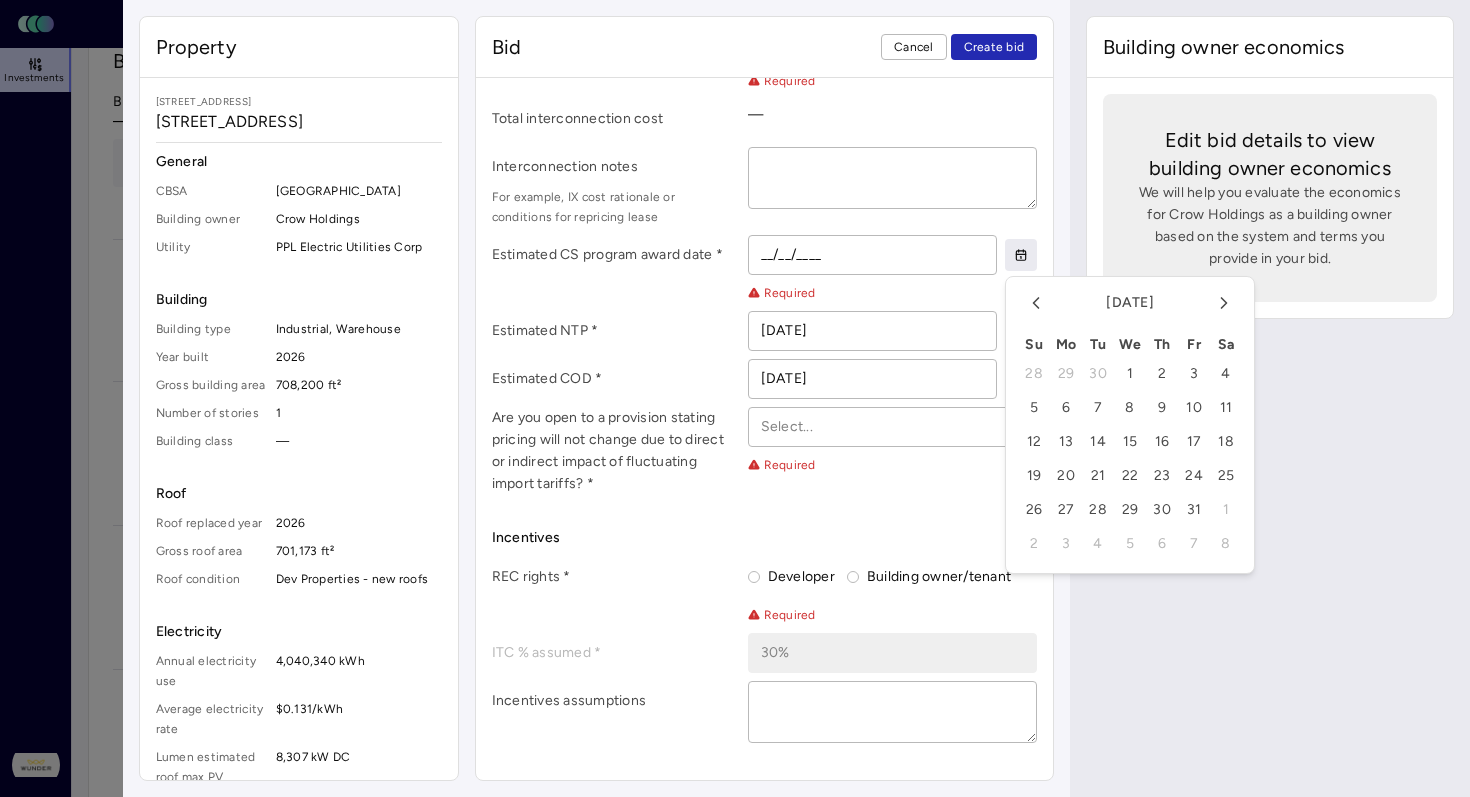 click 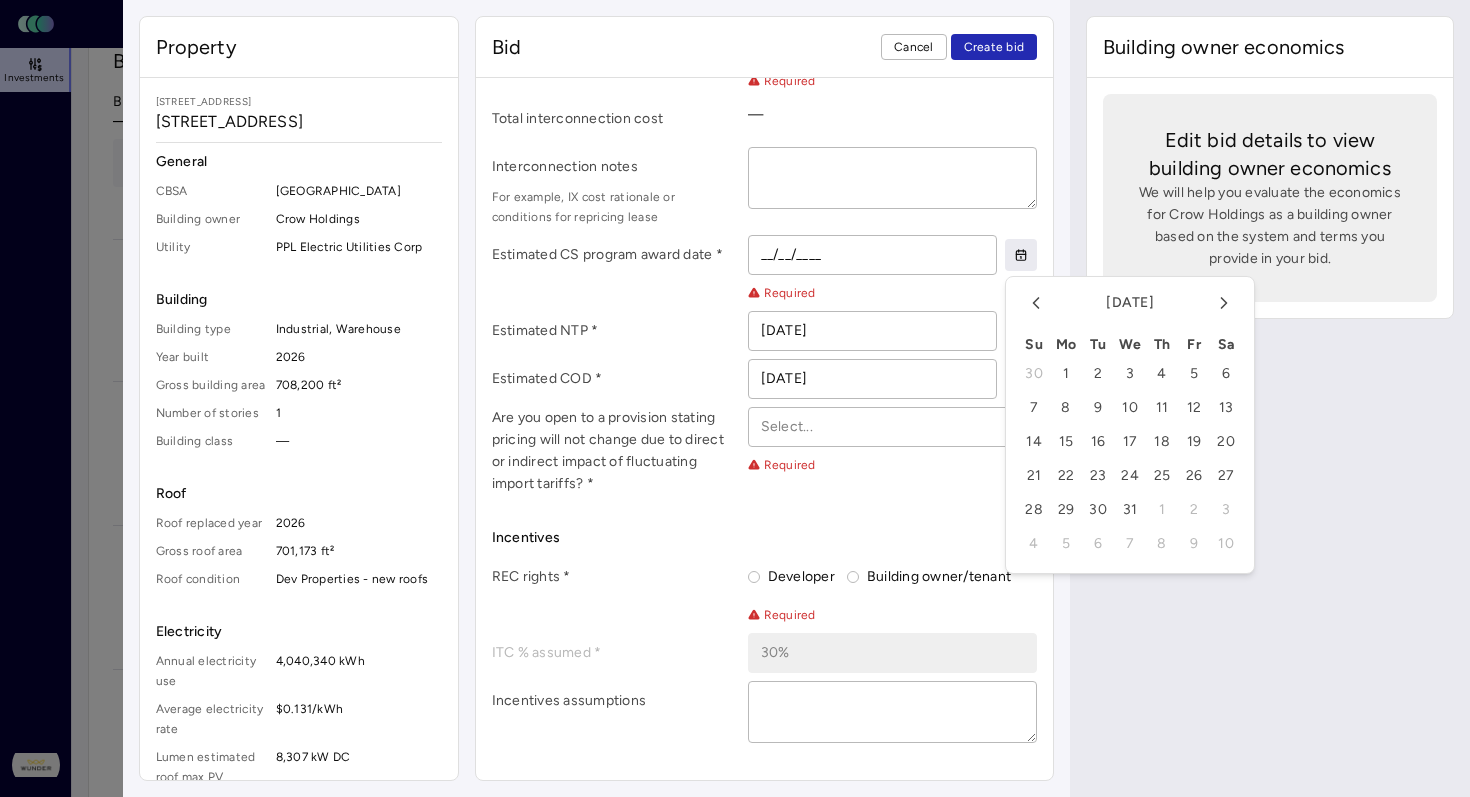 click 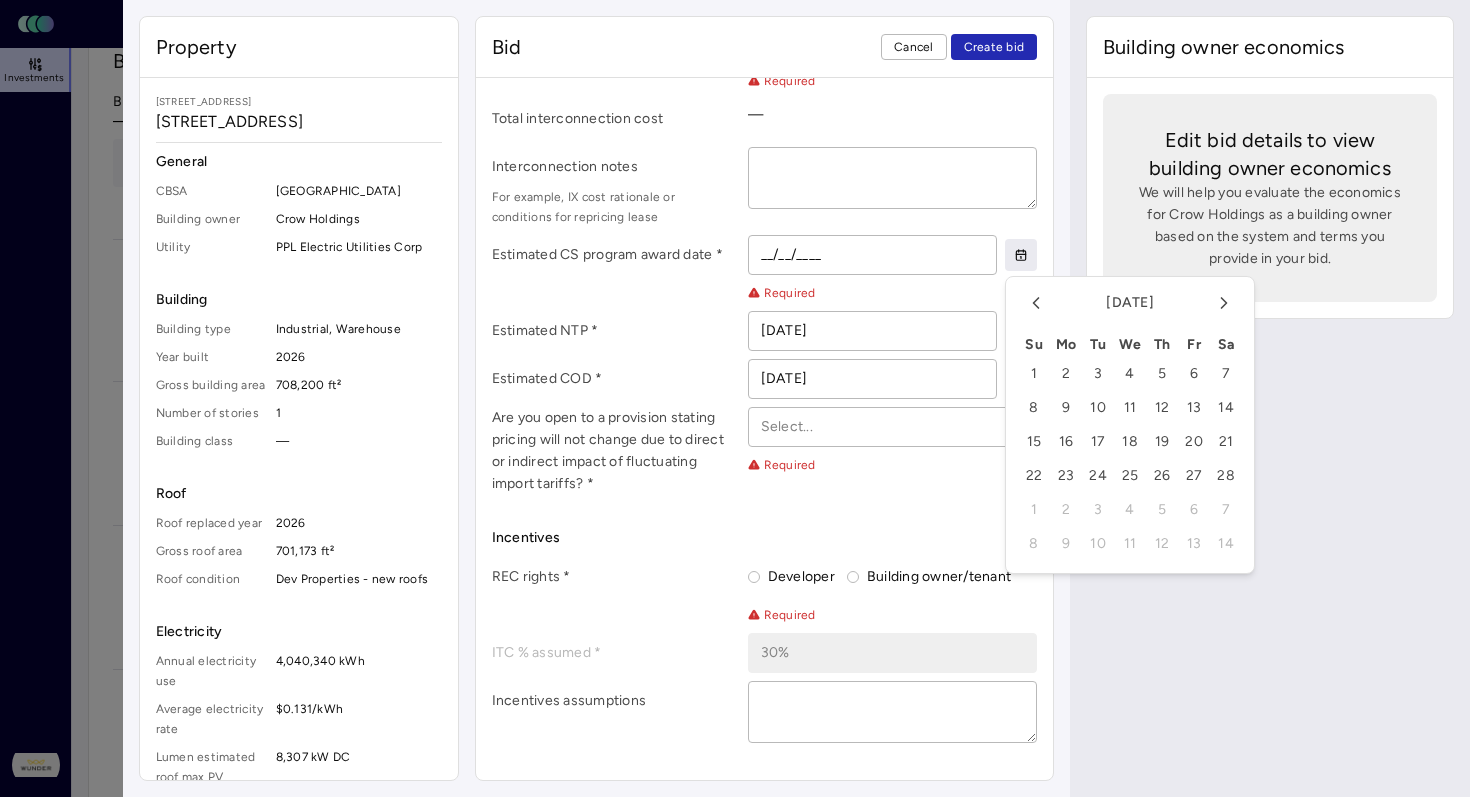 click 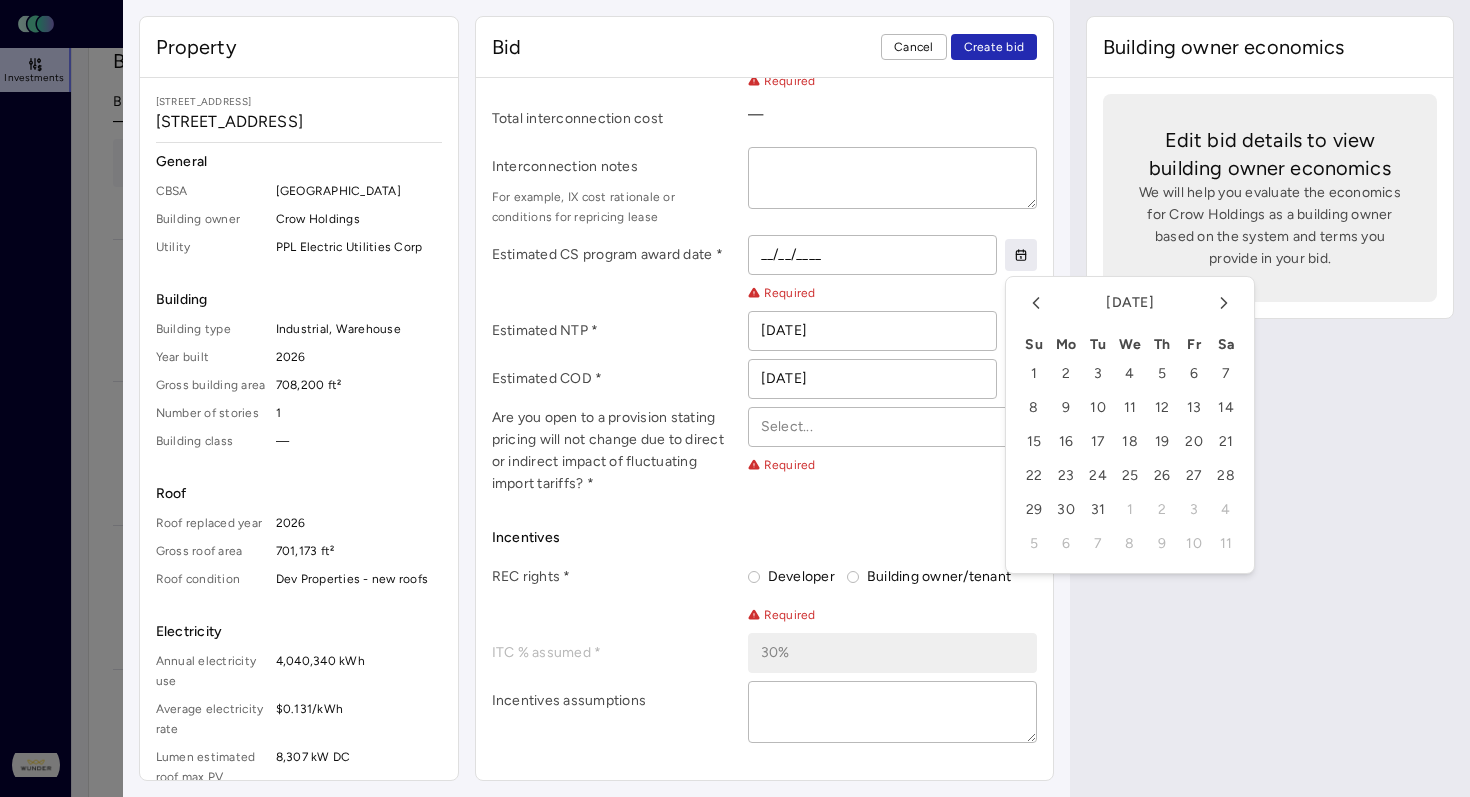 click 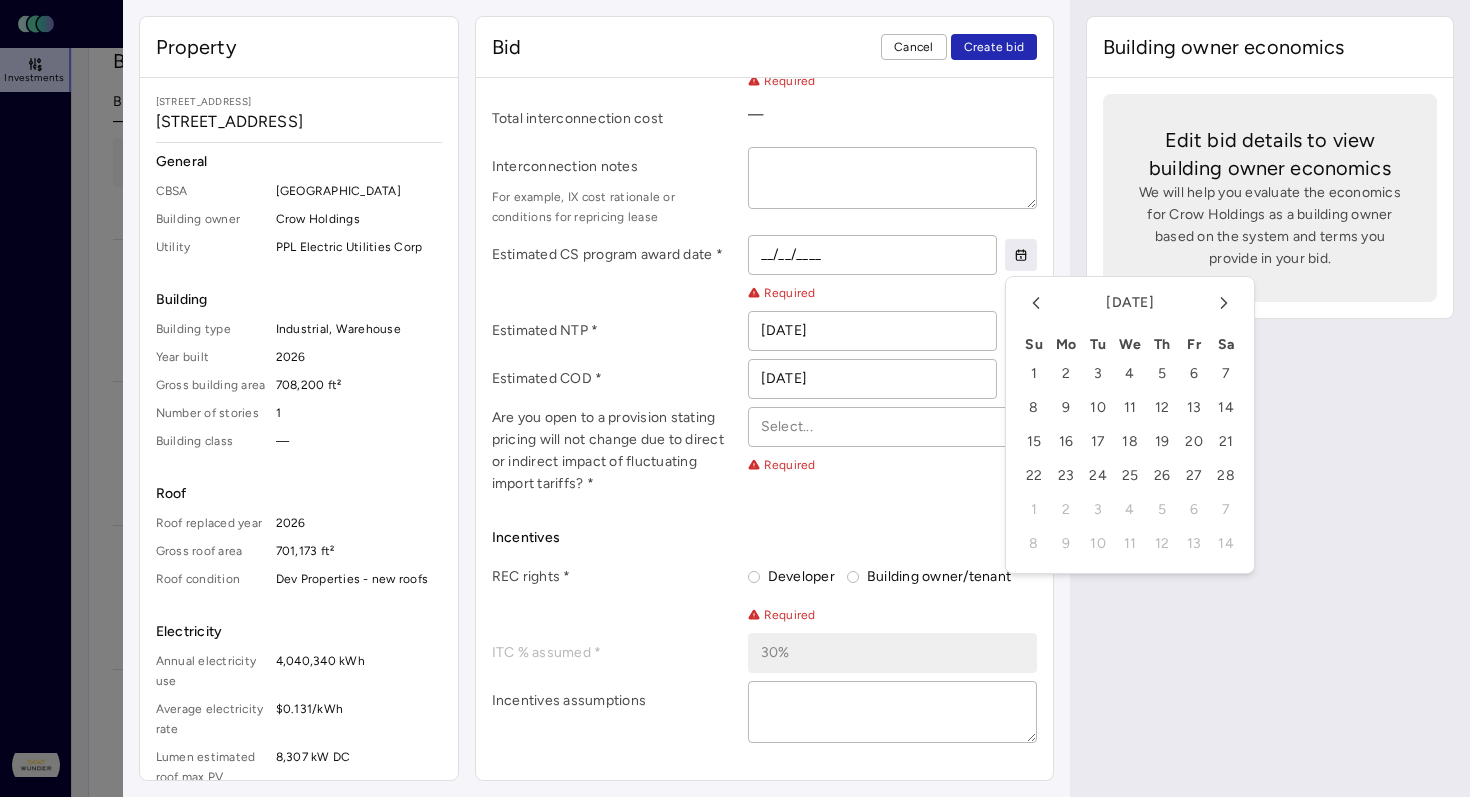 click on "16" at bounding box center (1066, 442) 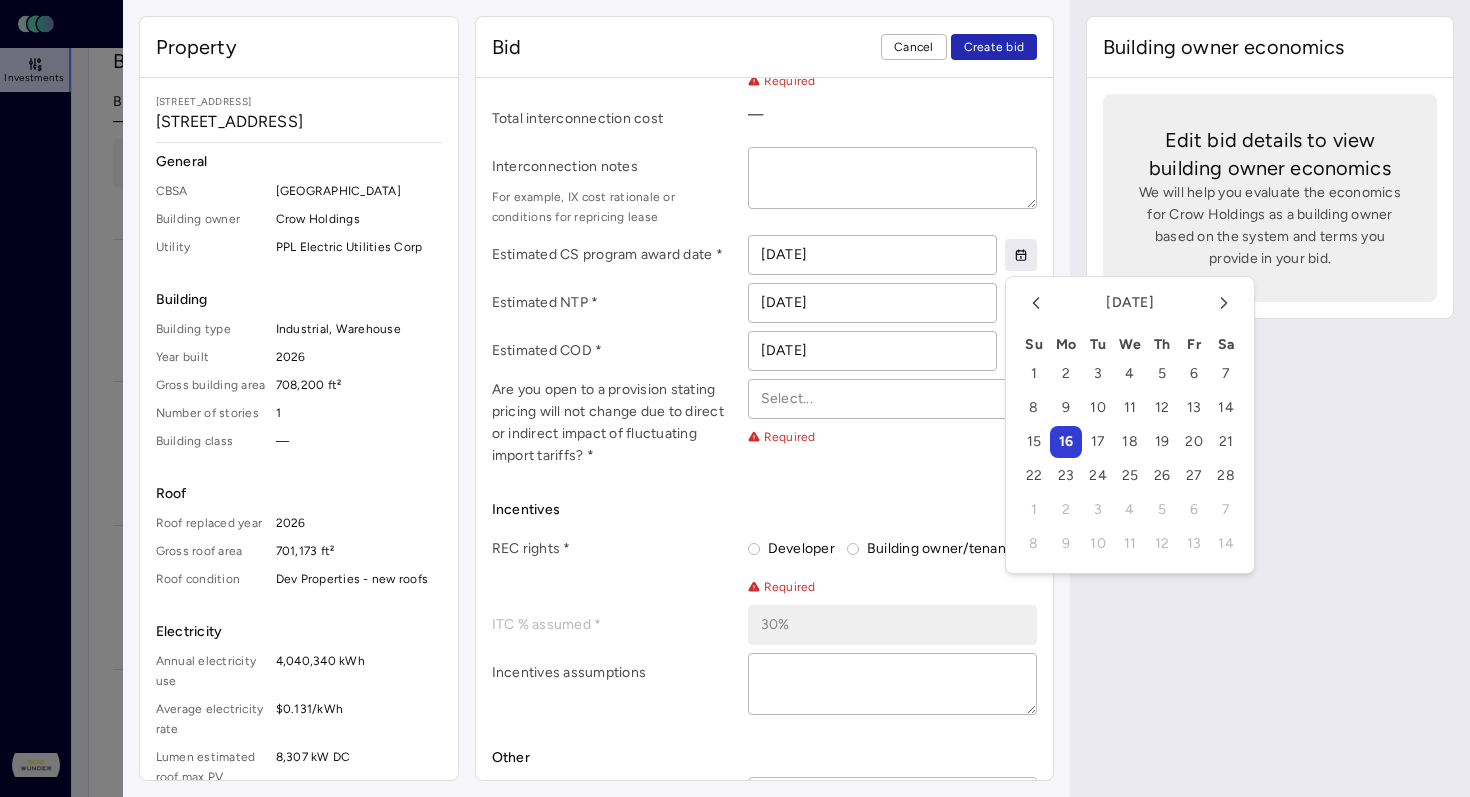 click on "Bid terms Contract term   * 20 years Year 1 roof rent   * $5,252 Annual roof rent escalator   * 2% Additional payments   These are optional payments you can offer to help offset the building owner's costs during the contract term. These payments can make your bid more attractive. Upfront payment Year 1 additional payment Add year Additional payment terms   Construction assumptions Direct utility interconnection allowance   * $1,286,748 Non-utility interconnection cost   *   Required Total interconnection cost   — Interconnection notes   For example, IX cost rationale or conditions for repricing lease Estimated CS program award date   * [DATE] Estimated NTP   * [DATE] Estimated COD   * [DATE] Are you open to a provision stating pricing will not change due to direct or indirect impact of fluctuating import tariffs?   * Select...   Required Incentives REC rights   * Developer Building owner/tenant   Required ITC % assumed   * 30% Incentives assumptions   Other Other notes" at bounding box center (765, 154) 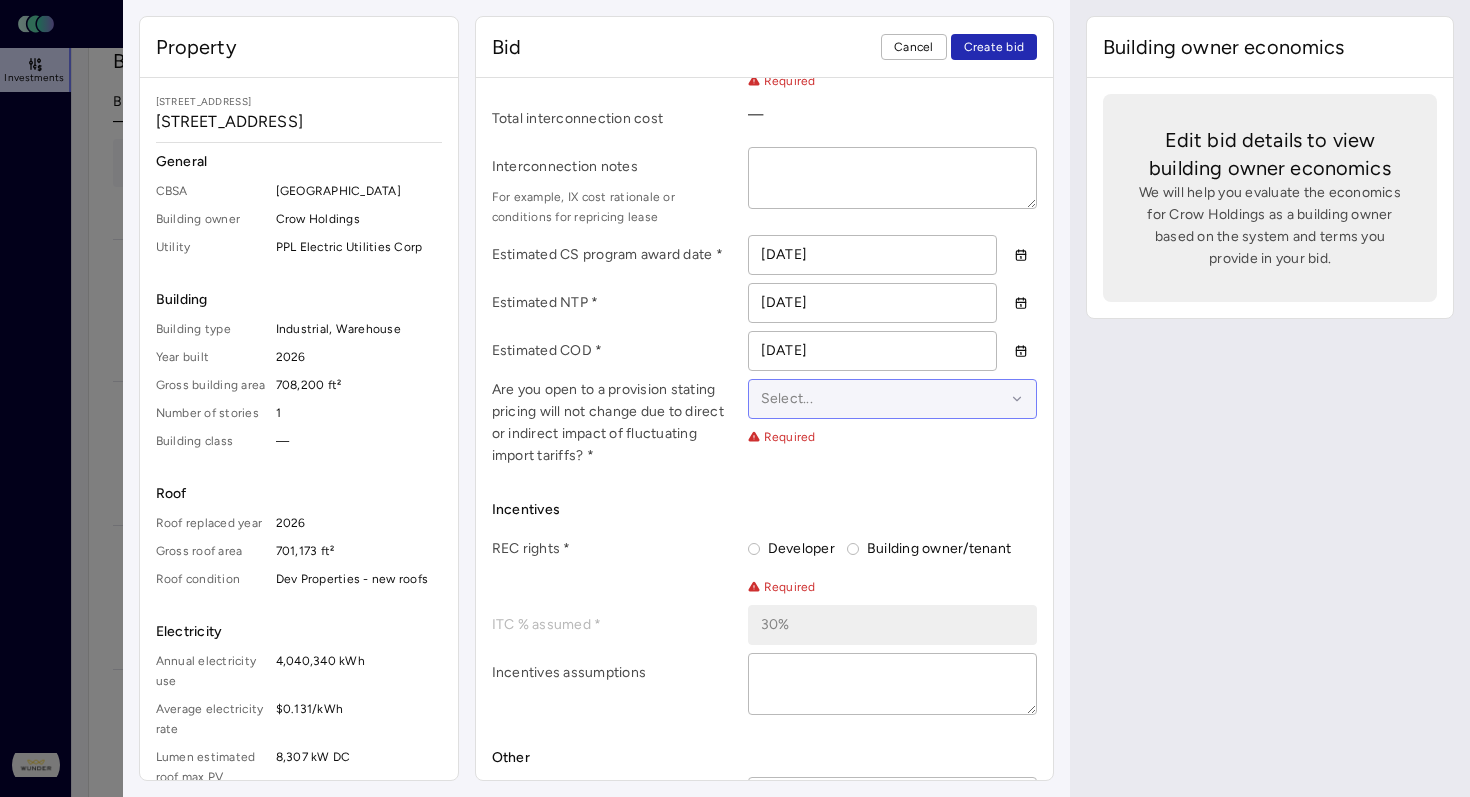 click at bounding box center (883, 399) 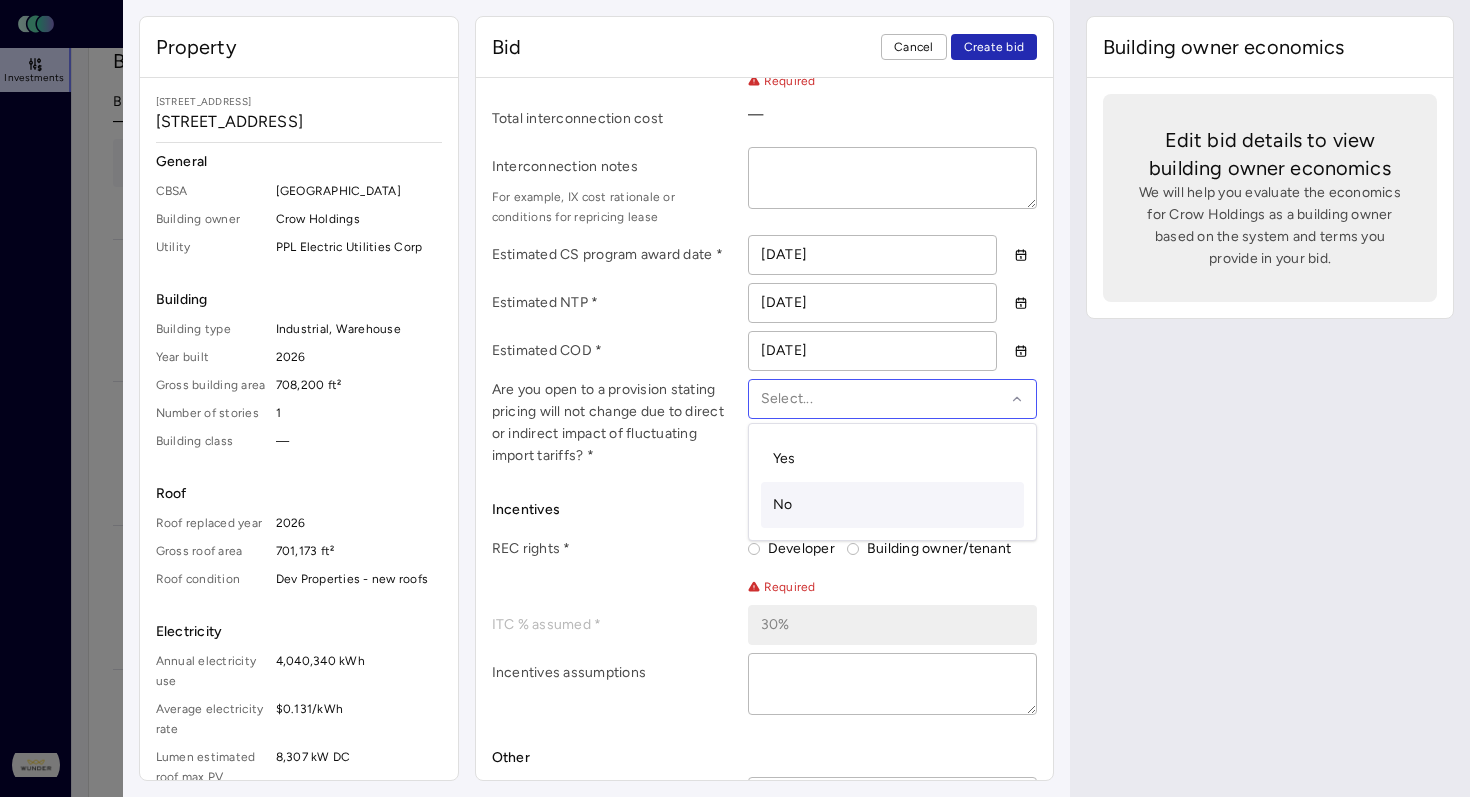 click on "No" at bounding box center [893, 505] 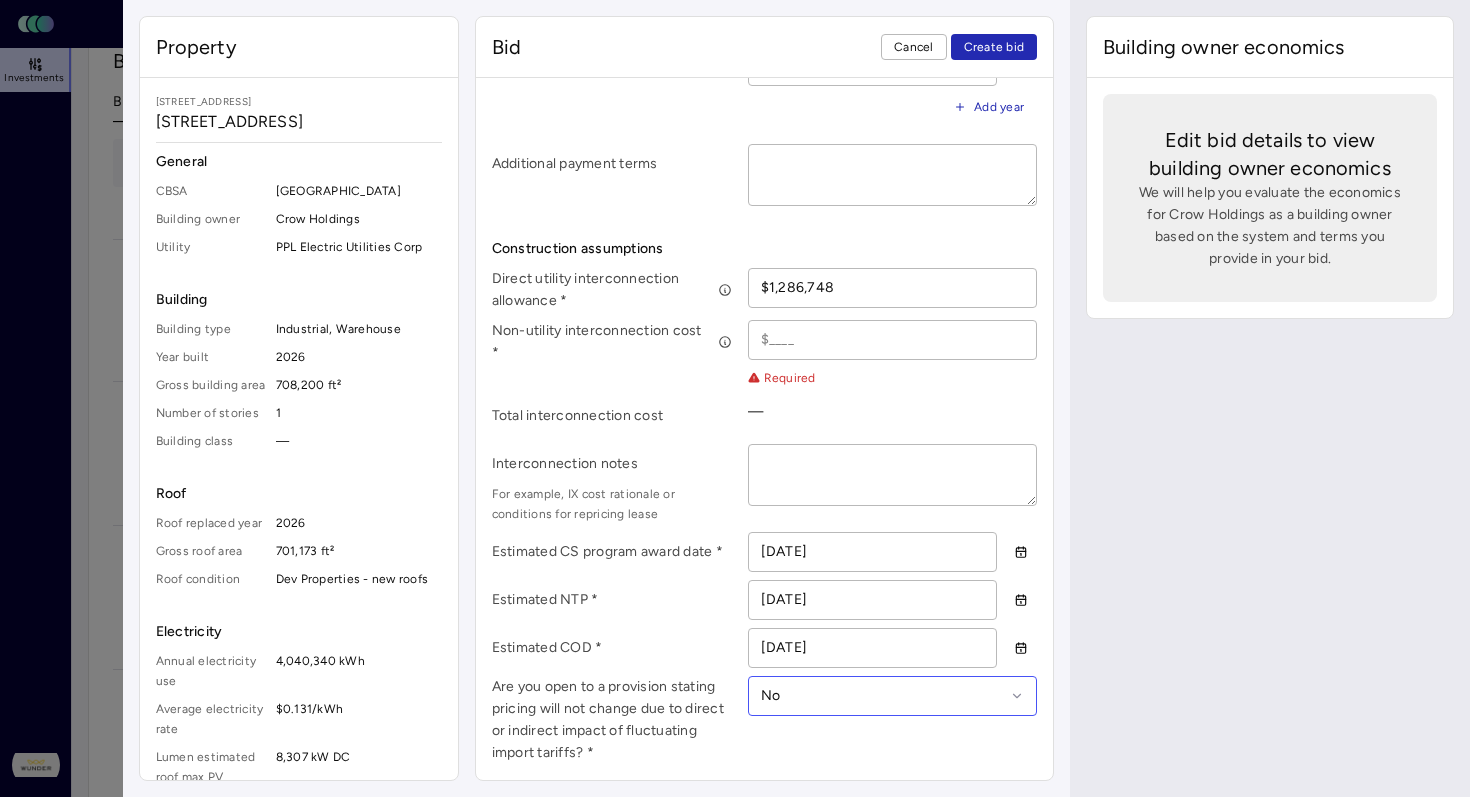 scroll, scrollTop: 748, scrollLeft: 0, axis: vertical 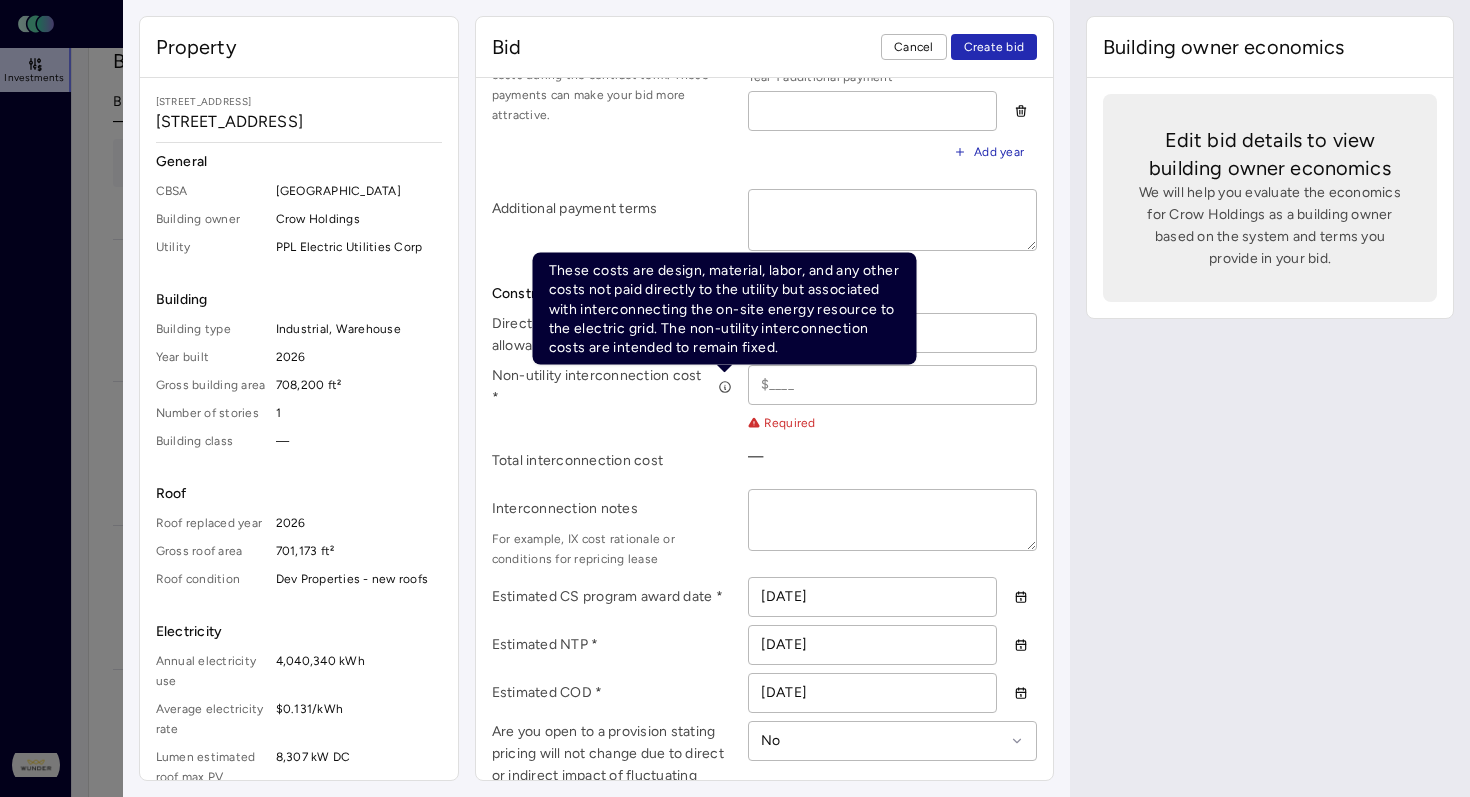 click 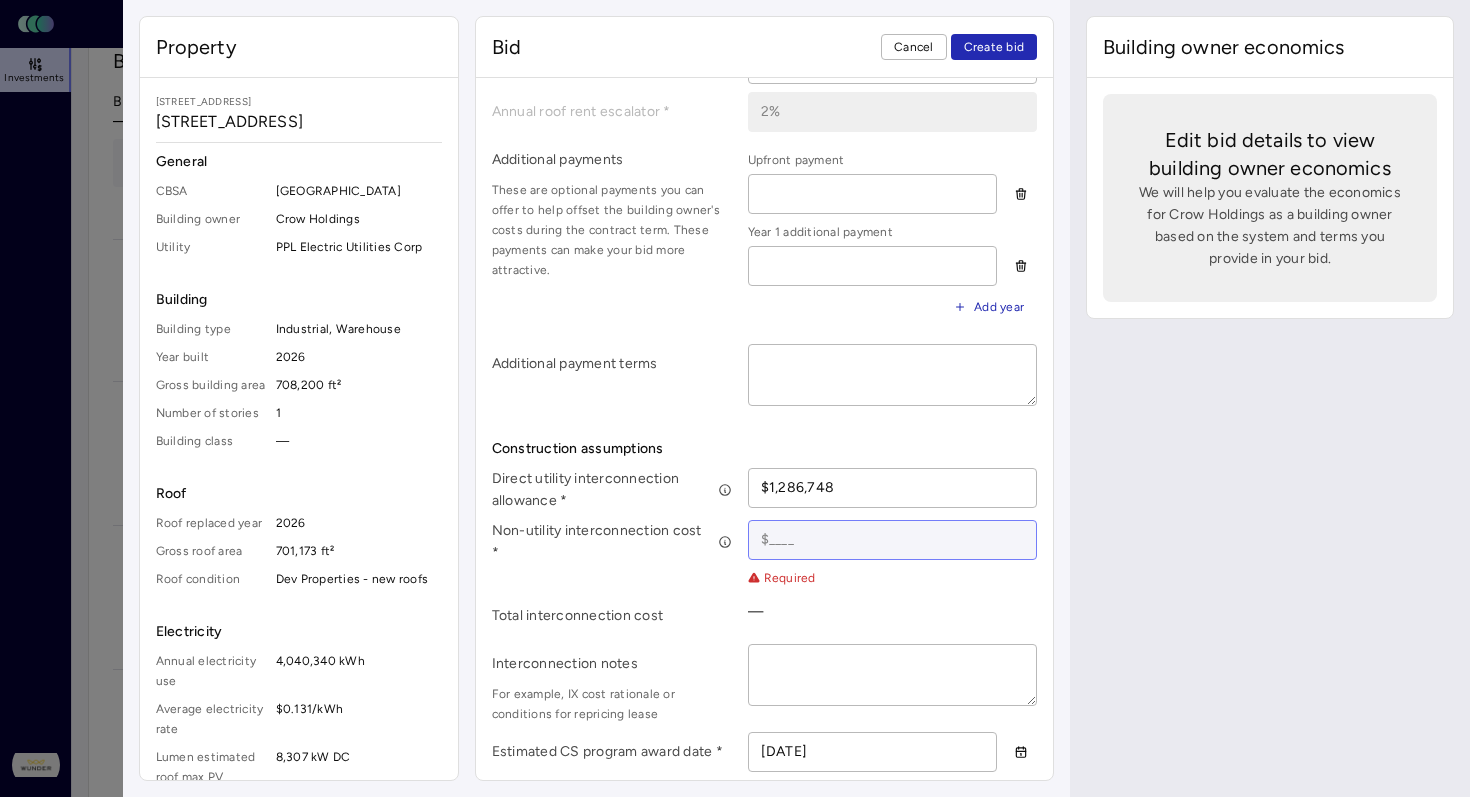 scroll, scrollTop: 498, scrollLeft: 0, axis: vertical 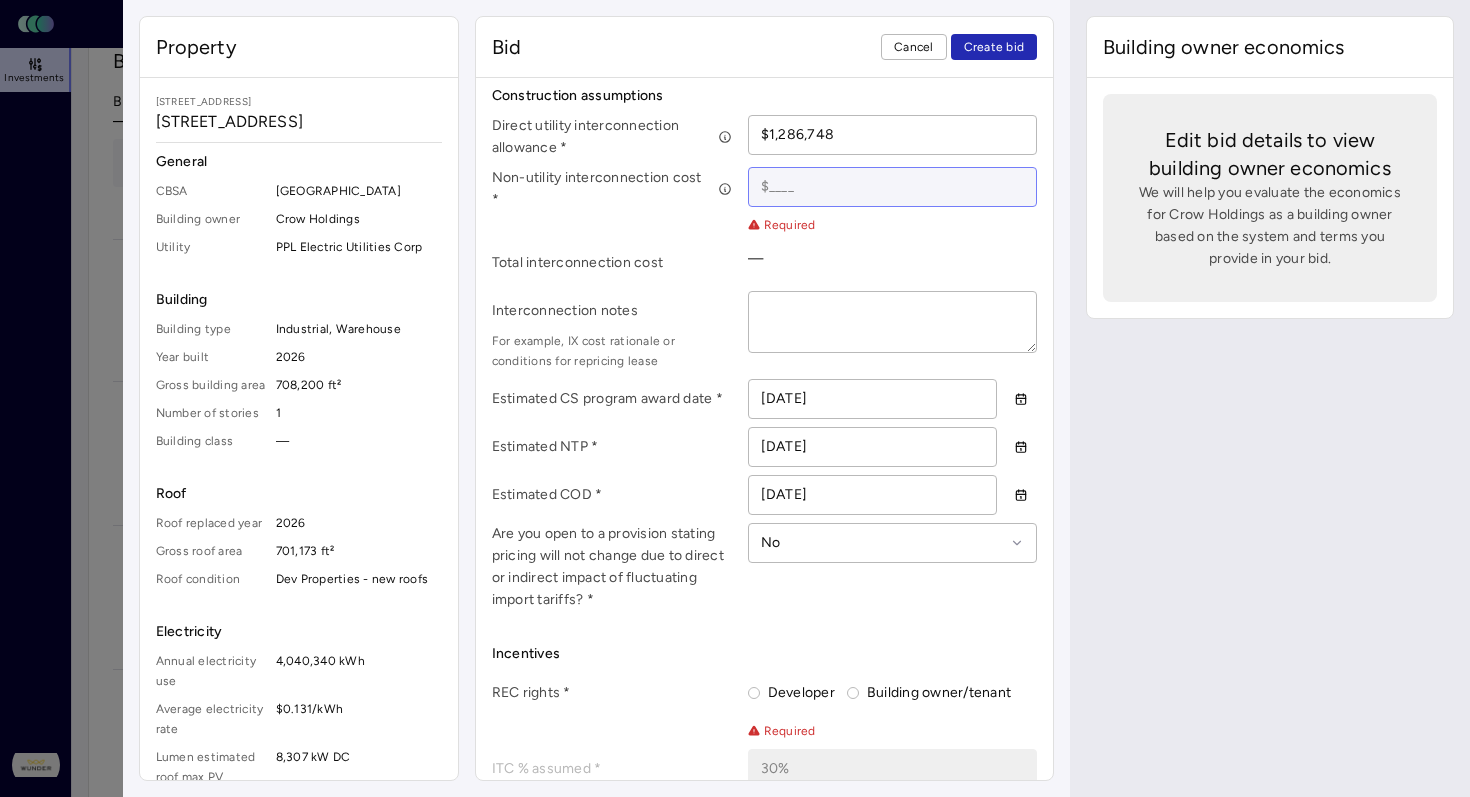 click at bounding box center (893, 187) 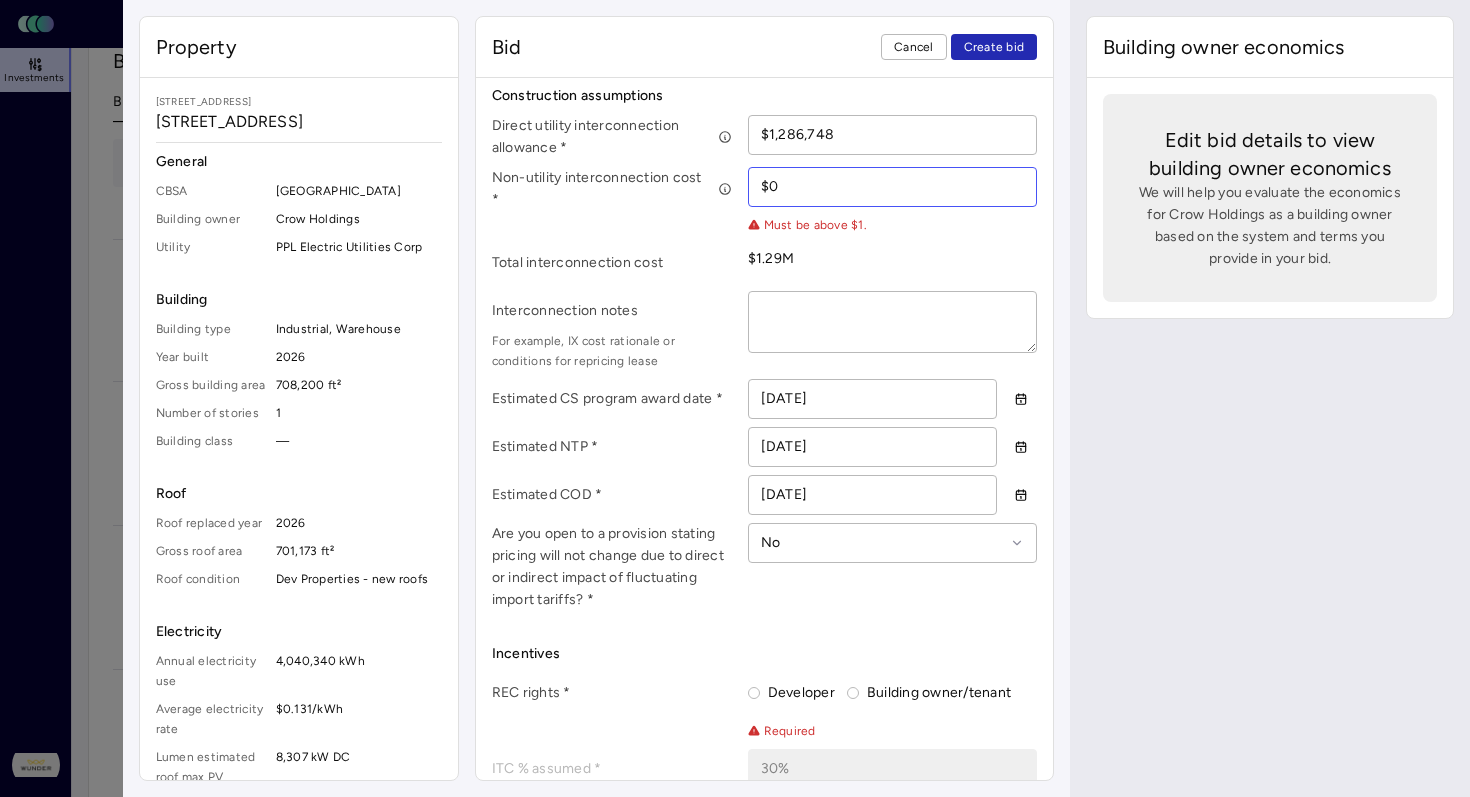 type on "$0" 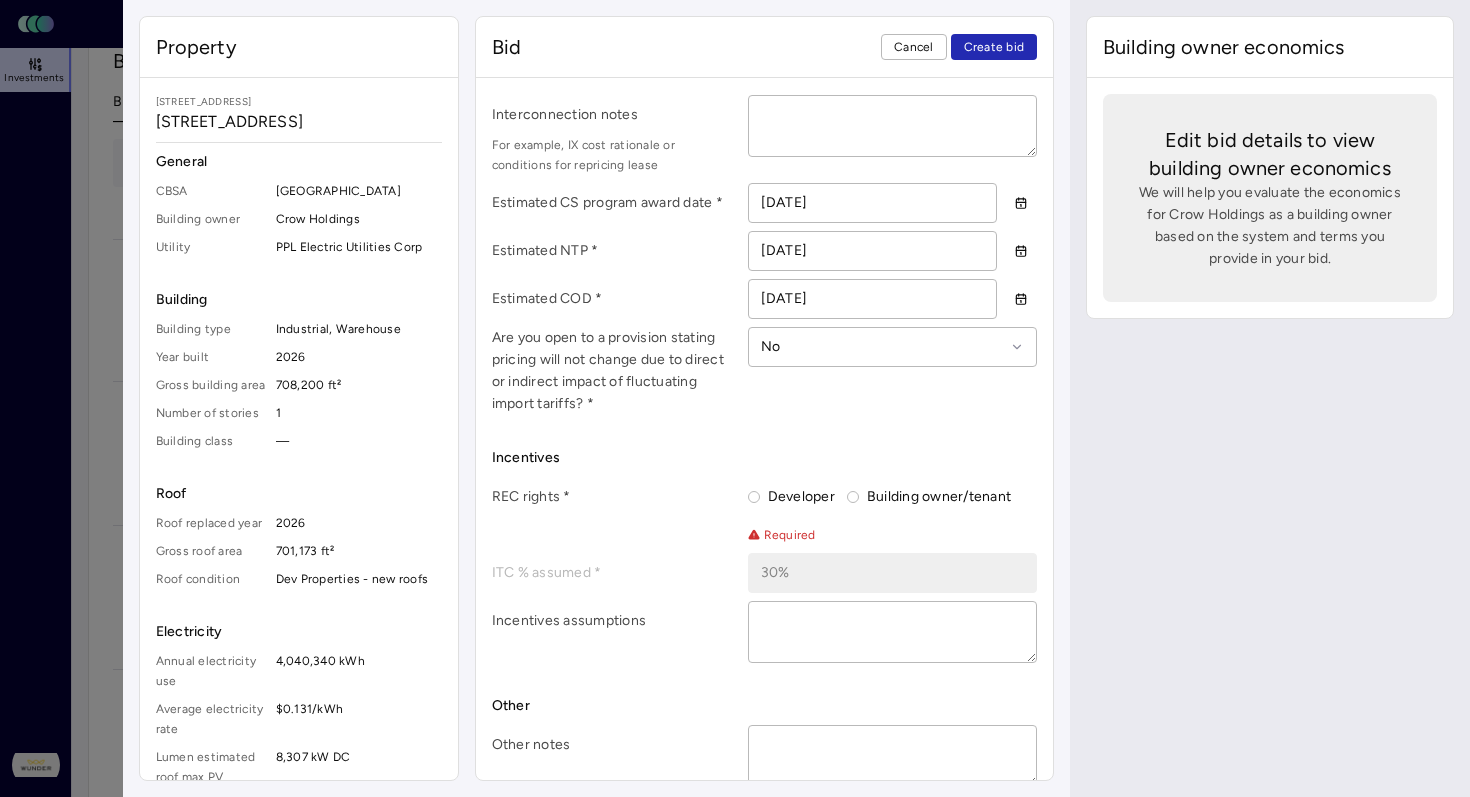 scroll, scrollTop: 1170, scrollLeft: 0, axis: vertical 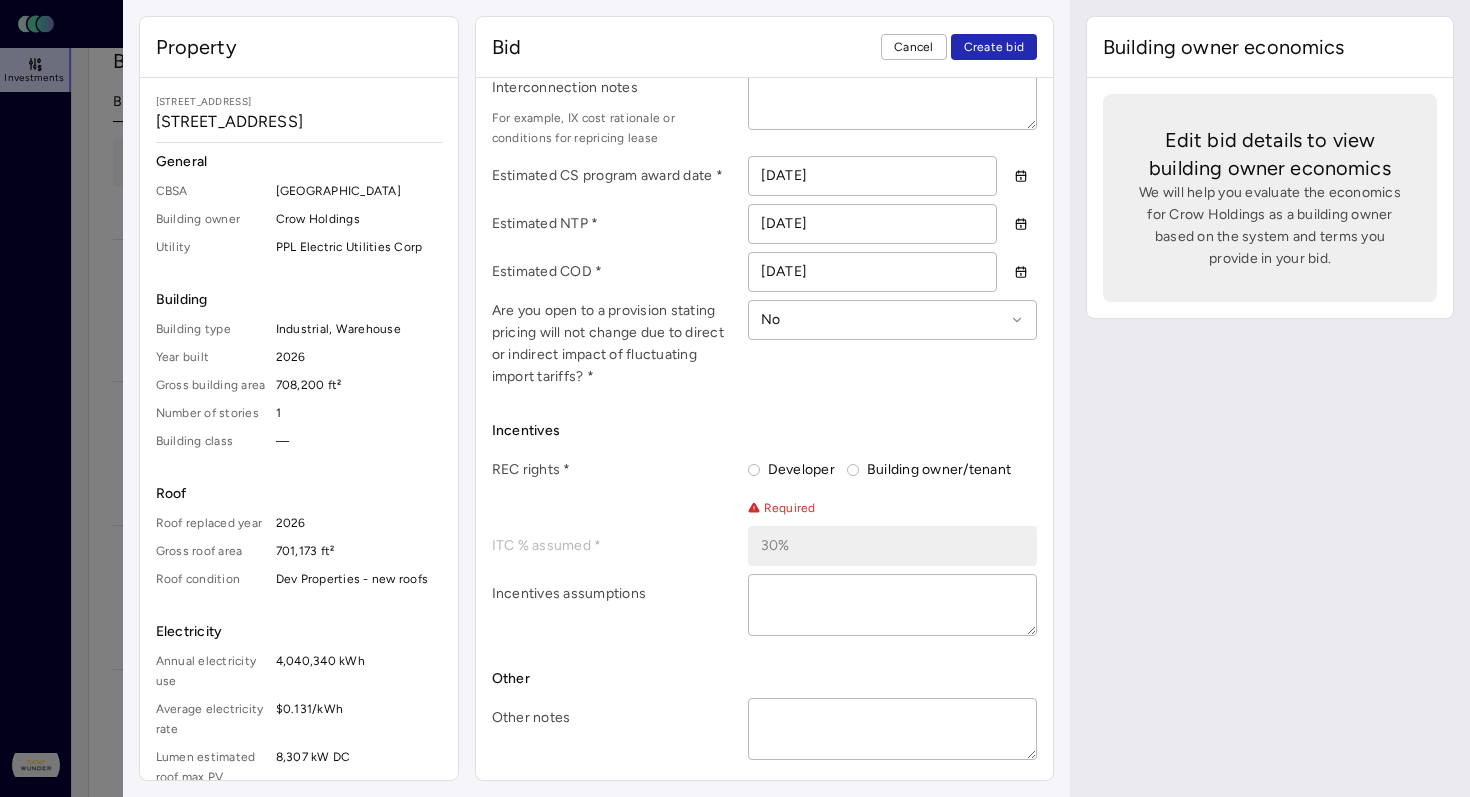 click on "Developer" at bounding box center (754, 470) 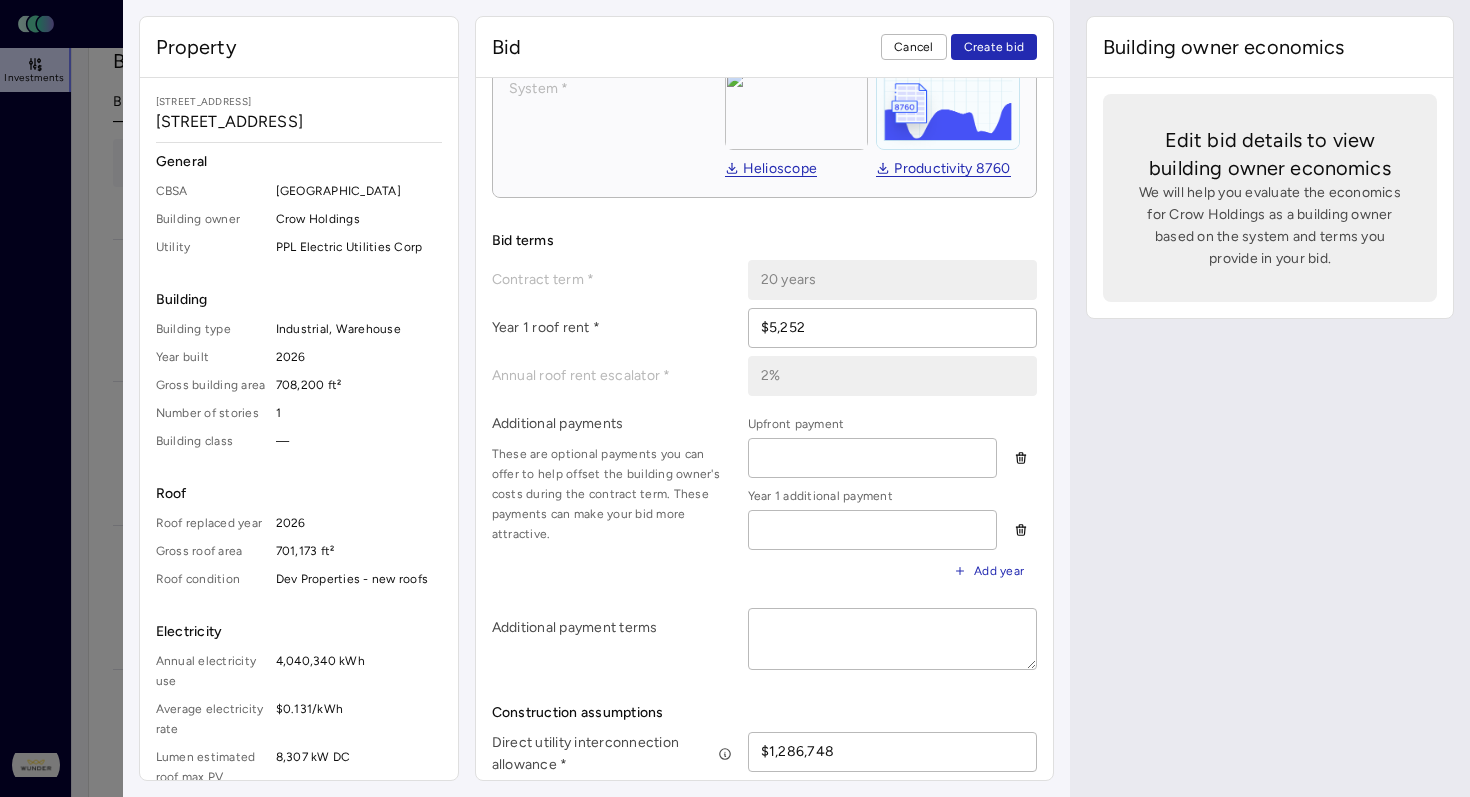 scroll, scrollTop: 321, scrollLeft: 0, axis: vertical 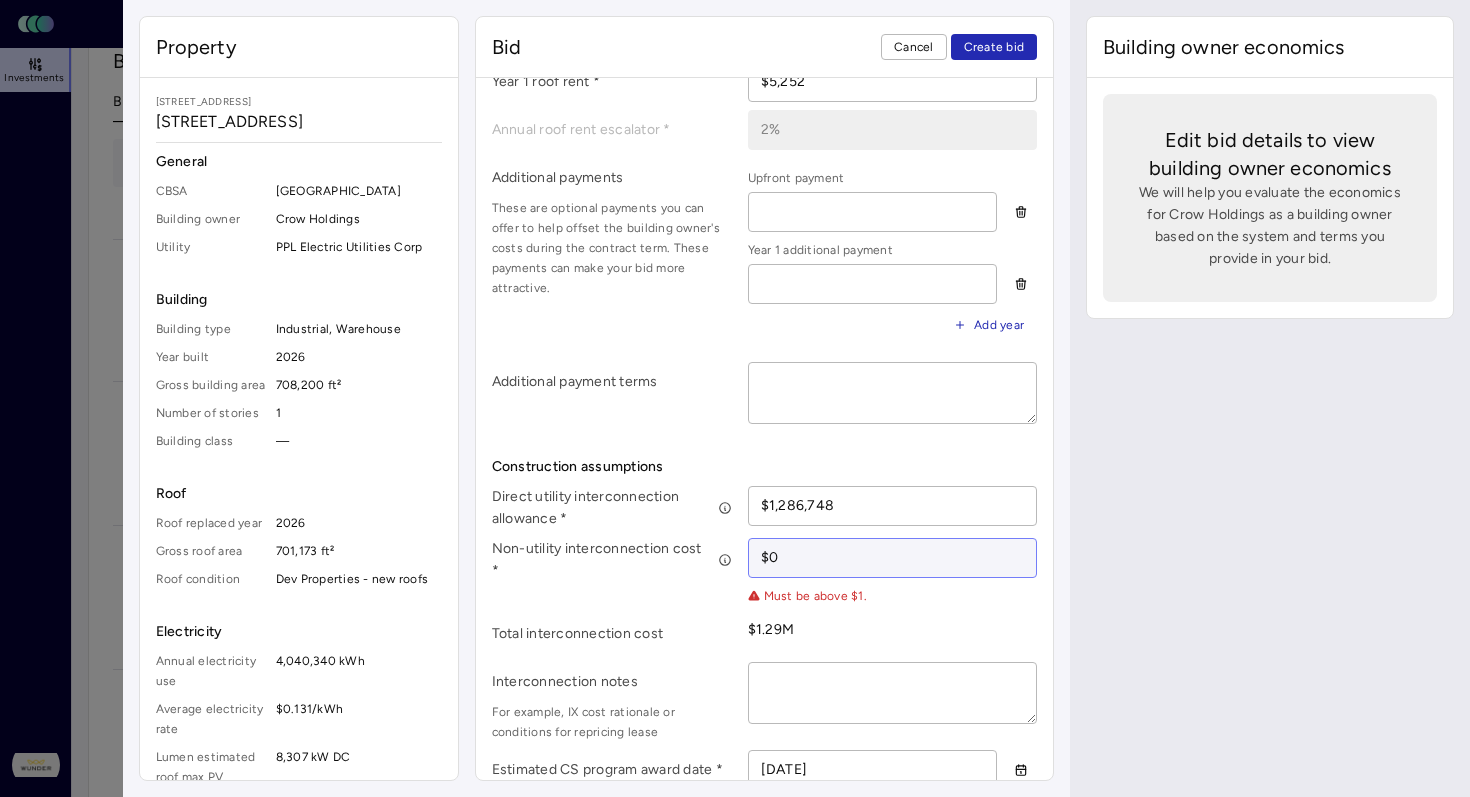 click on "$0" at bounding box center [893, 558] 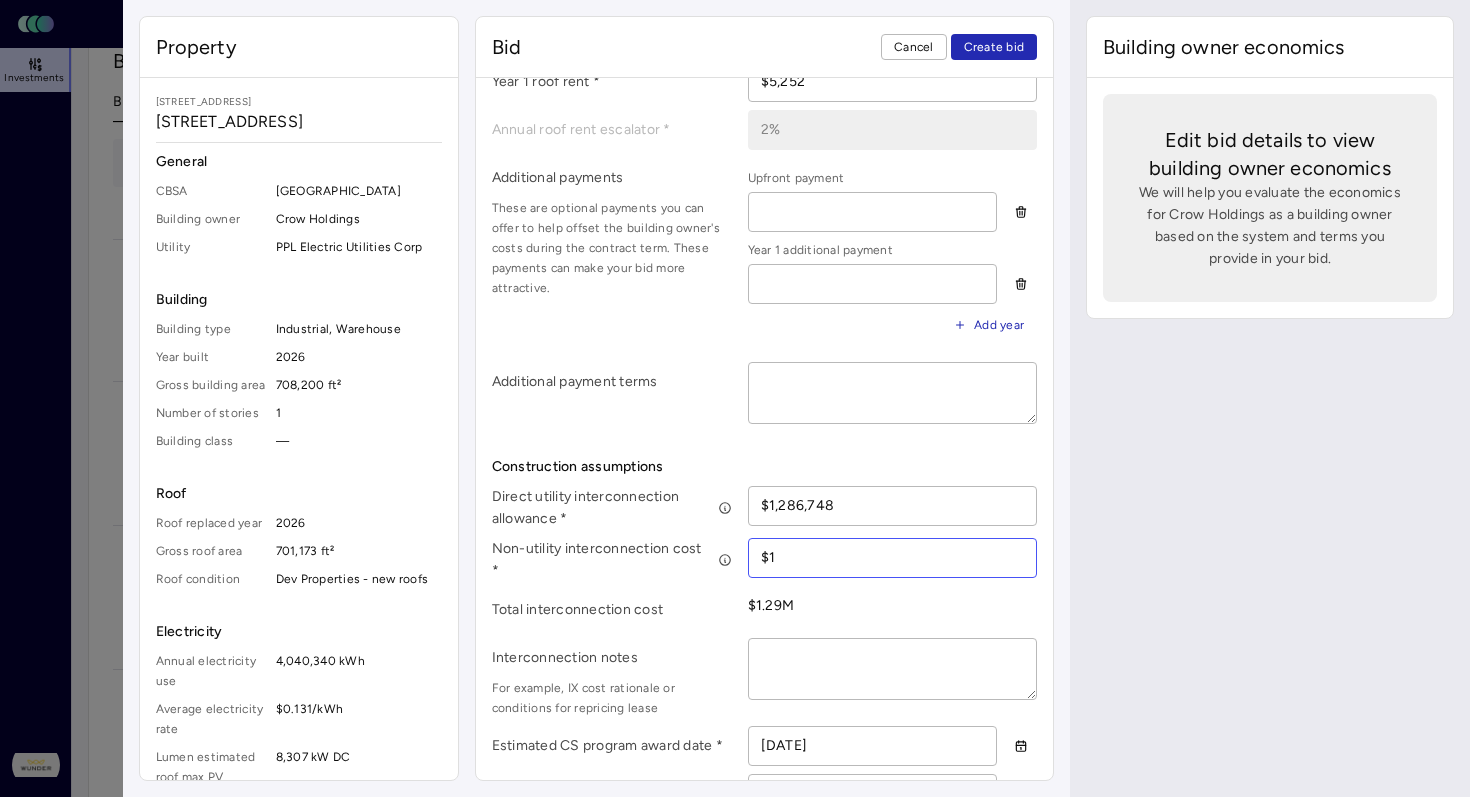 type on "$1" 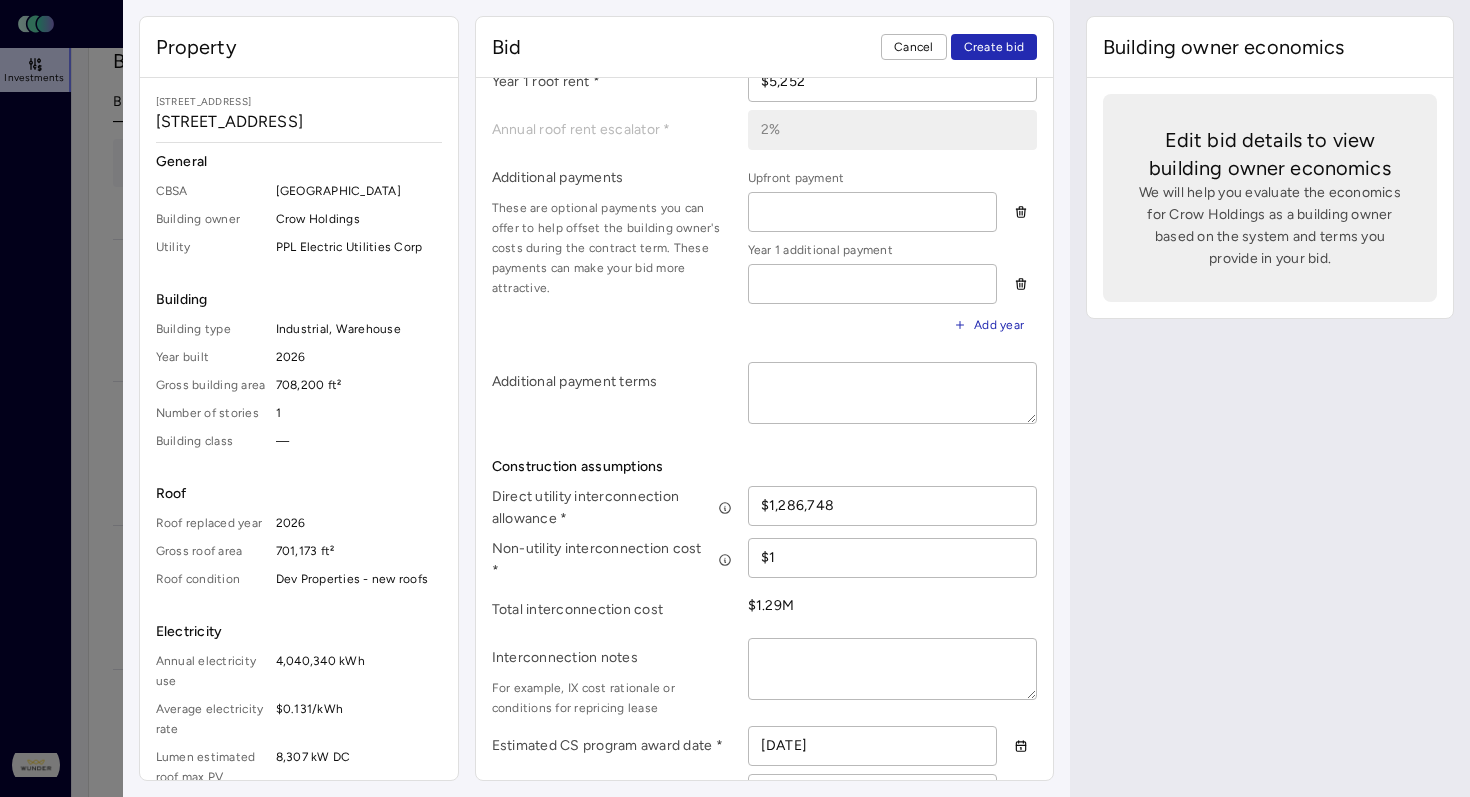 click on "Building owner economics Edit bid details to view building owner economics We will help you evaluate the economics for Crow Holdings as a building owner based on the system and terms you provide in your bid." at bounding box center (1270, 398) 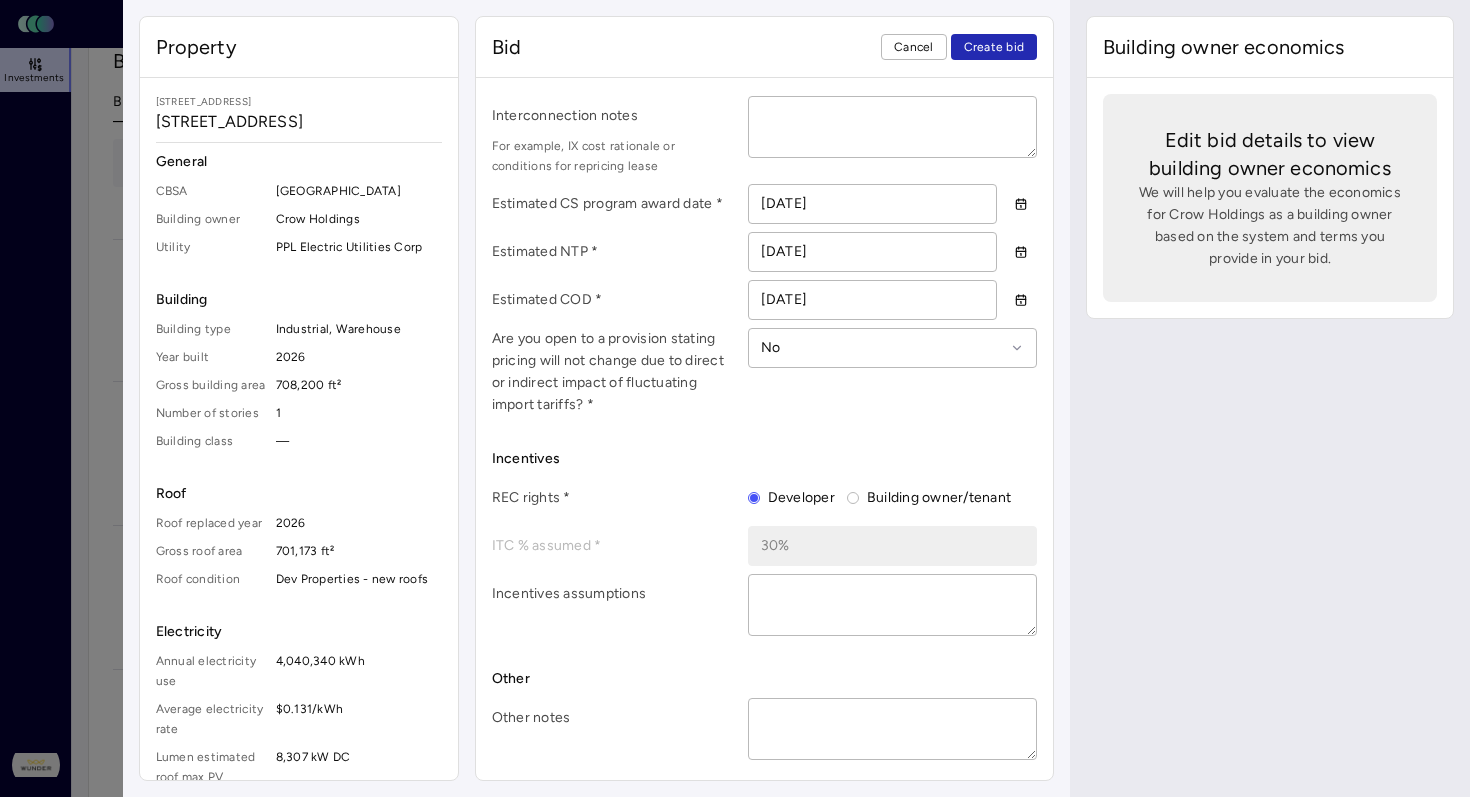 scroll, scrollTop: 0, scrollLeft: 0, axis: both 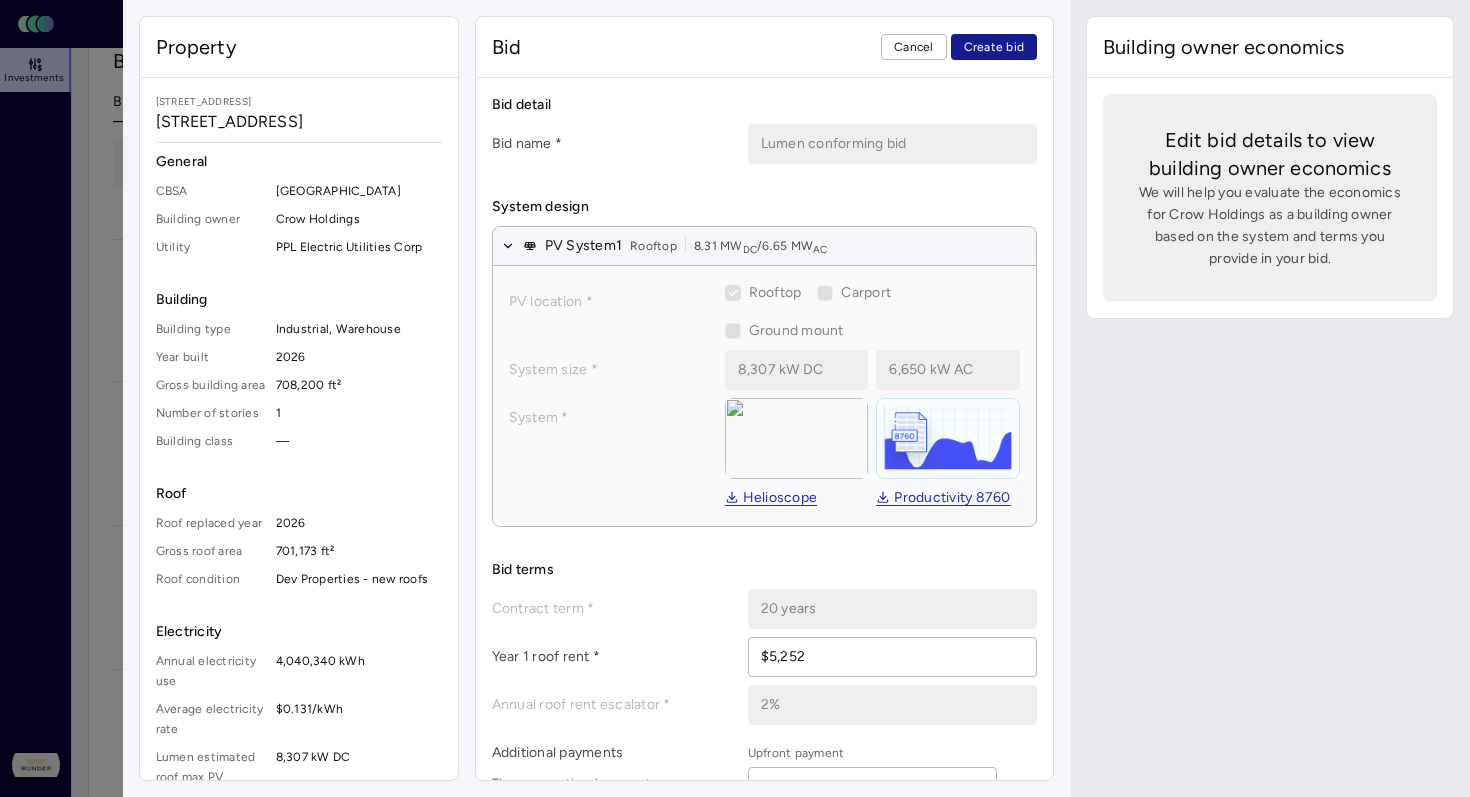 click on "Create bid" at bounding box center [994, 47] 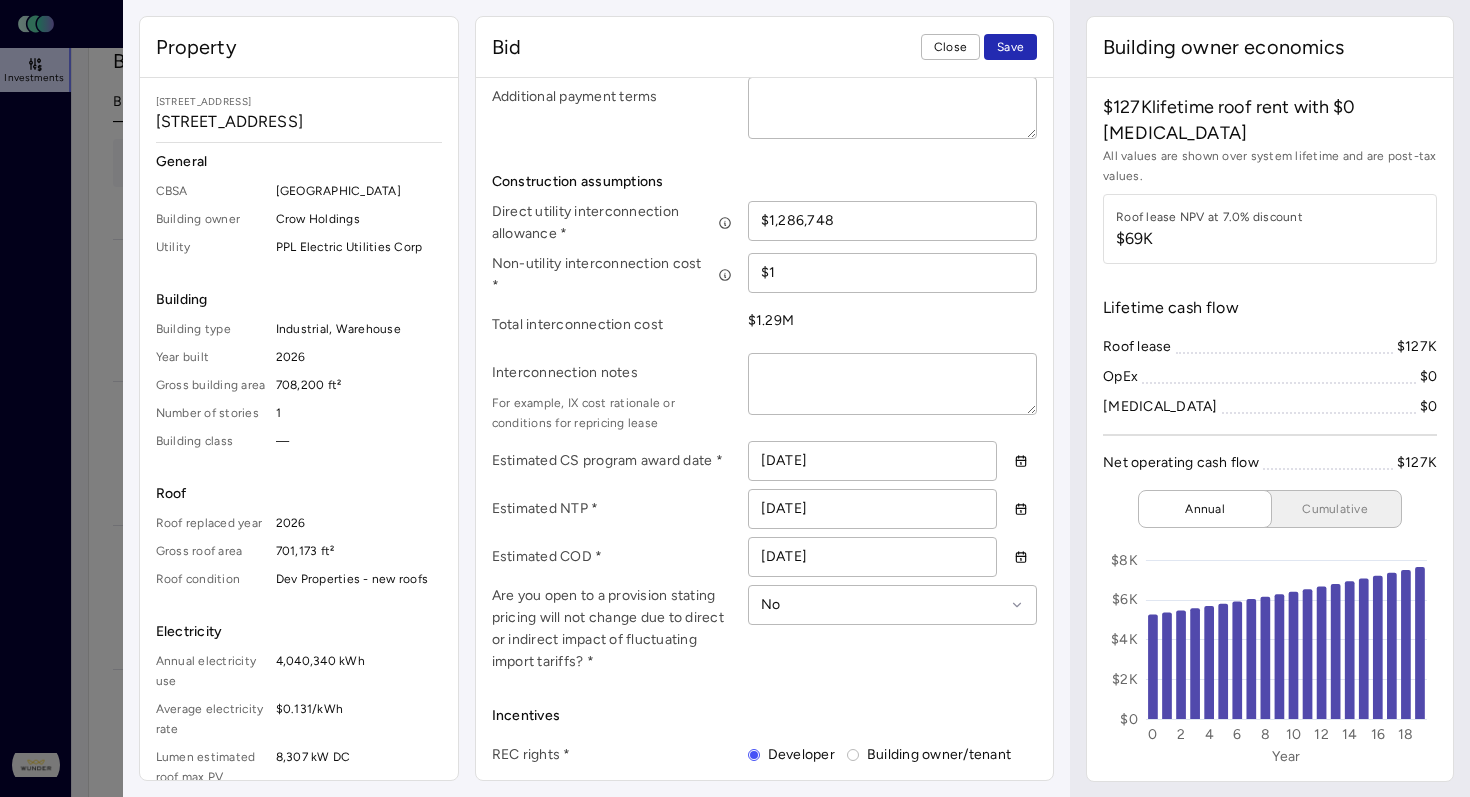 scroll, scrollTop: 834, scrollLeft: 0, axis: vertical 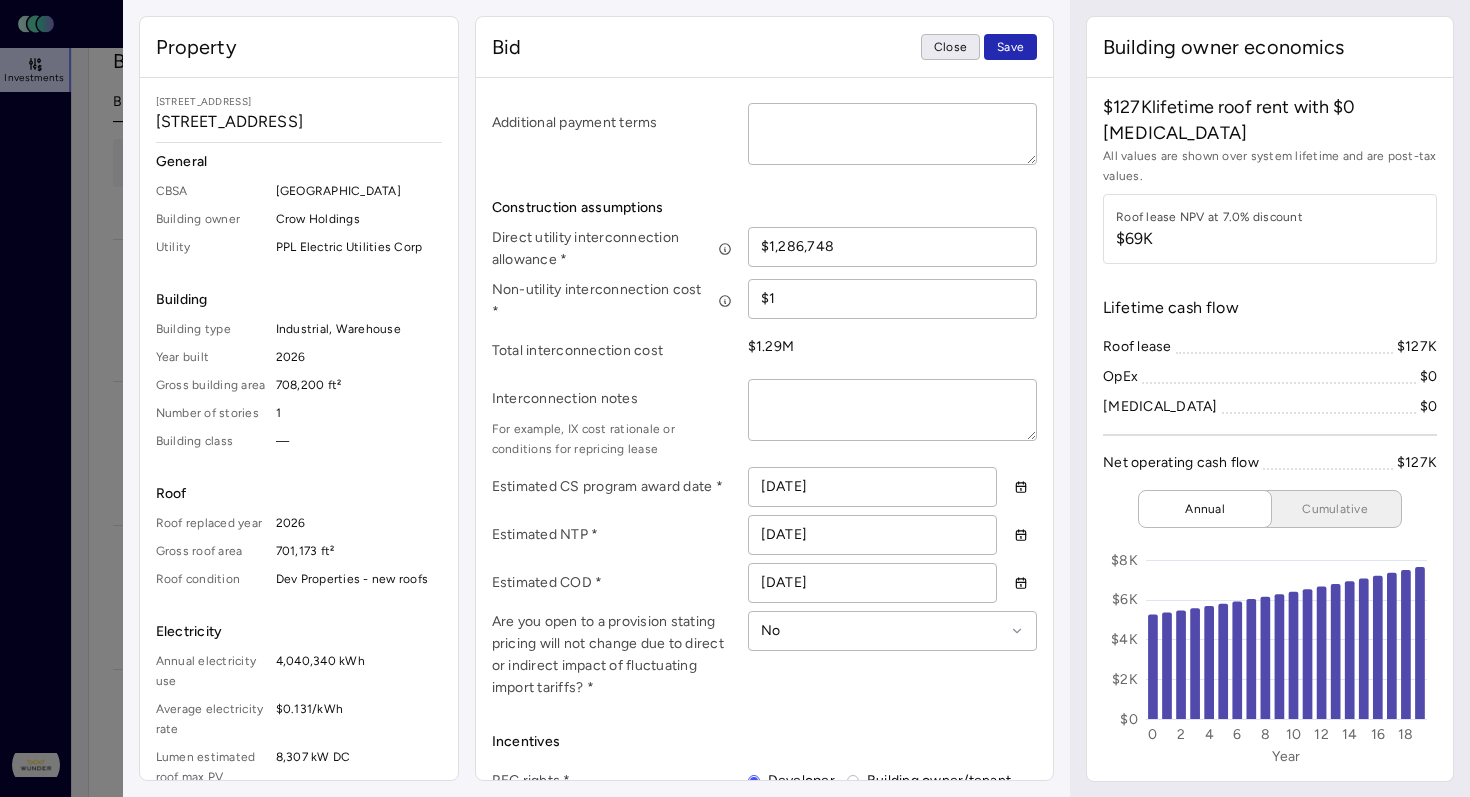 click on "Close" at bounding box center [950, 47] 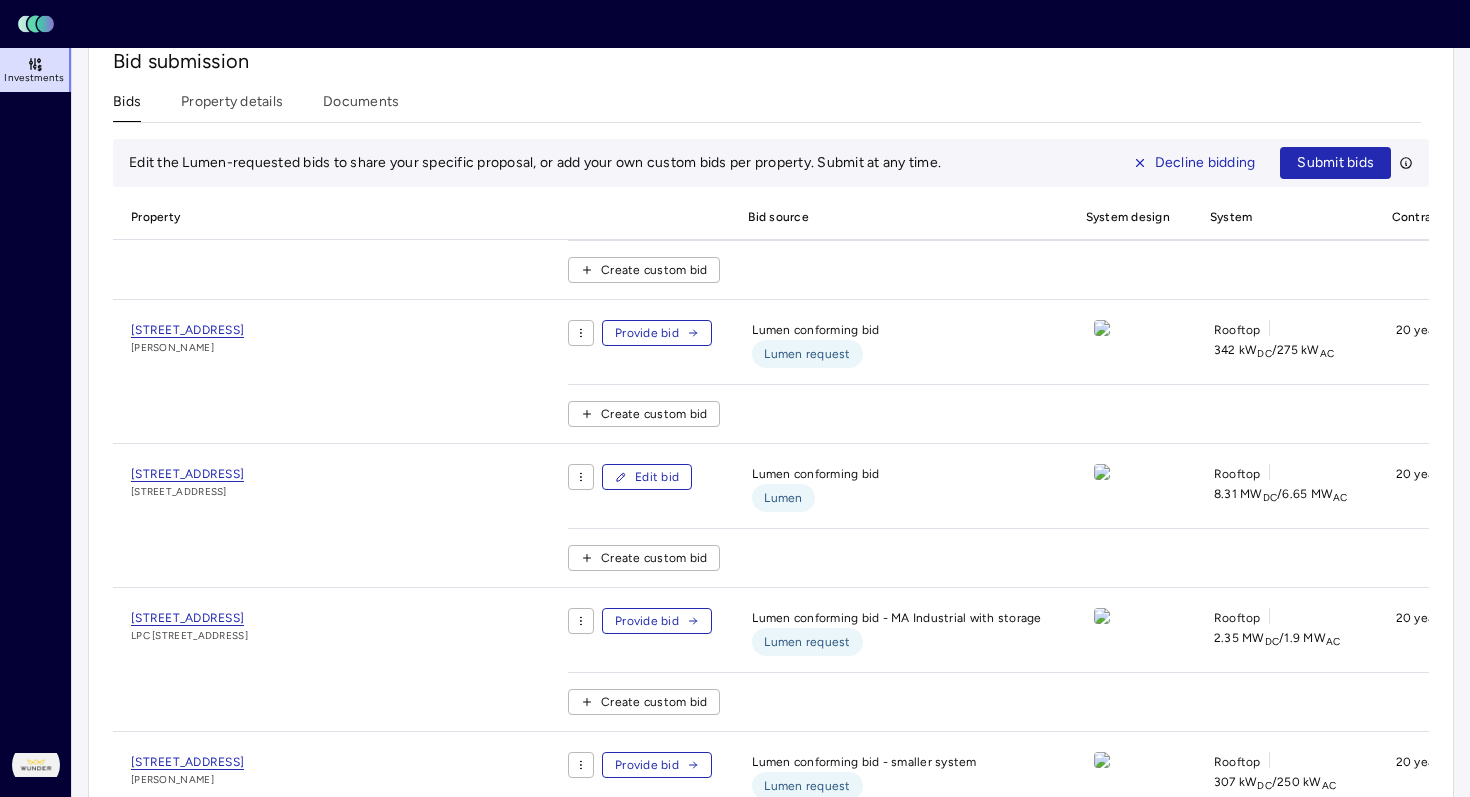 scroll, scrollTop: 0, scrollLeft: 0, axis: both 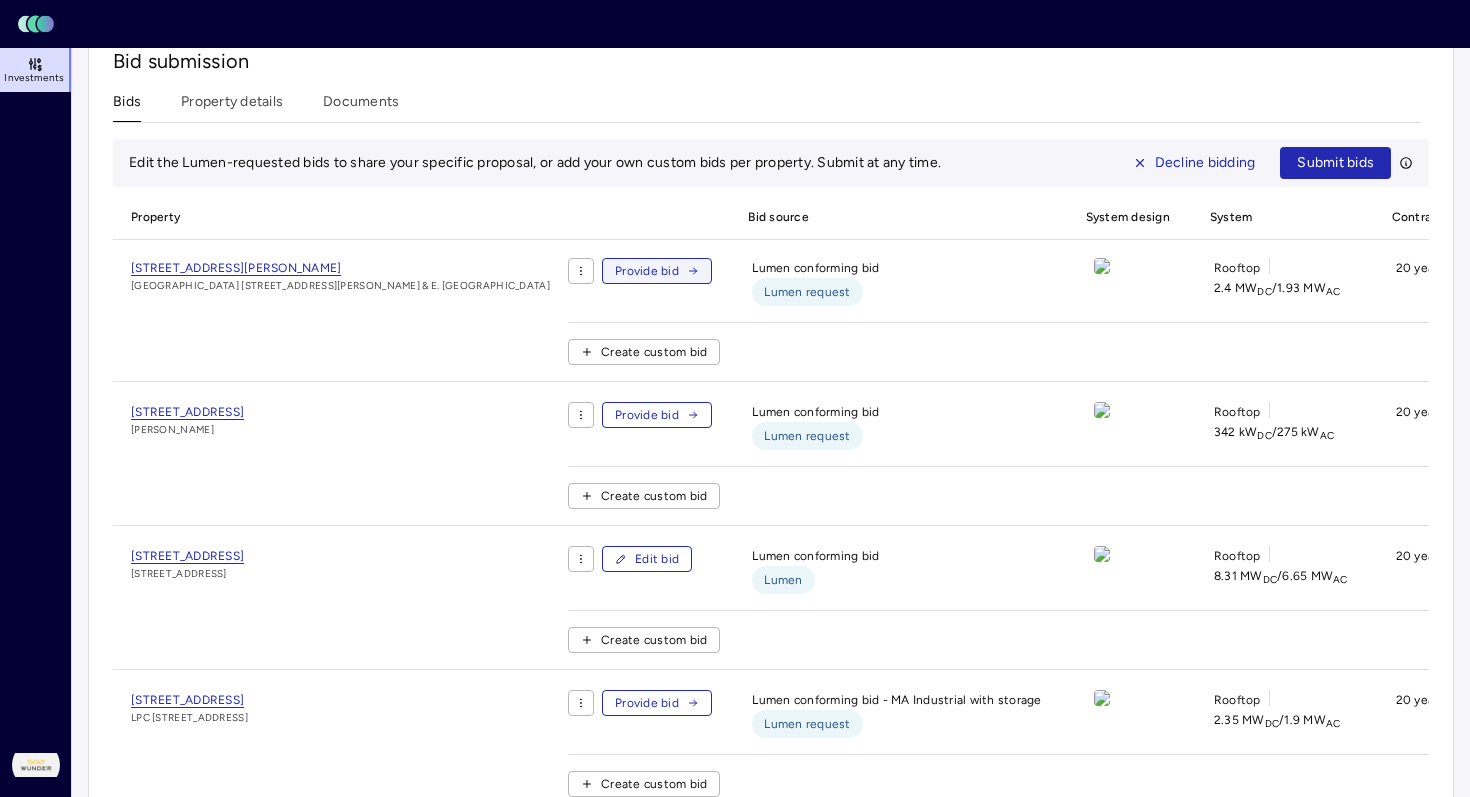 click on "Provide bid" at bounding box center (647, 271) 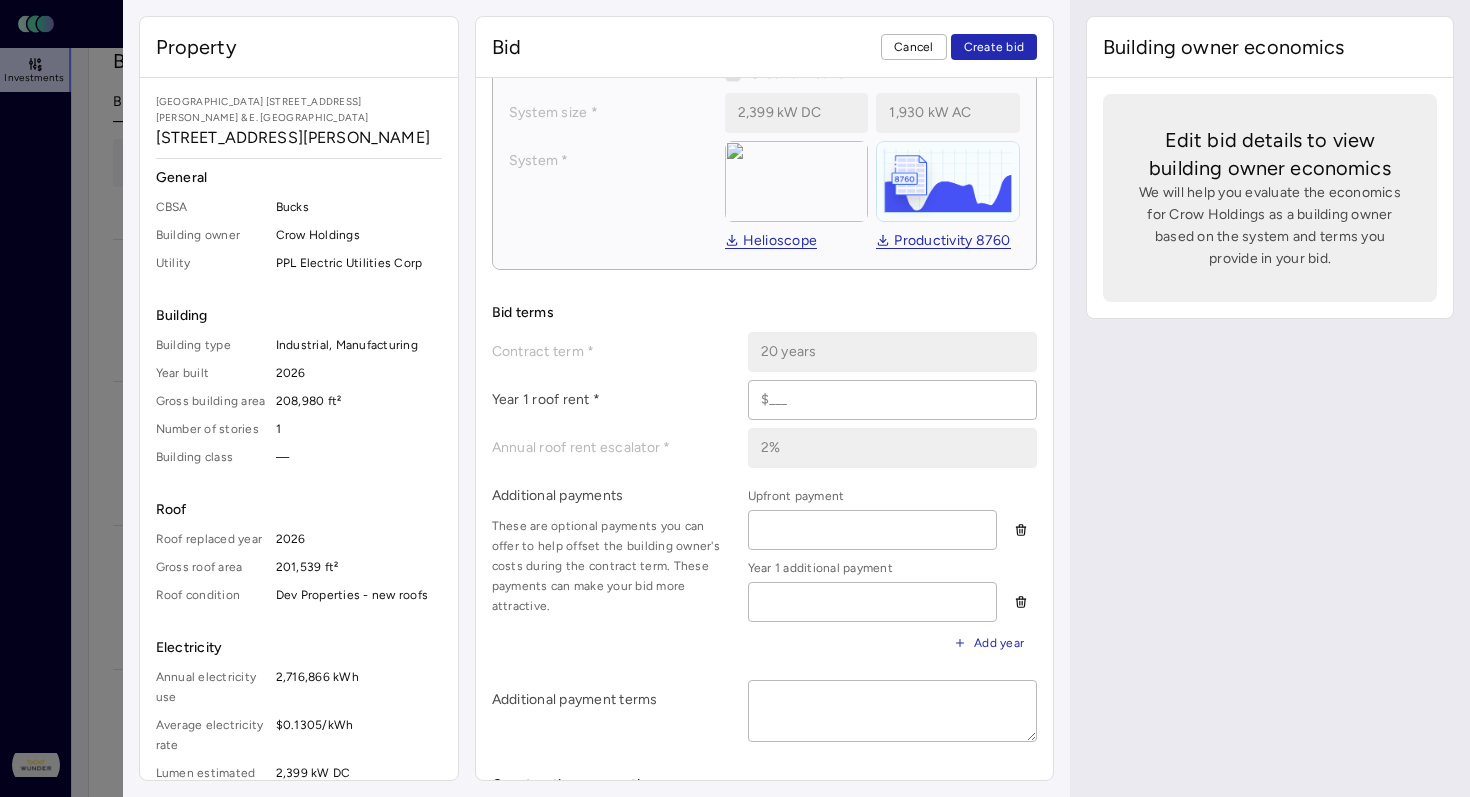 scroll, scrollTop: 258, scrollLeft: 0, axis: vertical 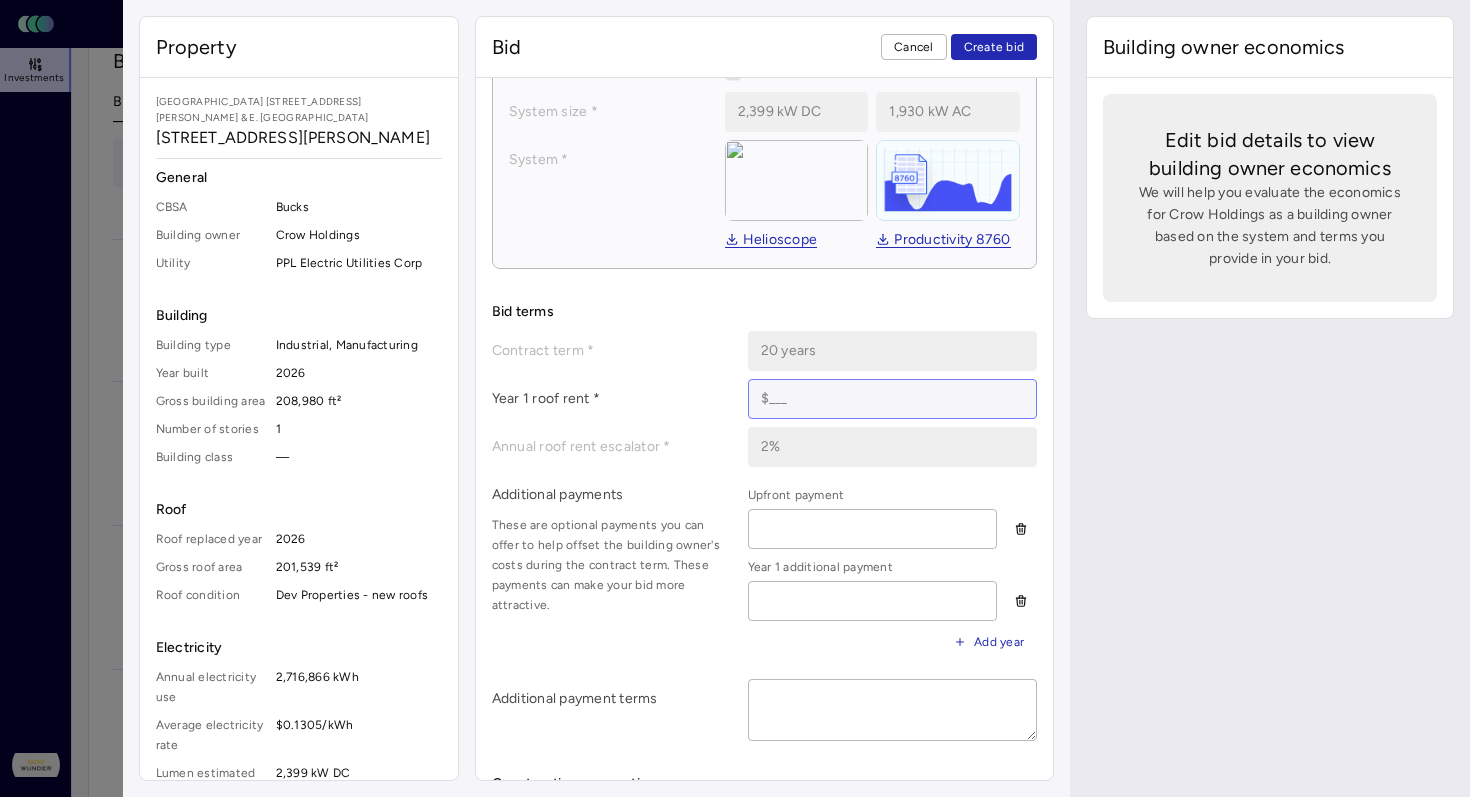 click at bounding box center [893, 399] 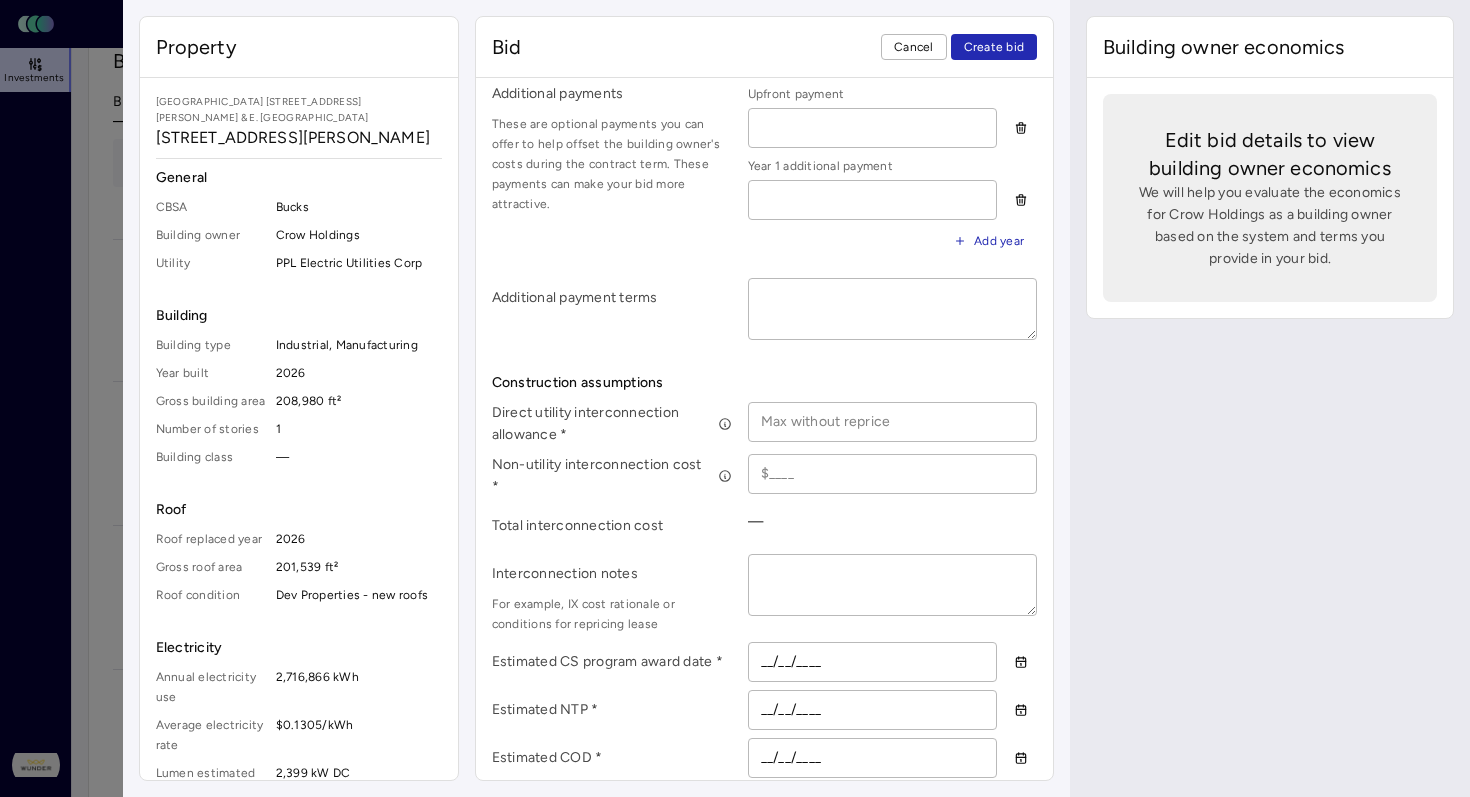 scroll, scrollTop: 661, scrollLeft: 0, axis: vertical 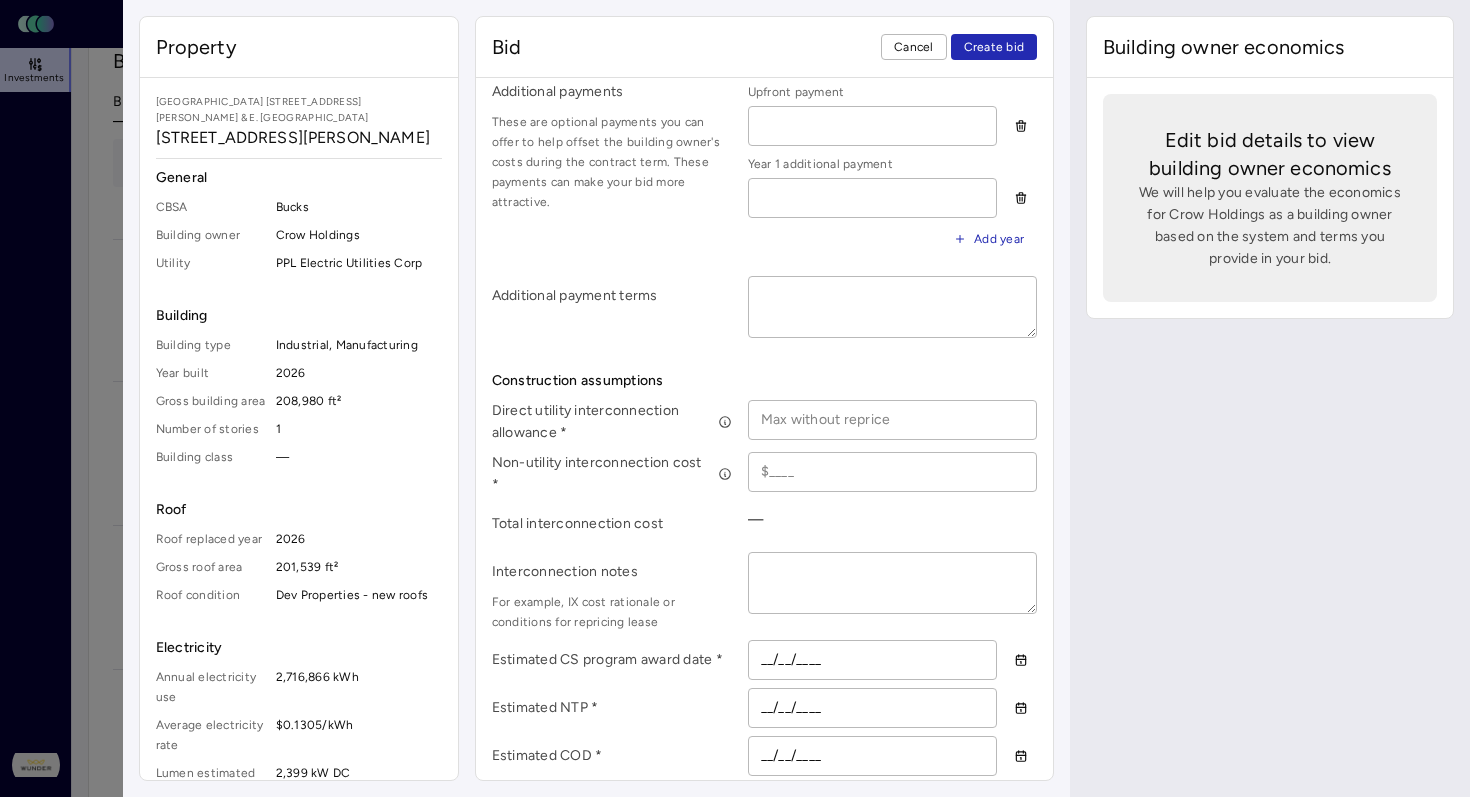 type on "$13,808" 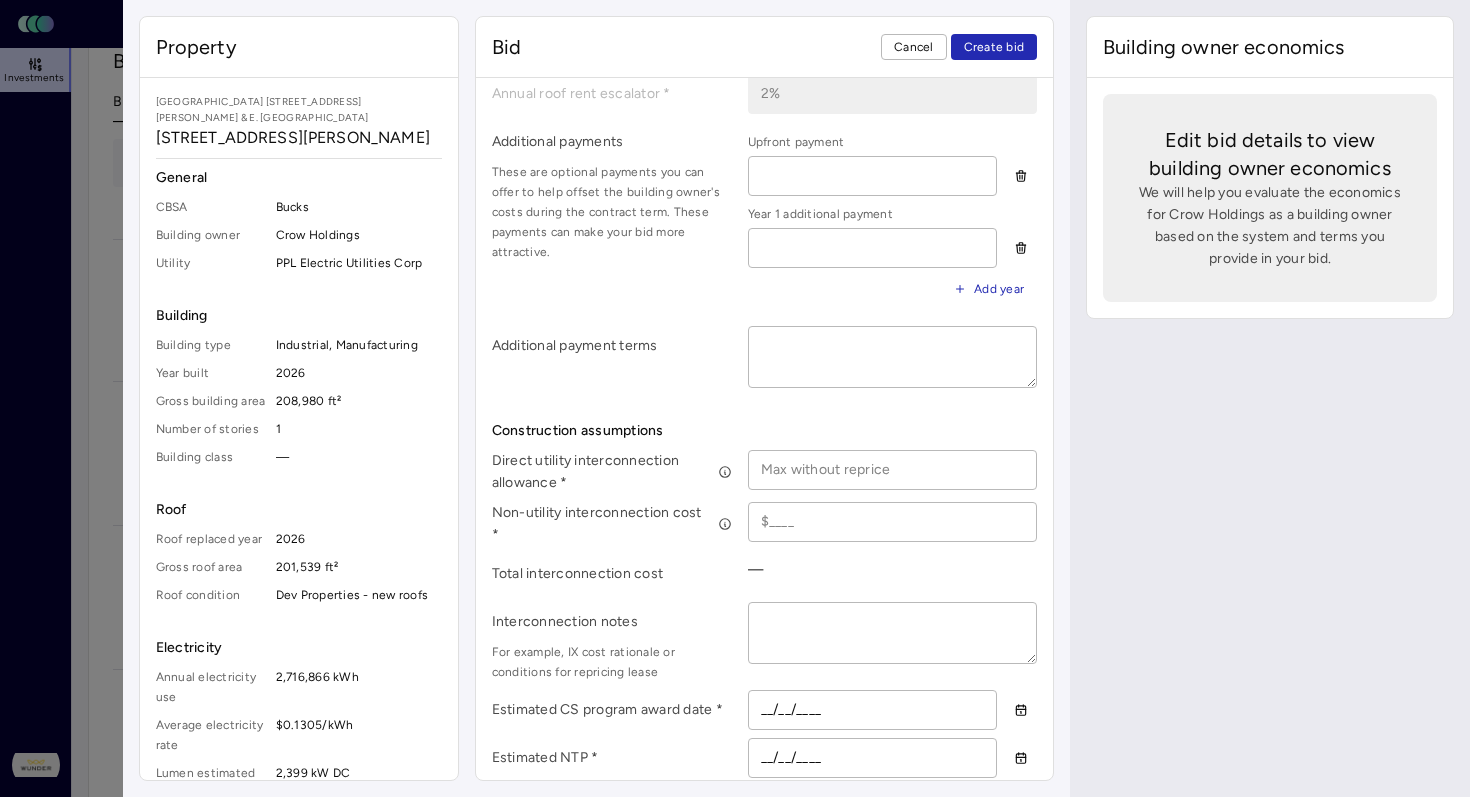 scroll, scrollTop: 626, scrollLeft: 0, axis: vertical 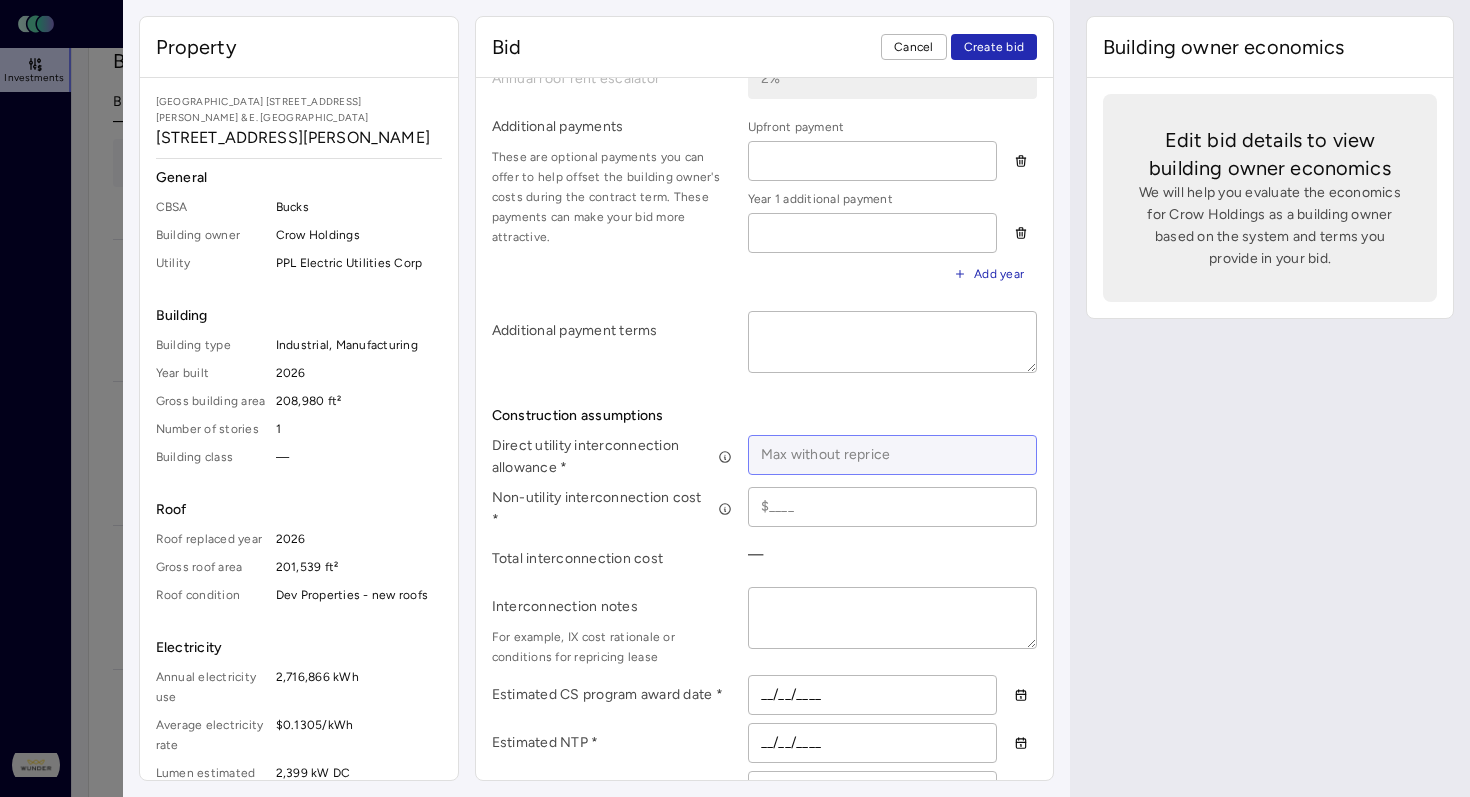 click at bounding box center [893, 455] 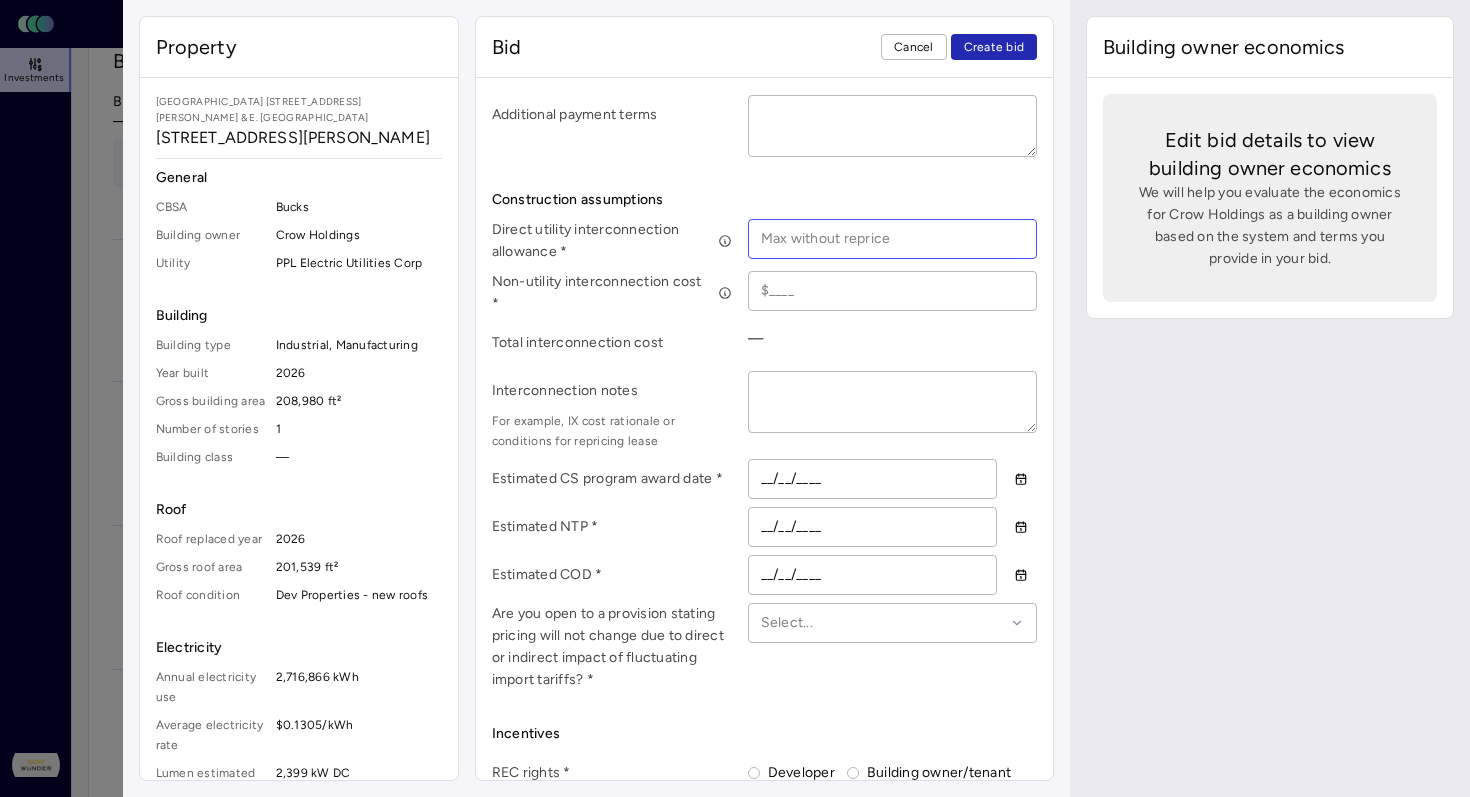 scroll, scrollTop: 846, scrollLeft: 0, axis: vertical 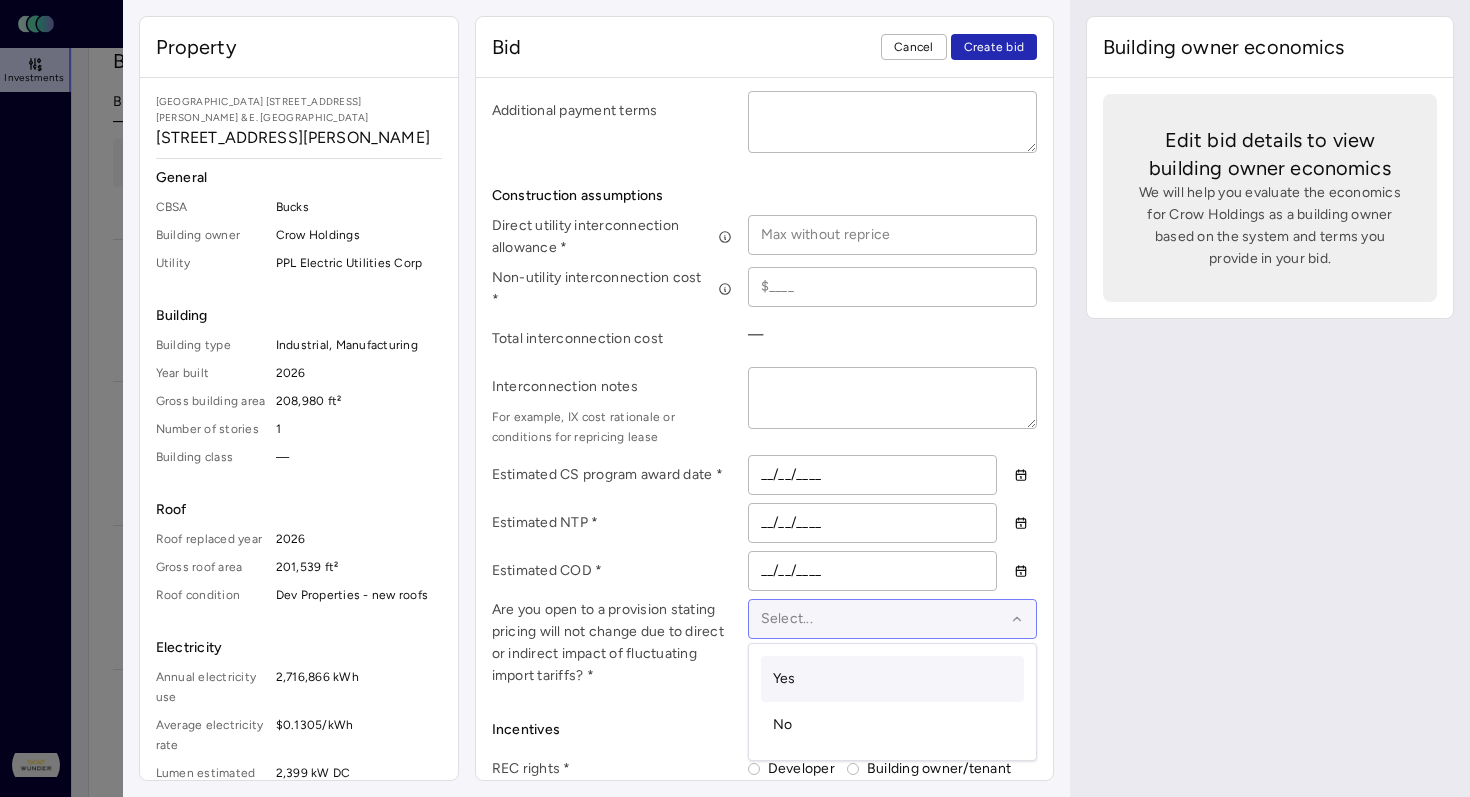 click at bounding box center [883, 619] 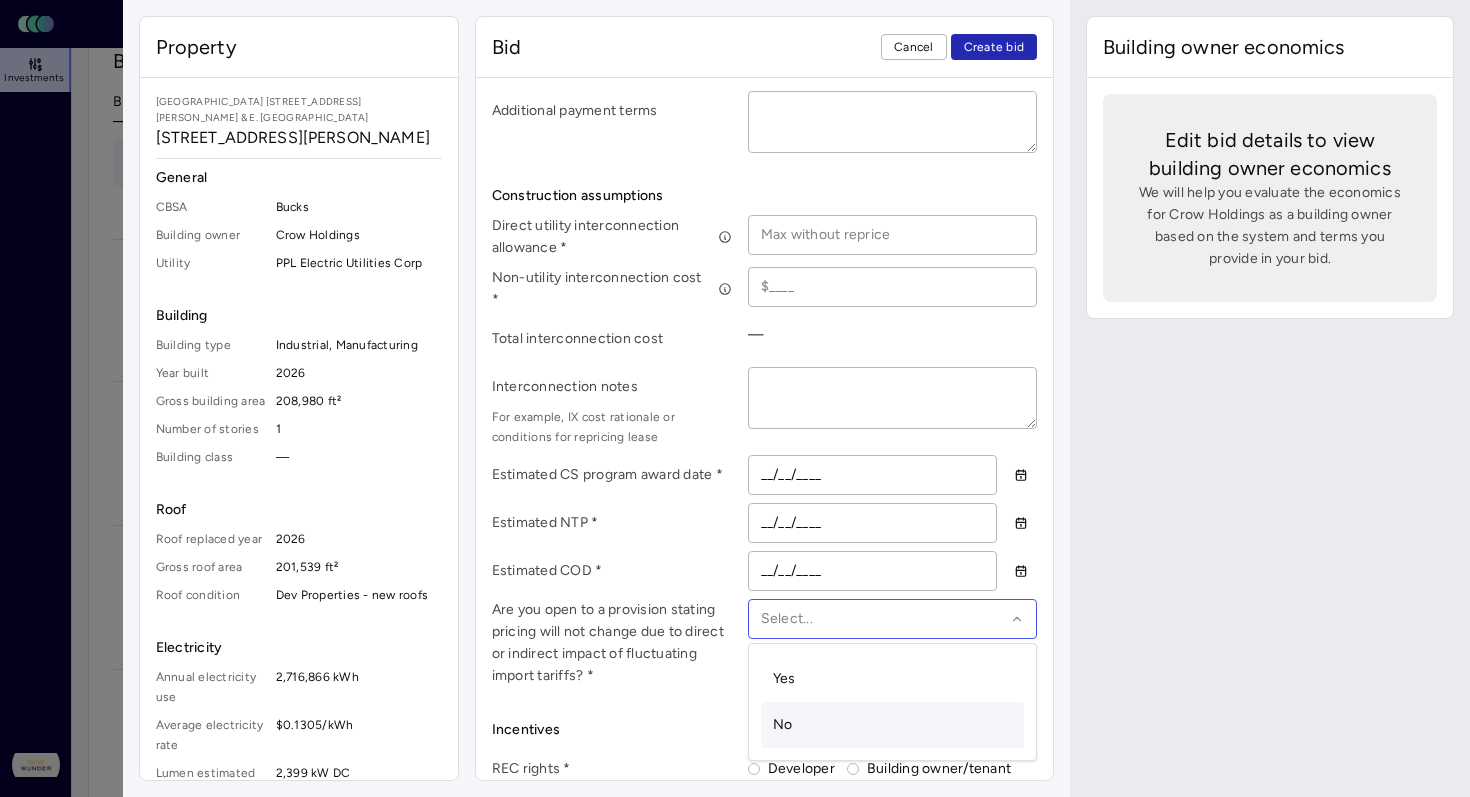 click on "No" at bounding box center [893, 725] 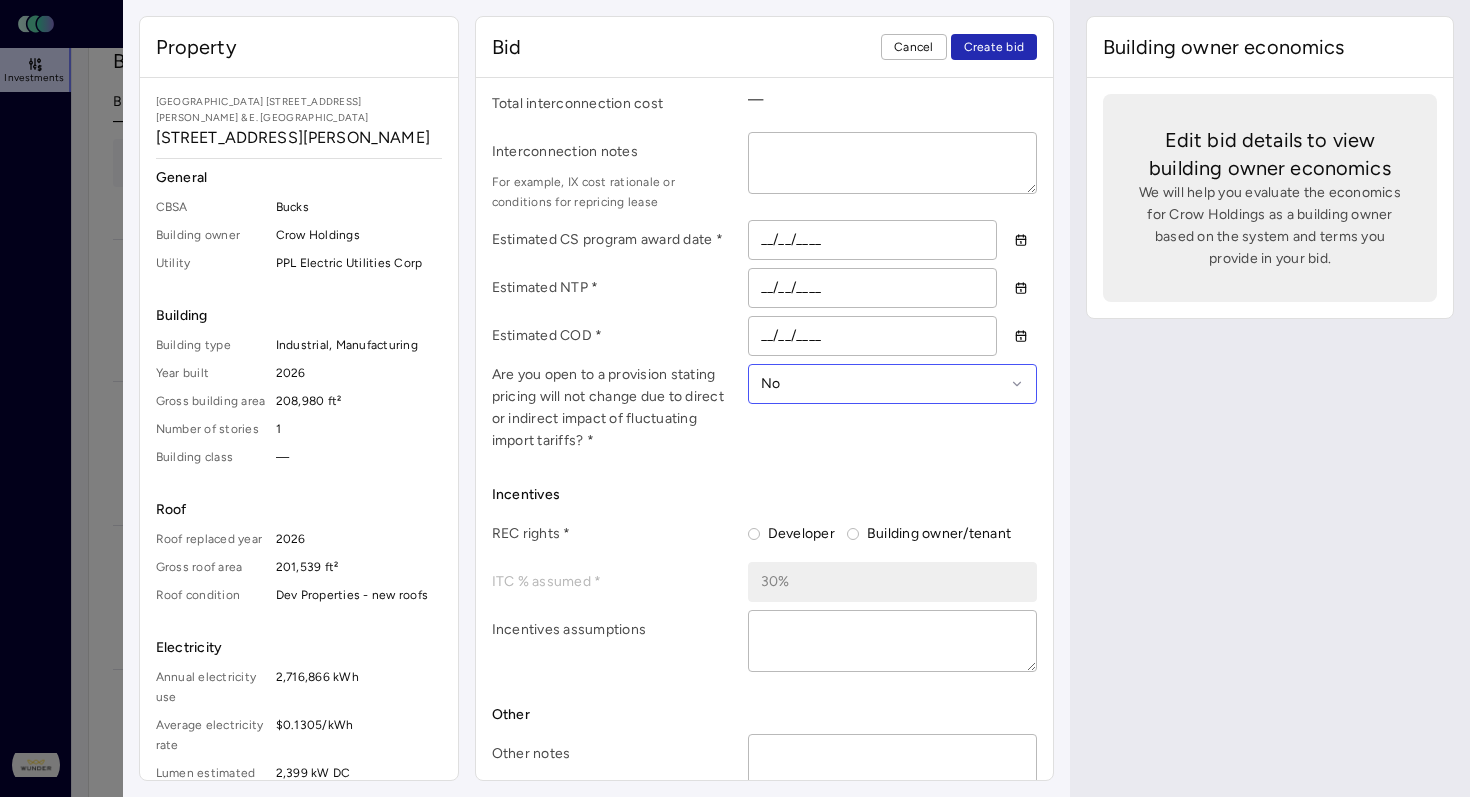 scroll, scrollTop: 1090, scrollLeft: 0, axis: vertical 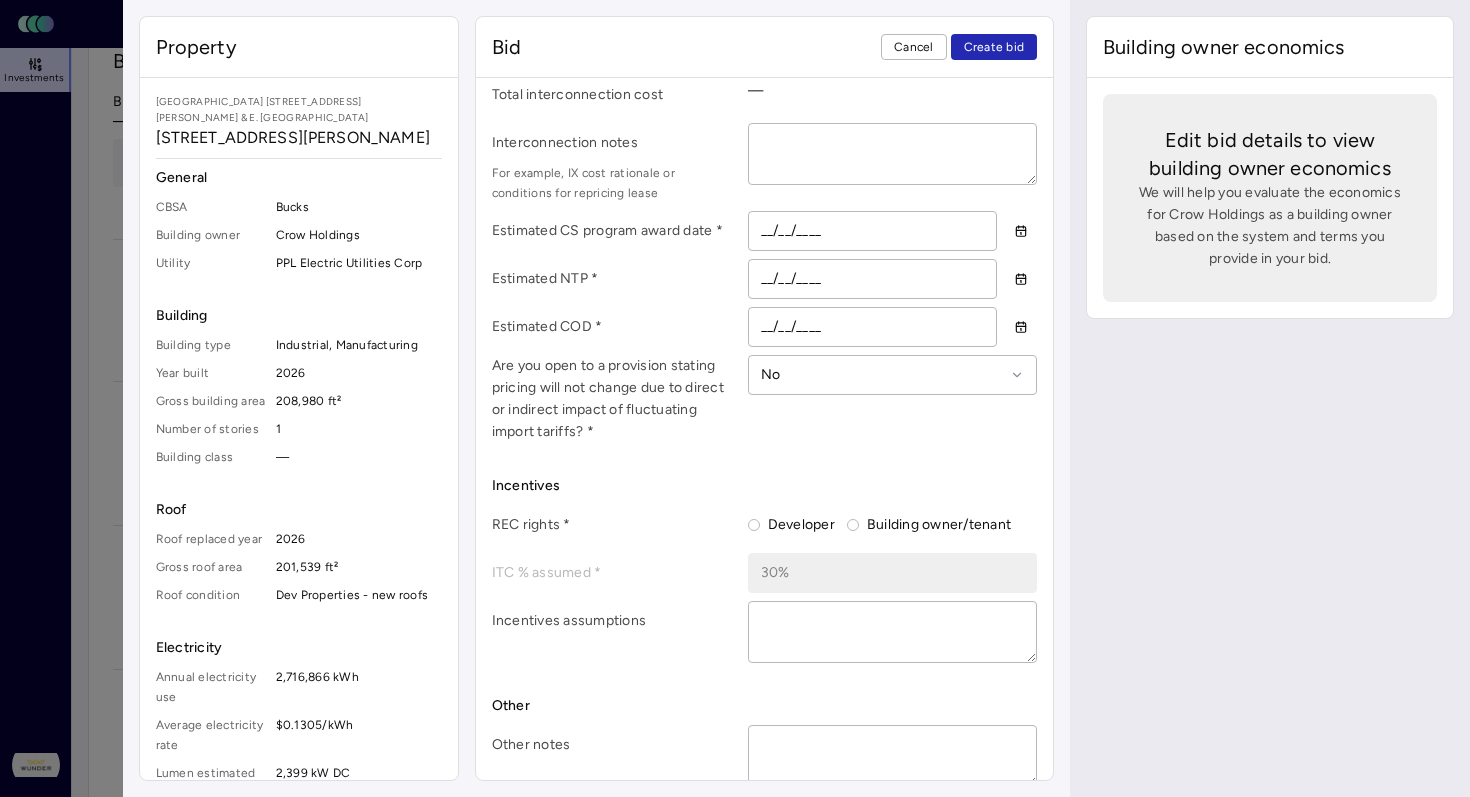 click on "Developer" at bounding box center [797, 525] 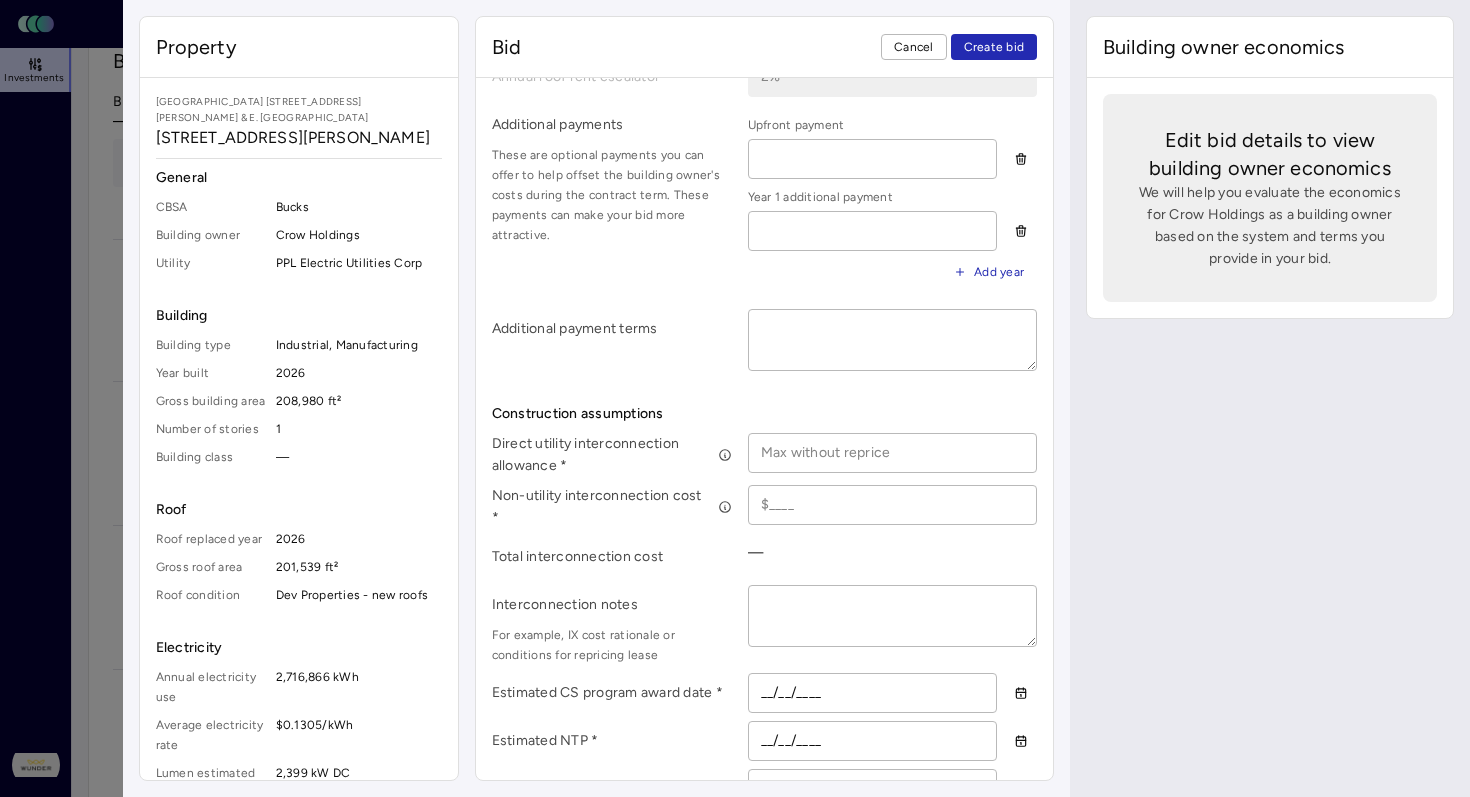 scroll, scrollTop: 631, scrollLeft: 0, axis: vertical 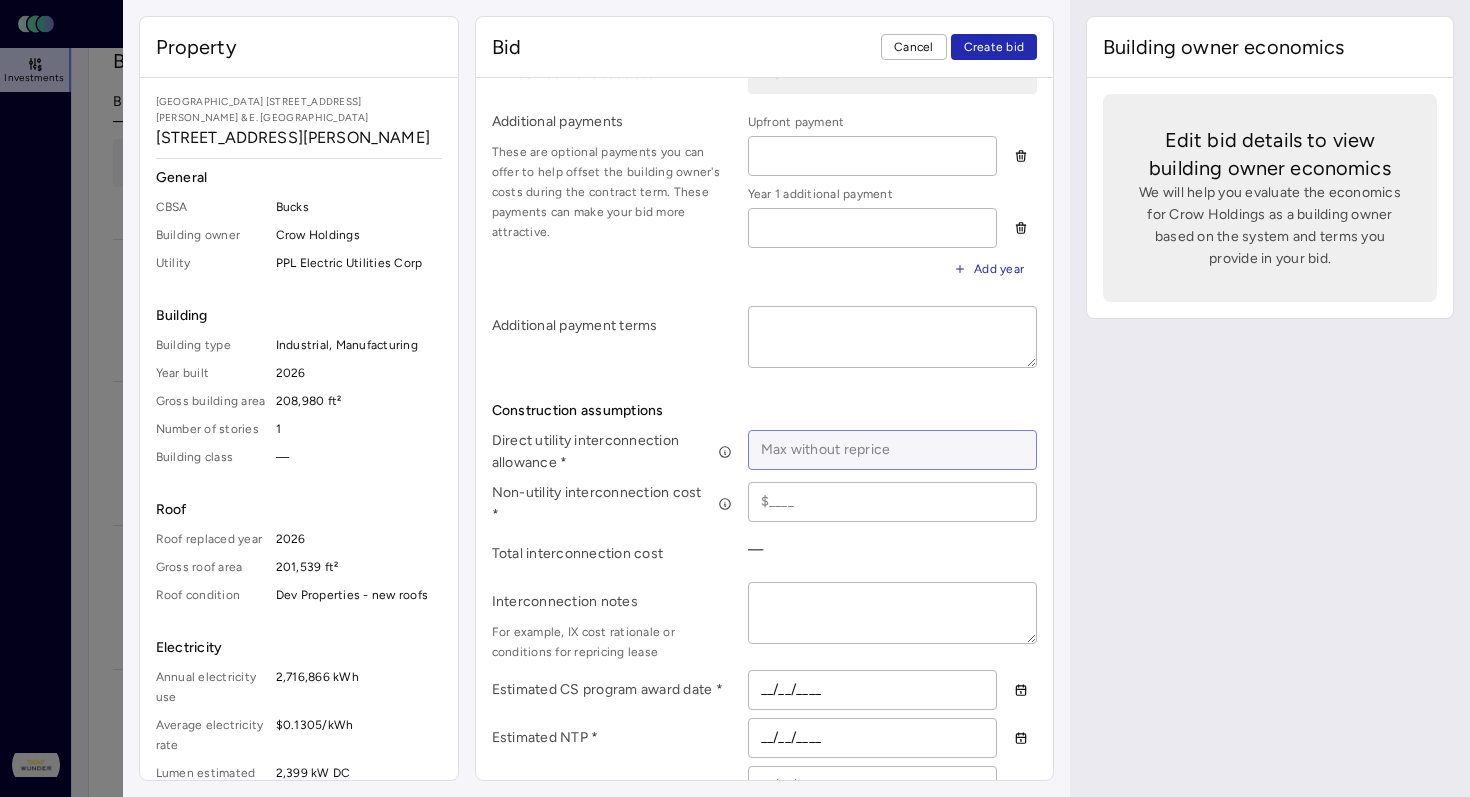 click at bounding box center (893, 450) 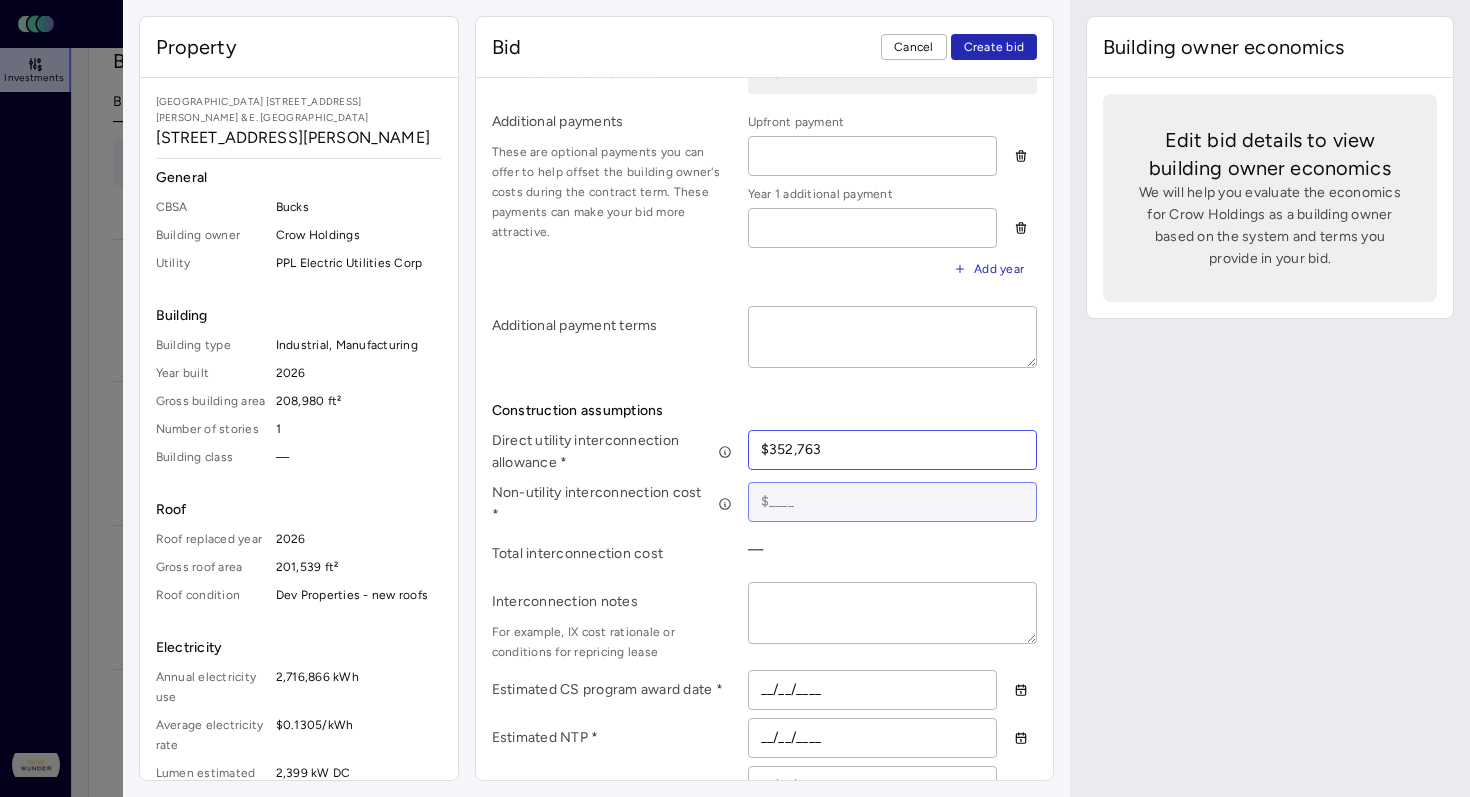 type on "$352,763" 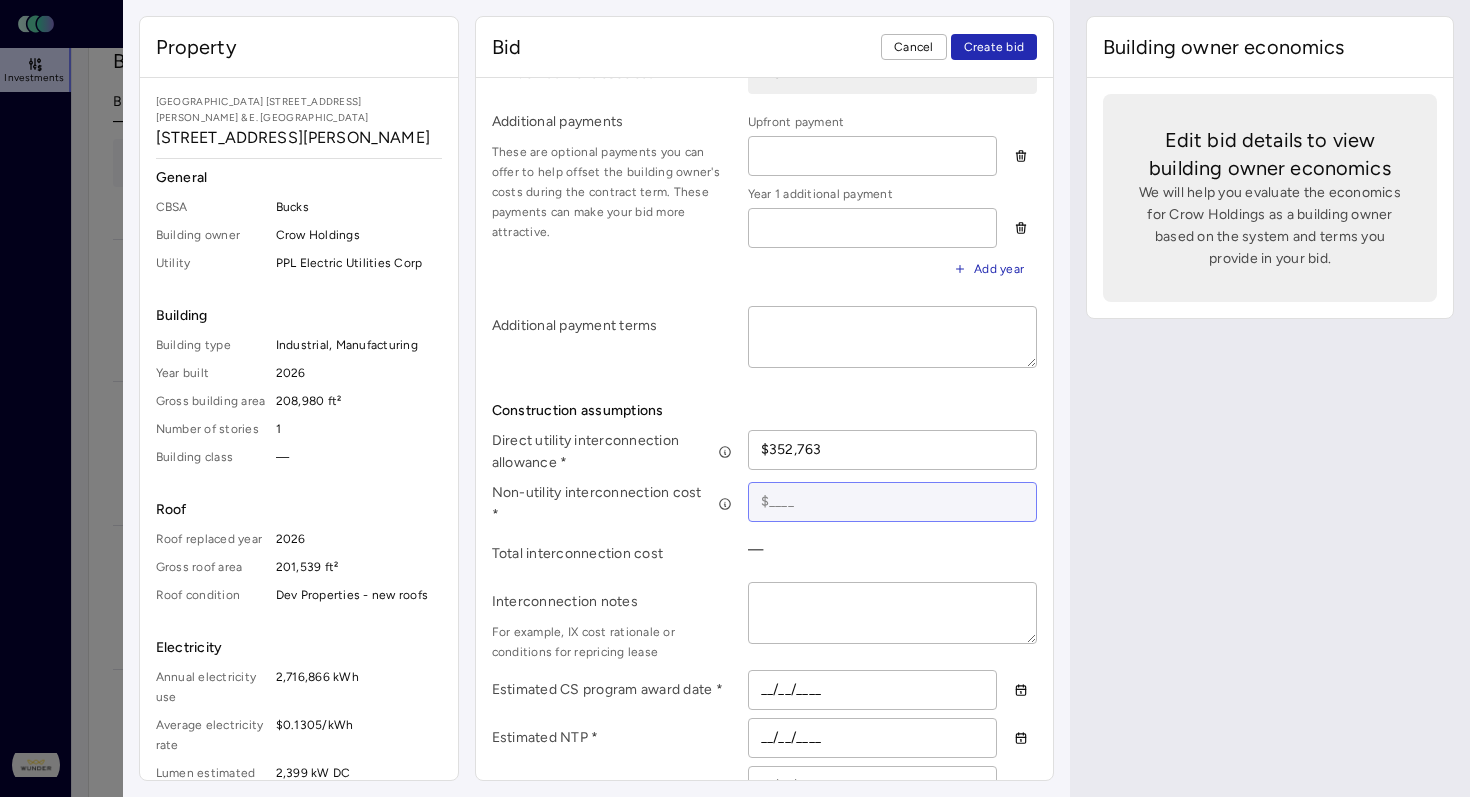 click at bounding box center [893, 502] 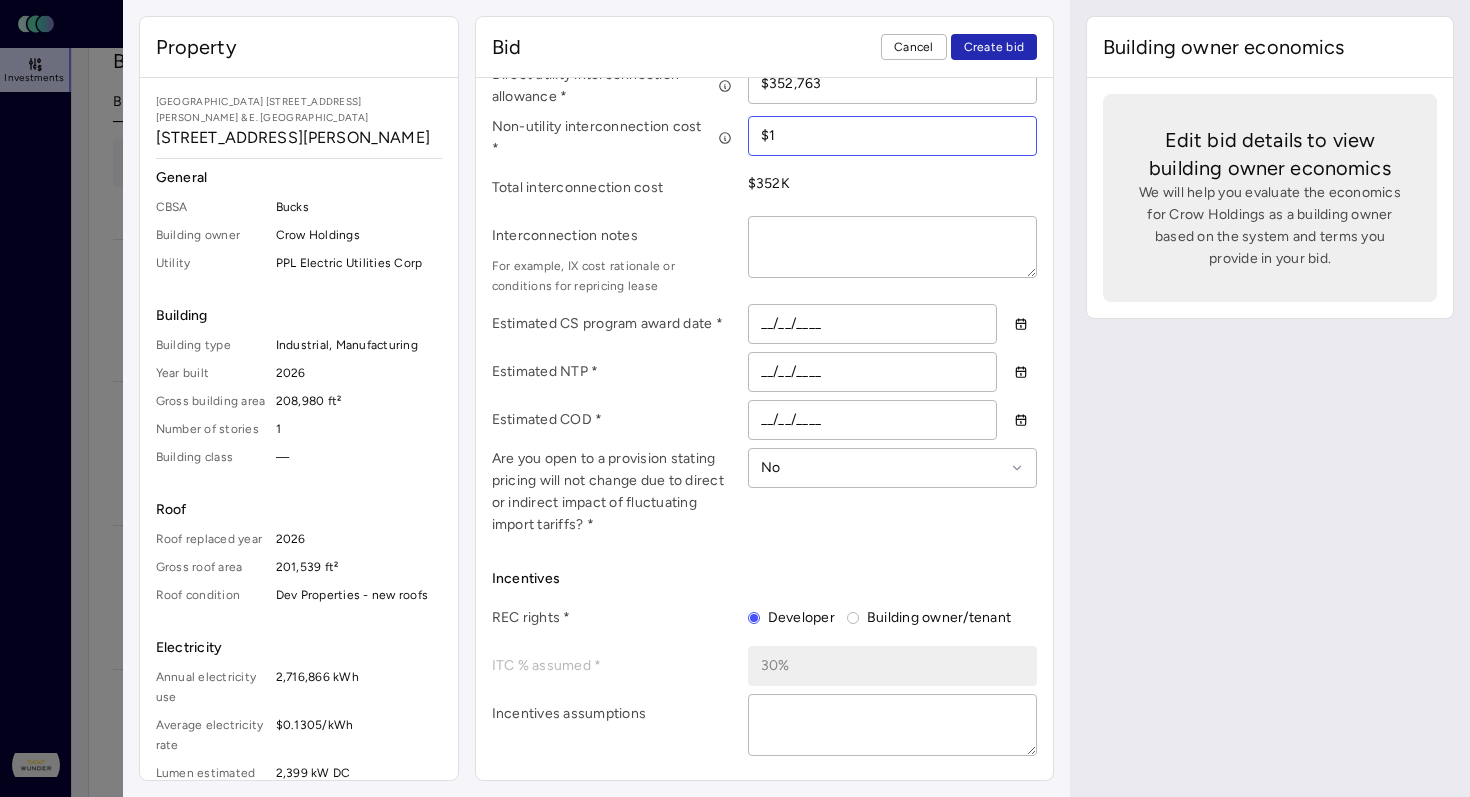 scroll, scrollTop: 1003, scrollLeft: 0, axis: vertical 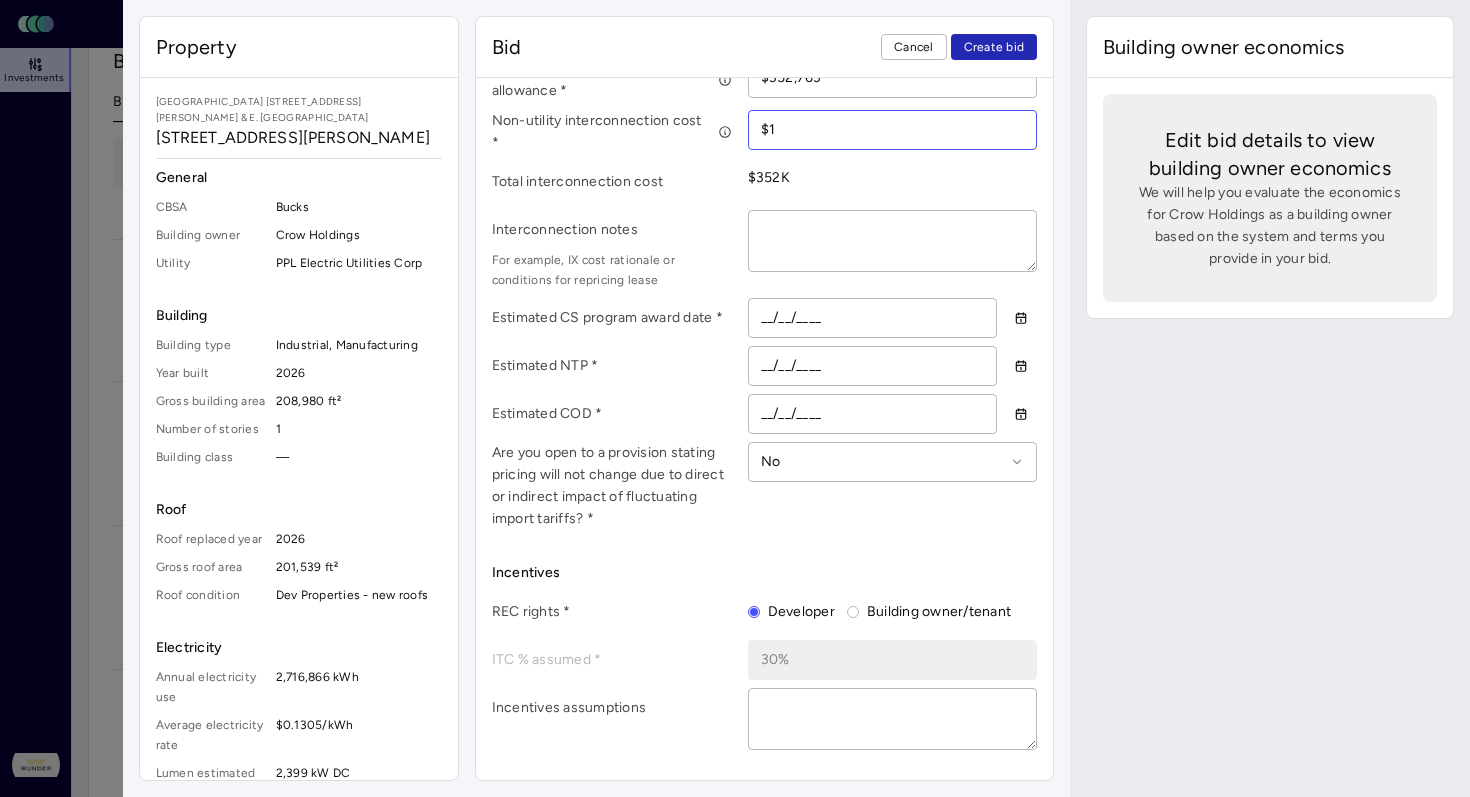type on "$1" 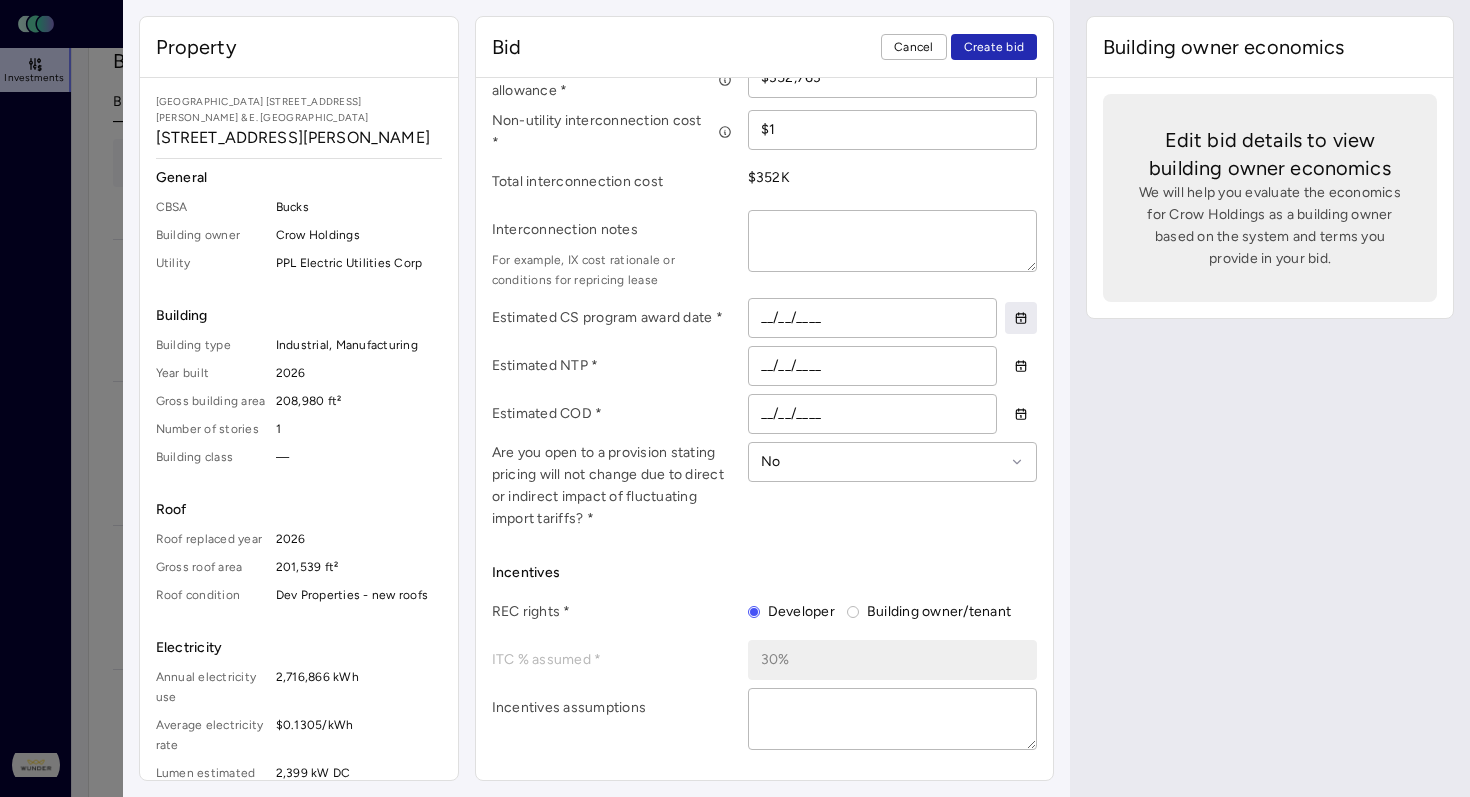 click 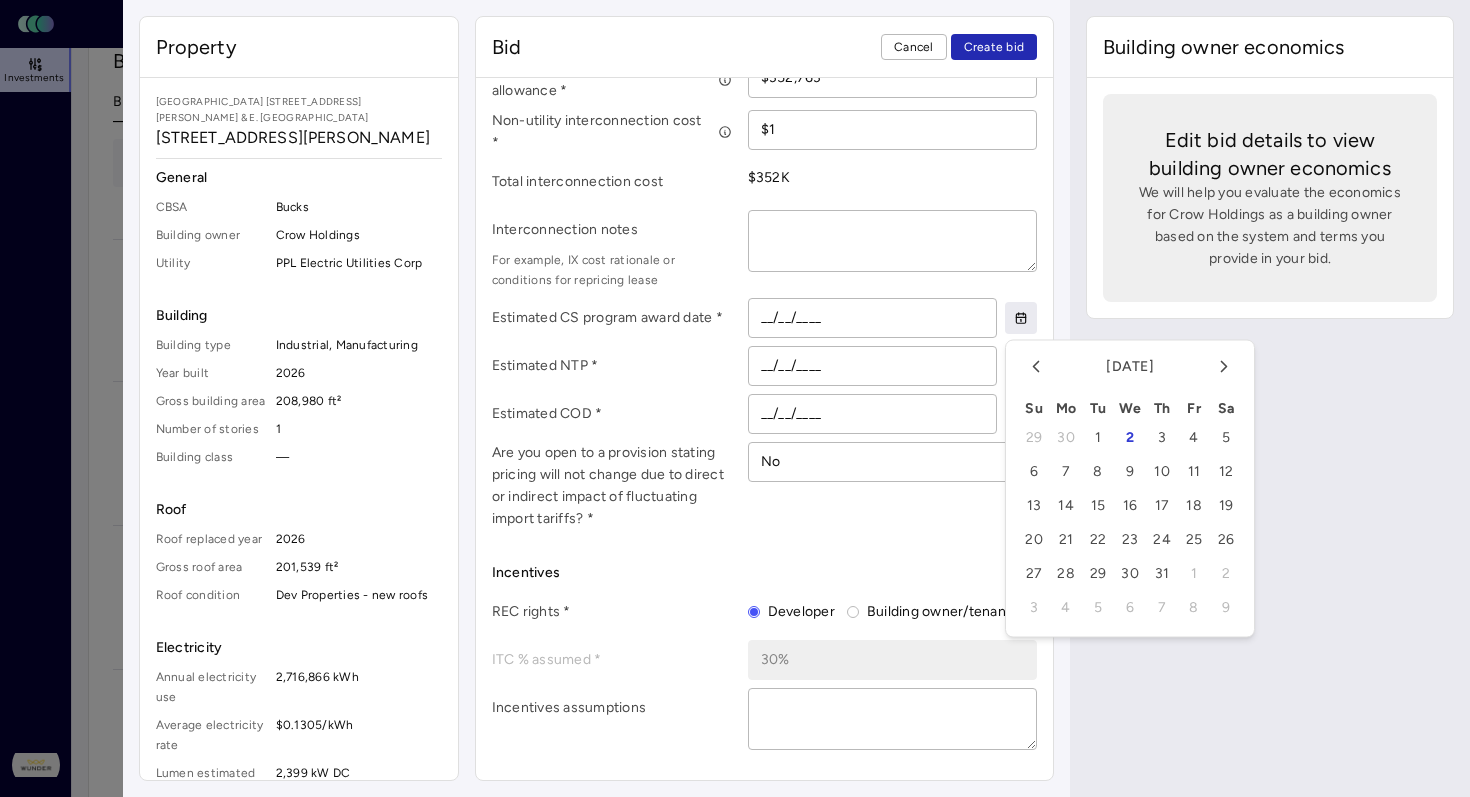 click 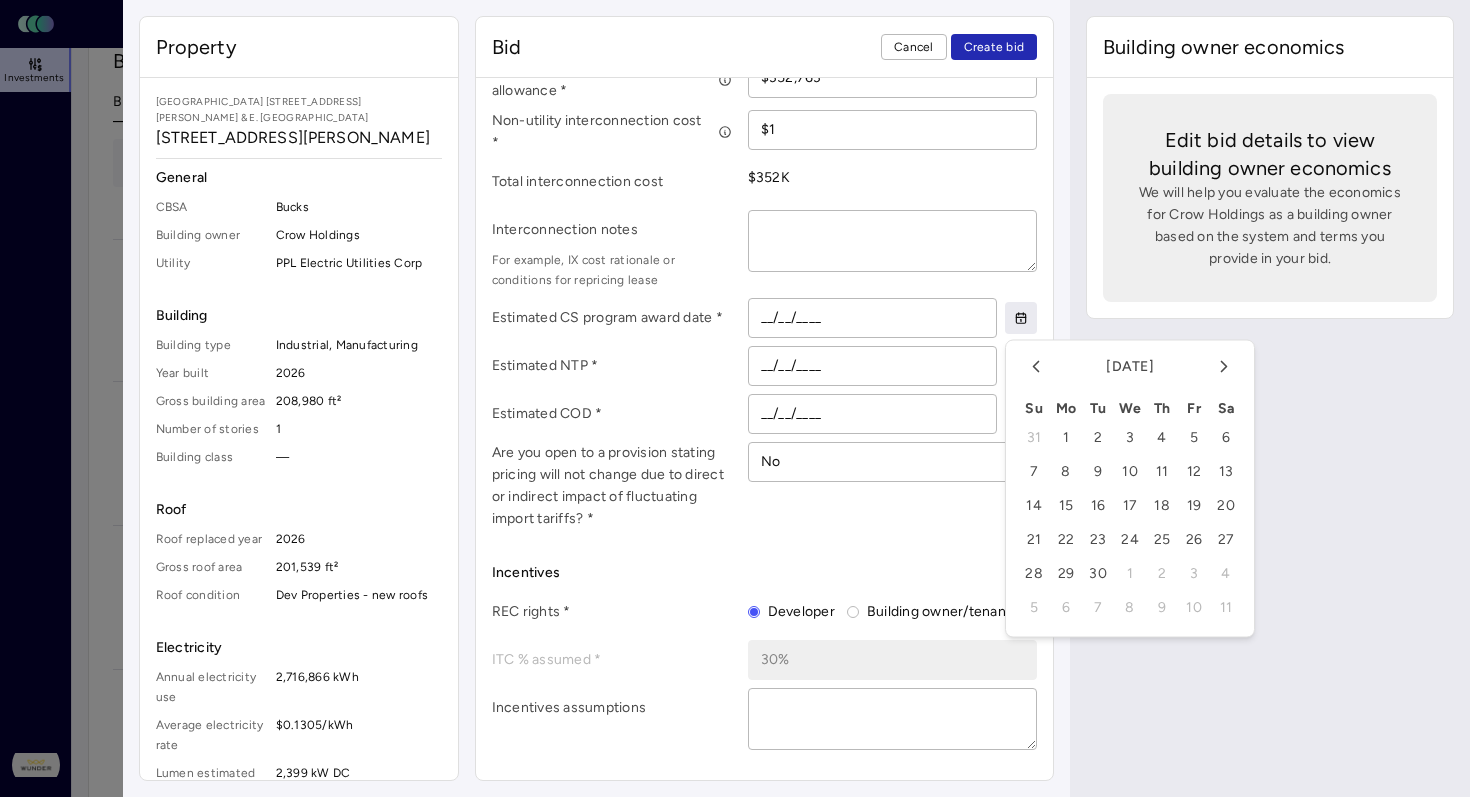 click 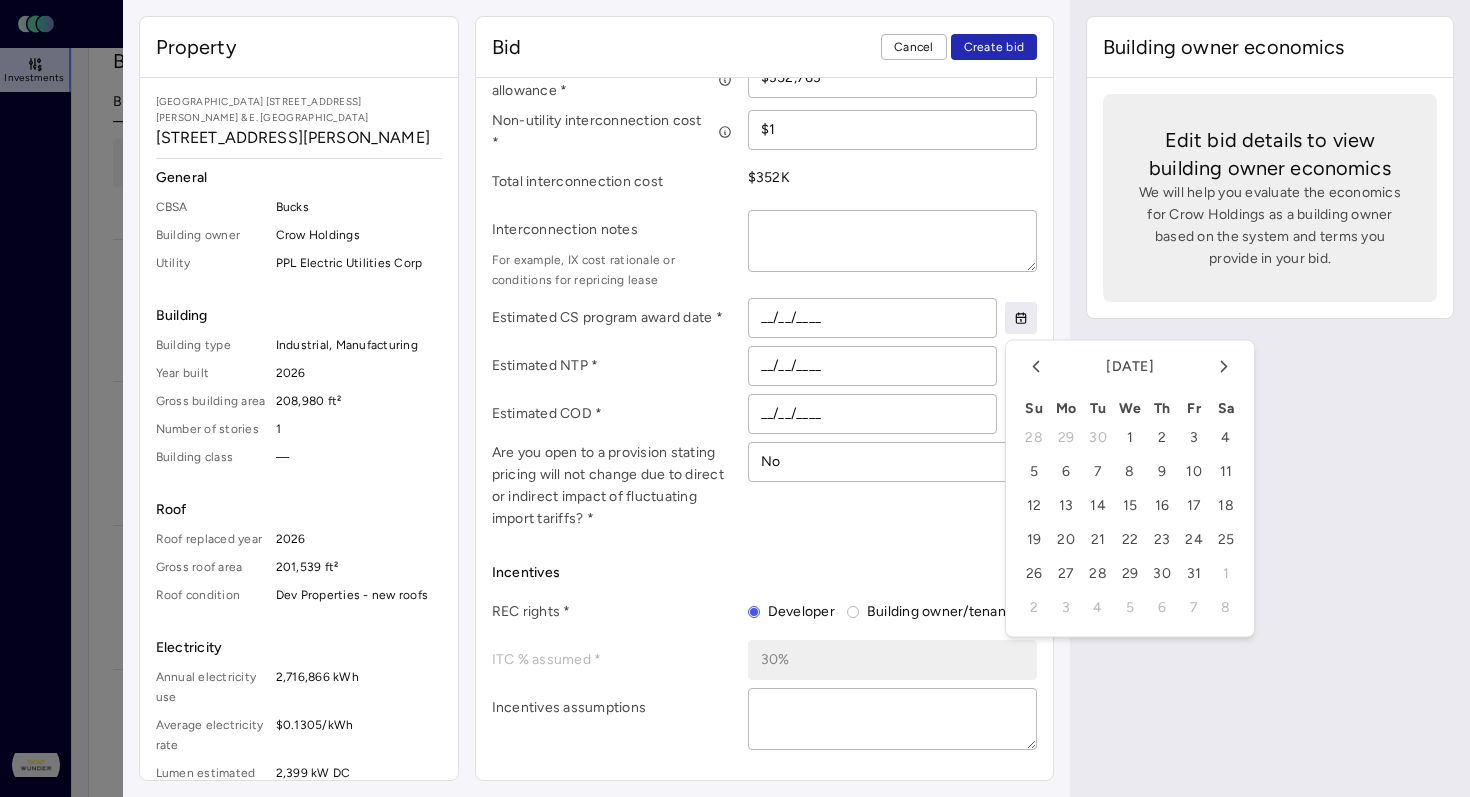 click 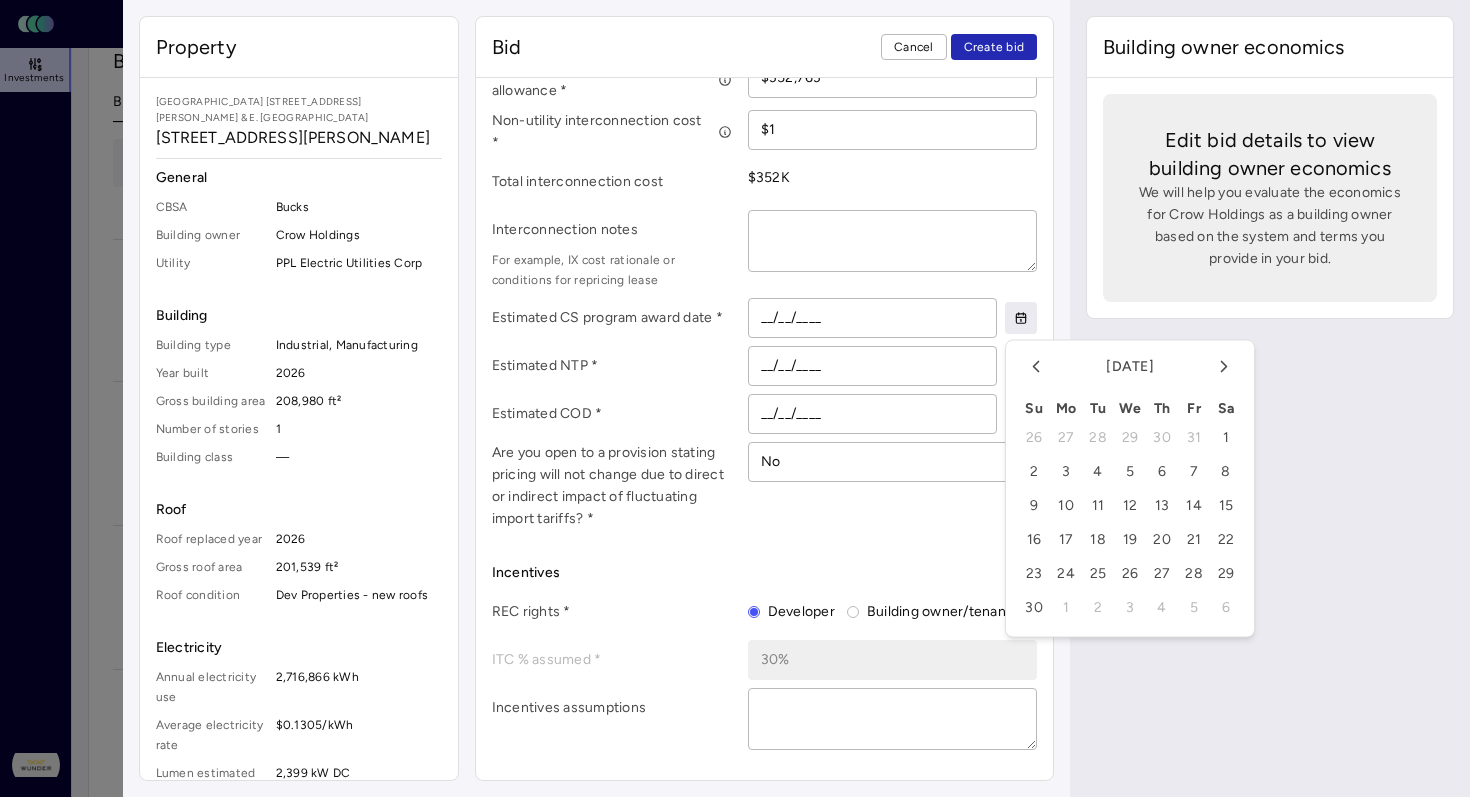 click 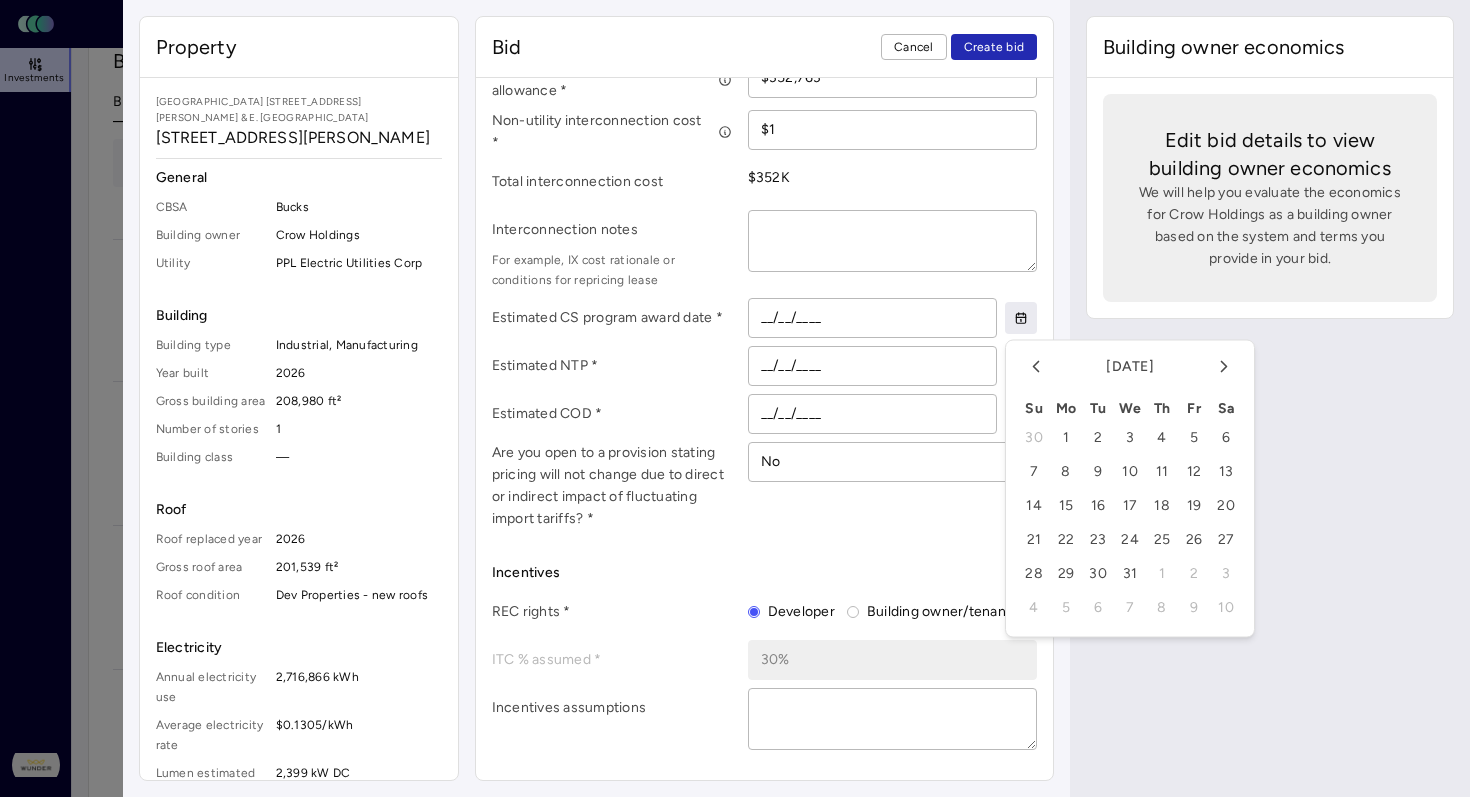 click 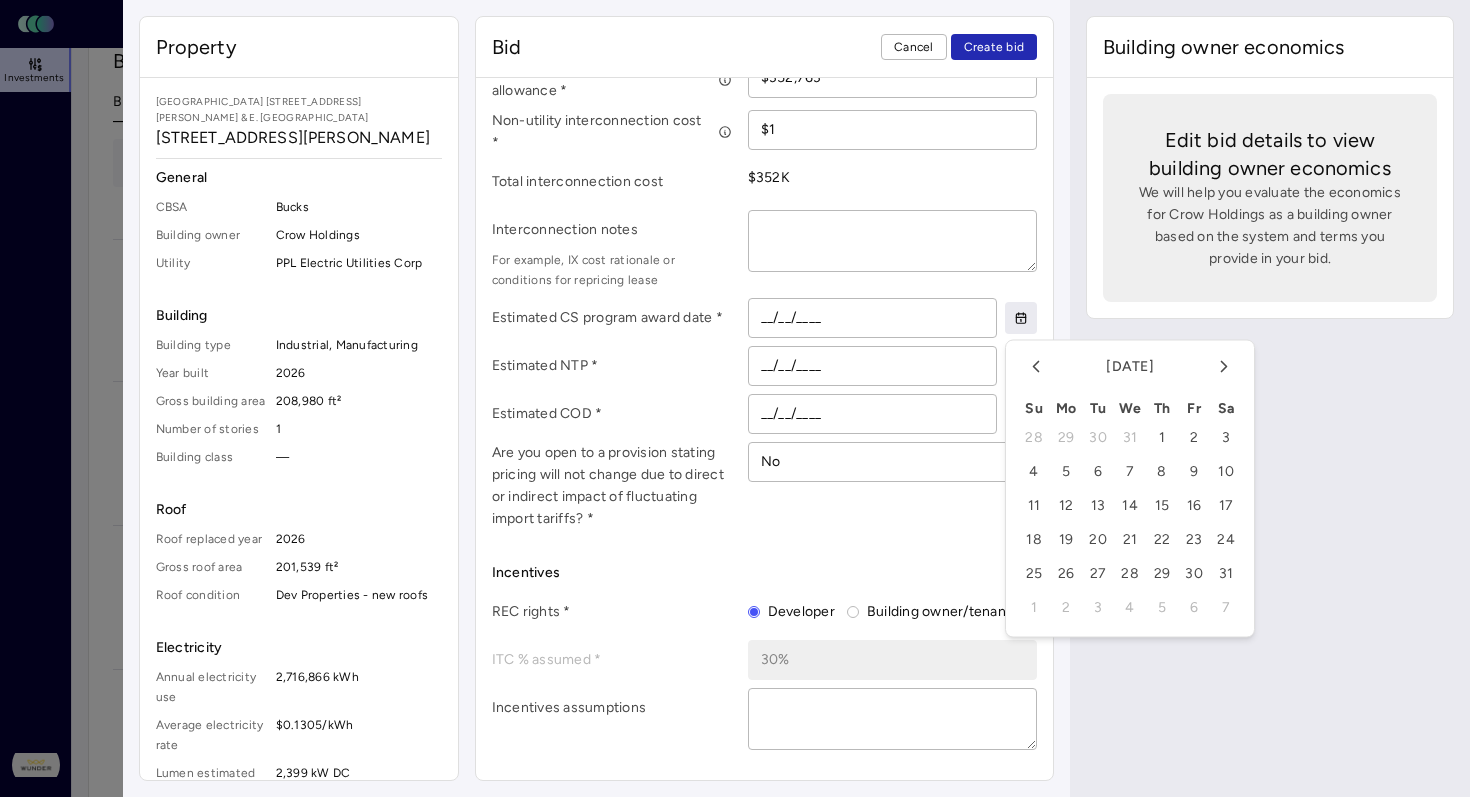 click 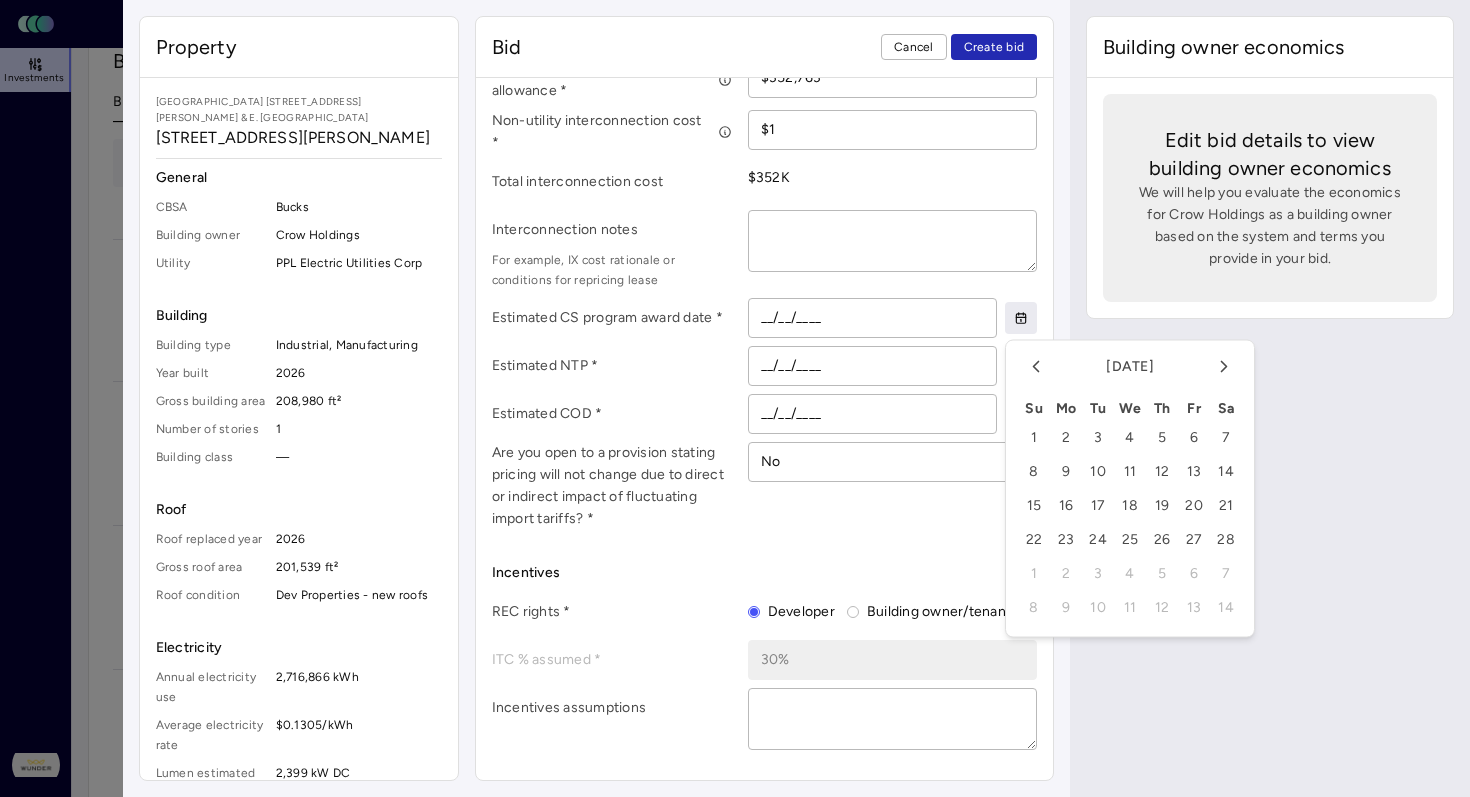 click 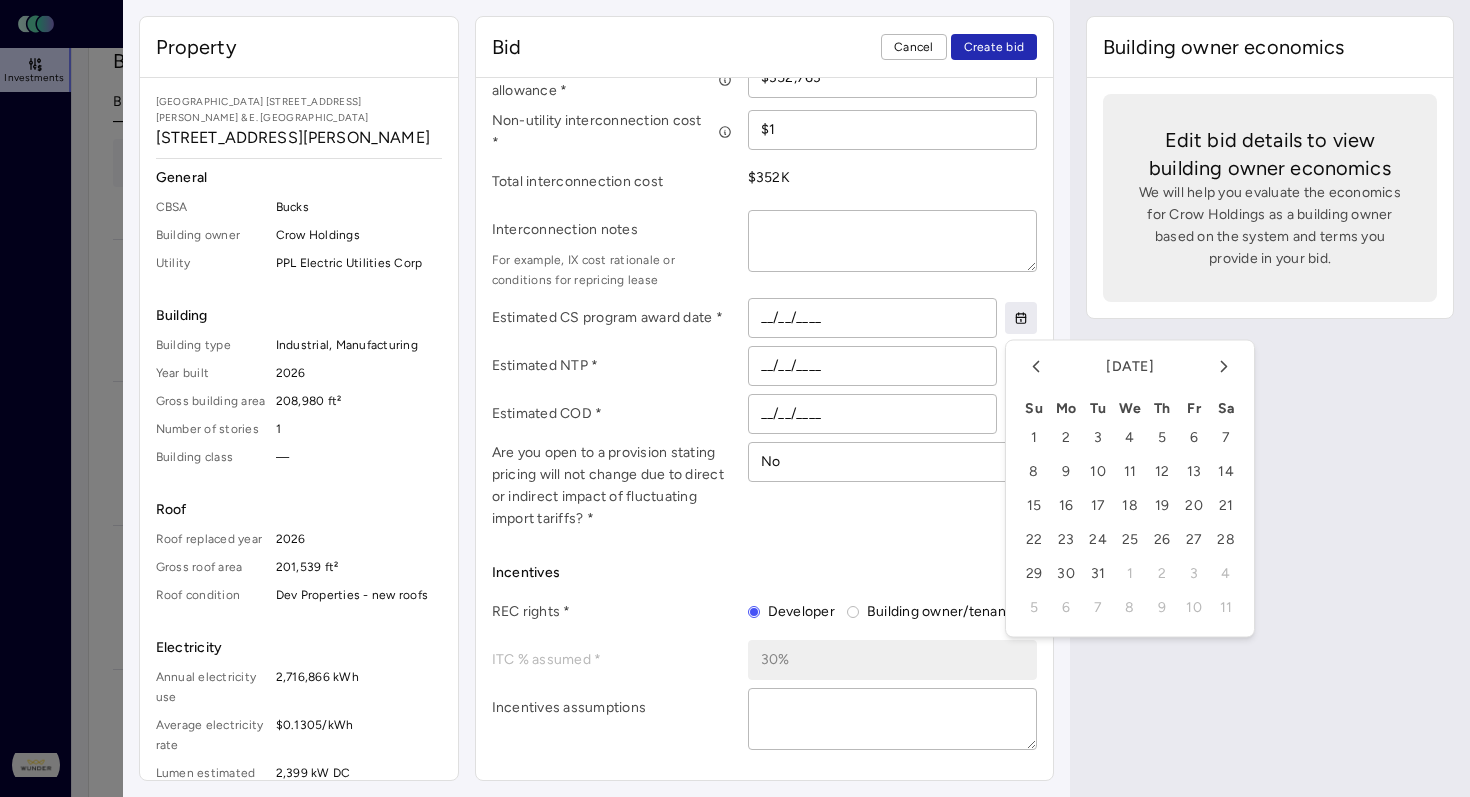click 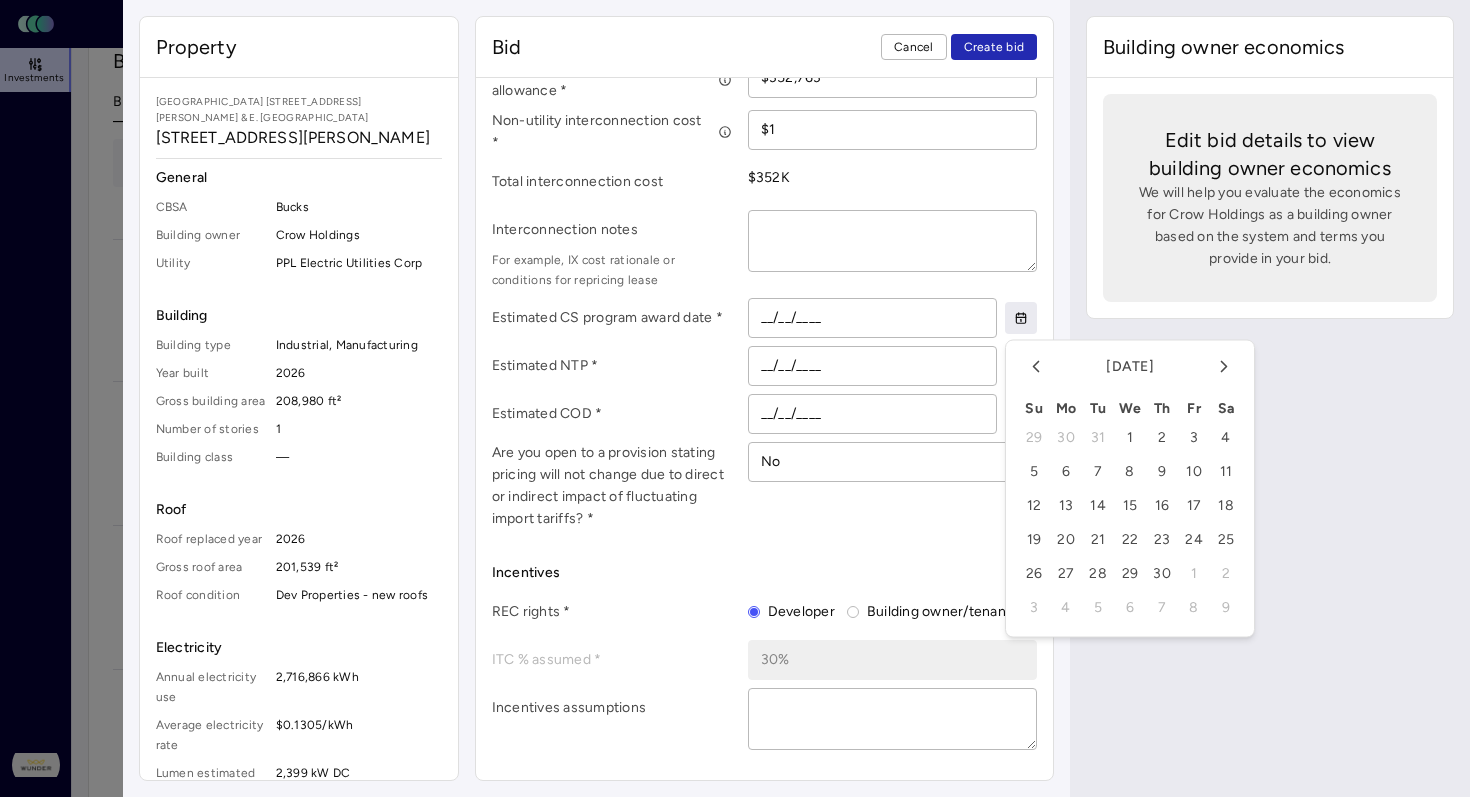 click on "17" at bounding box center [1194, 506] 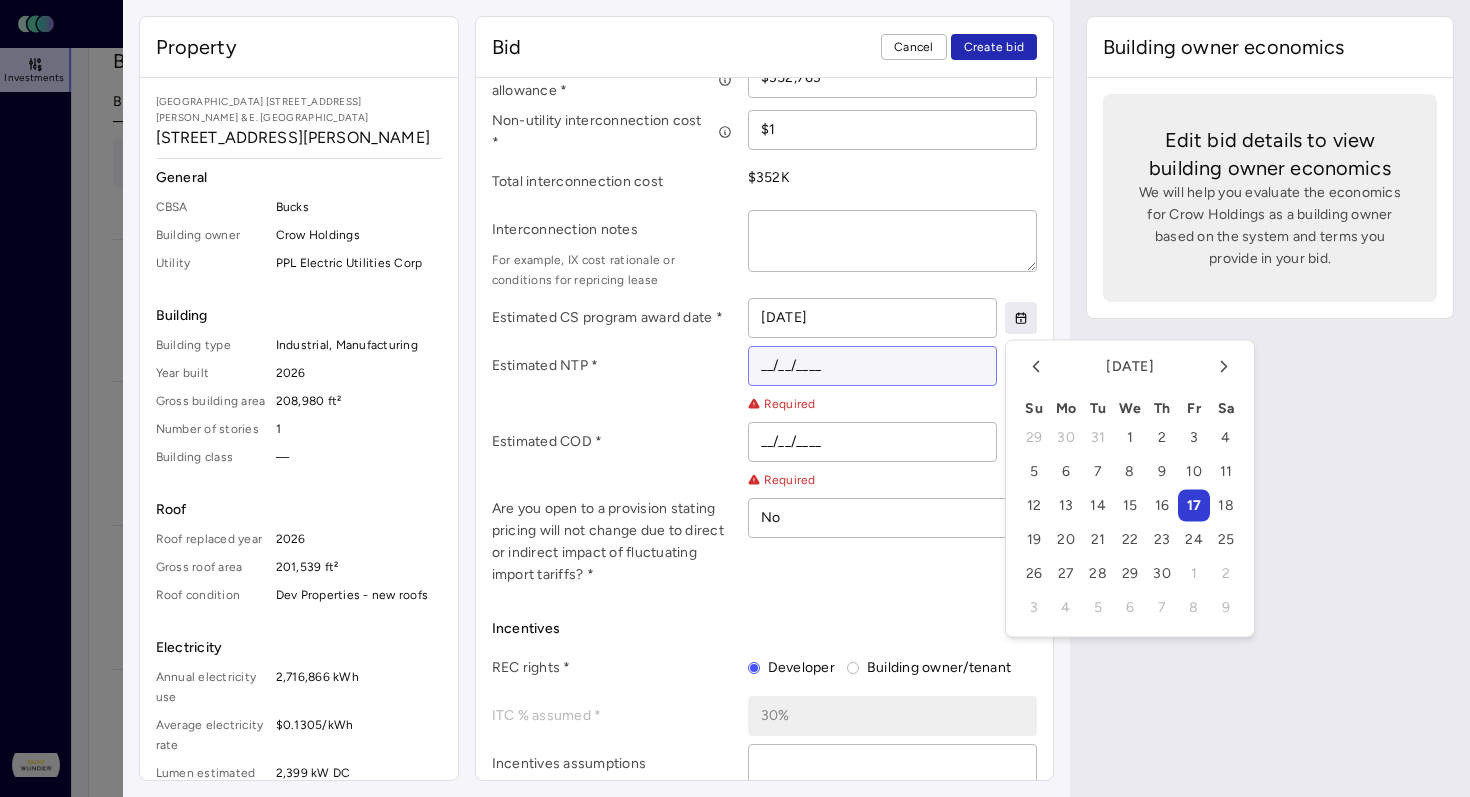 click on "__/__/____" at bounding box center [873, 366] 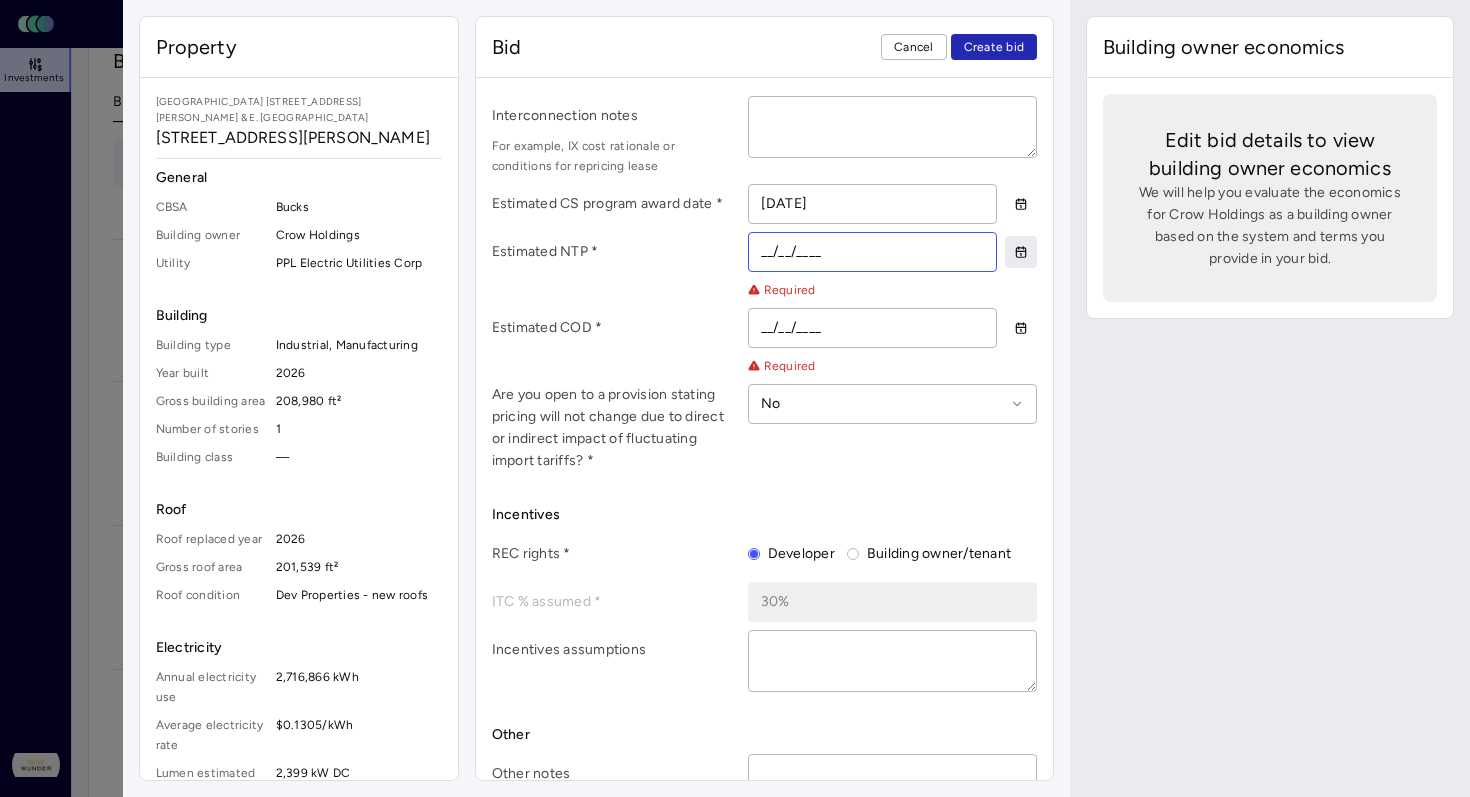 scroll, scrollTop: 1122, scrollLeft: 0, axis: vertical 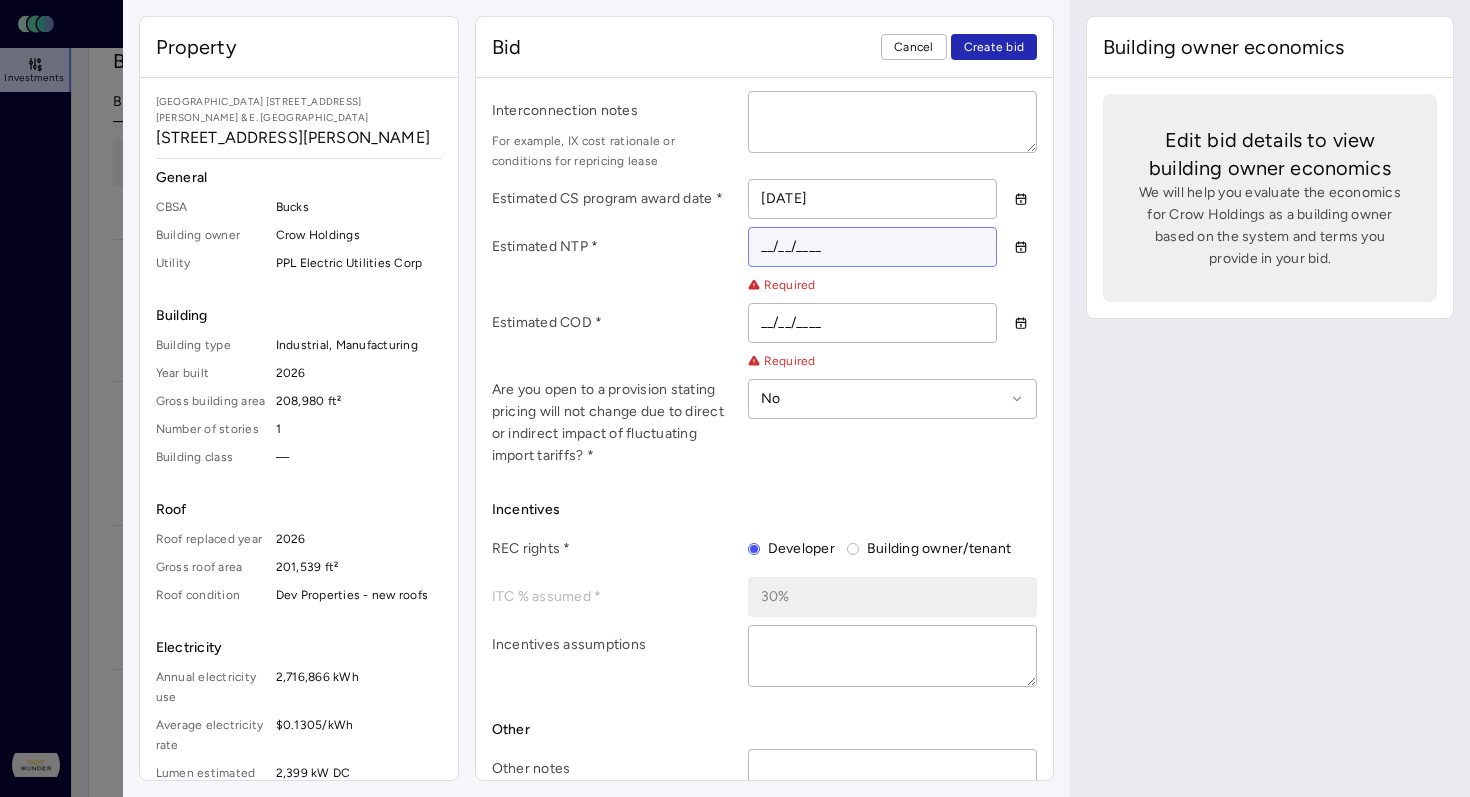 click on "__/__/____" at bounding box center [873, 247] 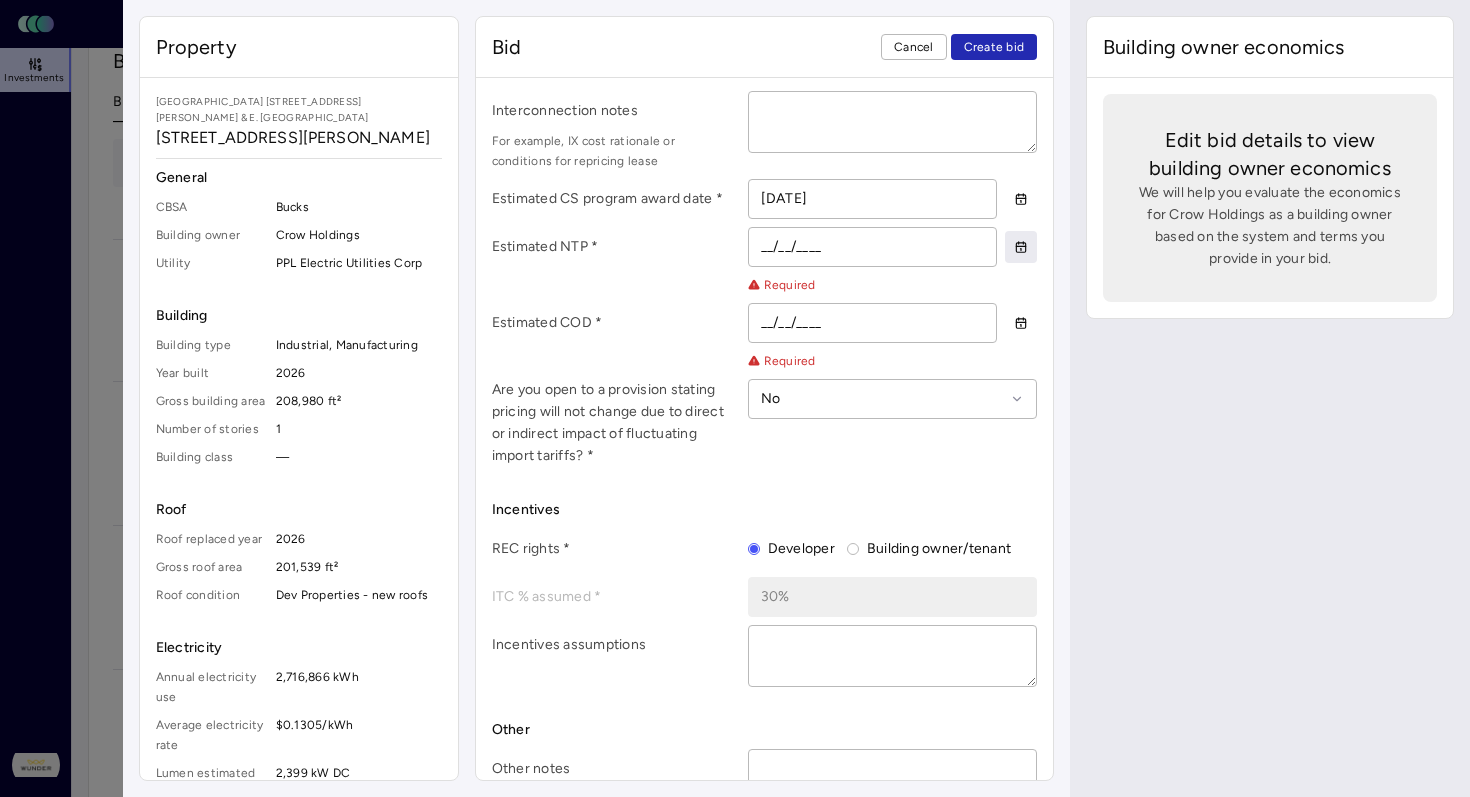 click 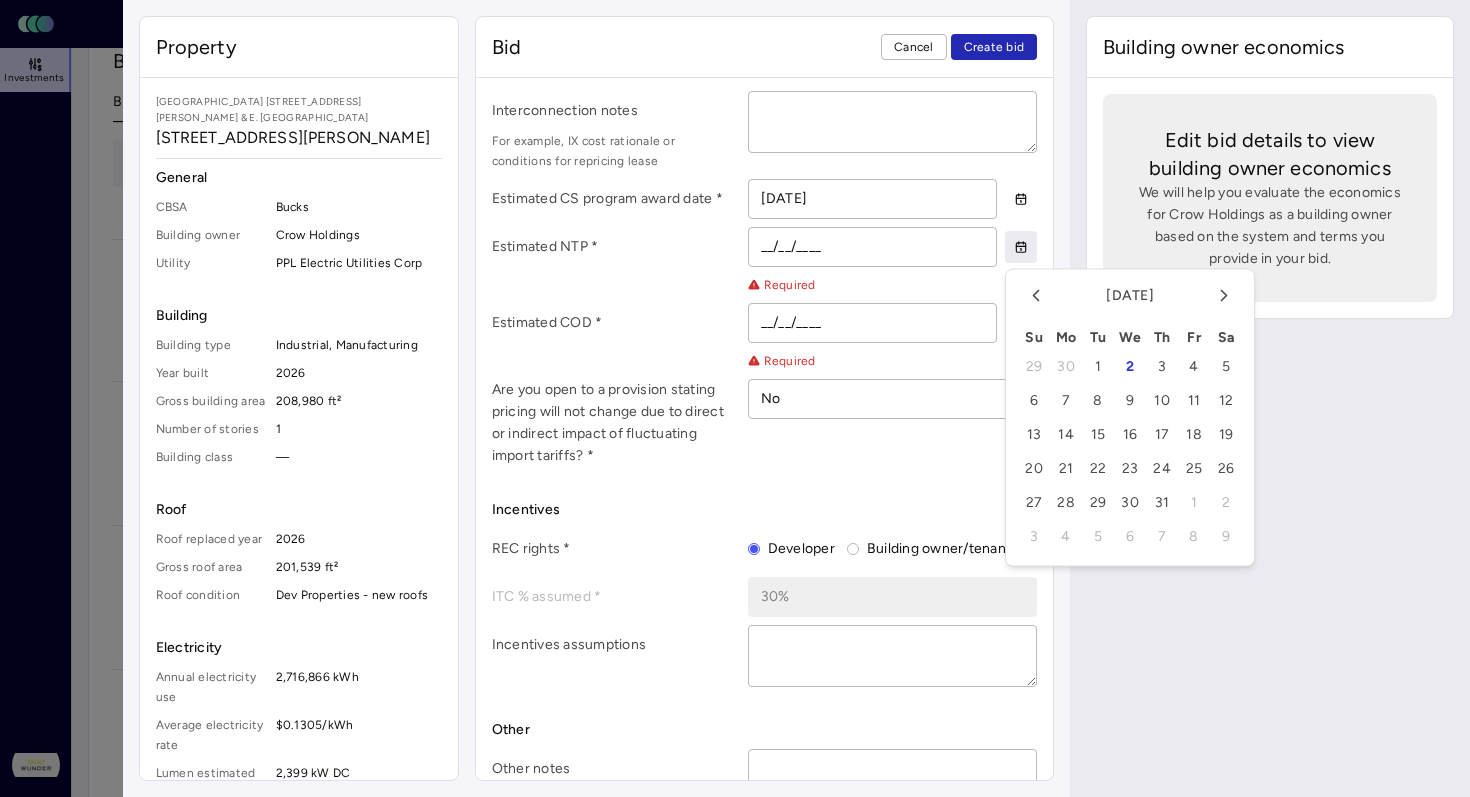 click 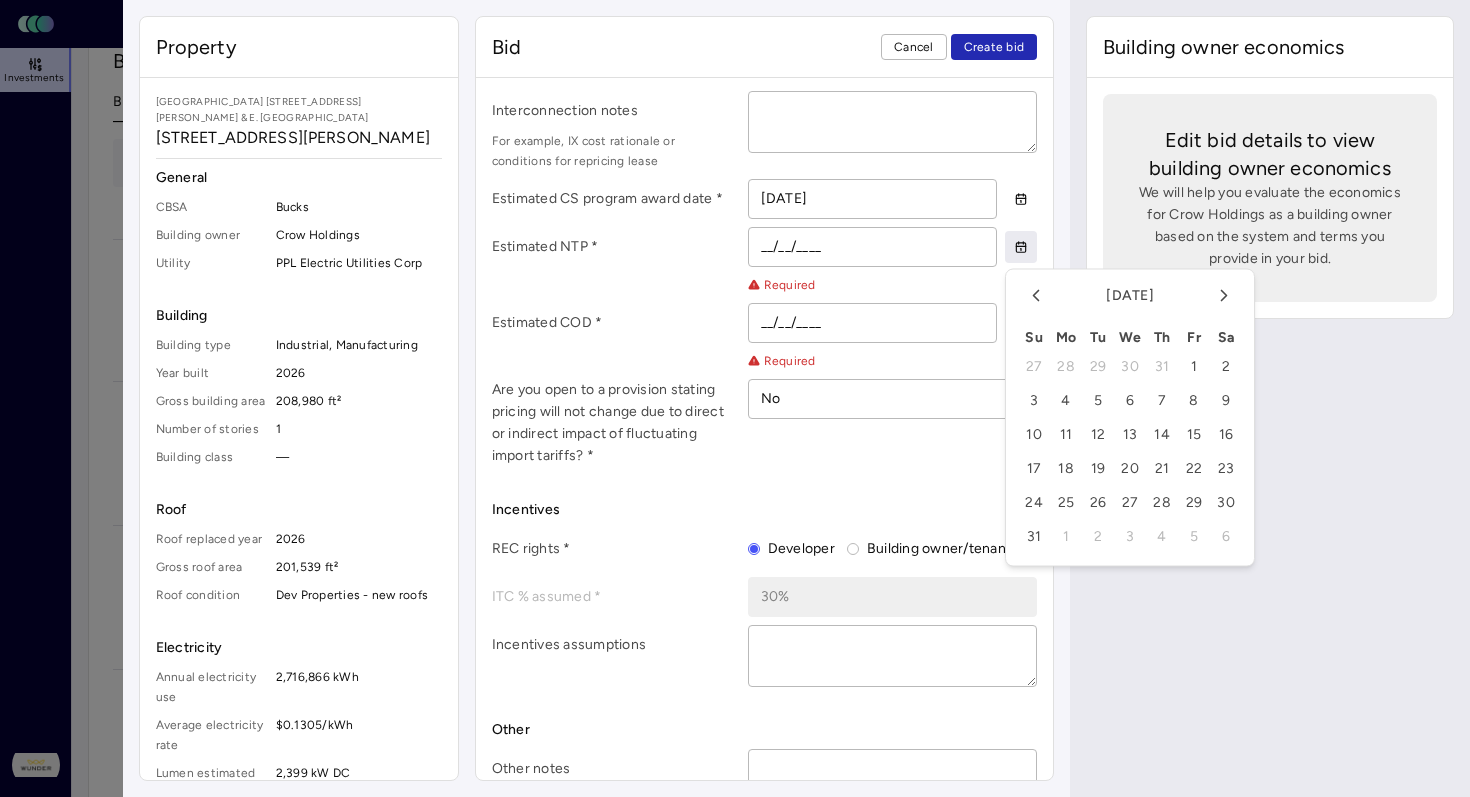click 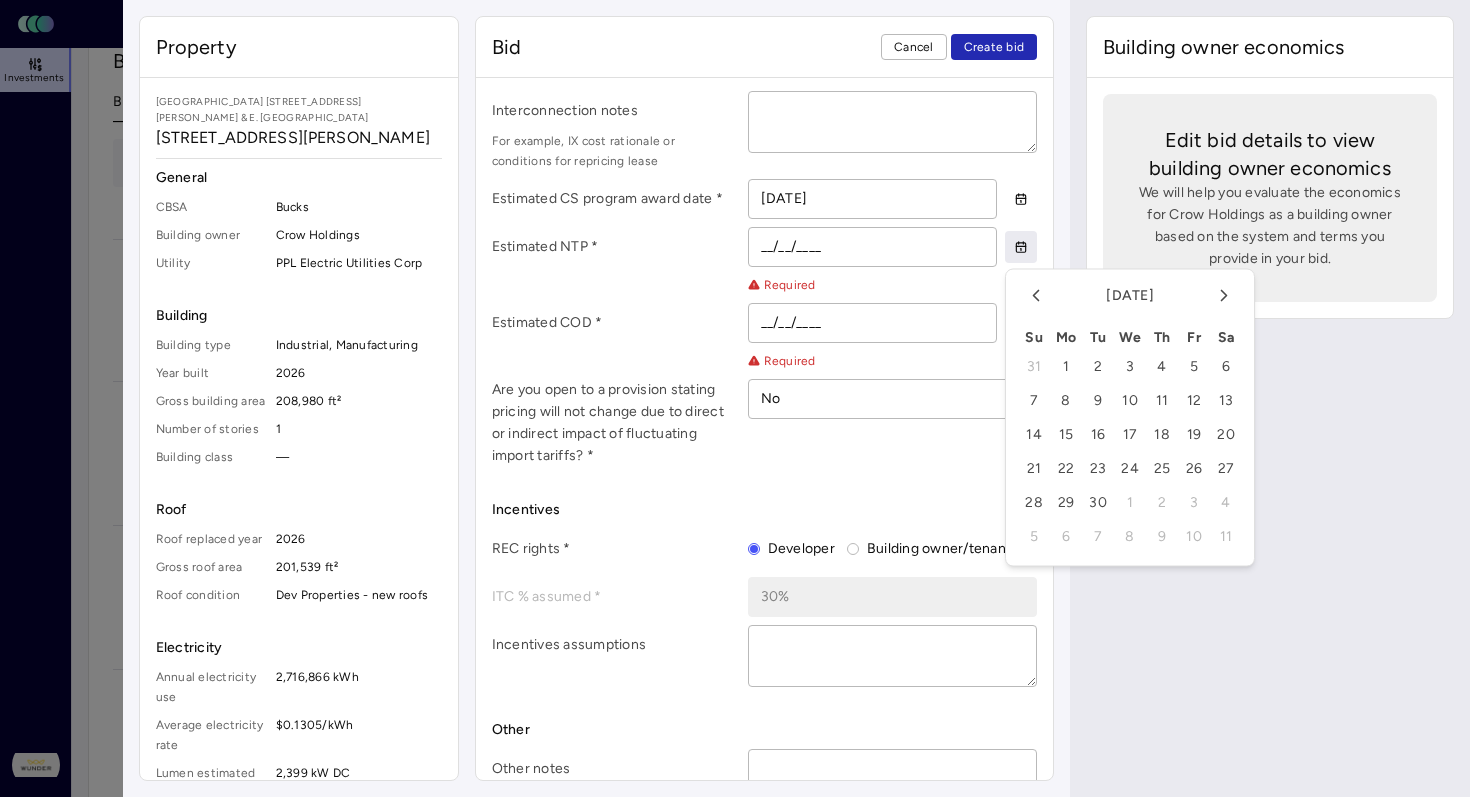 click 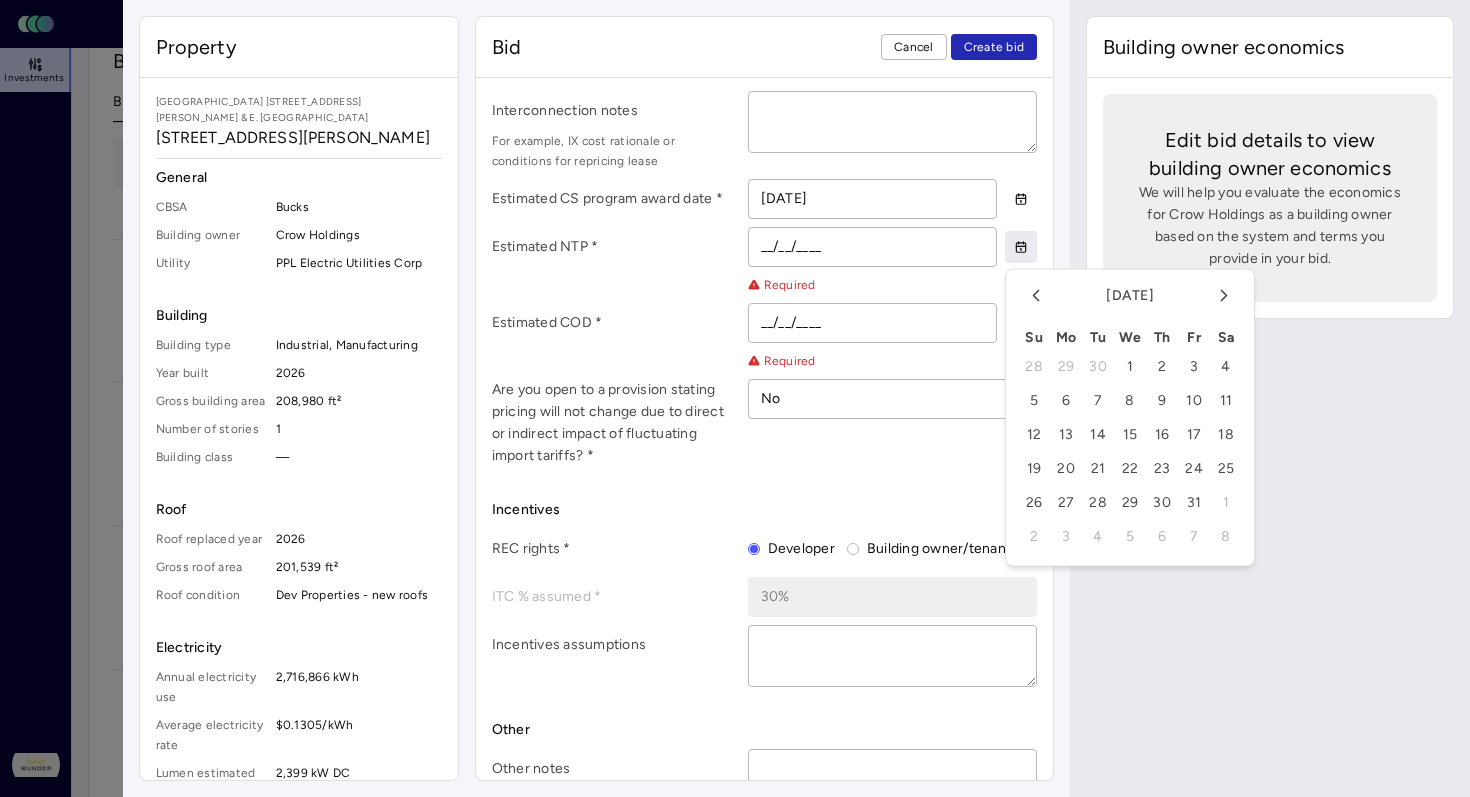 click 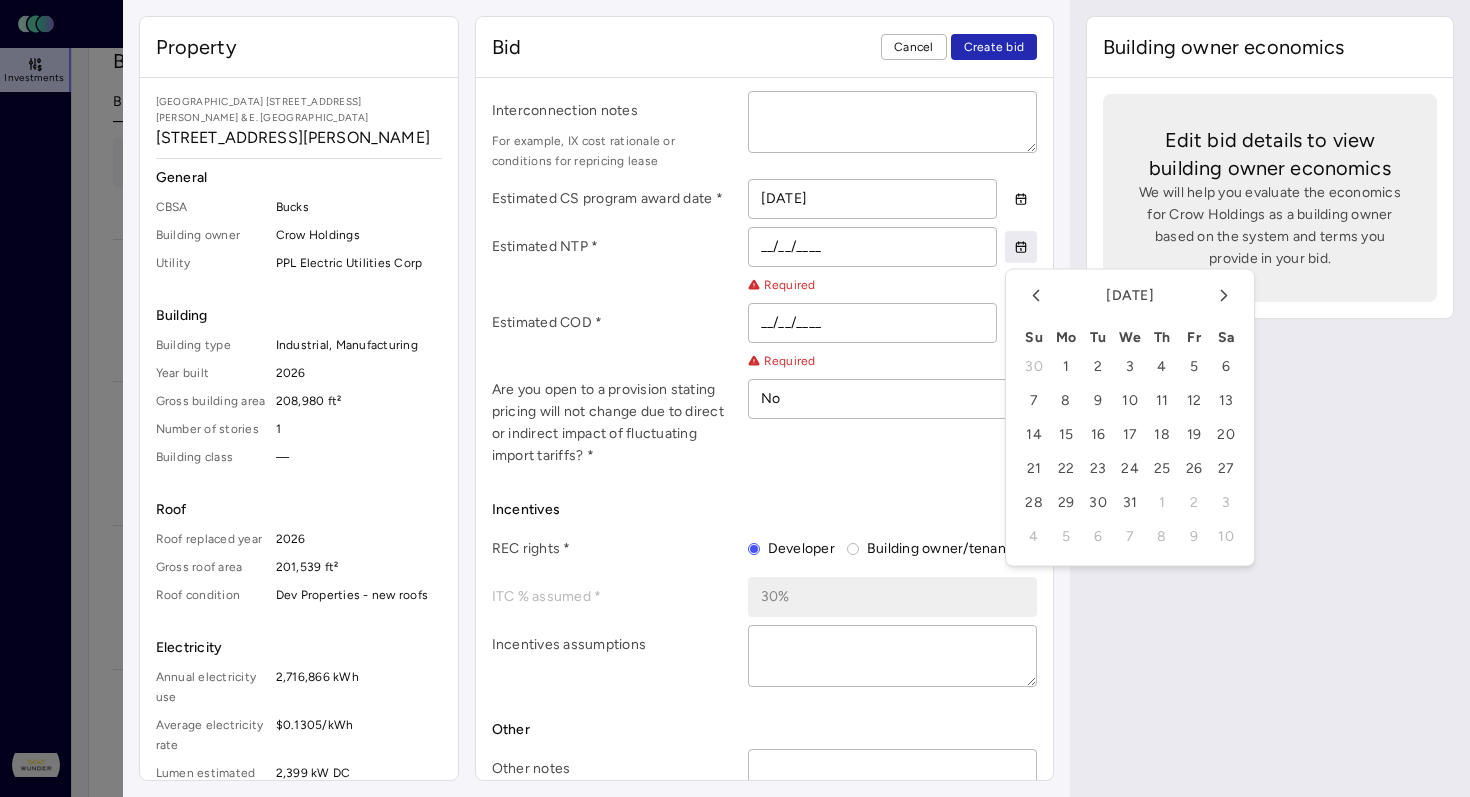 click 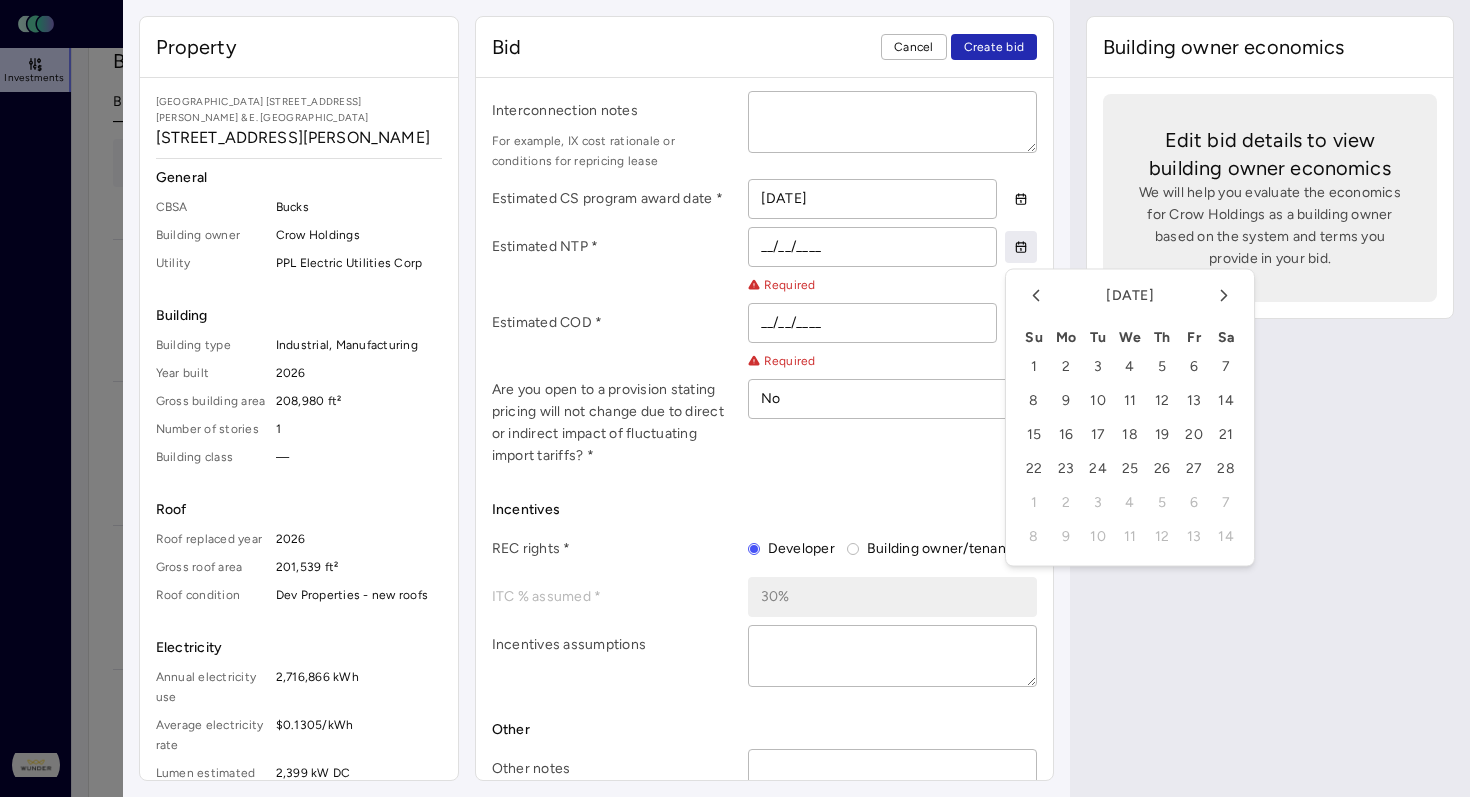click 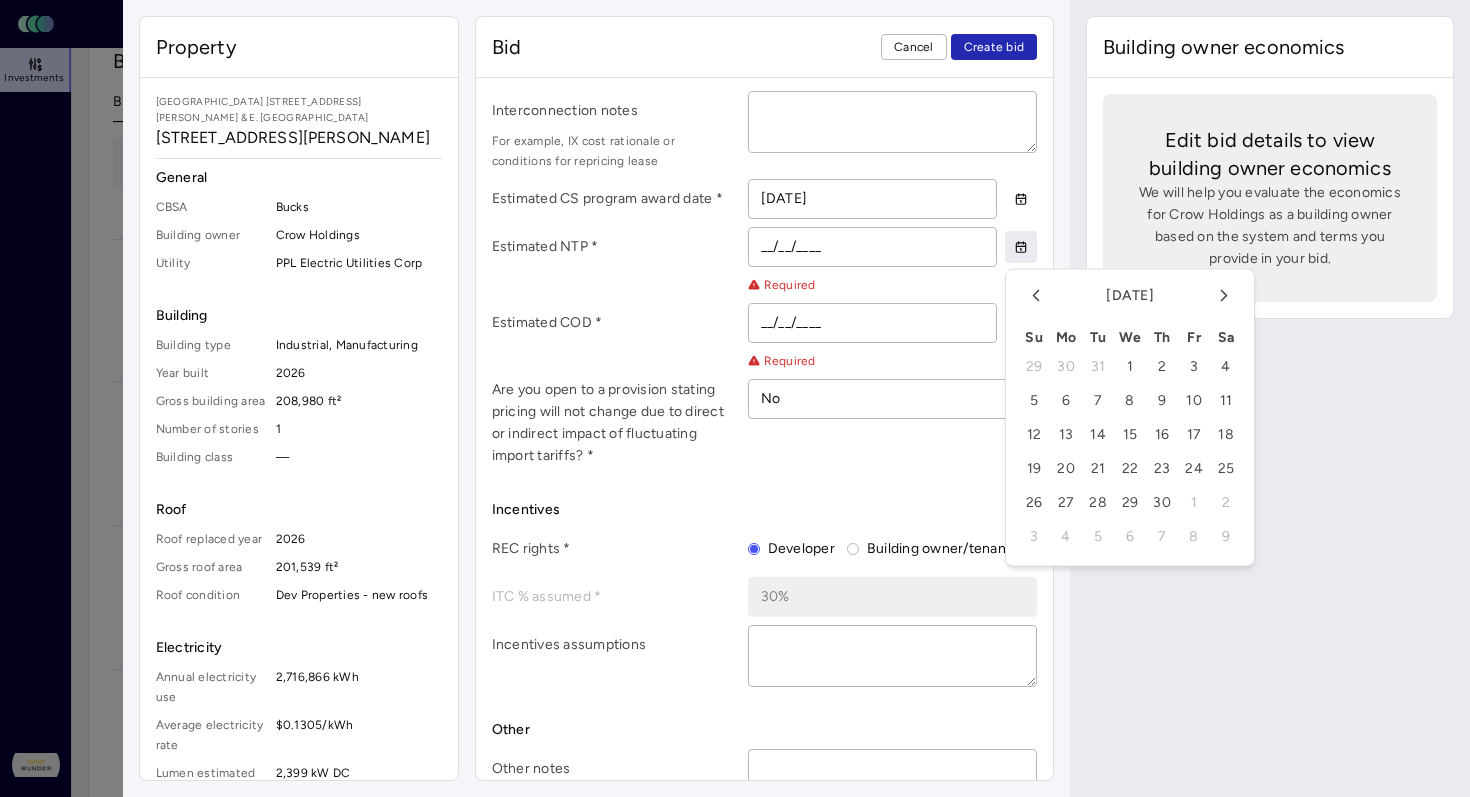 click 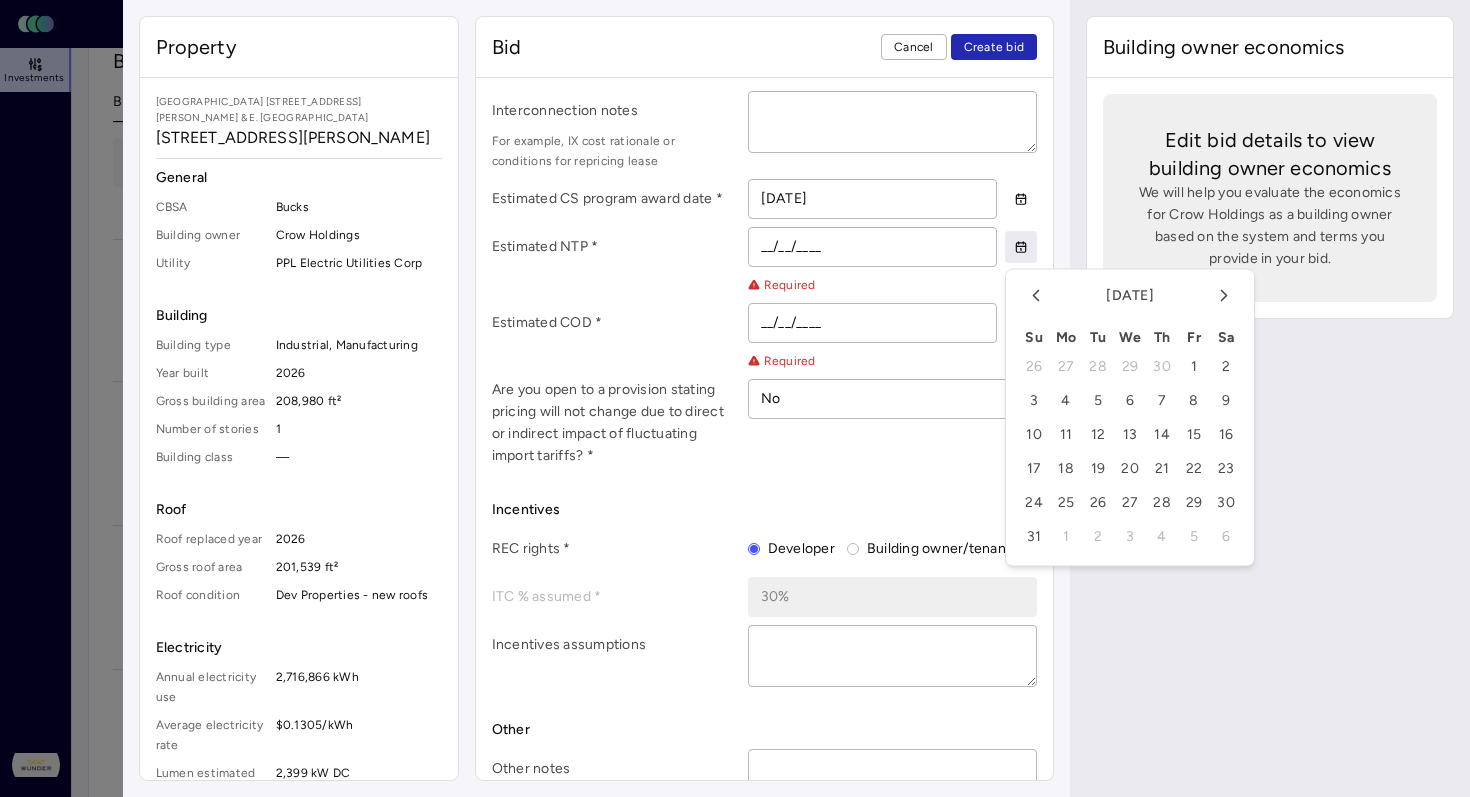 click 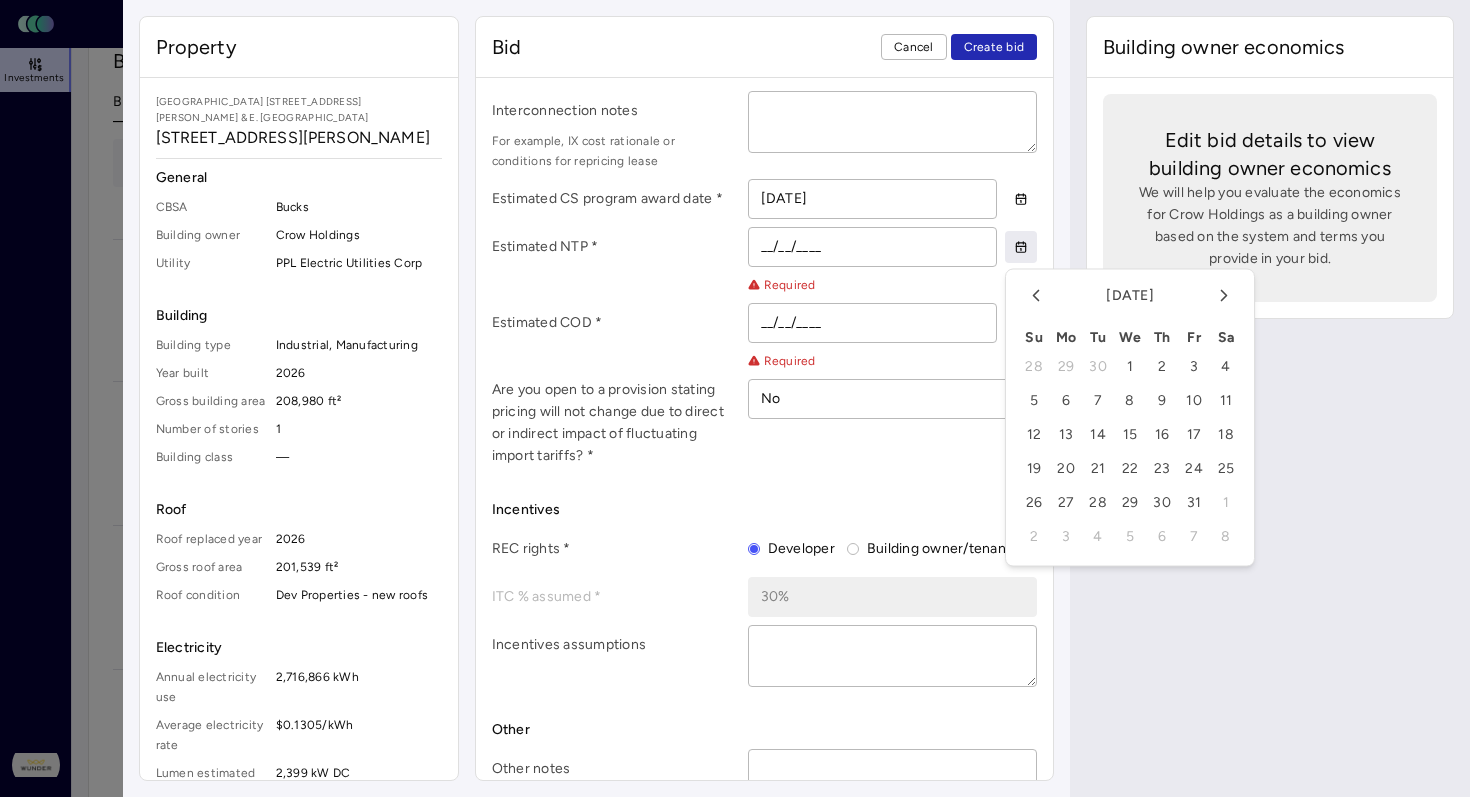 click 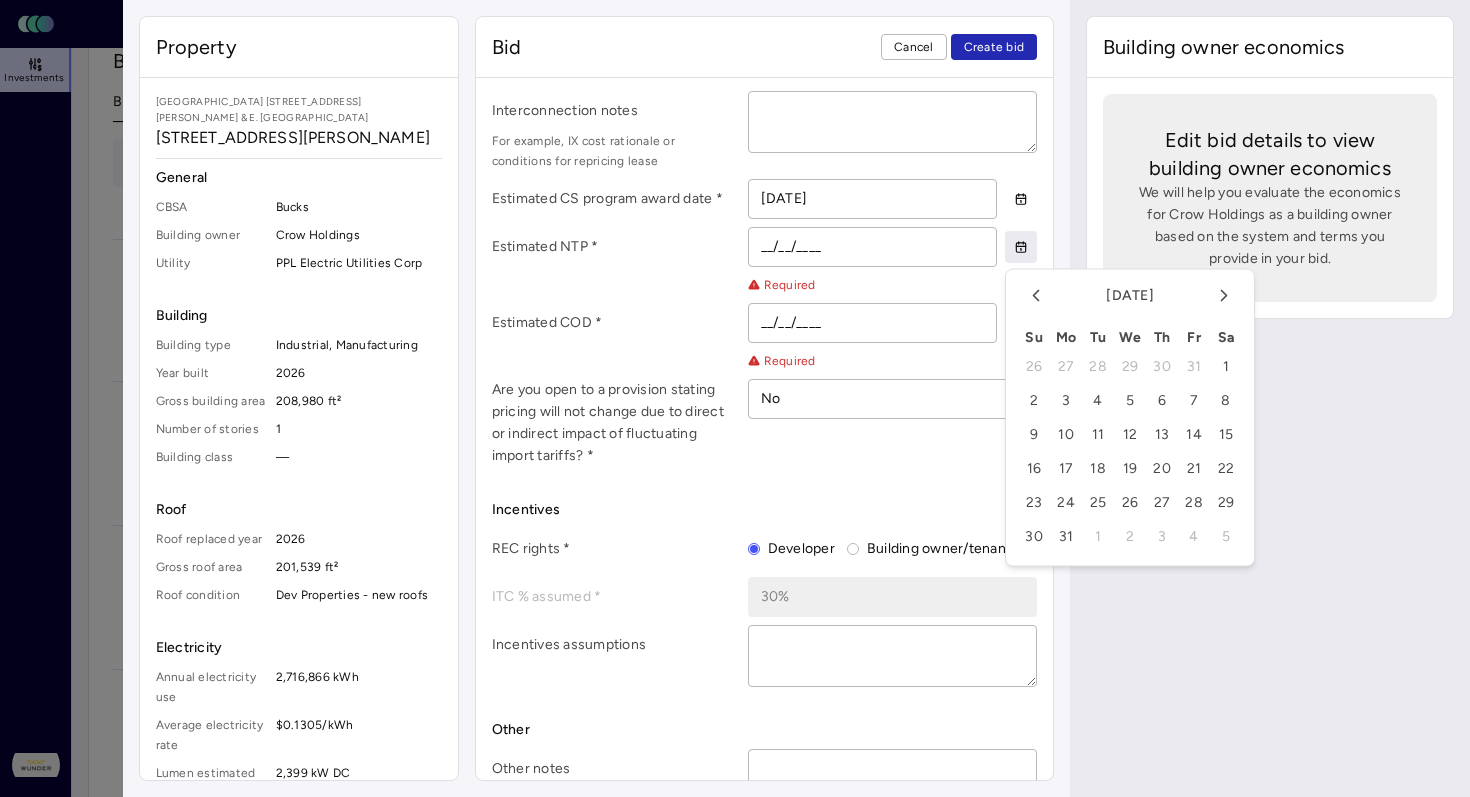 click 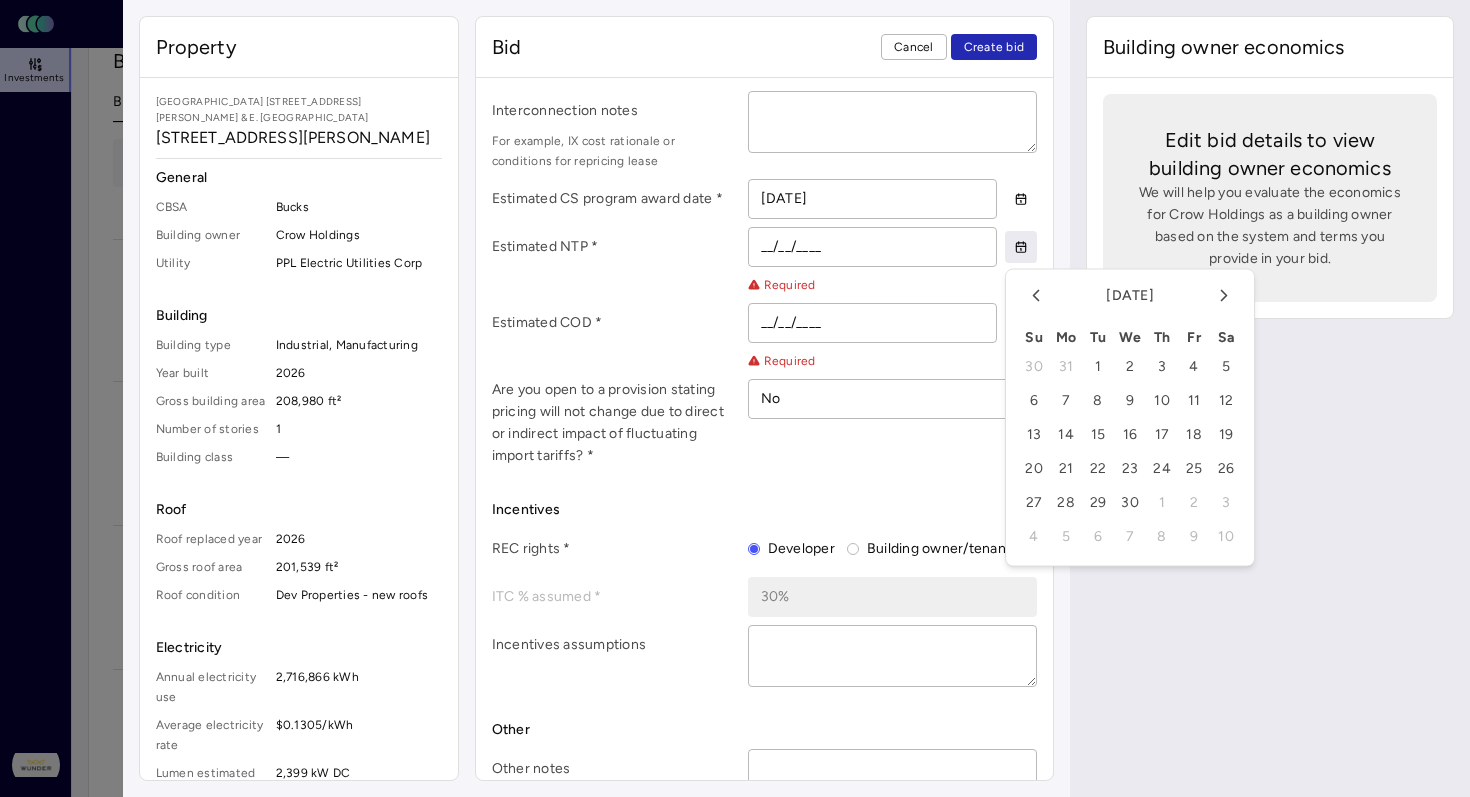 click on "6" at bounding box center [1034, 401] 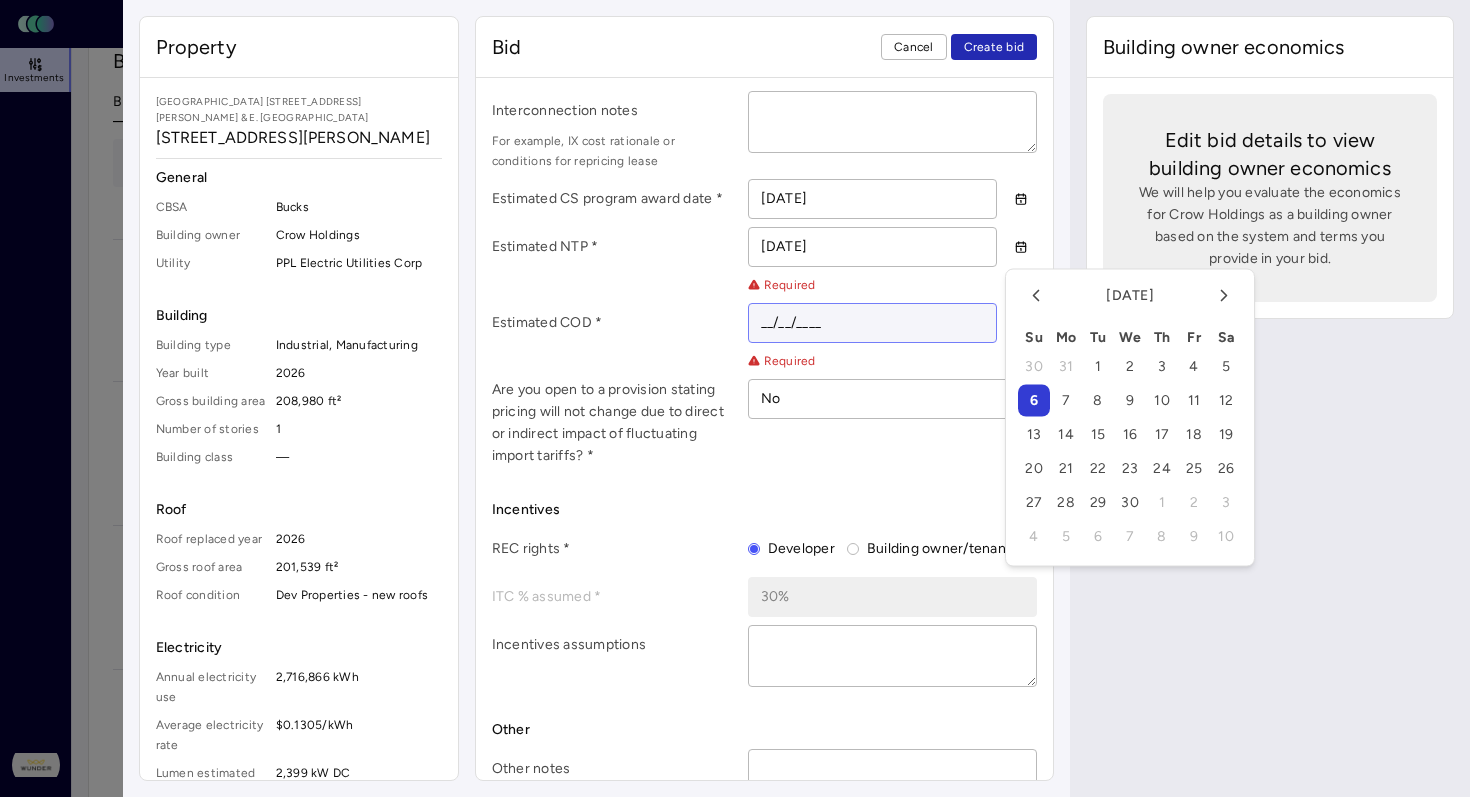 click on "__/__/____" at bounding box center (873, 323) 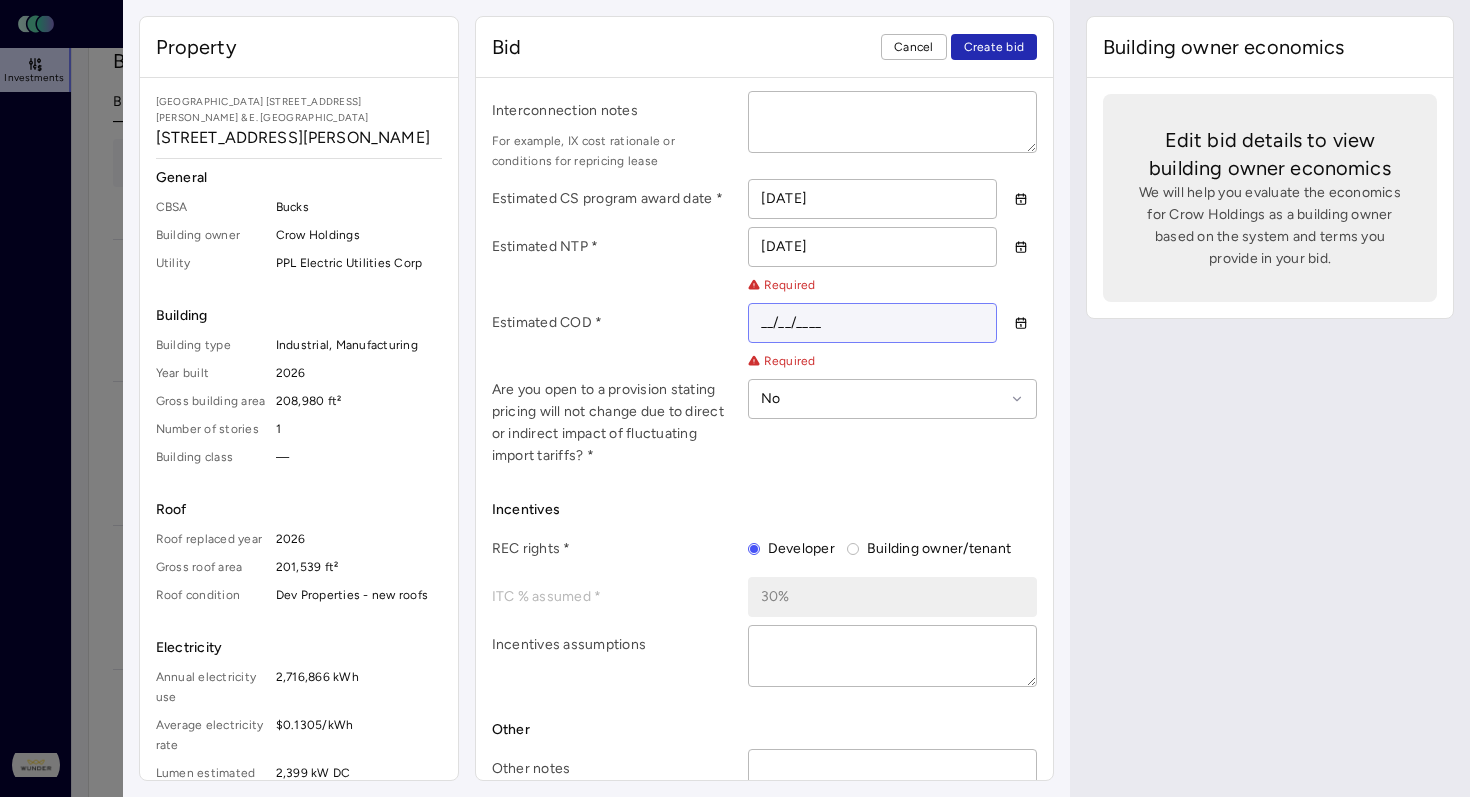 click on "__/__/____" at bounding box center [873, 323] 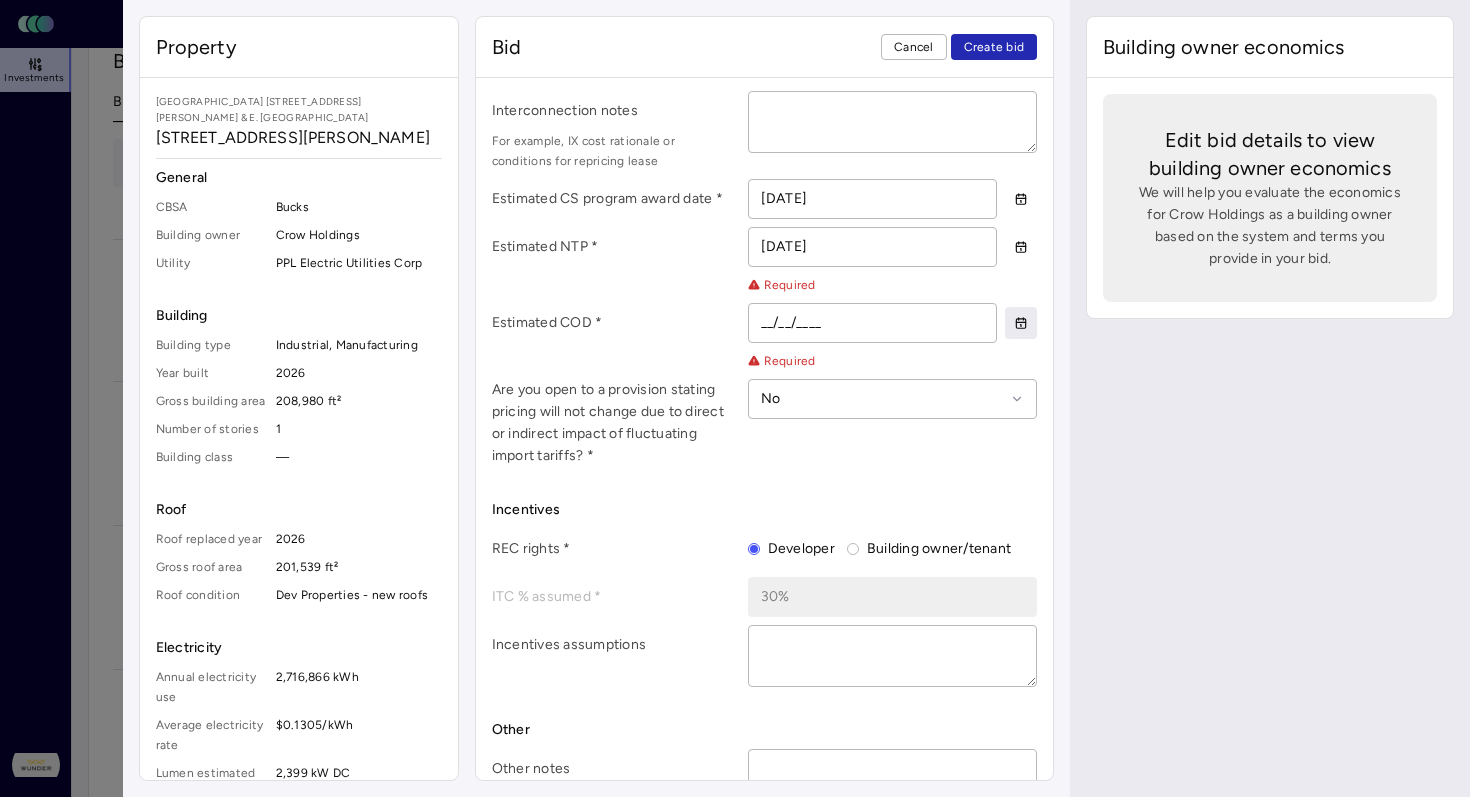 click at bounding box center (1021, 323) 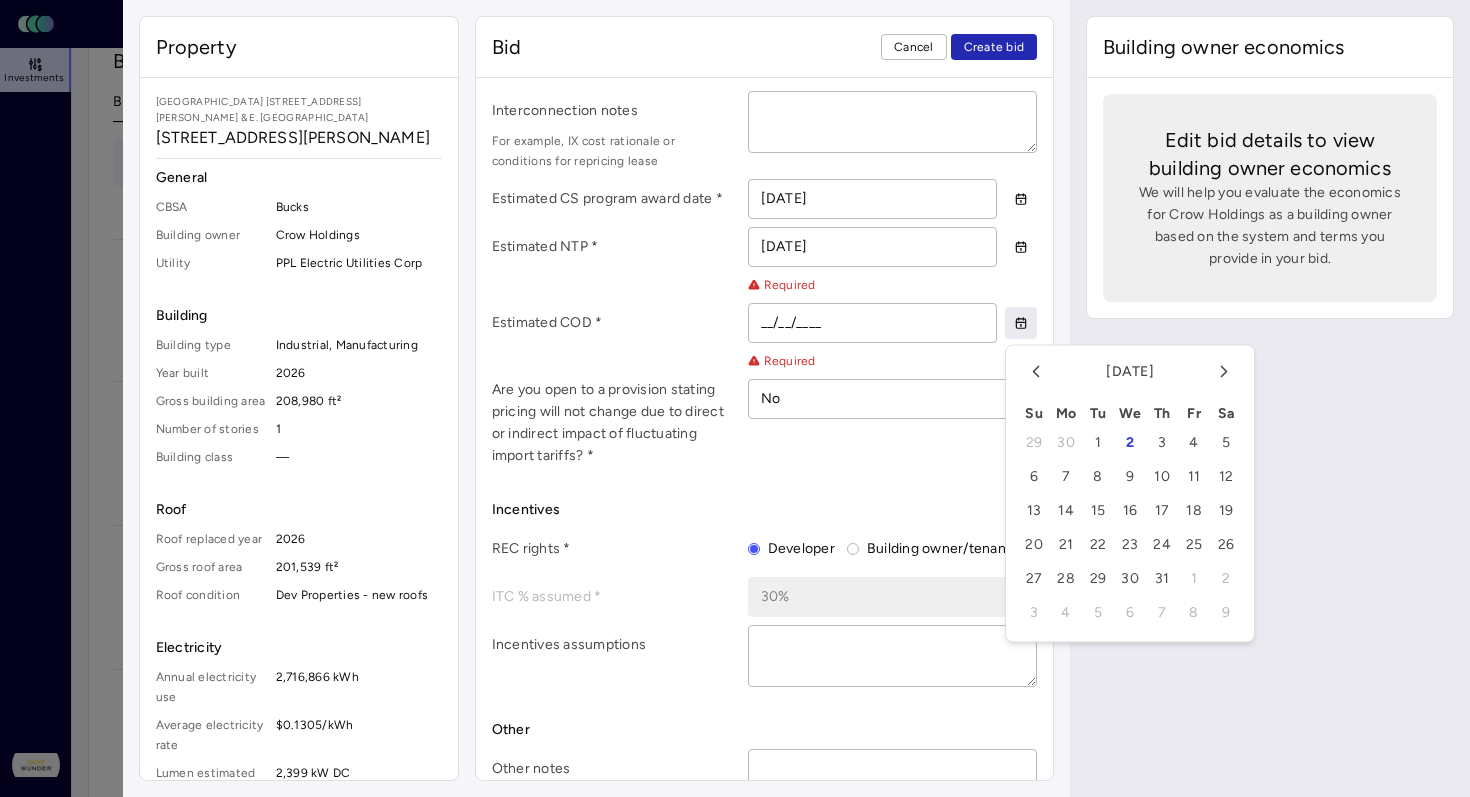 click 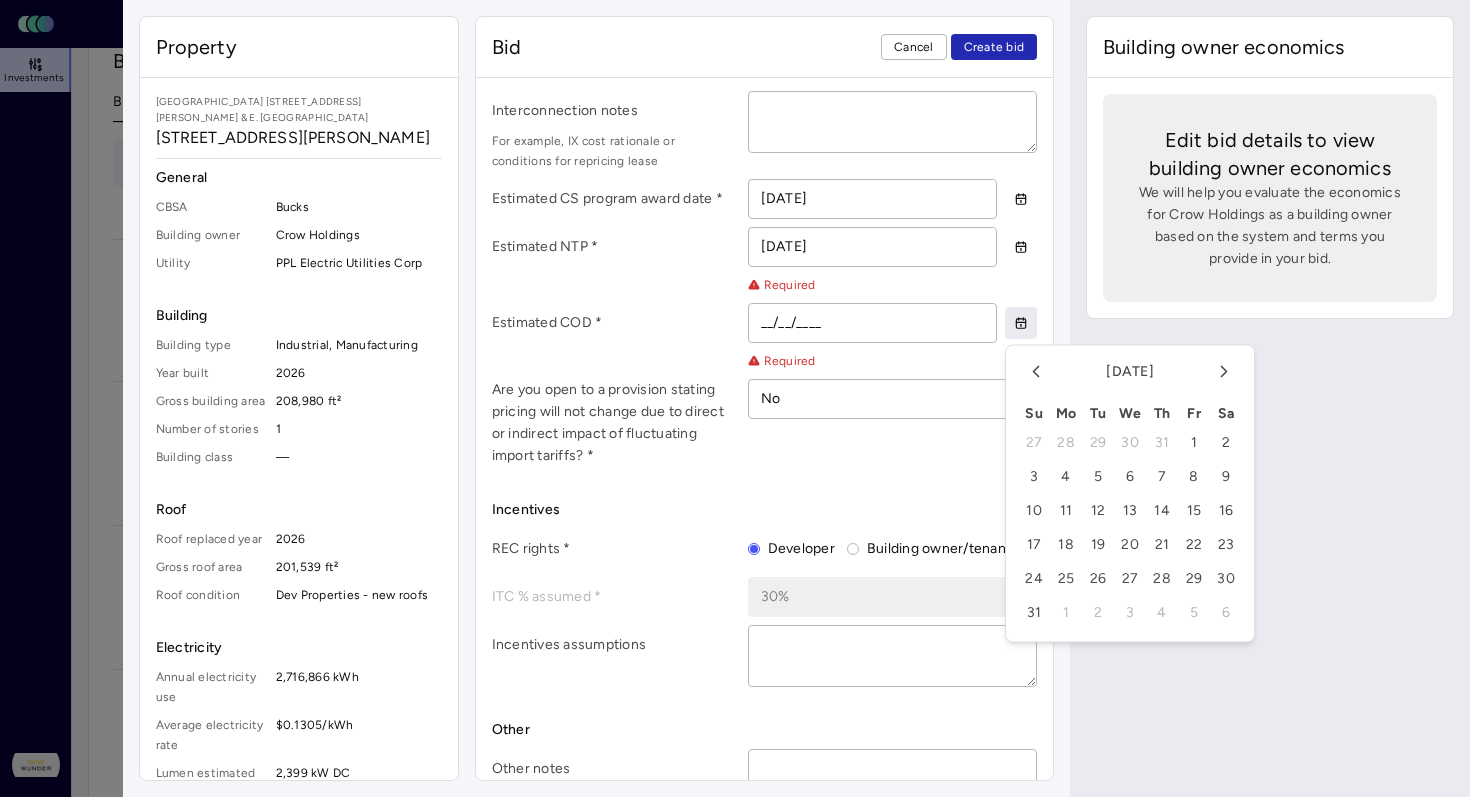 click 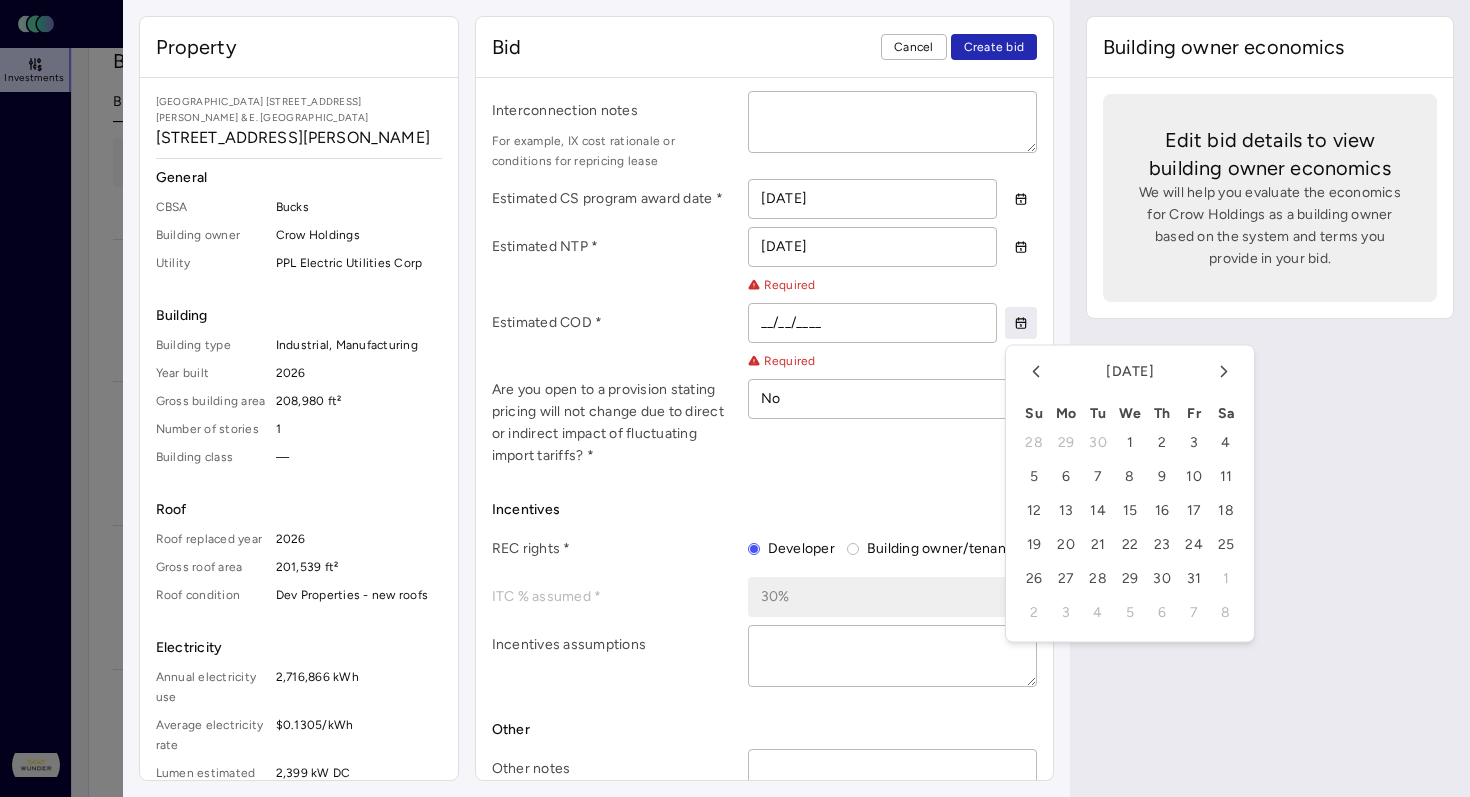click 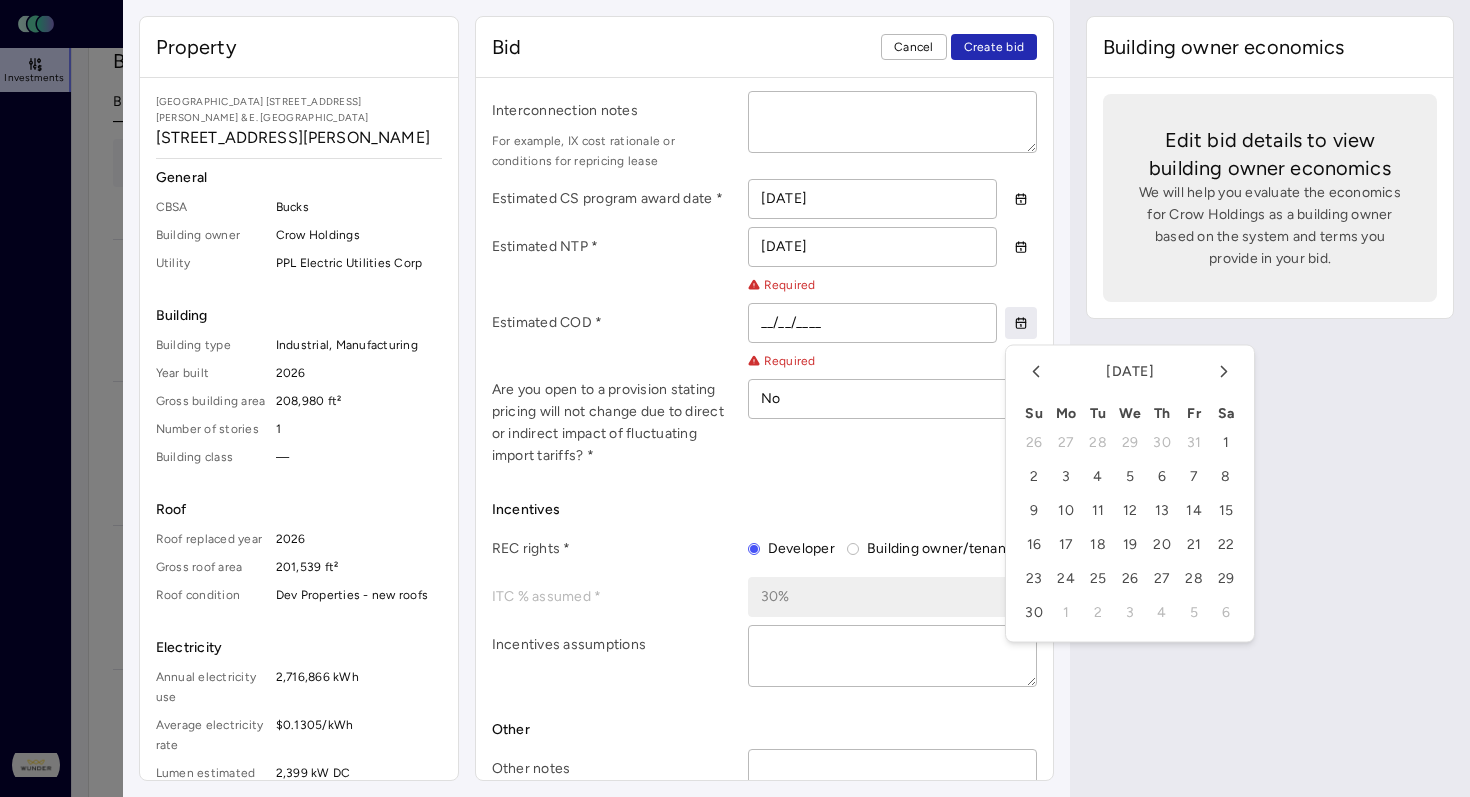 click 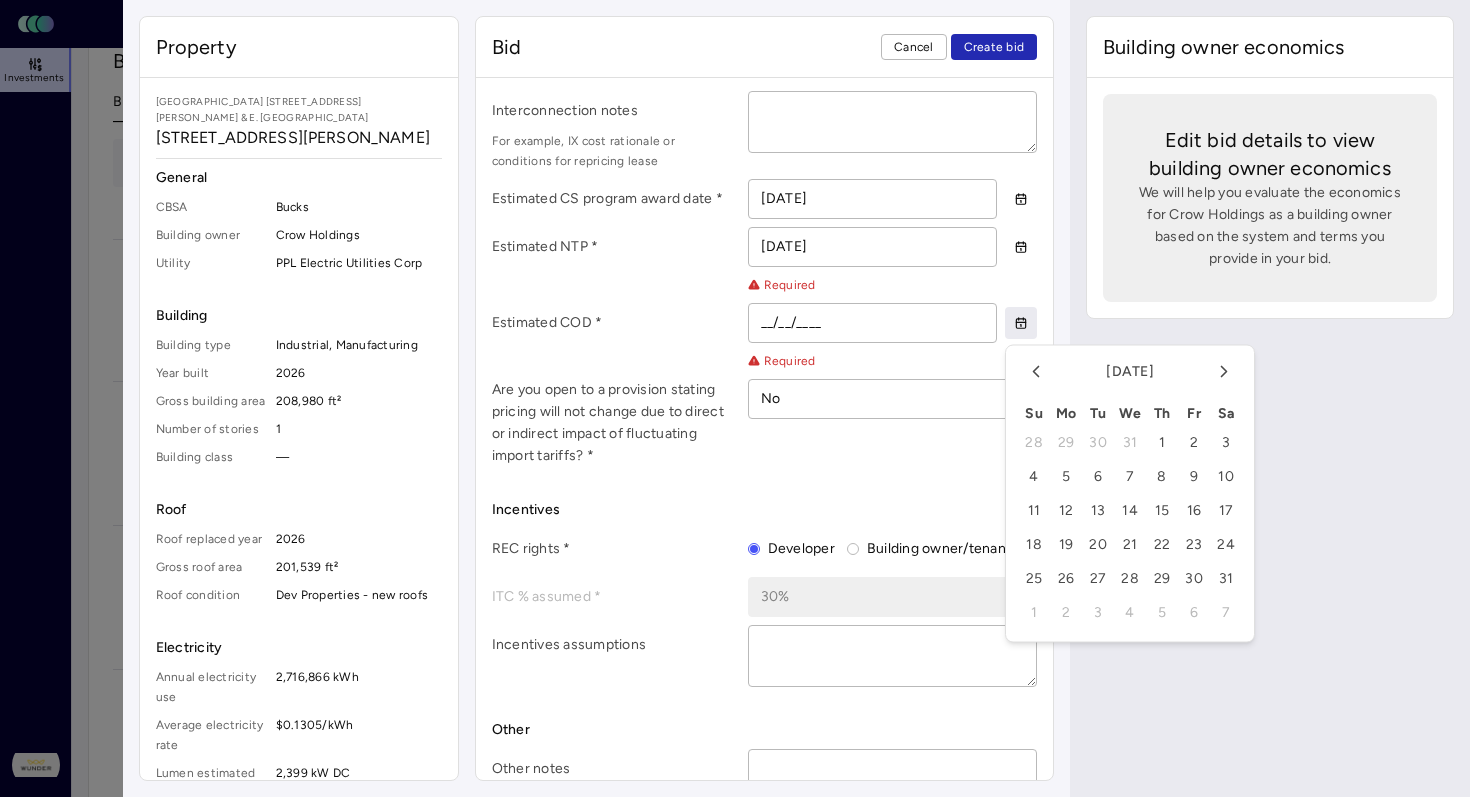 click 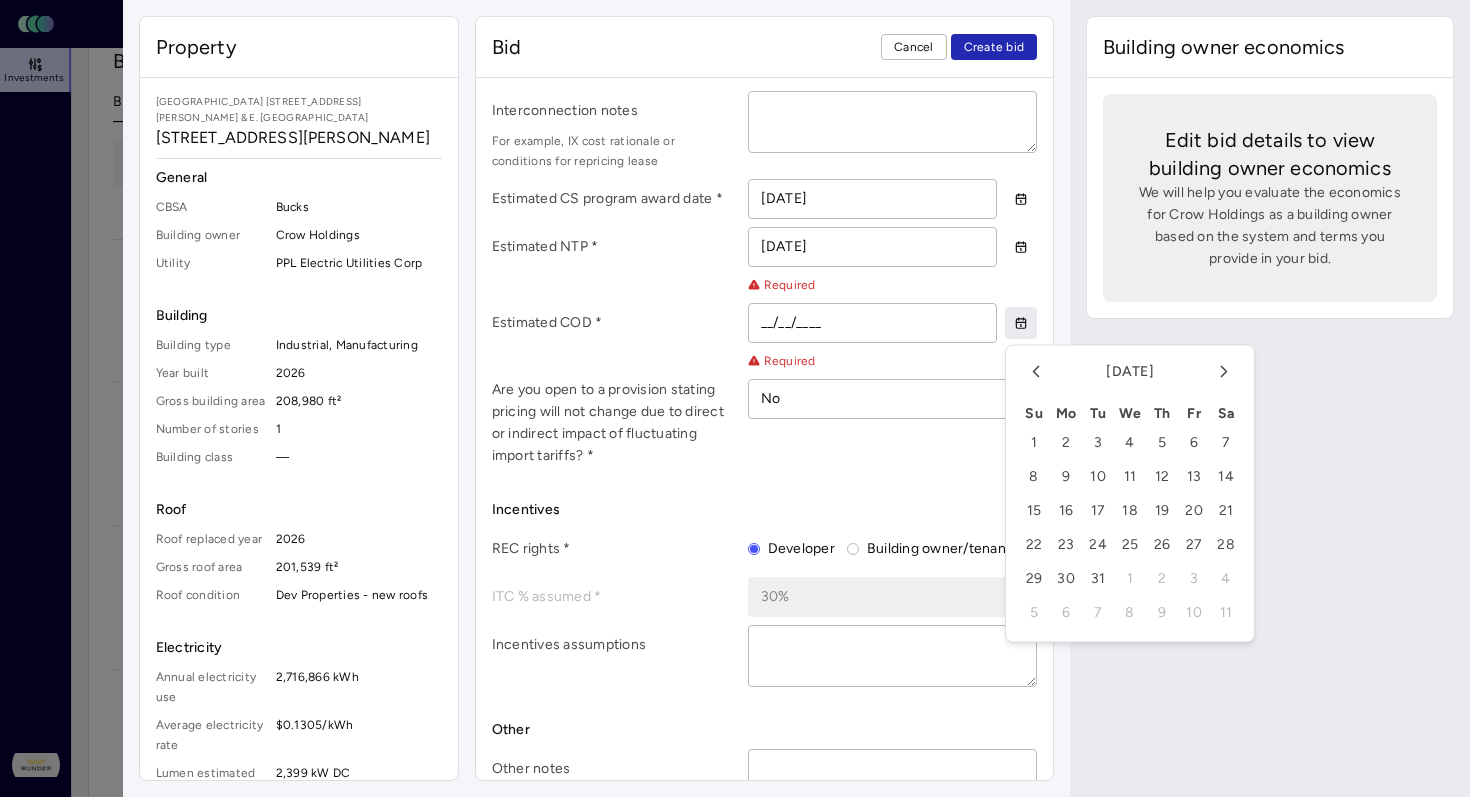 click 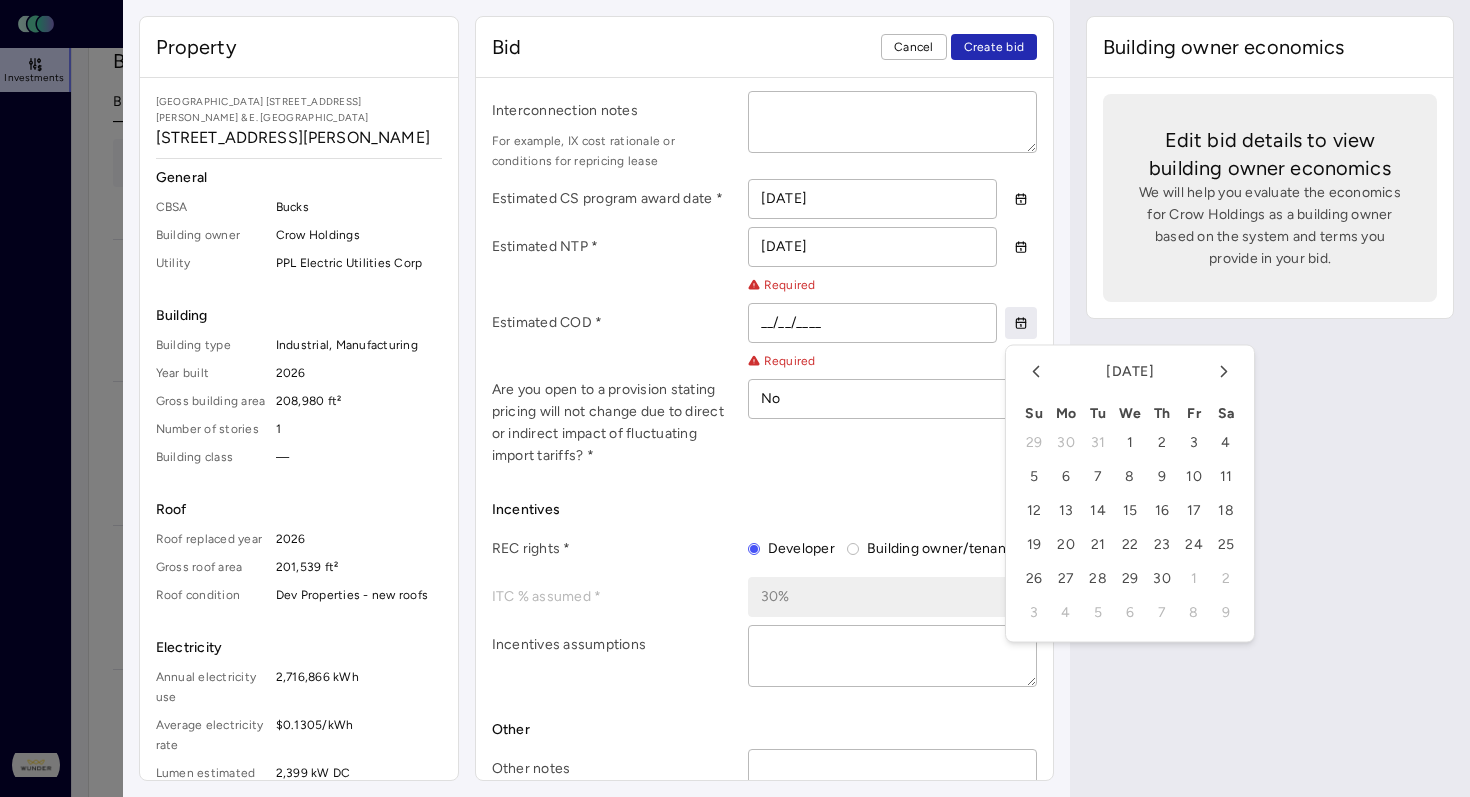 click 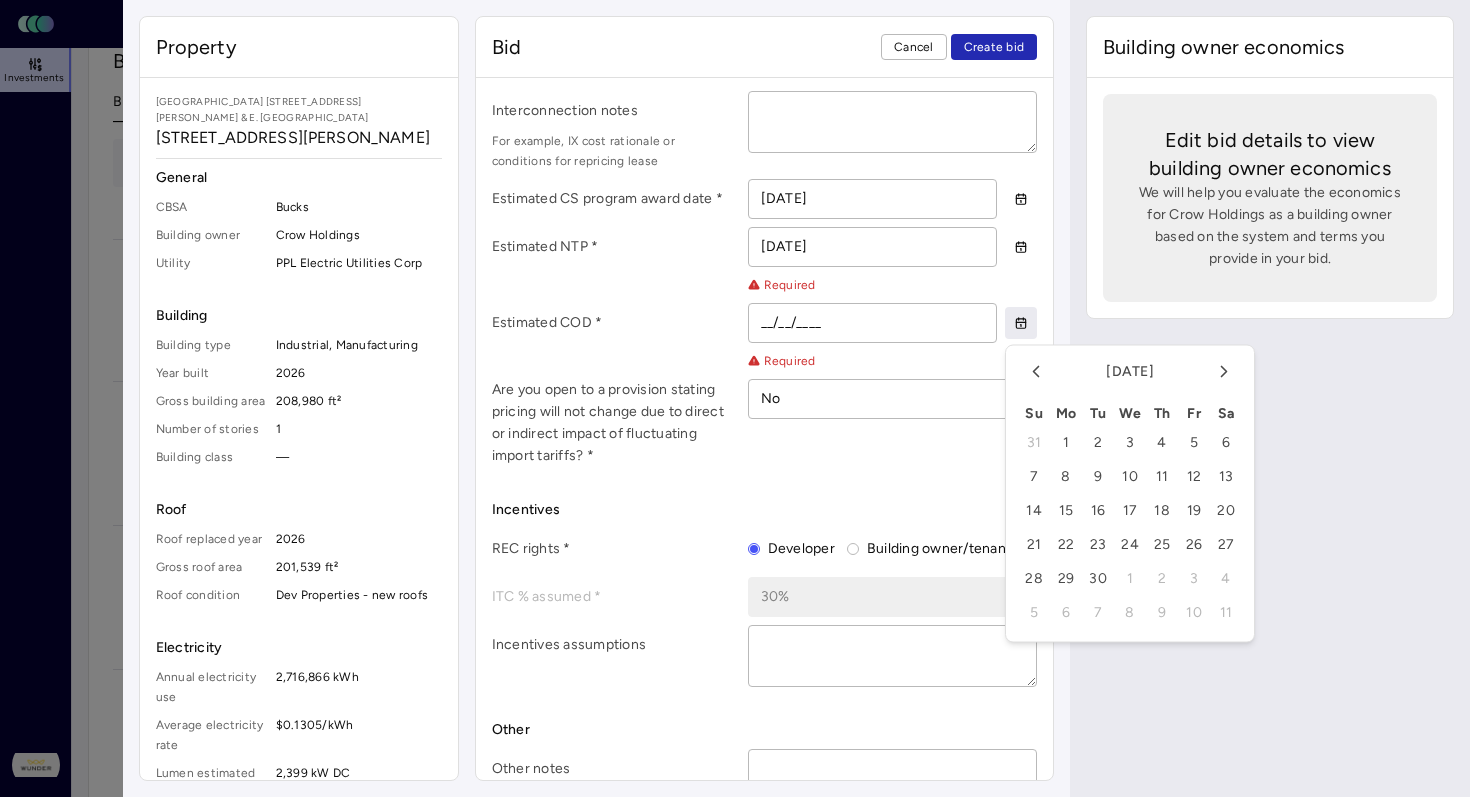 click 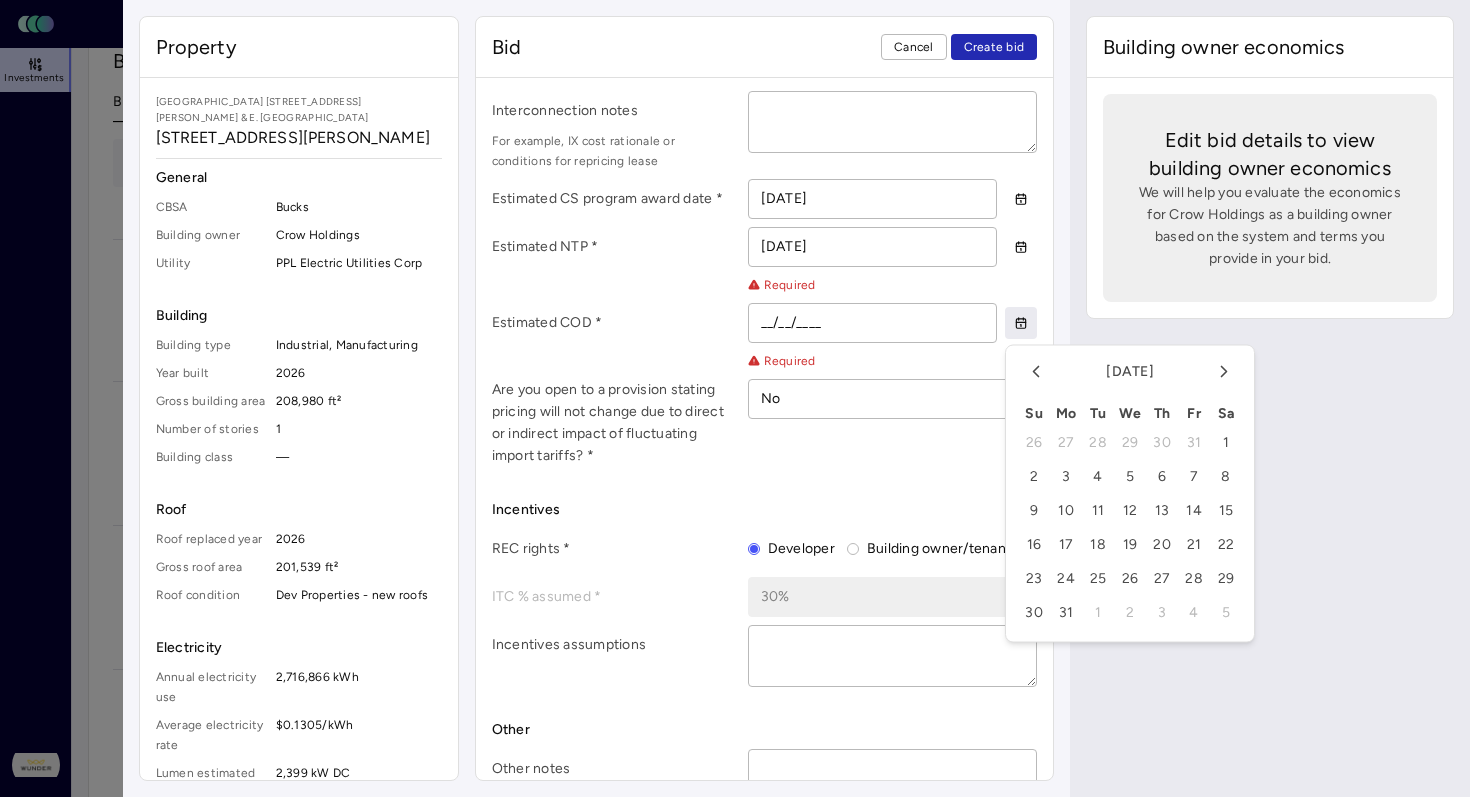 click 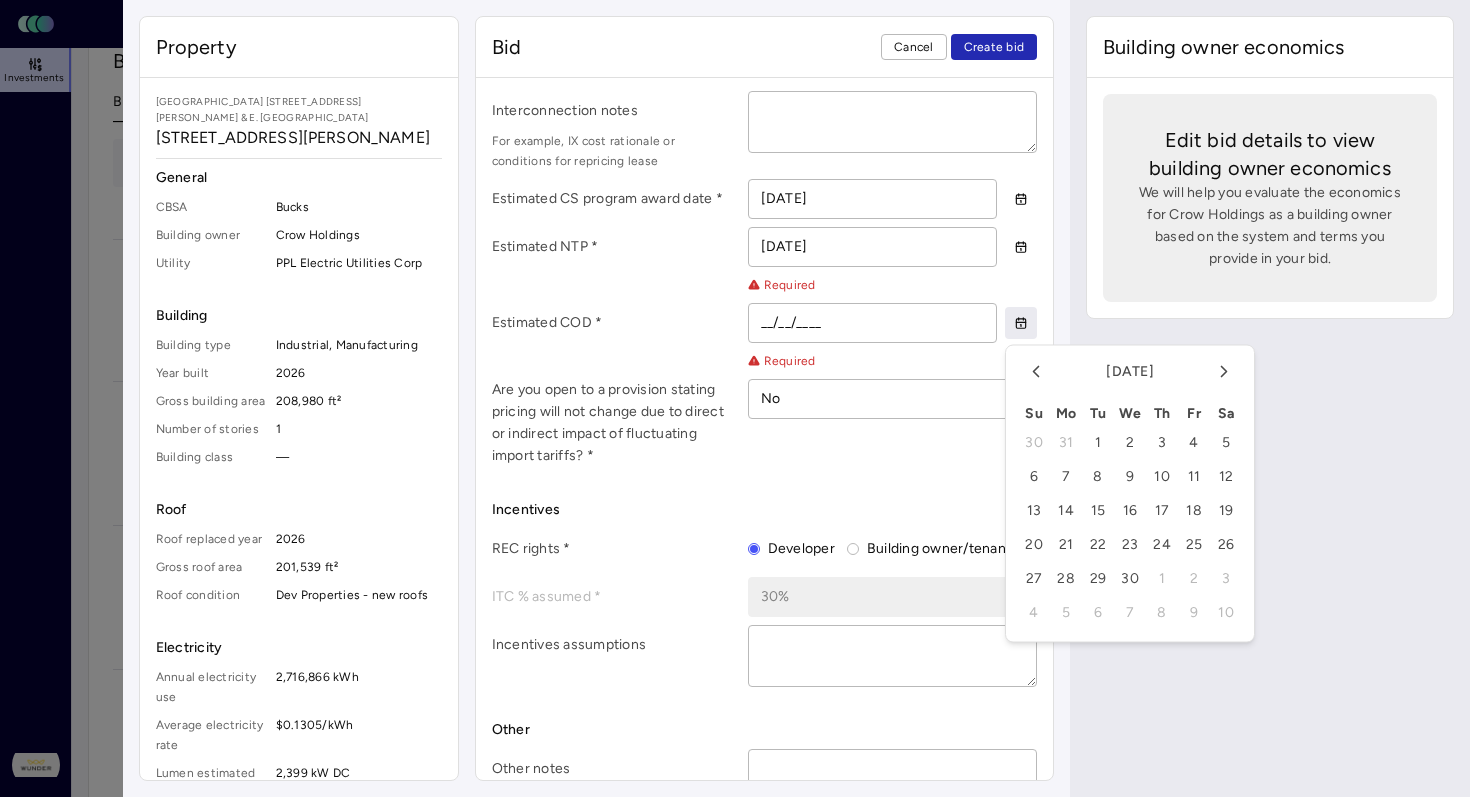 click 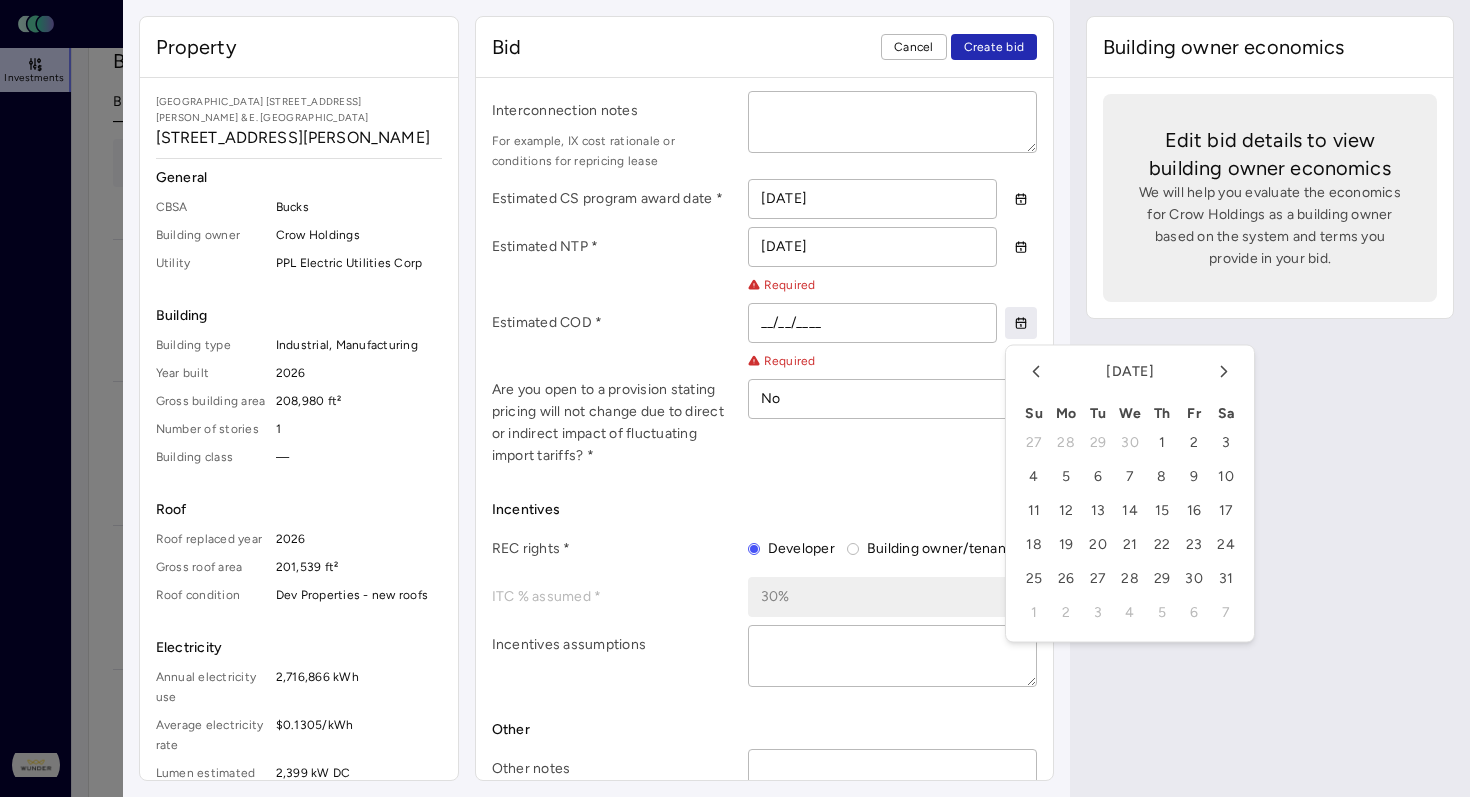 click 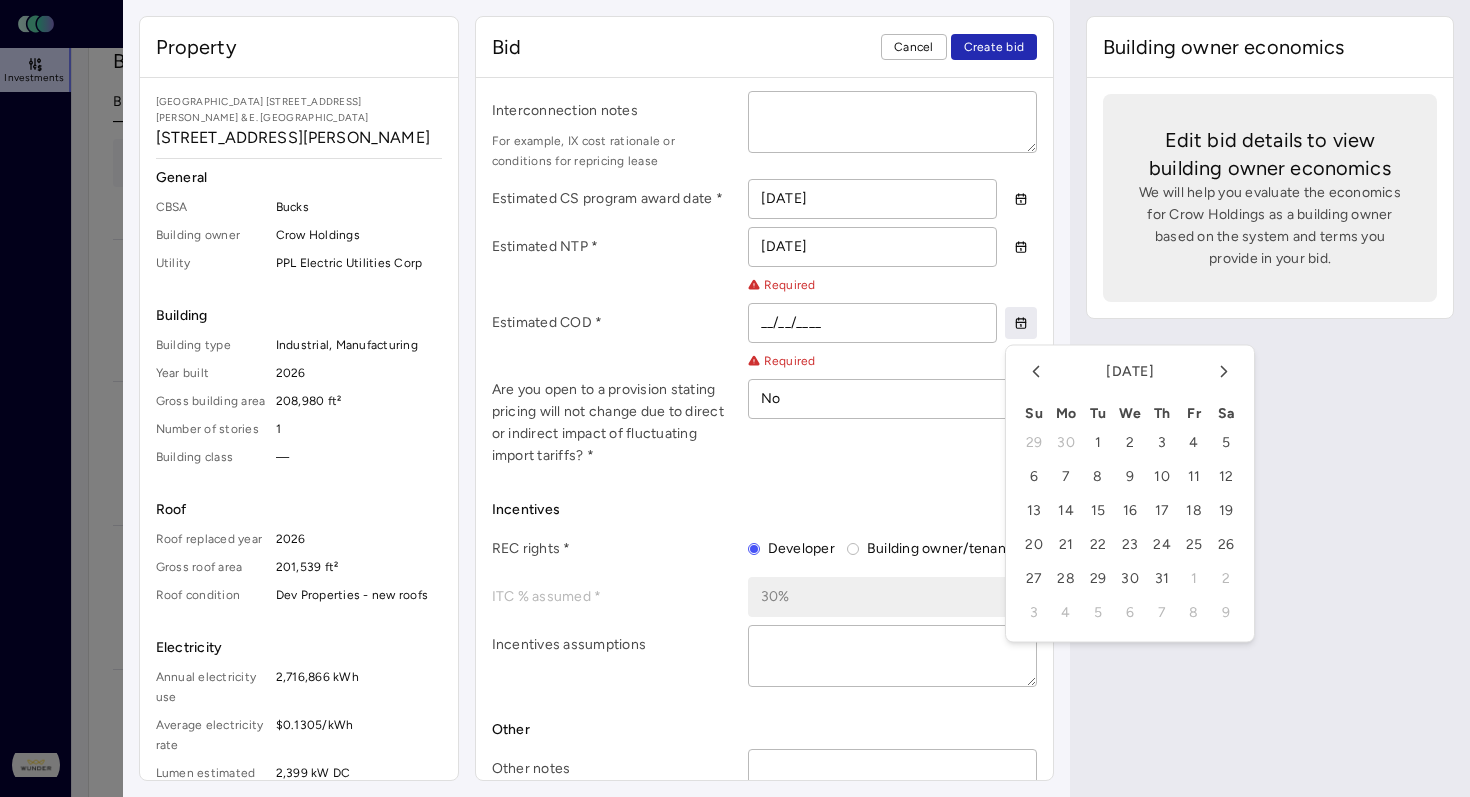 click 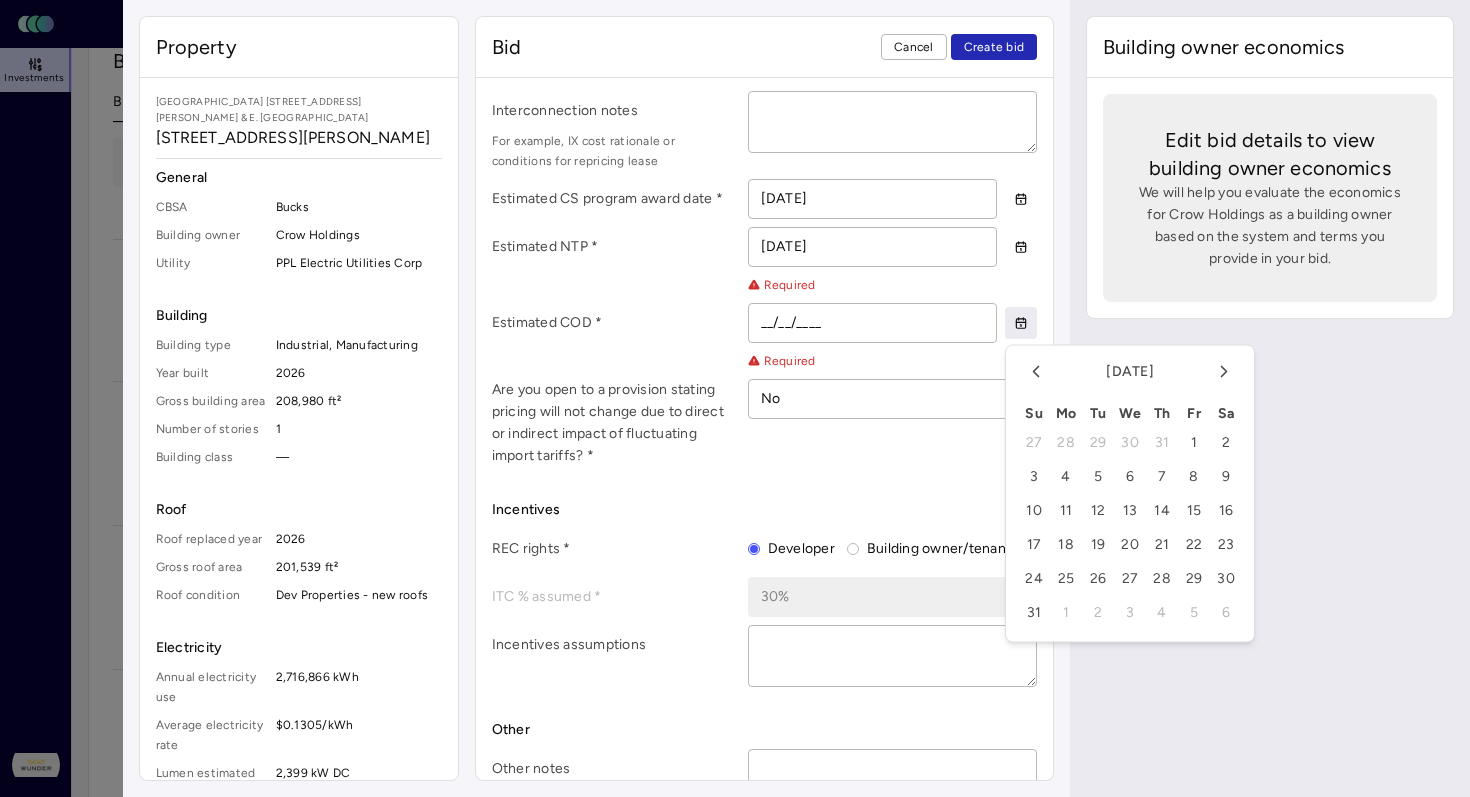 click 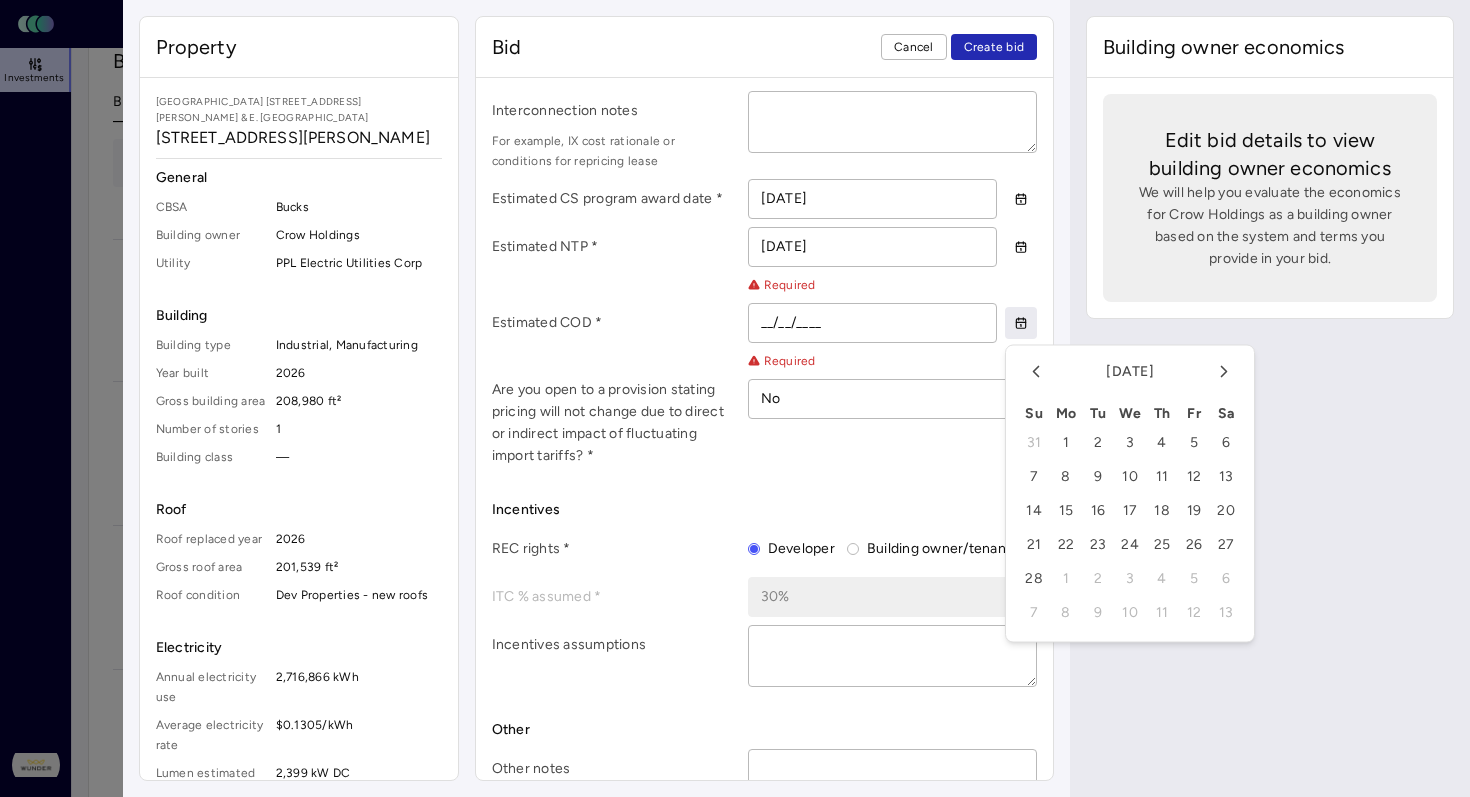 click 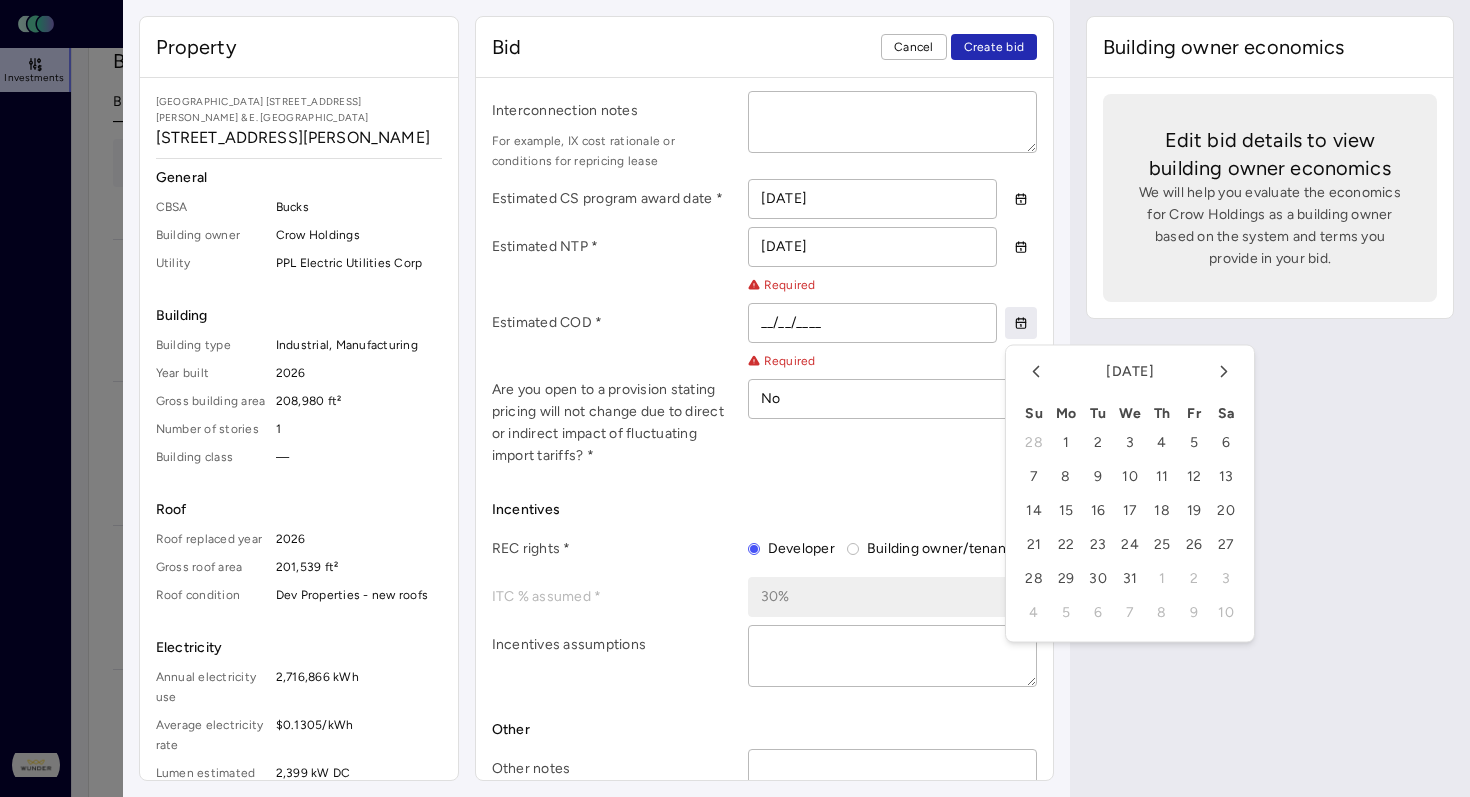 click on "[DATE]" at bounding box center [1130, 372] 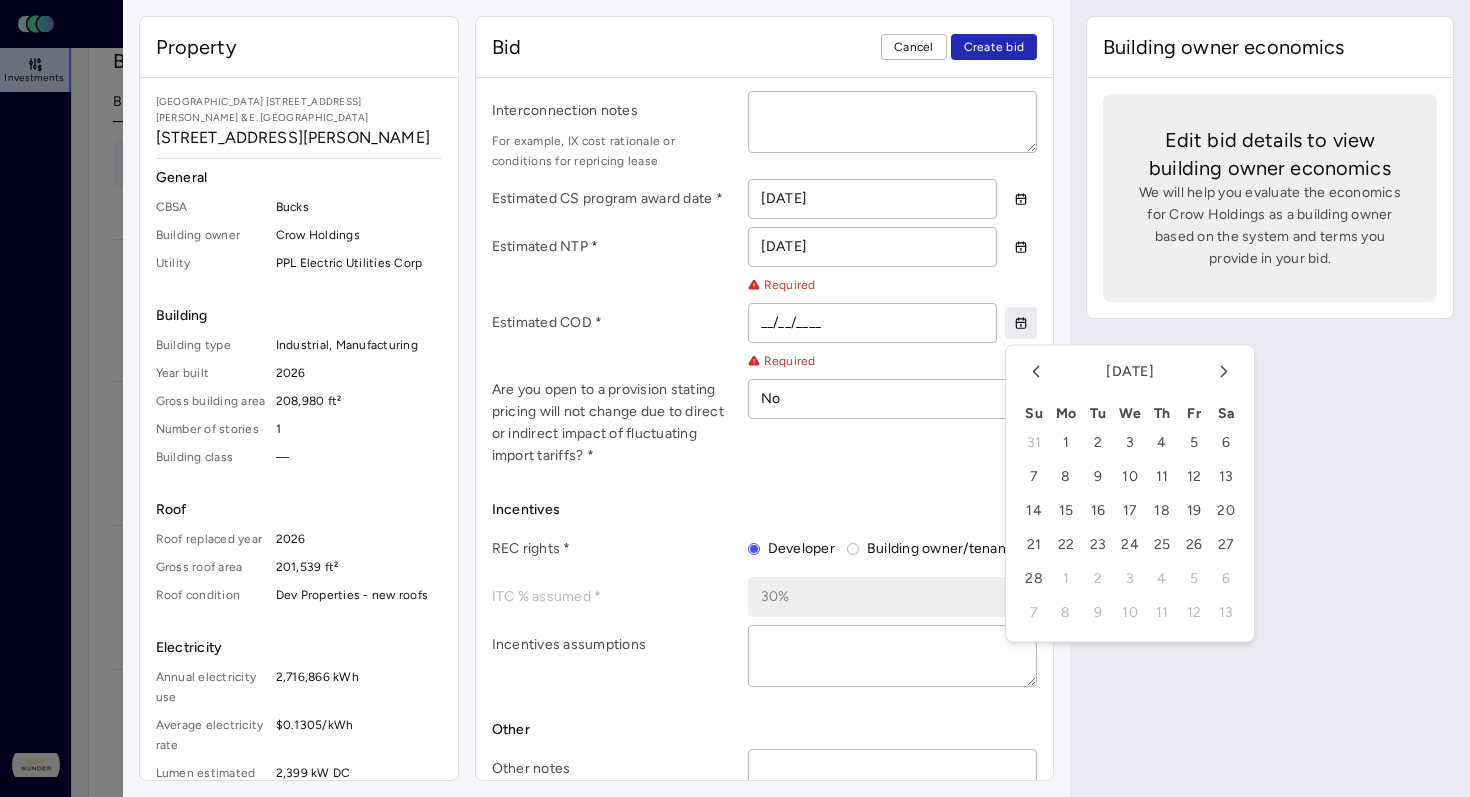 click on "27" at bounding box center [1226, 545] 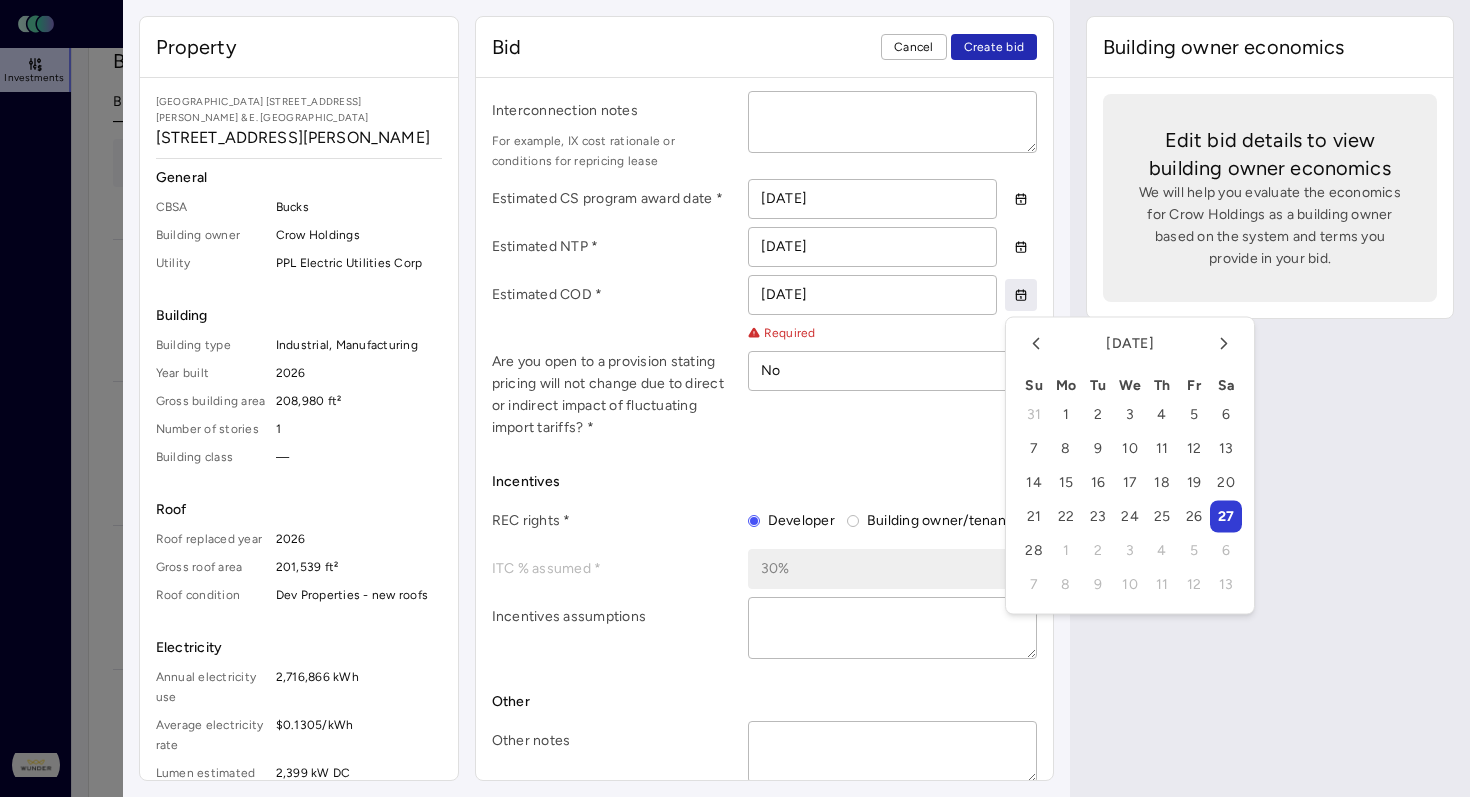 click on "Are you open to a provision stating pricing will not change due to direct or indirect impact of fluctuating import tariffs?   * No" at bounding box center (765, 395) 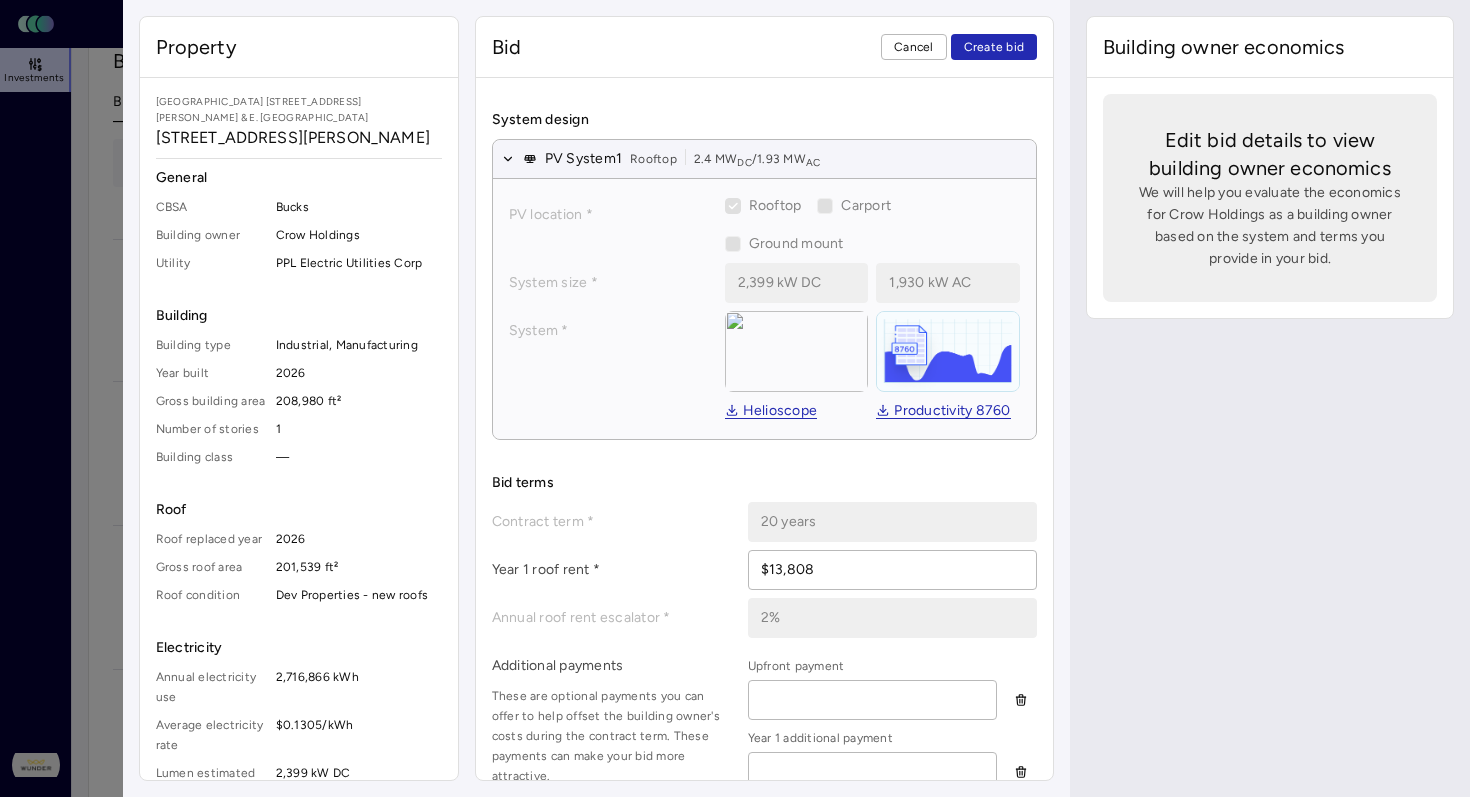 scroll, scrollTop: 0, scrollLeft: 0, axis: both 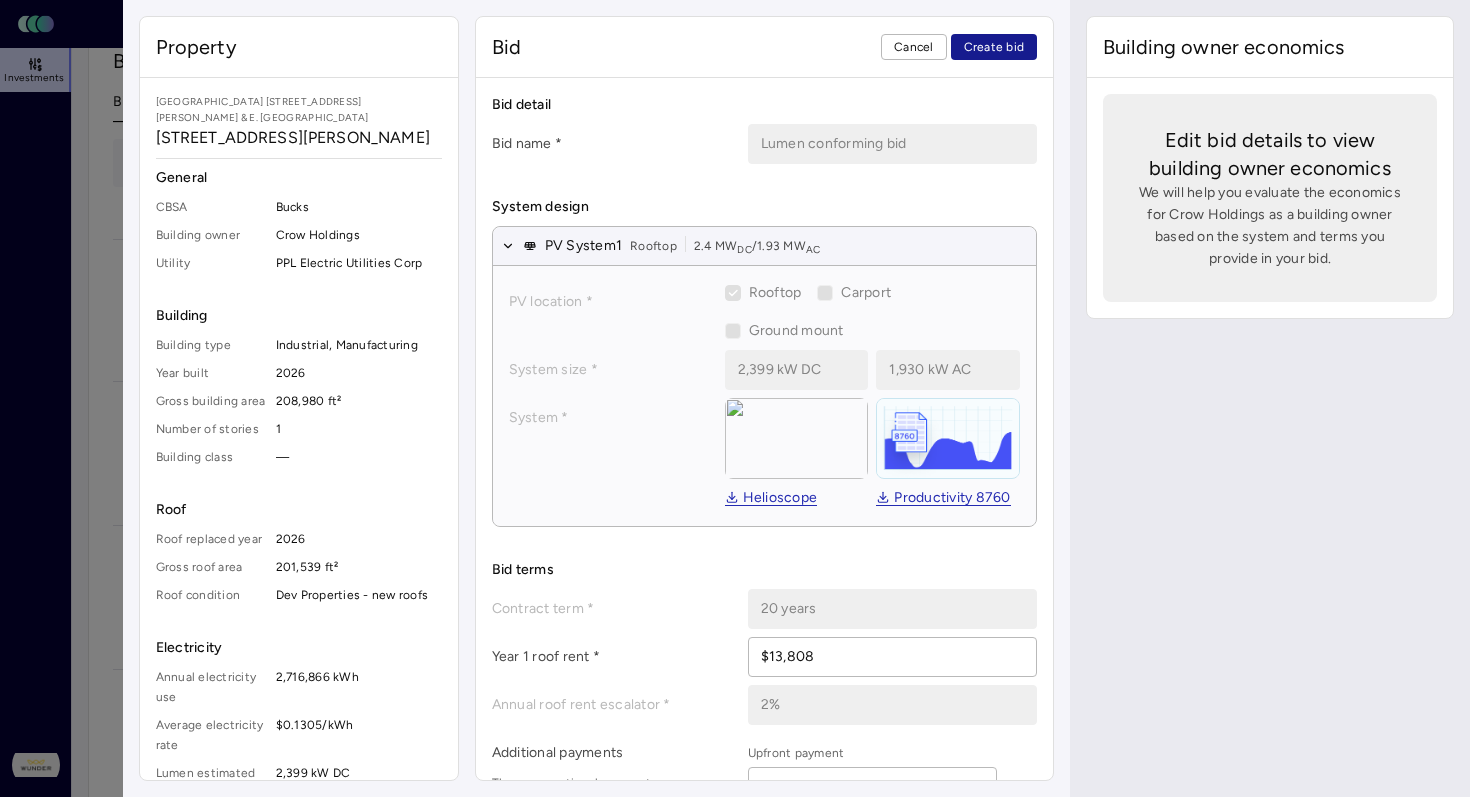 click on "Create bid" at bounding box center [994, 47] 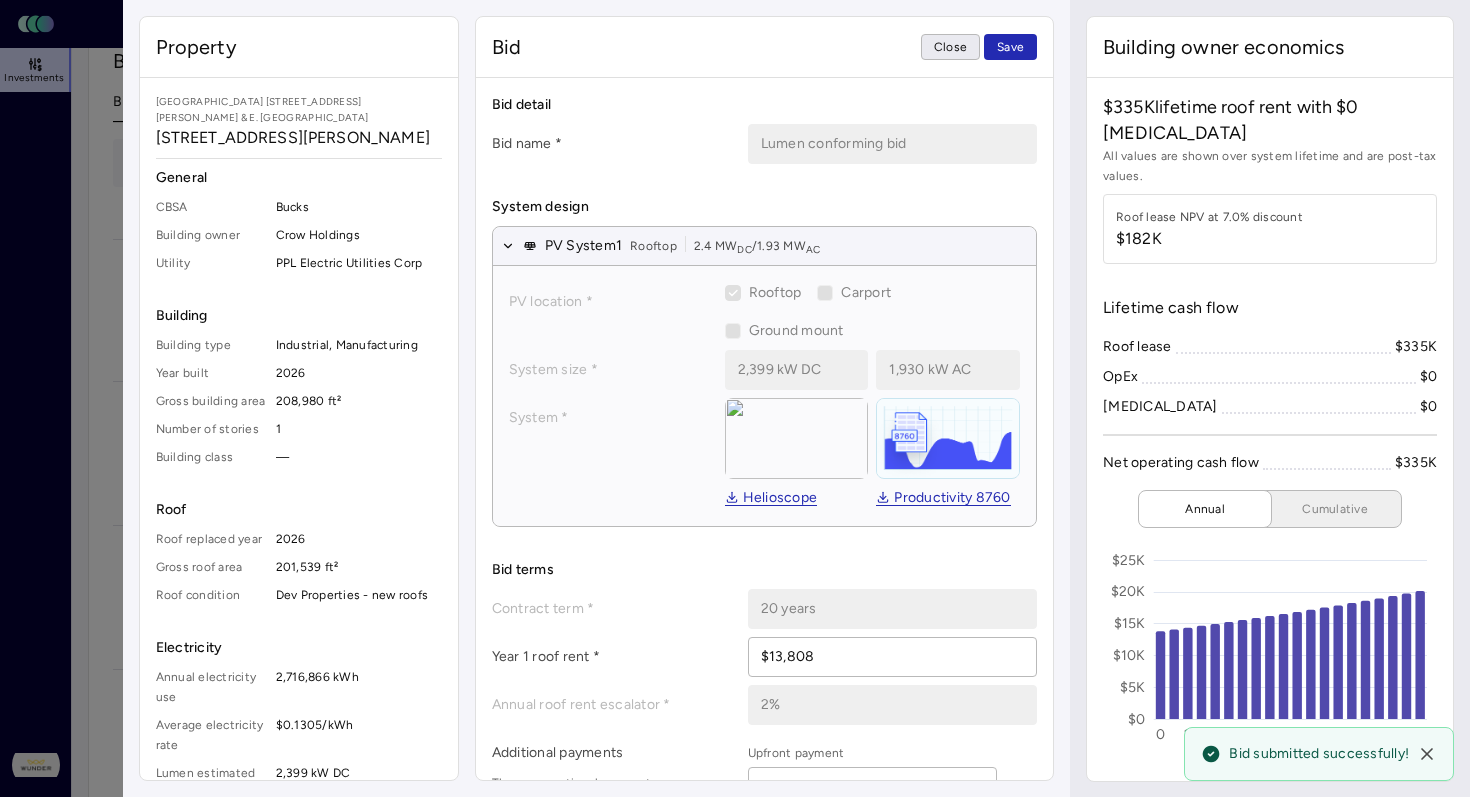 click on "Close" at bounding box center [950, 47] 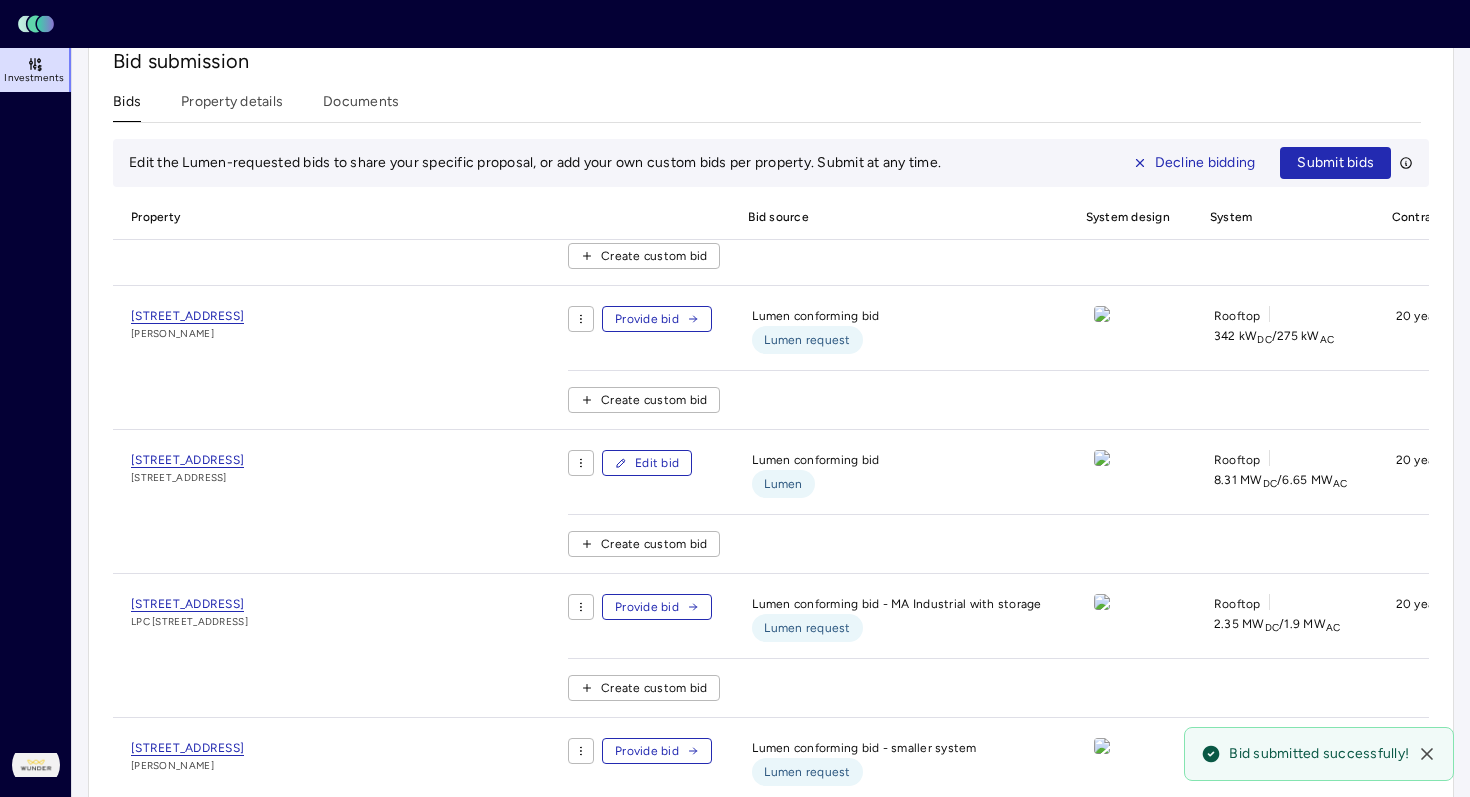 scroll, scrollTop: 103, scrollLeft: 0, axis: vertical 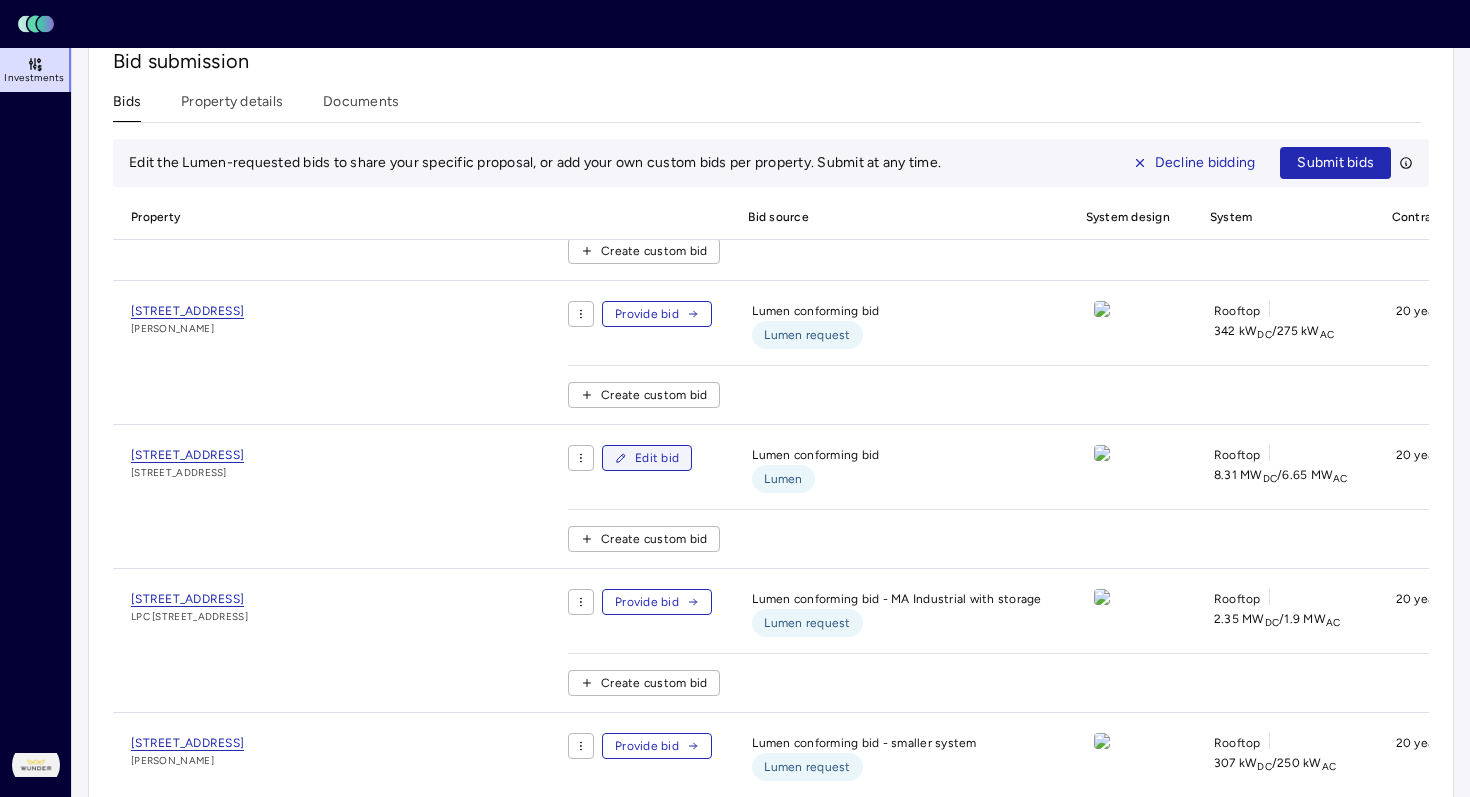 click on "Edit bid" at bounding box center (657, 458) 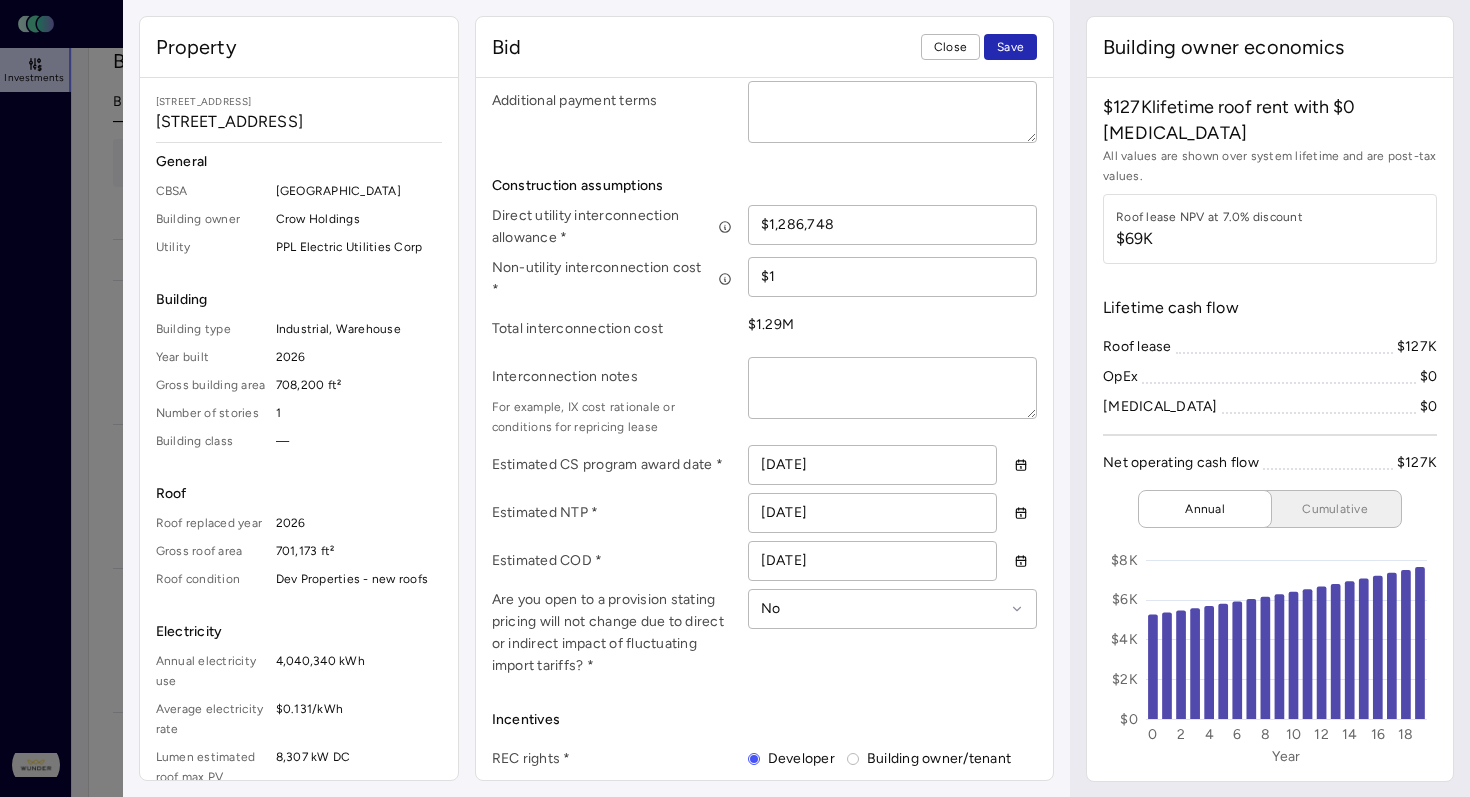 scroll, scrollTop: 1118, scrollLeft: 0, axis: vertical 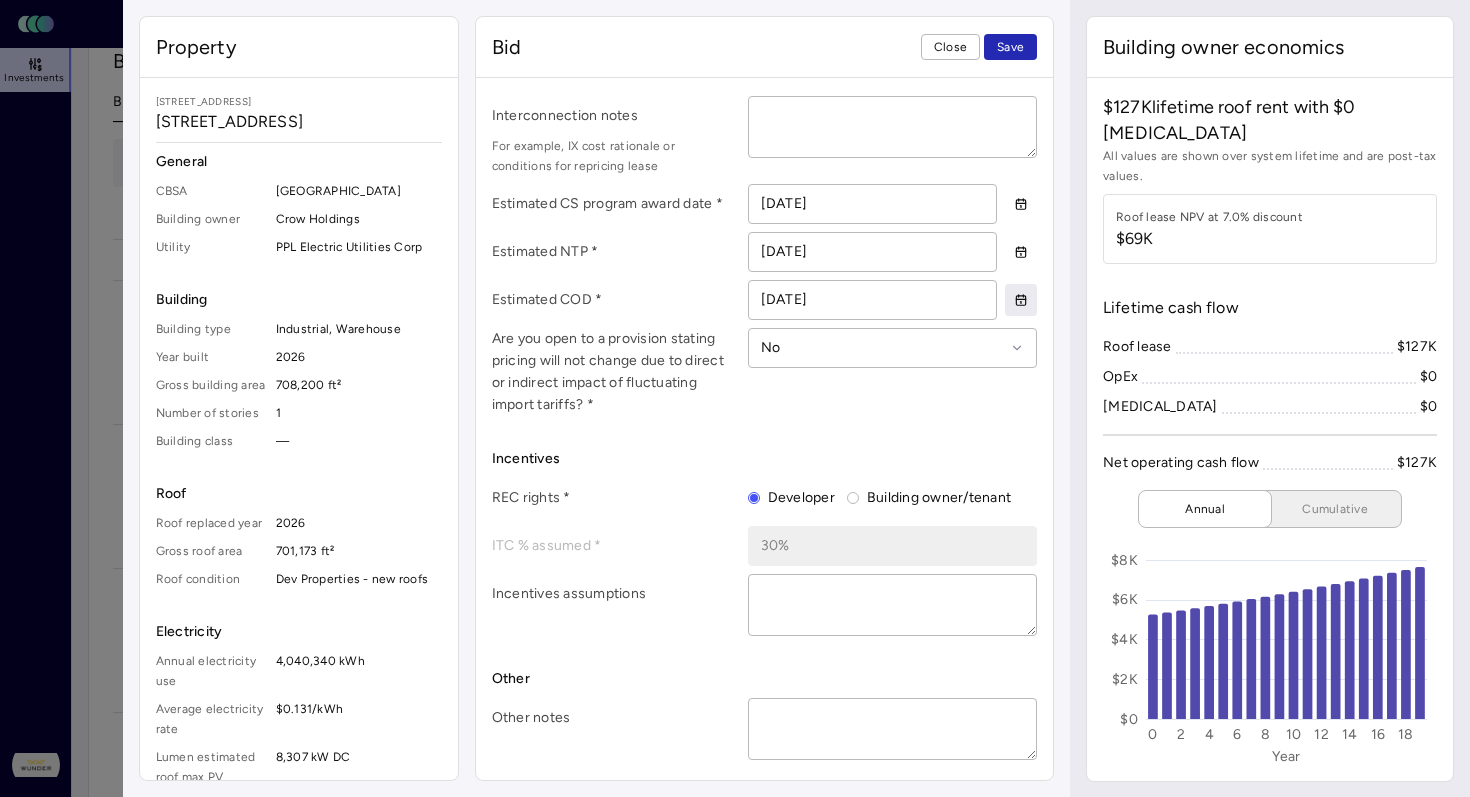 click 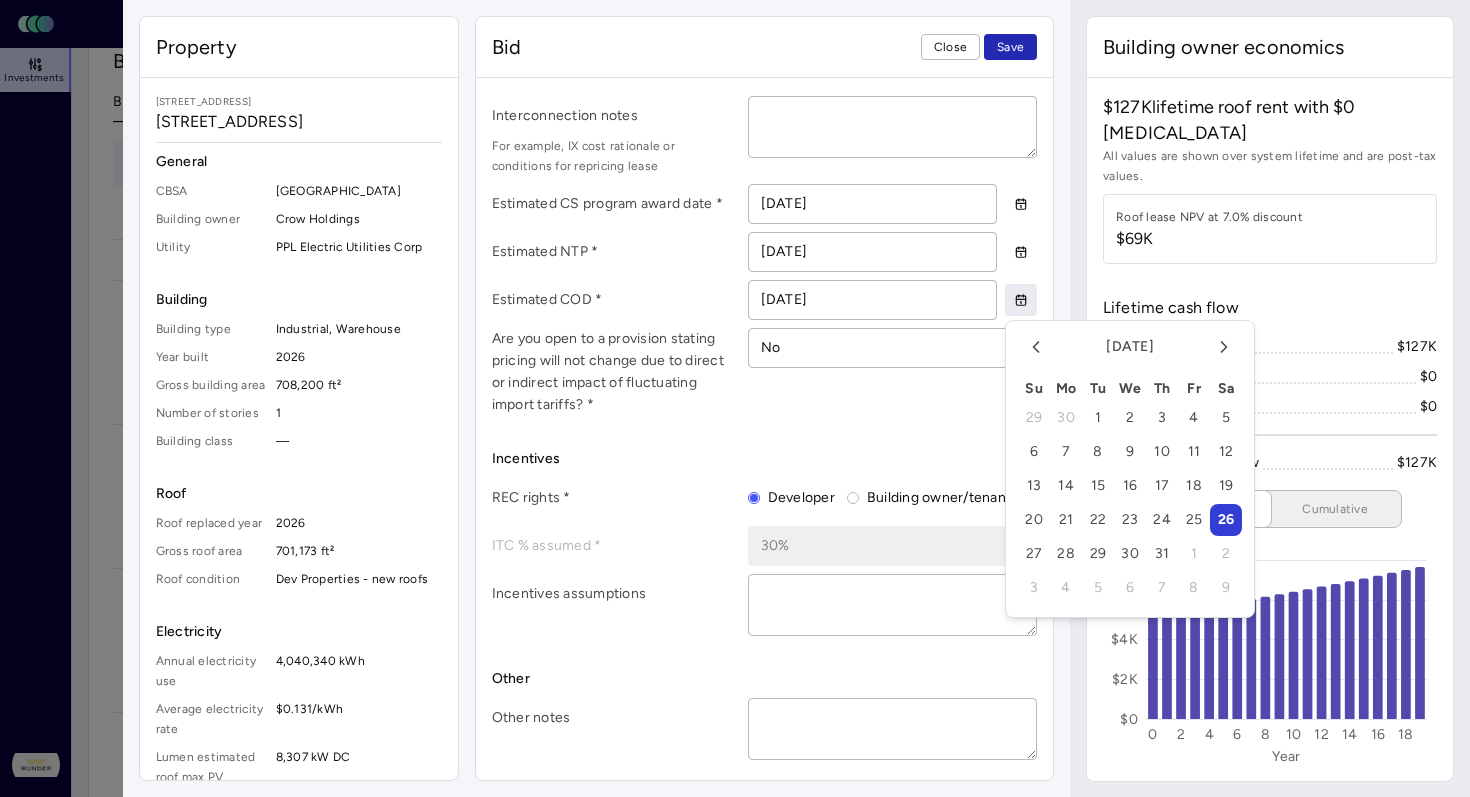 click 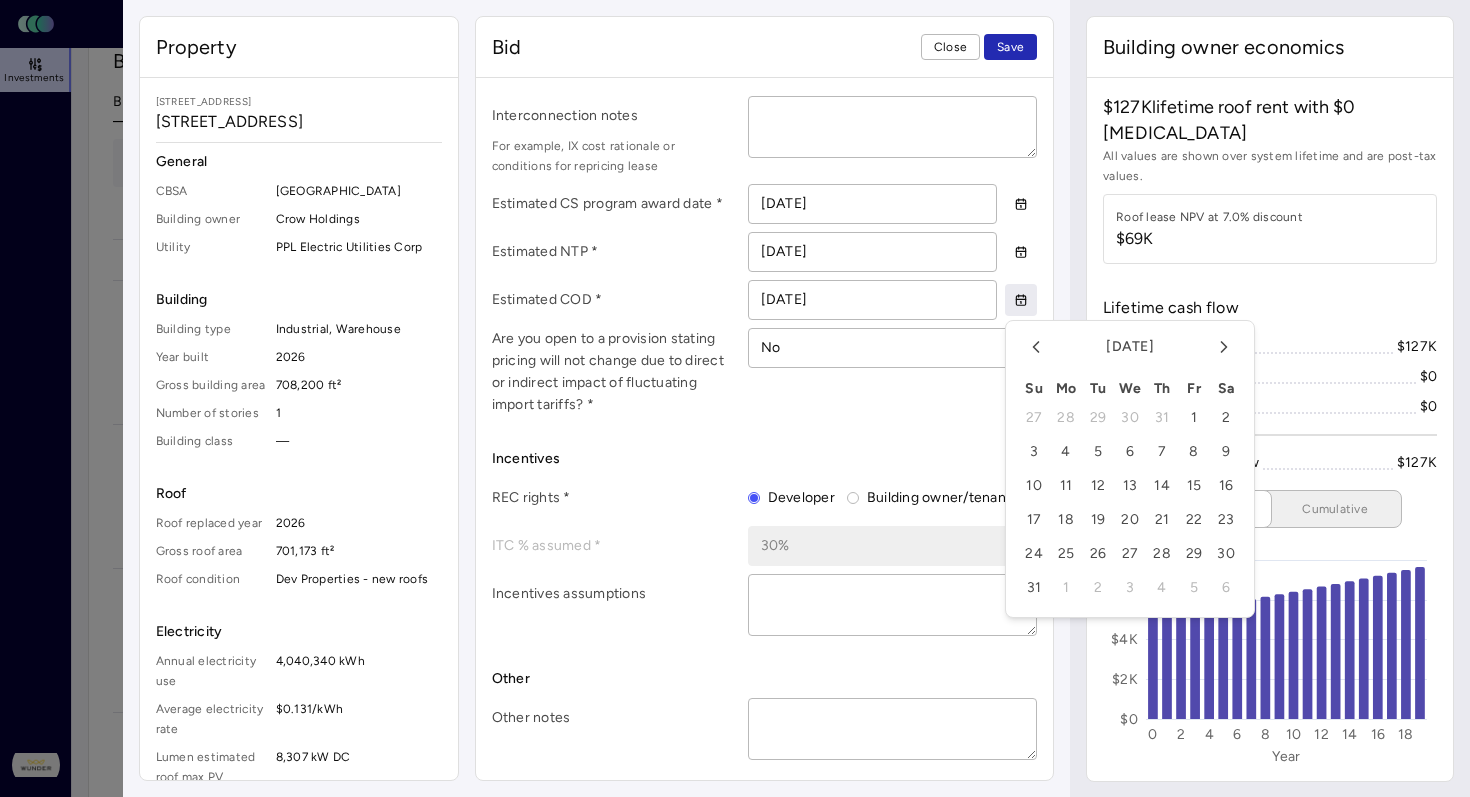 click on "27" at bounding box center (1130, 554) 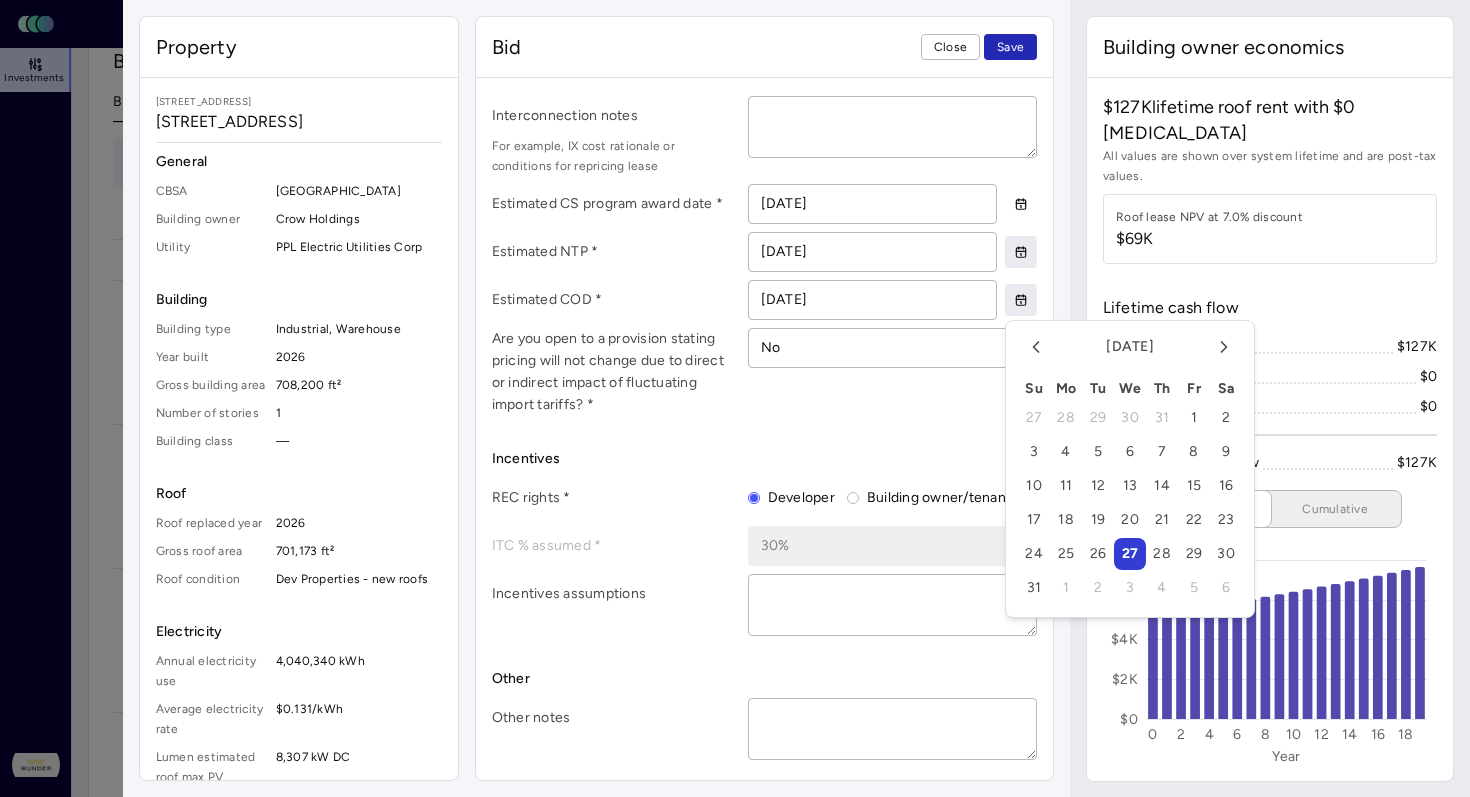 click 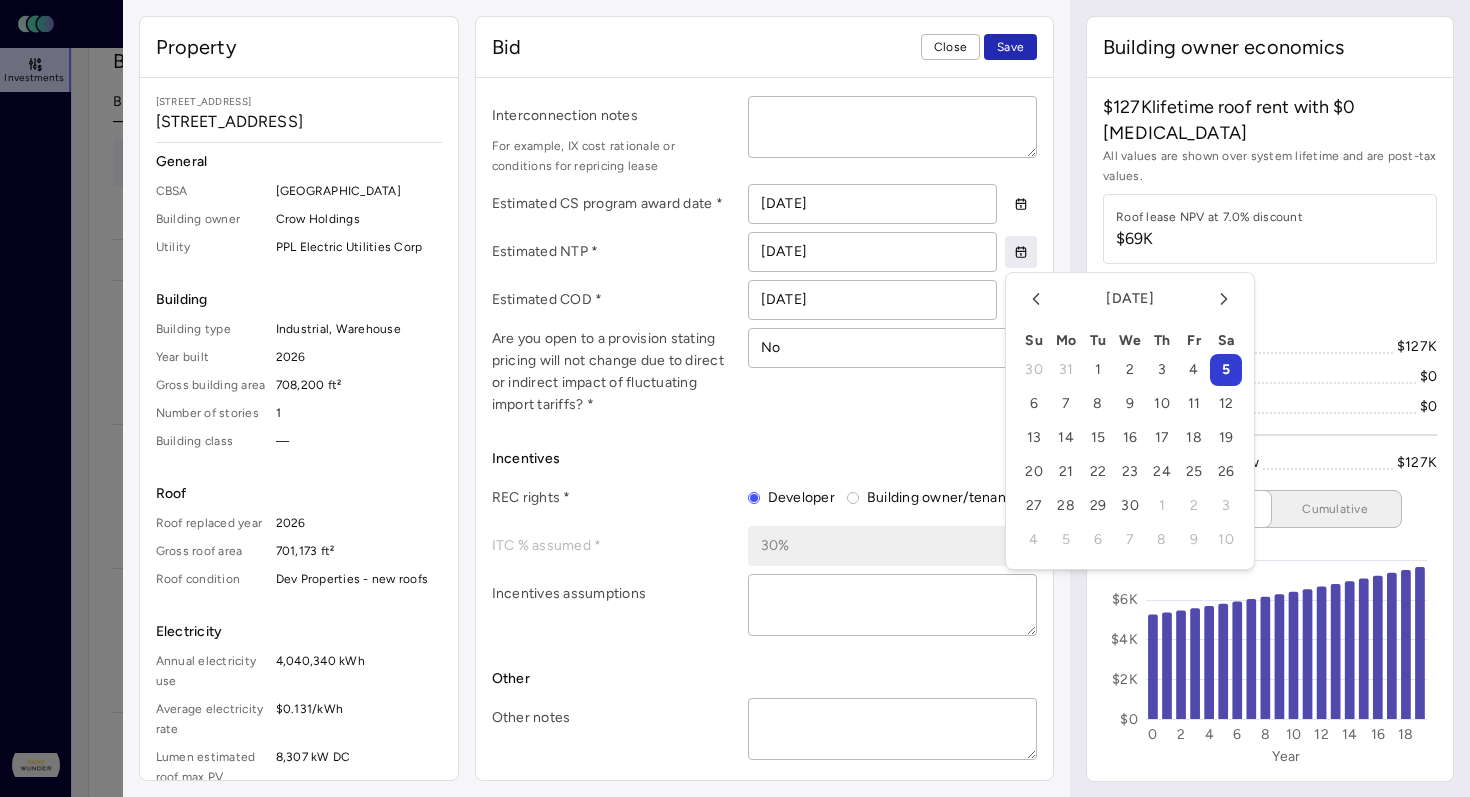click on "6" at bounding box center [1034, 404] 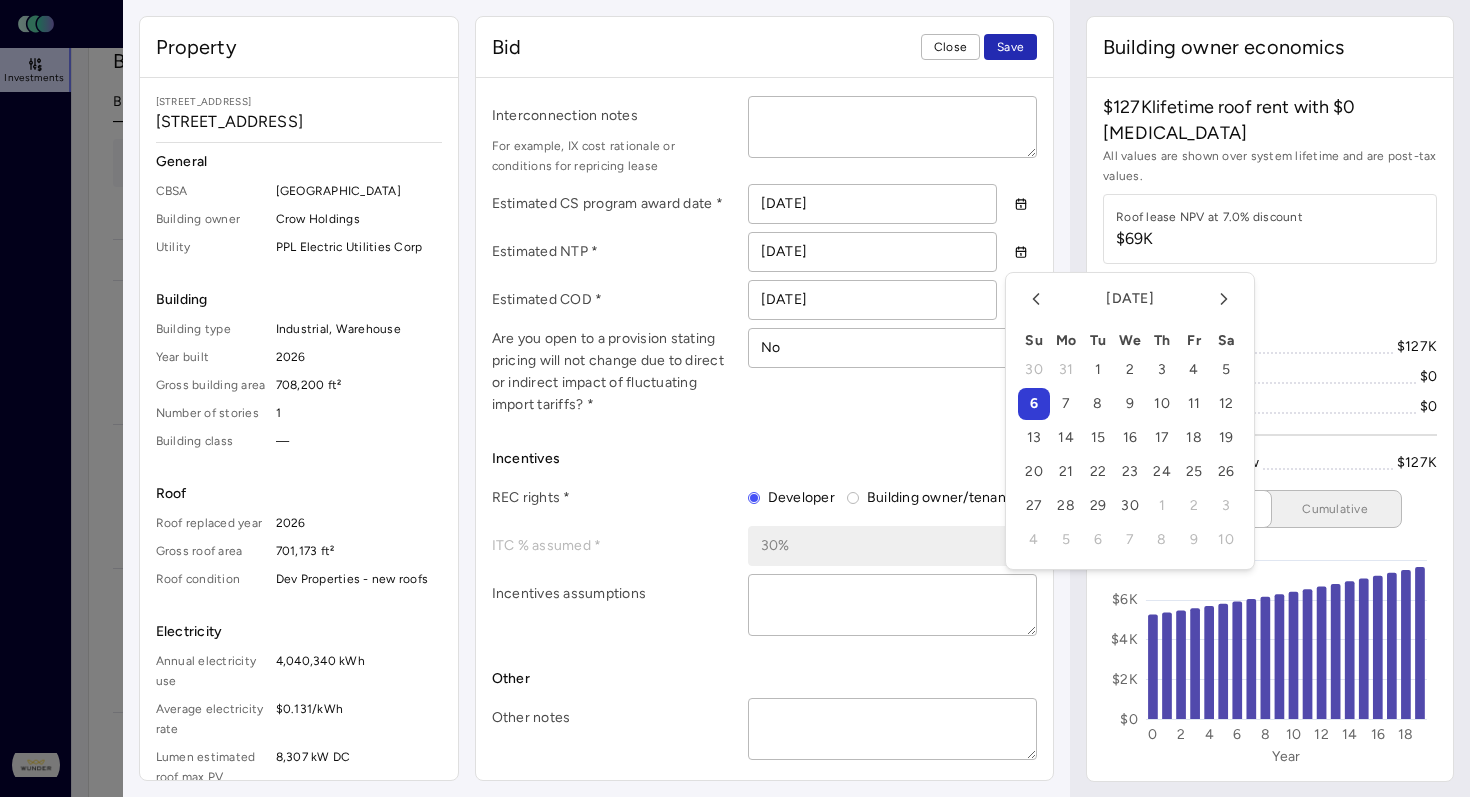 click on "Bid terms Contract term   * 20 years Year 1 roof rent   * $5,252 Annual roof rent escalator   * 2% Additional payments   These are optional payments you can offer to help offset the building owner's costs during the contract term. These payments can make your bid more attractive. Upfront payment Year 1 additional payment Add year Additional payment terms   Construction assumptions Direct utility interconnection allowance   * $1,286,748 Non-utility interconnection cost   * $1 Total interconnection cost   $1.29M Interconnection notes   For example, IX cost rationale or conditions for repricing lease Estimated CS program award date   * [DATE] Estimated NTP   * [DATE] Estimated COD   * [DATE] Are you open to a provision stating pricing will not change due to direct or indirect impact of fluctuating import tariffs?   * No Incentives REC rights   * Developer Building owner/tenant ITC % assumed   * 30% Incentives assumptions   Other Other notes" at bounding box center (765, 101) 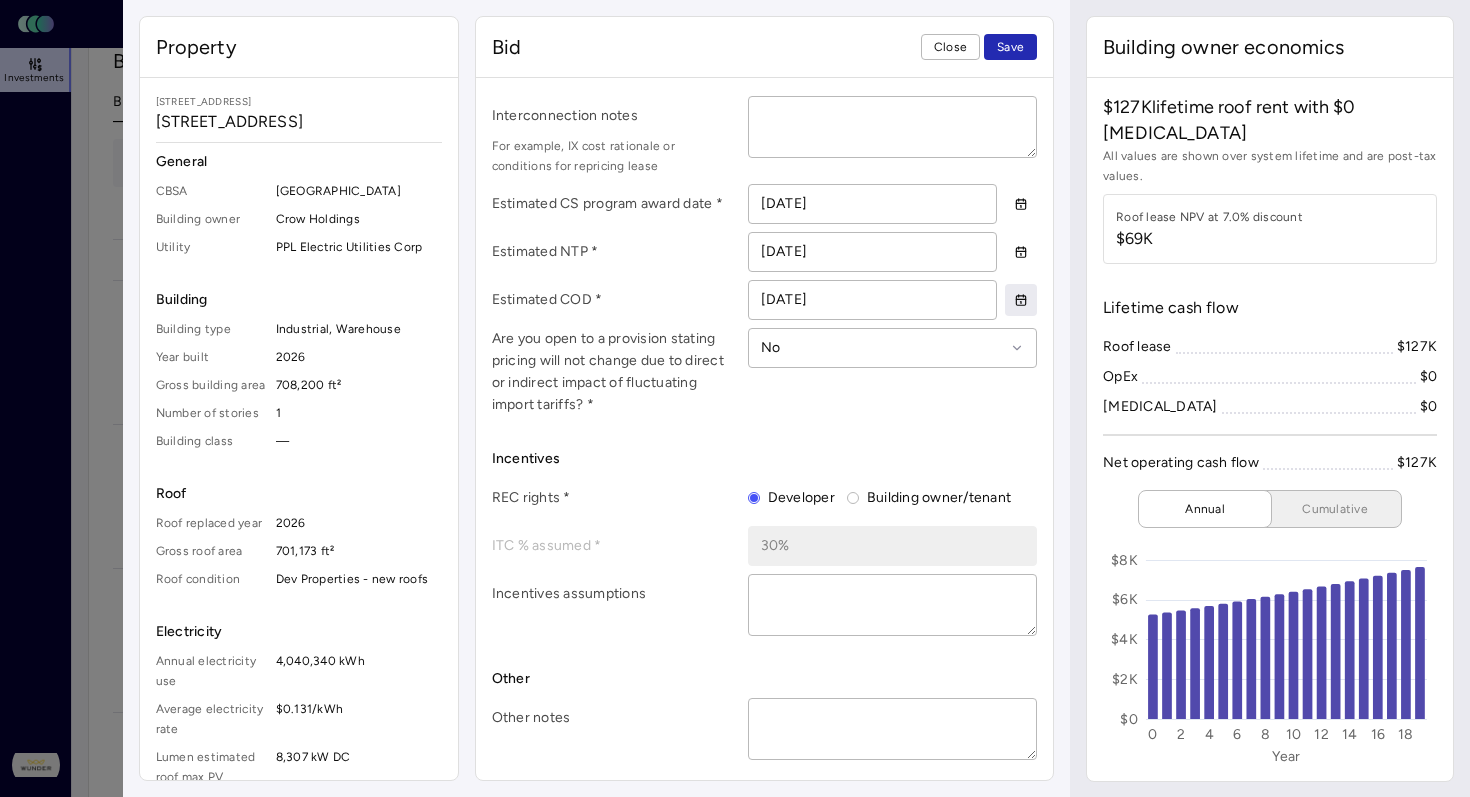 click 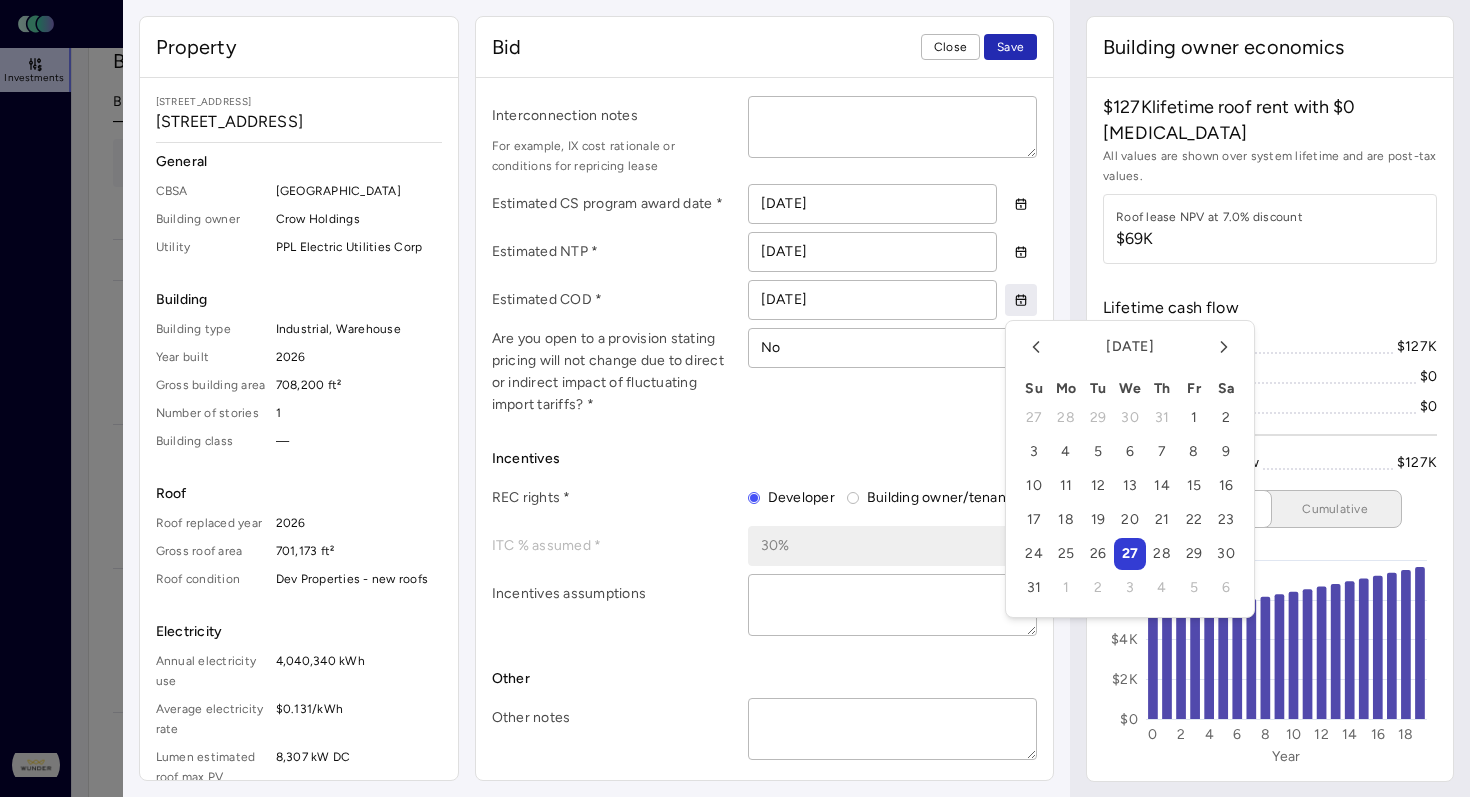 click 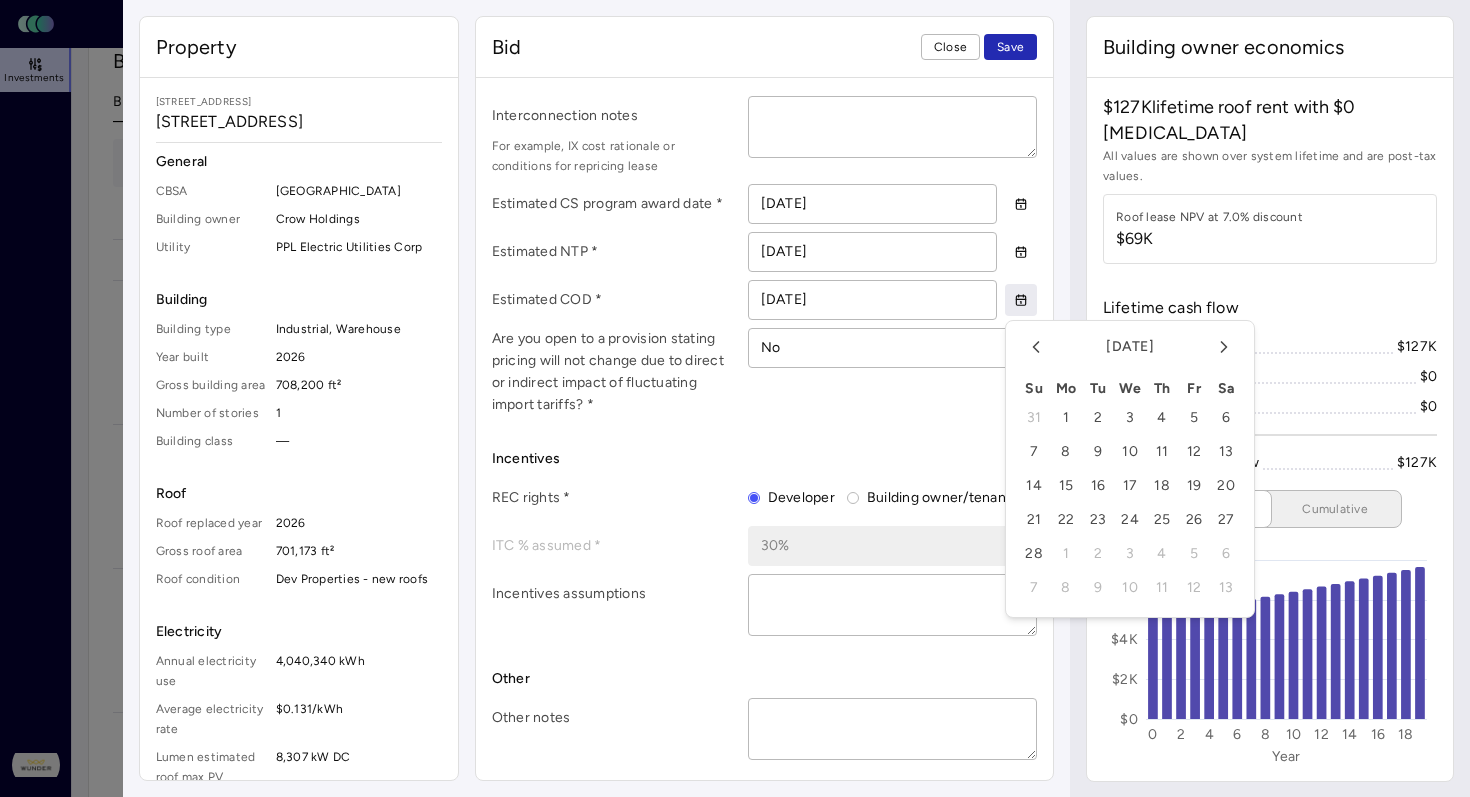click on "27" at bounding box center [1226, 520] 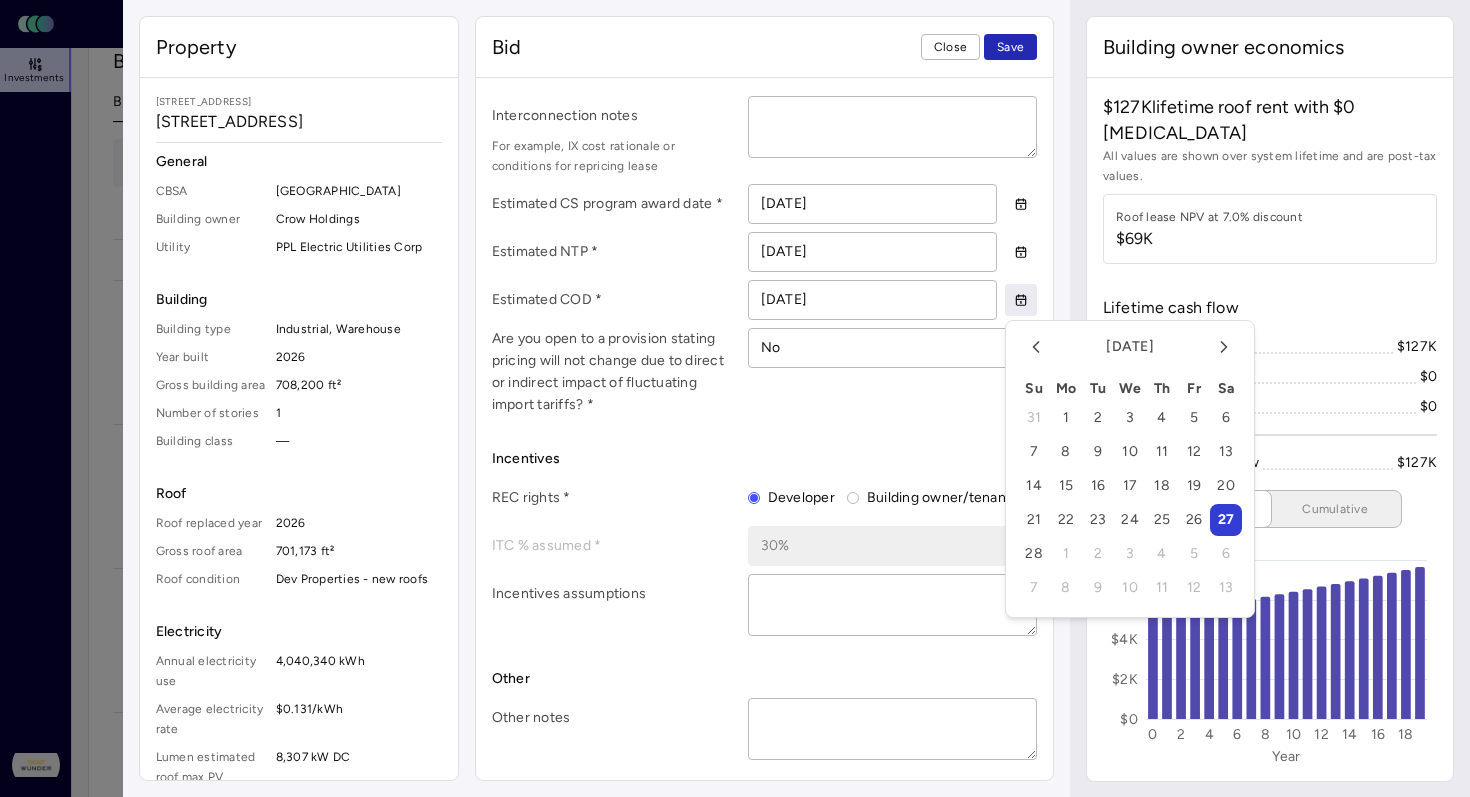 click on "Are you open to a provision stating pricing will not change due to direct or indirect impact of fluctuating import tariffs?   * No" at bounding box center (765, 372) 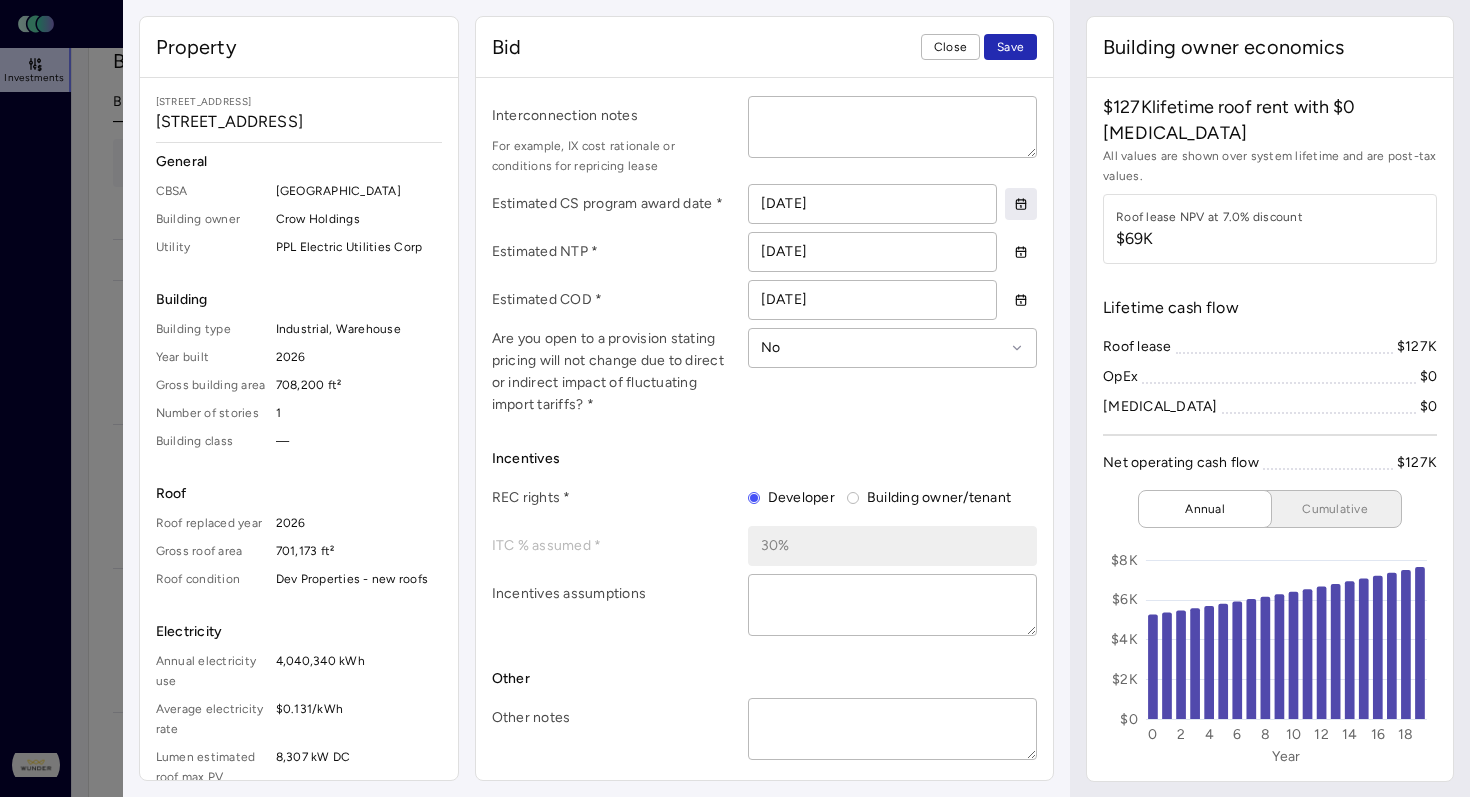 click 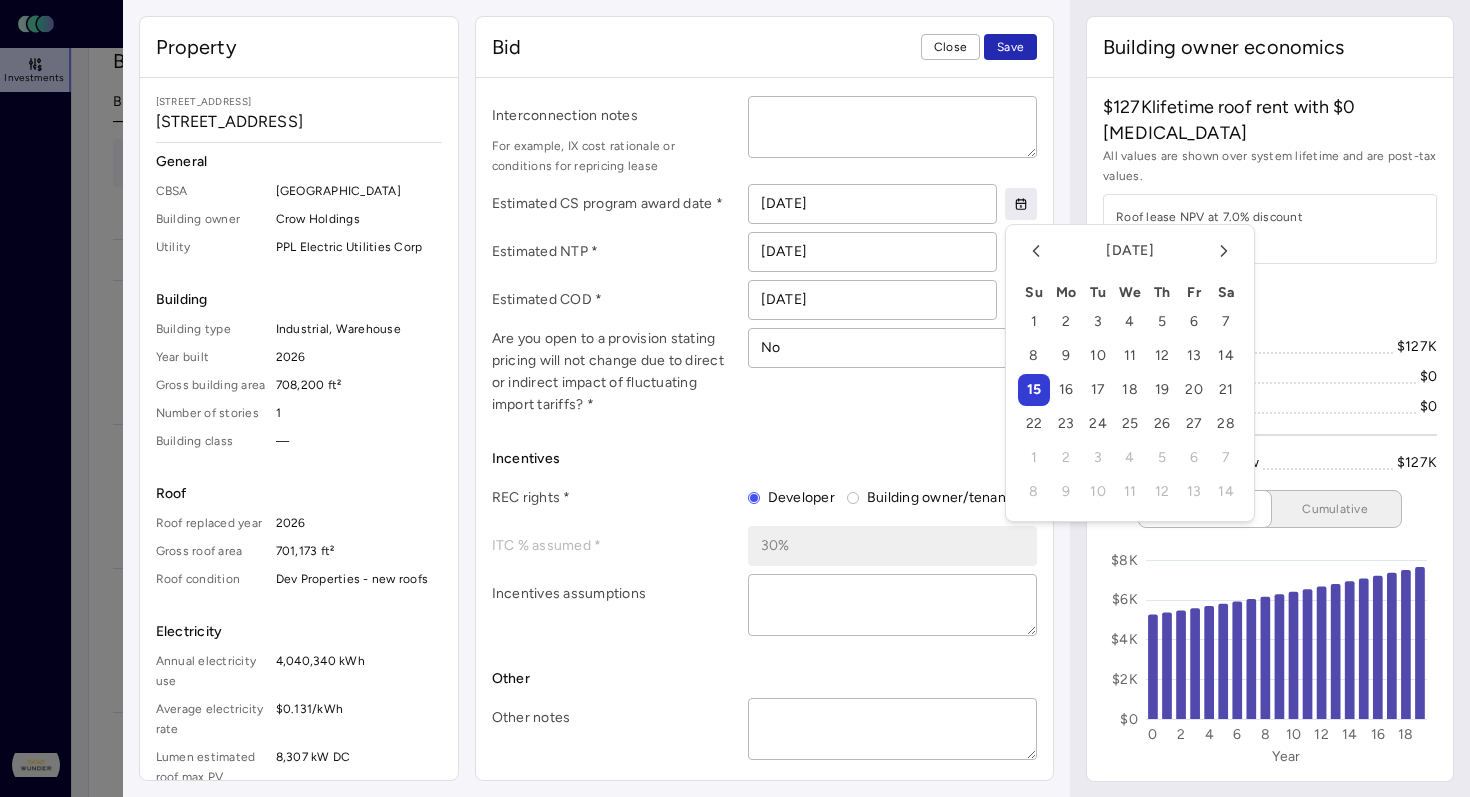click 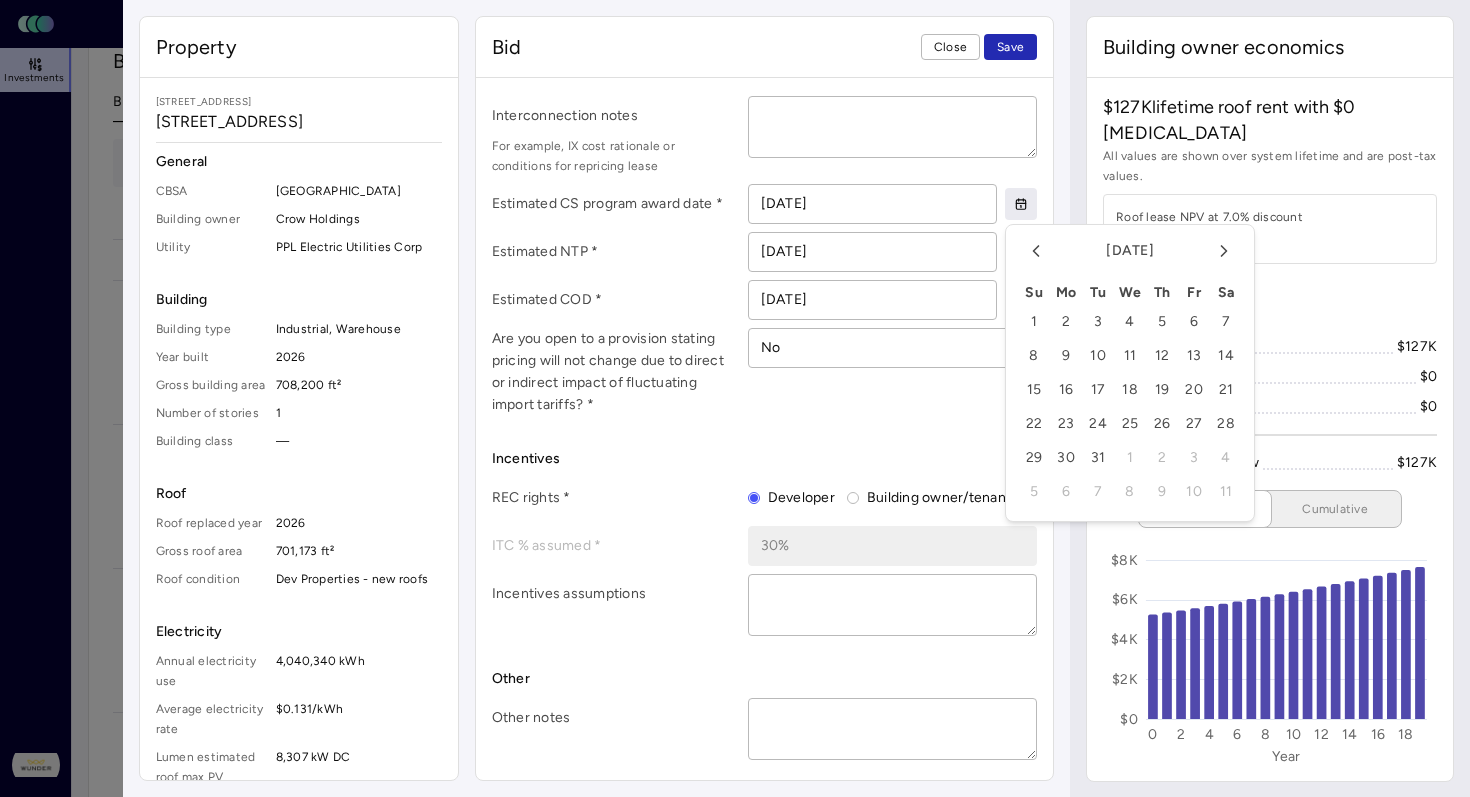 click 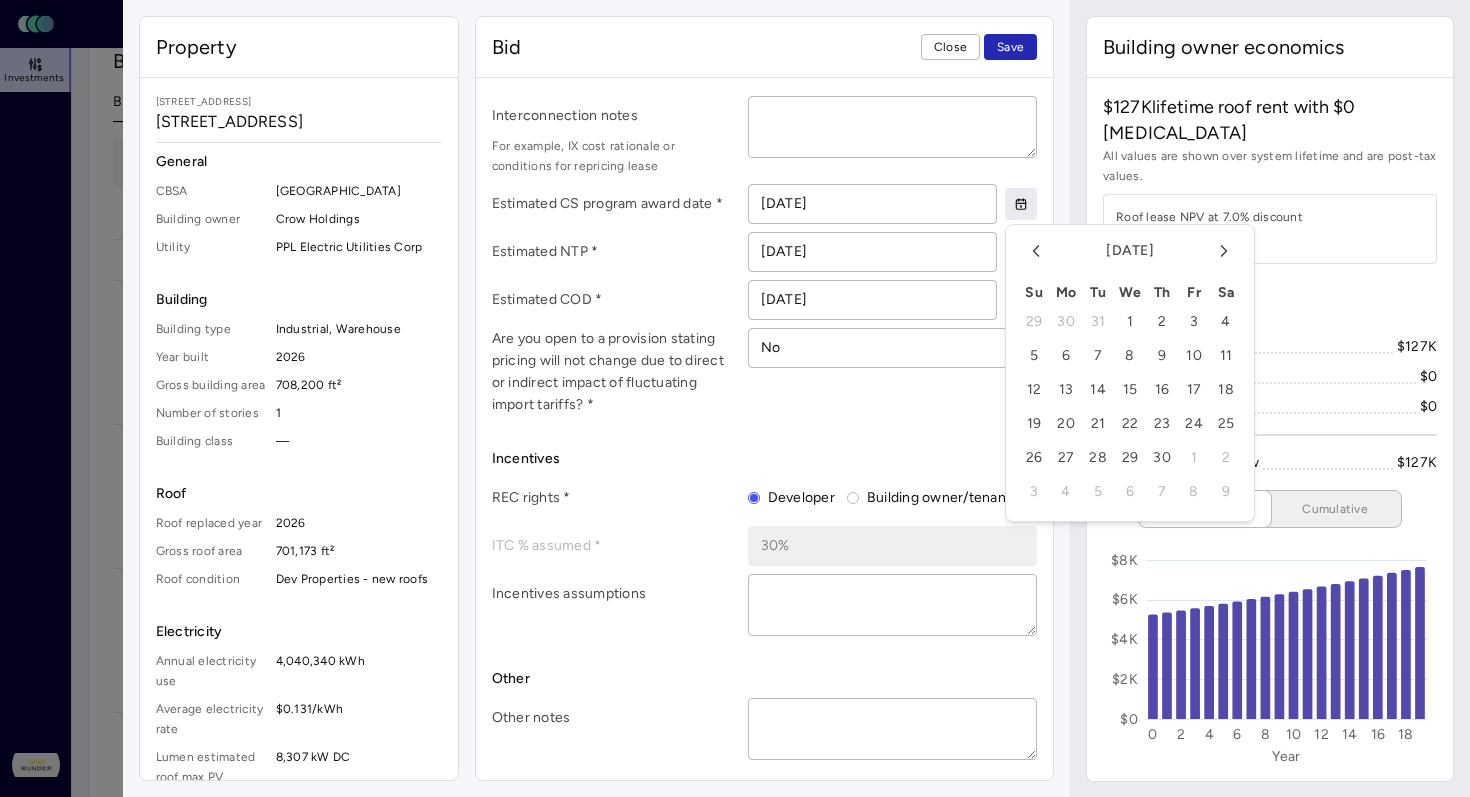 click on "17" at bounding box center [1194, 390] 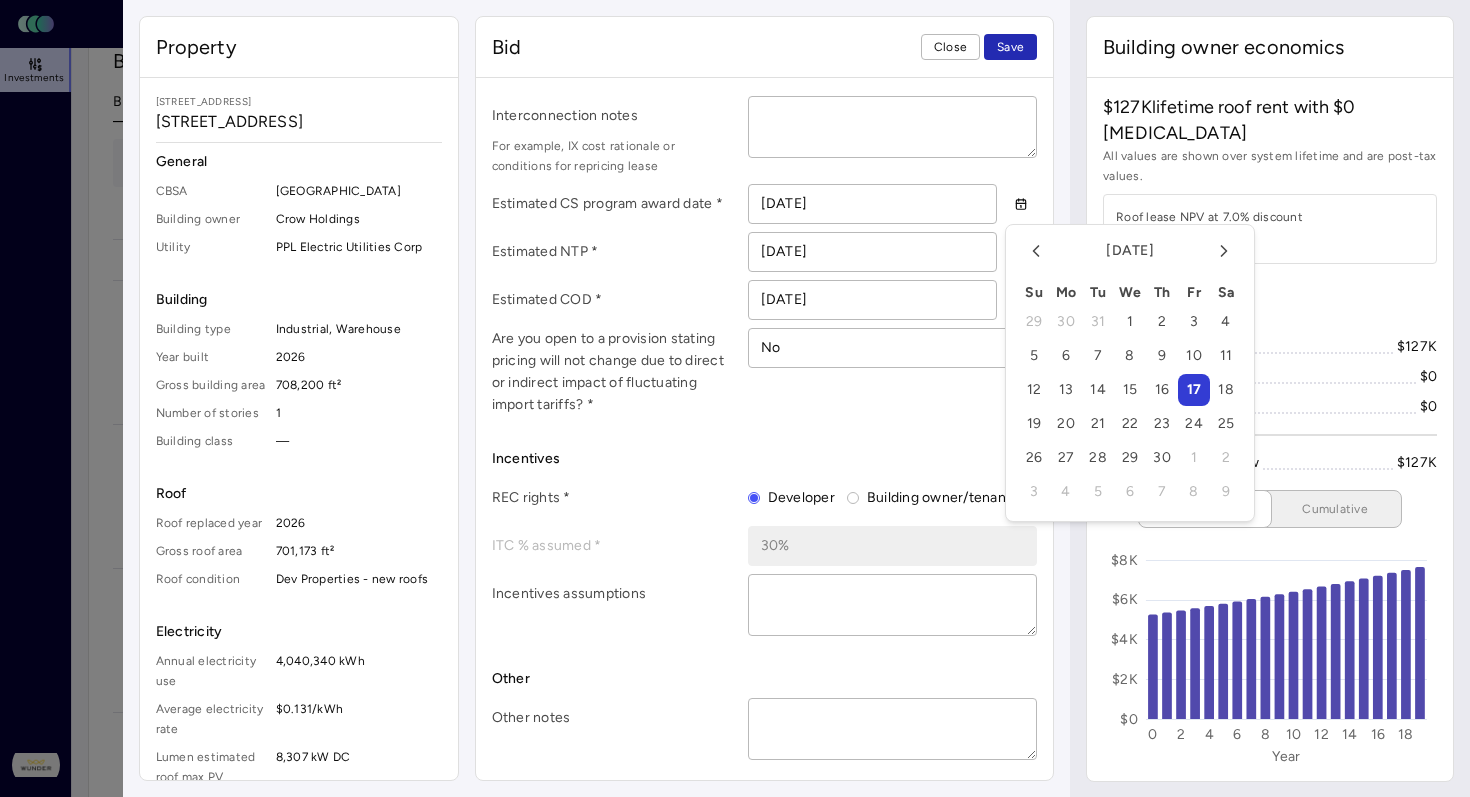 click on "Bid terms Contract term   * 20 years Year 1 roof rent   * $5,252 Annual roof rent escalator   * 2% Additional payments   These are optional payments you can offer to help offset the building owner's costs during the contract term. These payments can make your bid more attractive. Upfront payment Year 1 additional payment Add year Additional payment terms   Construction assumptions Direct utility interconnection allowance   * $1,286,748 Non-utility interconnection cost   * $1 Total interconnection cost   $1.29M Interconnection notes   For example, IX cost rationale or conditions for repricing lease Estimated CS program award date   * [DATE] Estimated NTP   * [DATE] Estimated COD   * [DATE] Are you open to a provision stating pricing will not change due to direct or indirect impact of fluctuating import tariffs?   * No Incentives REC rights   * Developer Building owner/tenant ITC % assumed   * 30% Incentives assumptions   Other Other notes" at bounding box center (765, 101) 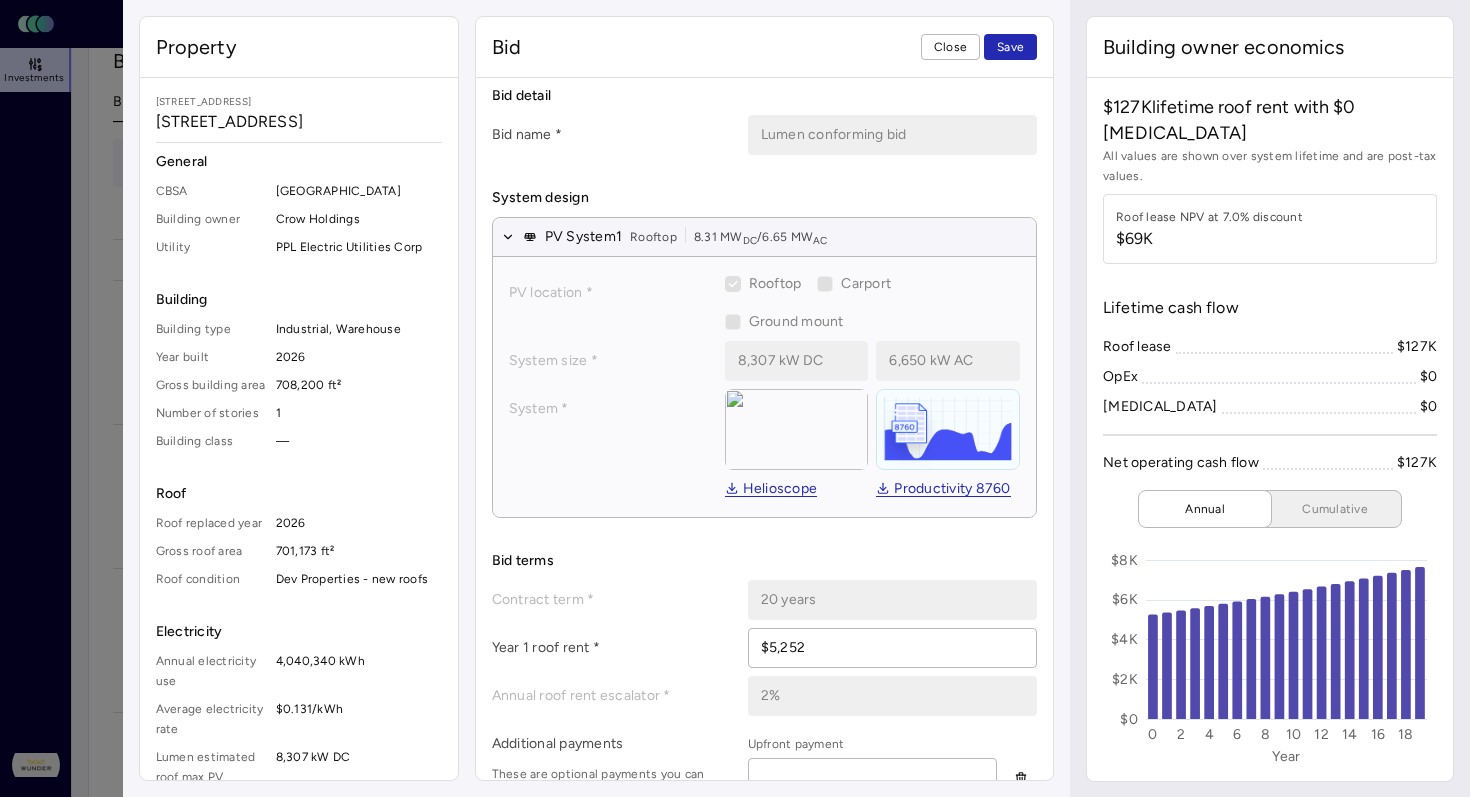 scroll, scrollTop: 0, scrollLeft: 0, axis: both 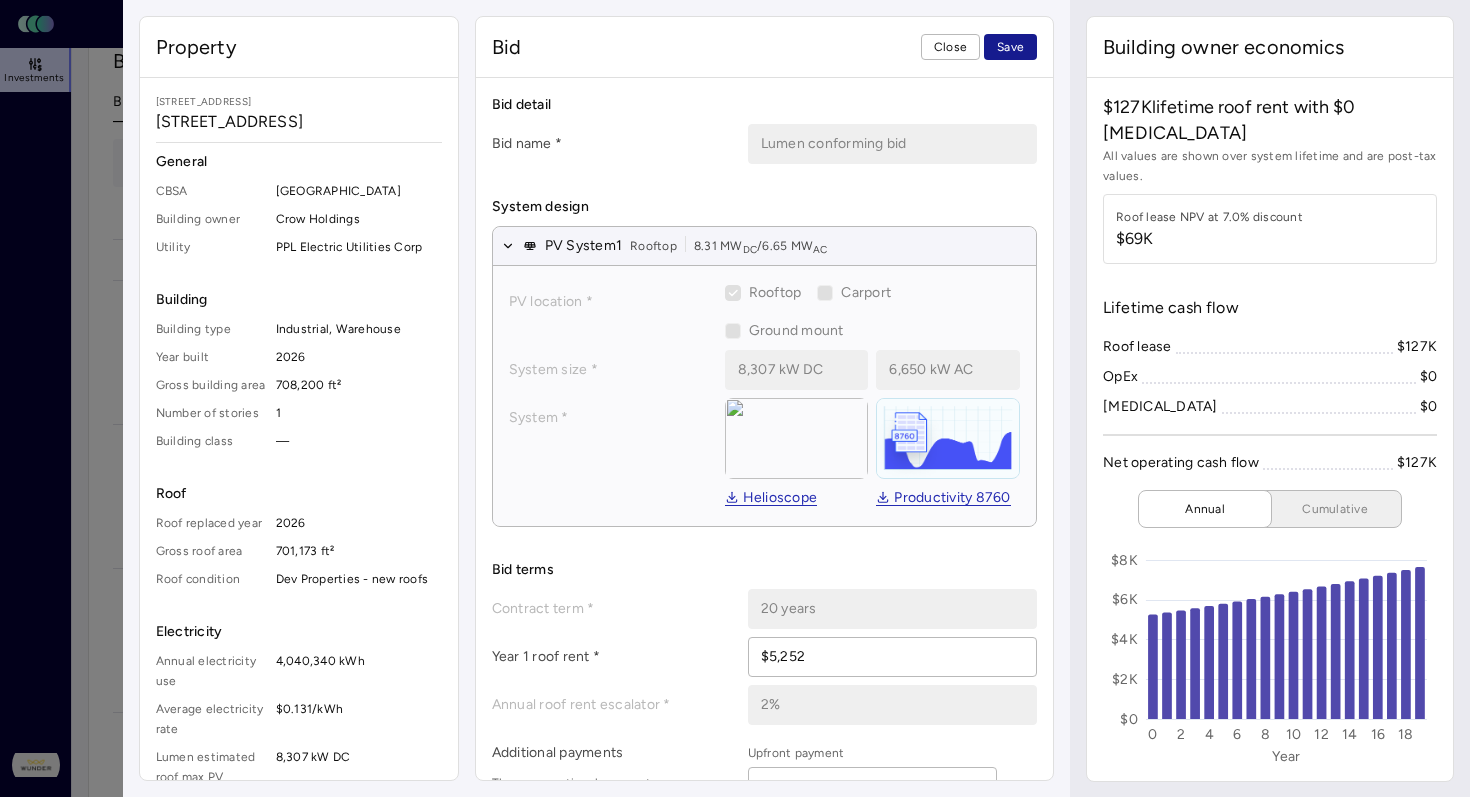 click on "Save" at bounding box center [1010, 47] 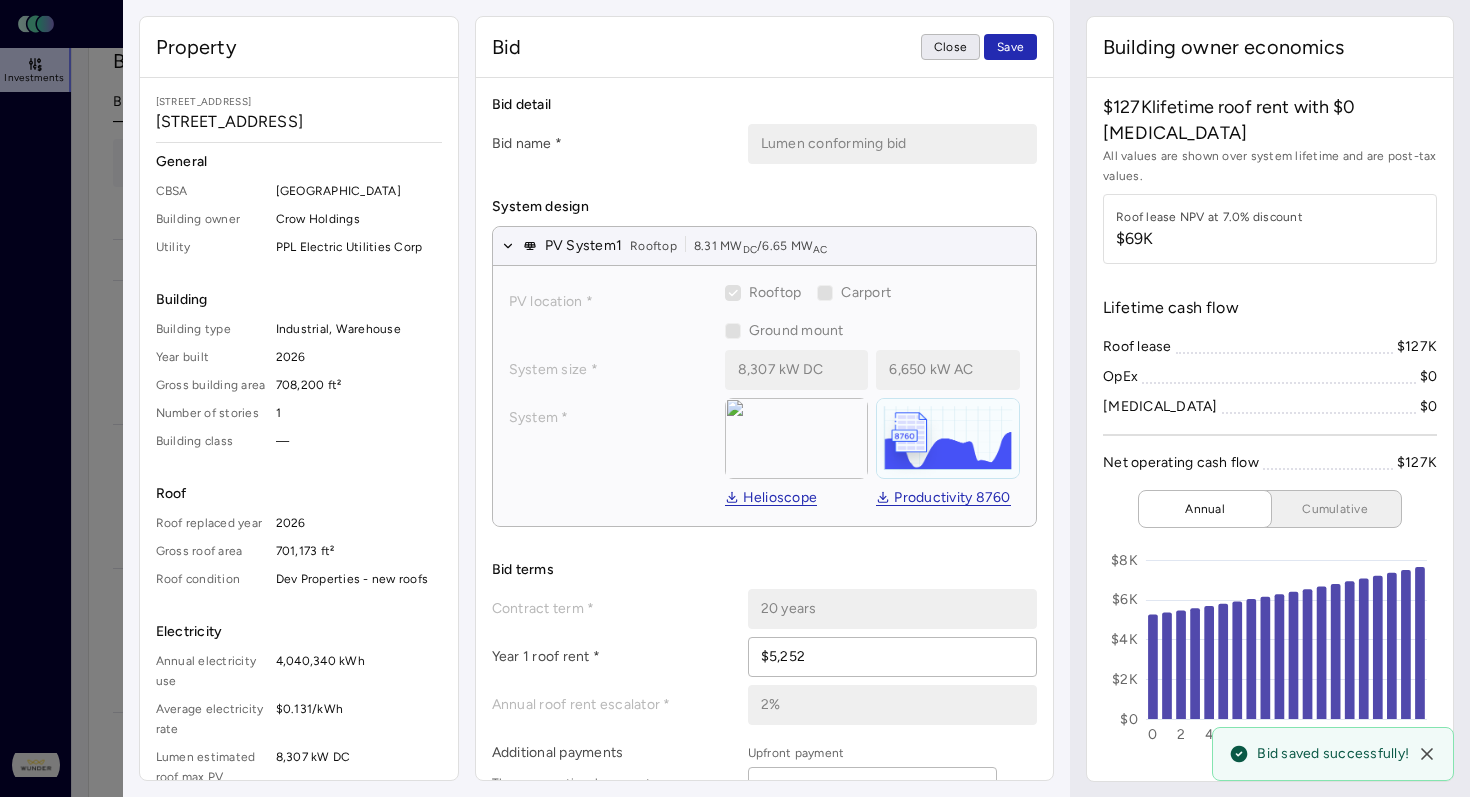 click on "Close" at bounding box center (950, 47) 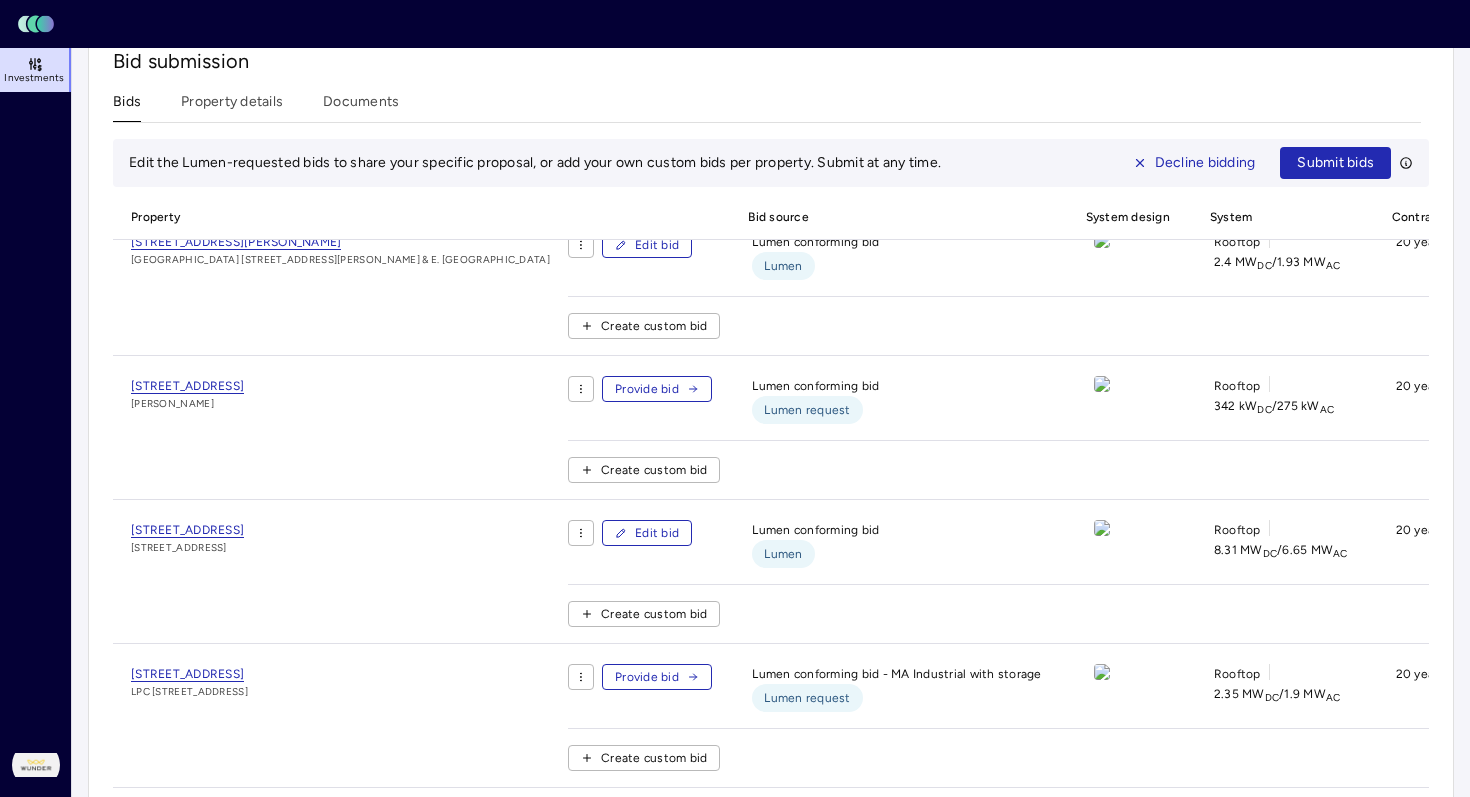 scroll, scrollTop: 0, scrollLeft: 0, axis: both 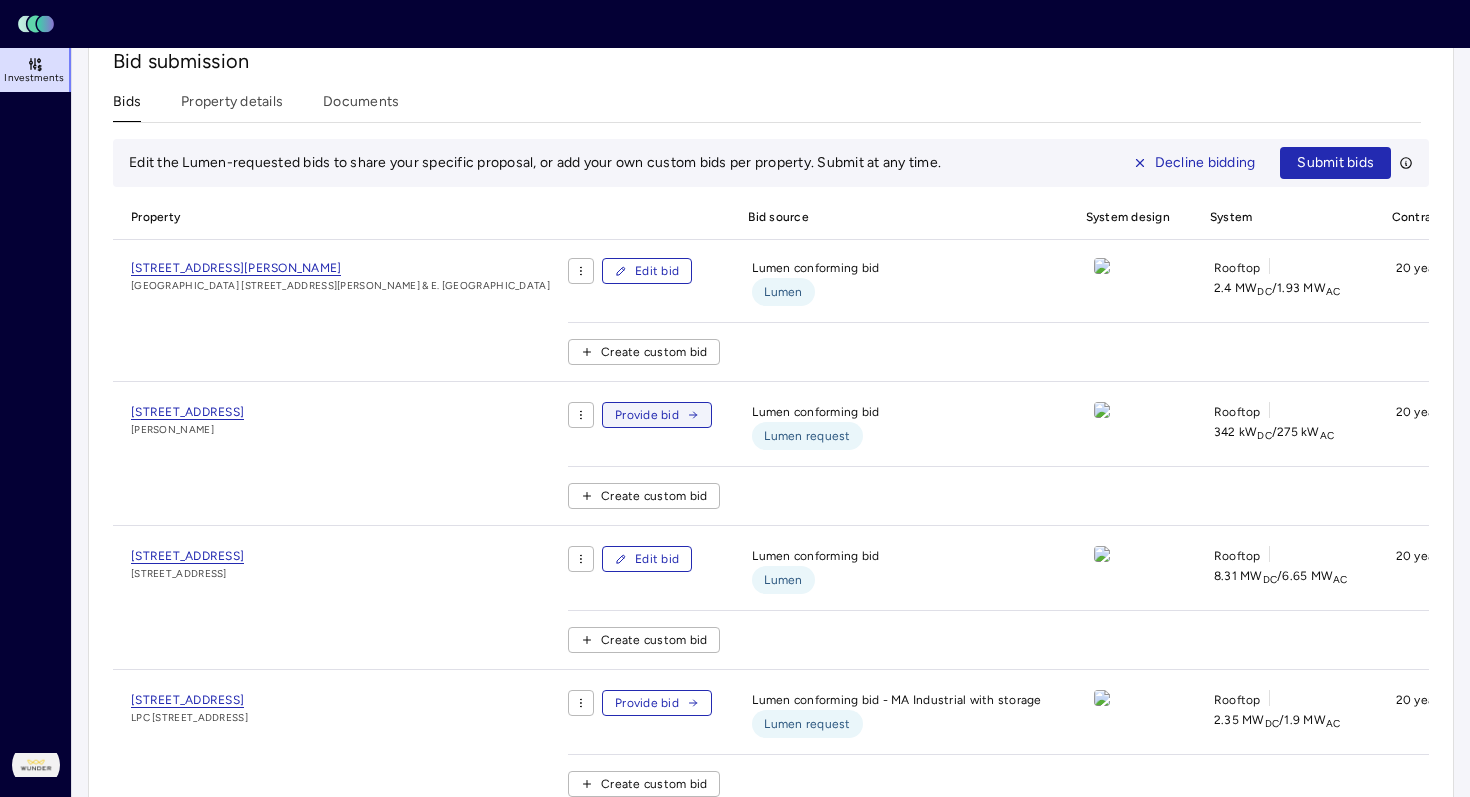 click on "Provide bid" at bounding box center [647, 415] 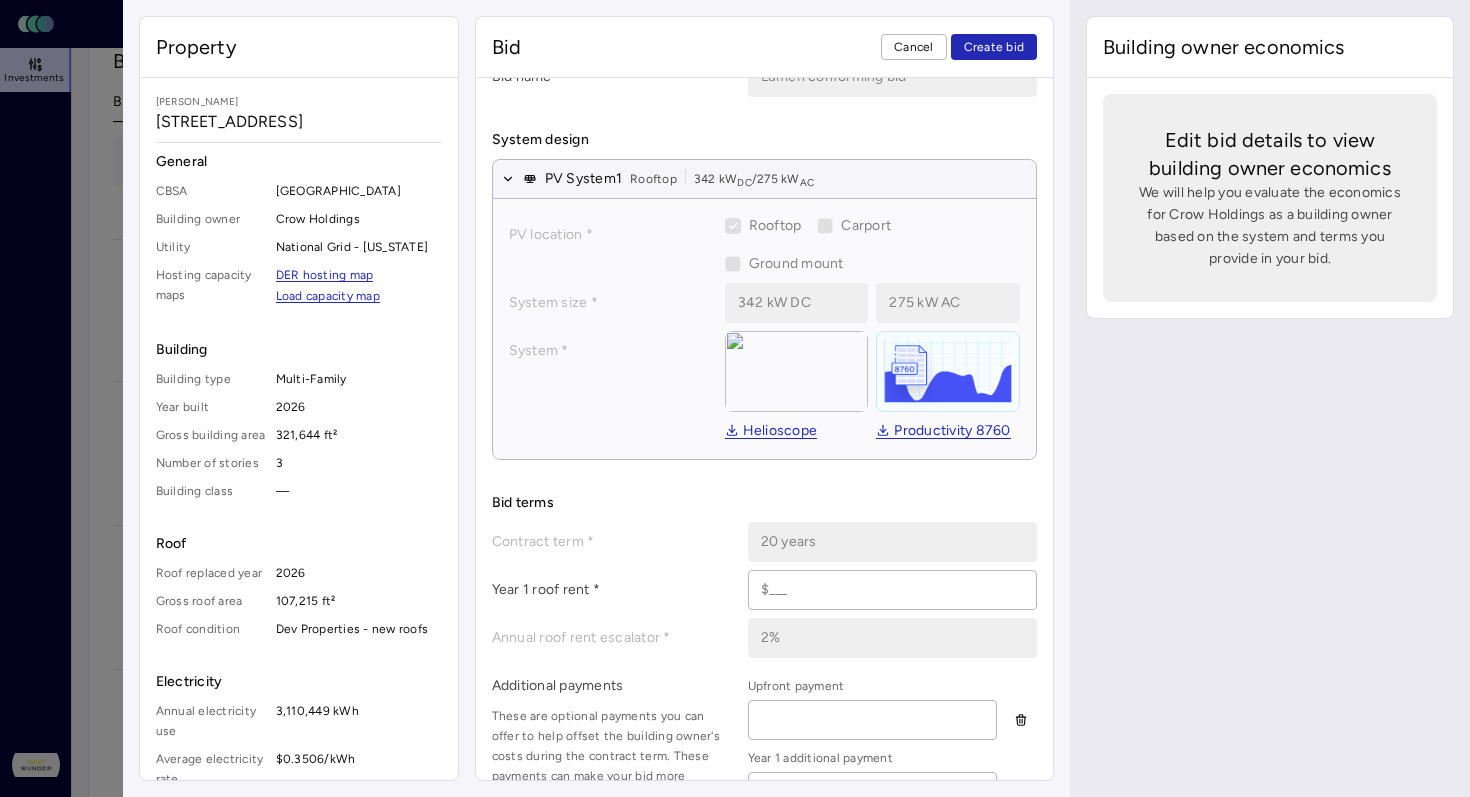 scroll, scrollTop: 289, scrollLeft: 0, axis: vertical 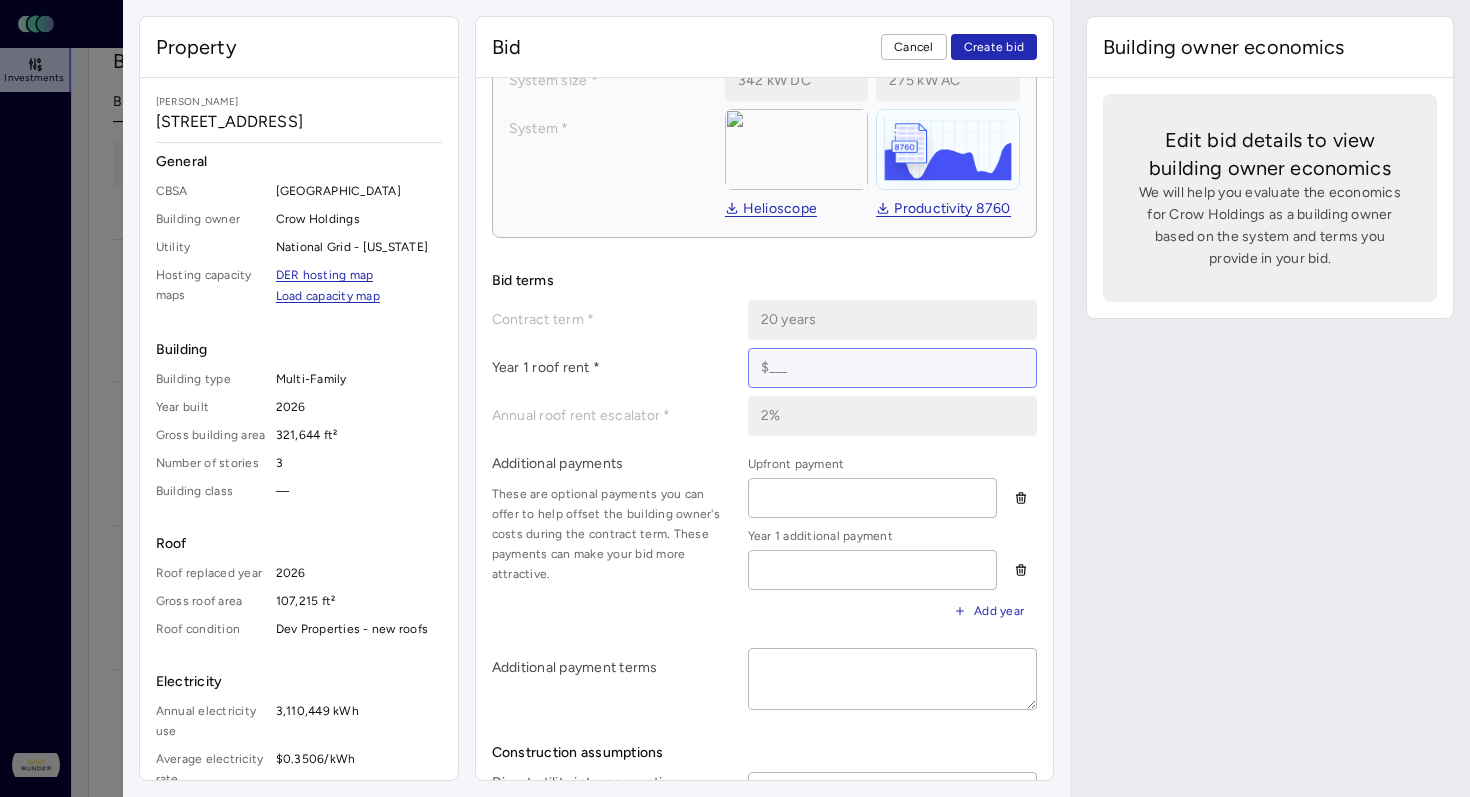 click at bounding box center [893, 368] 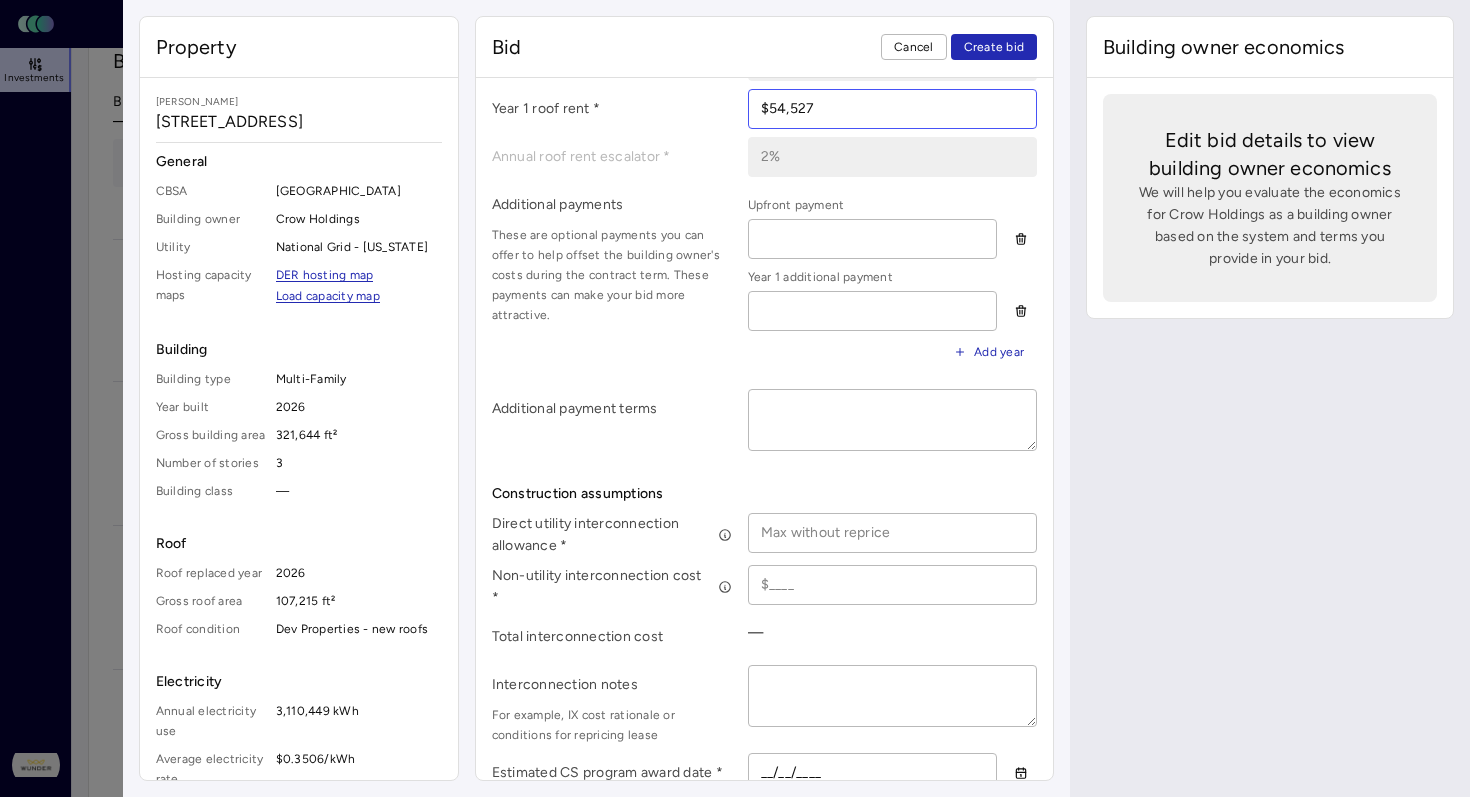 scroll, scrollTop: 747, scrollLeft: 0, axis: vertical 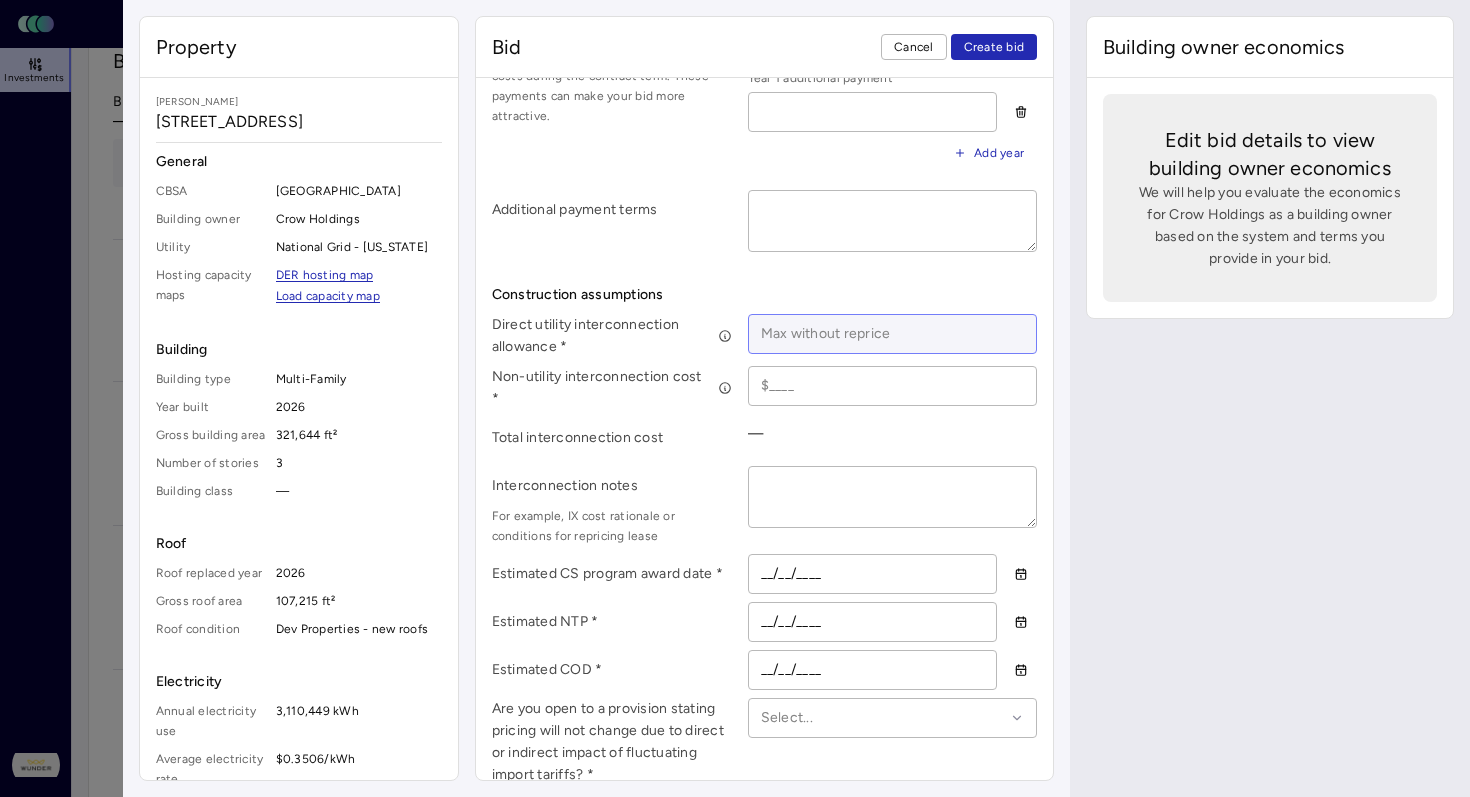 type on "$54,527" 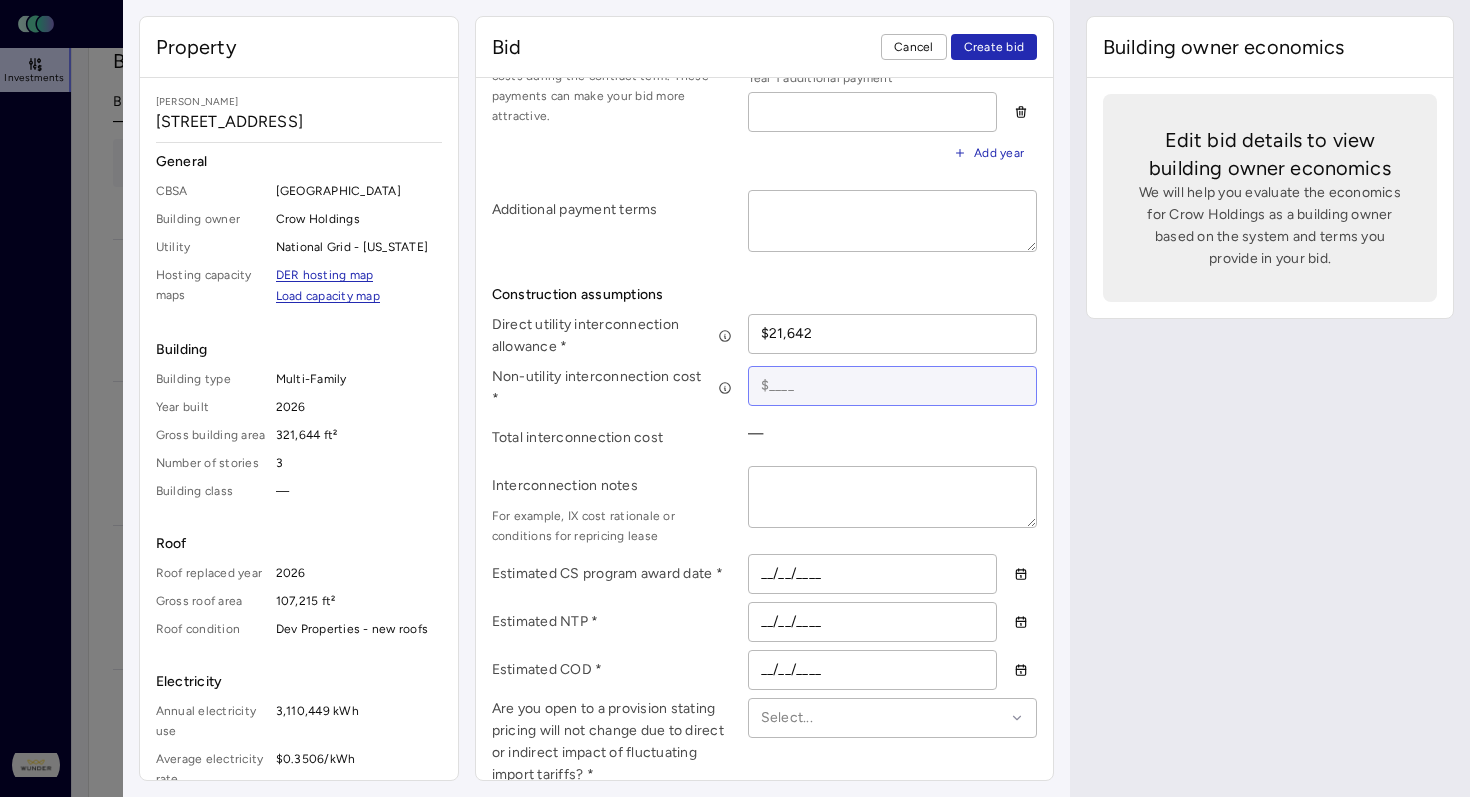click at bounding box center (893, 386) 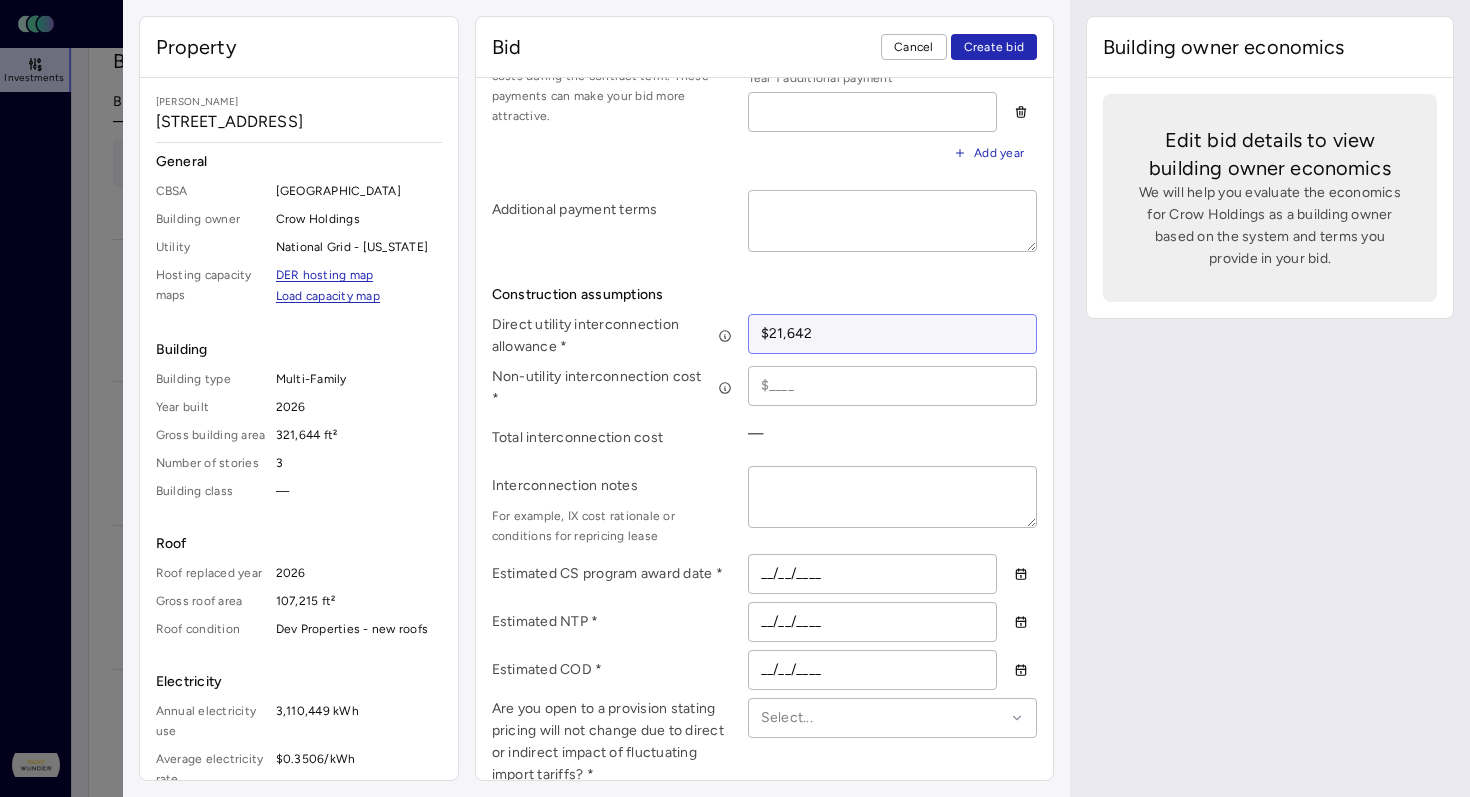 click on "$21,642" at bounding box center (893, 334) 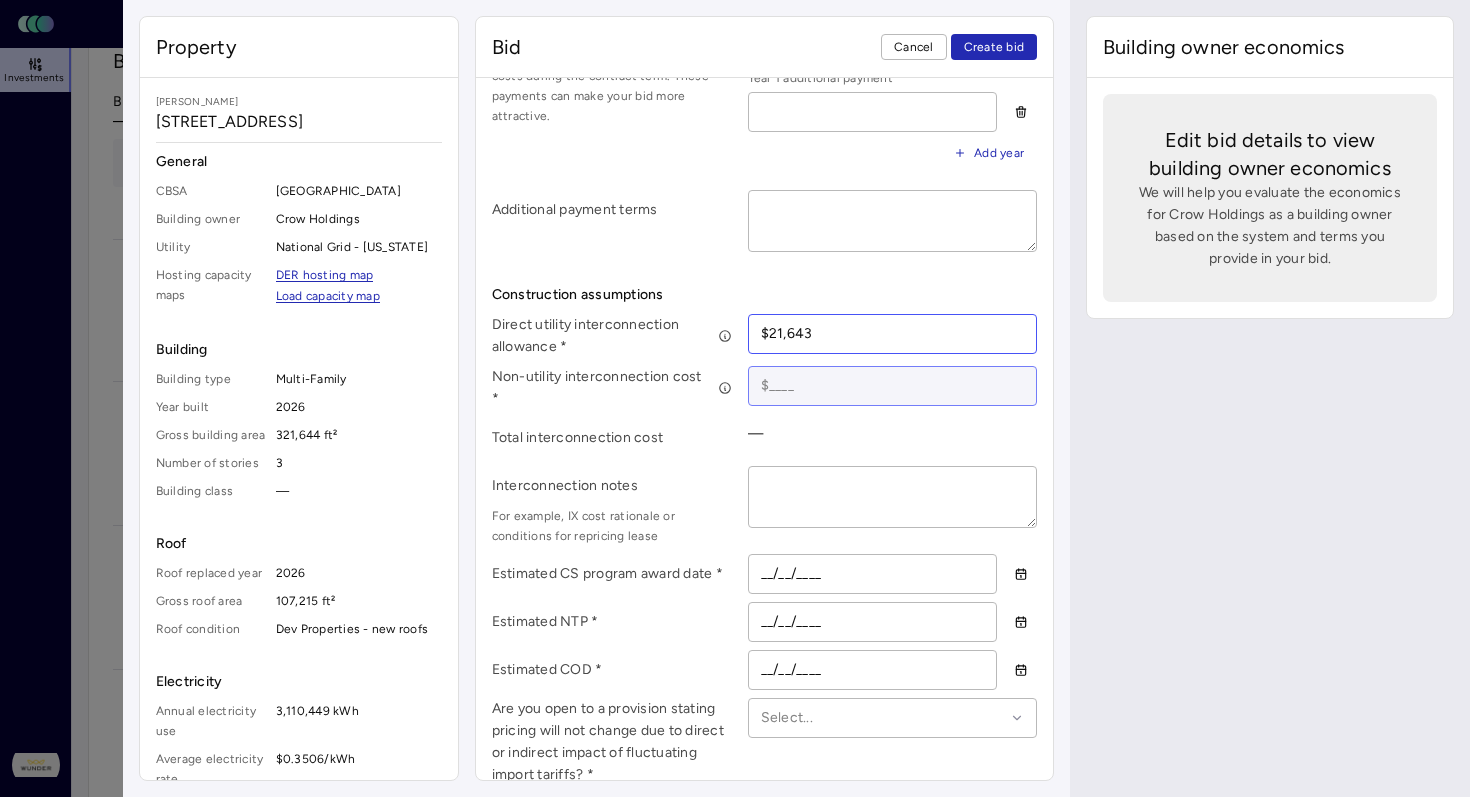 type on "$21,643" 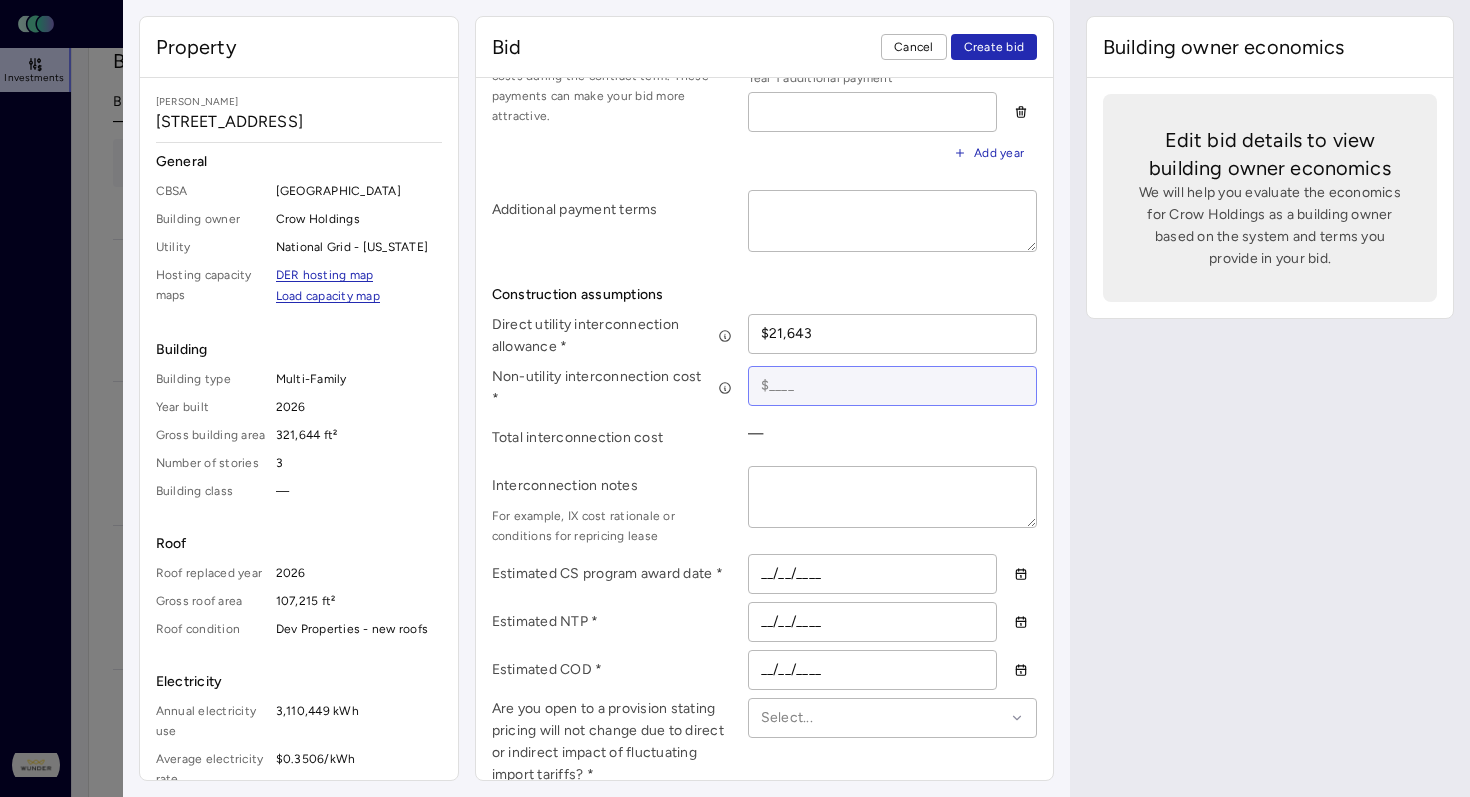 click at bounding box center (893, 386) 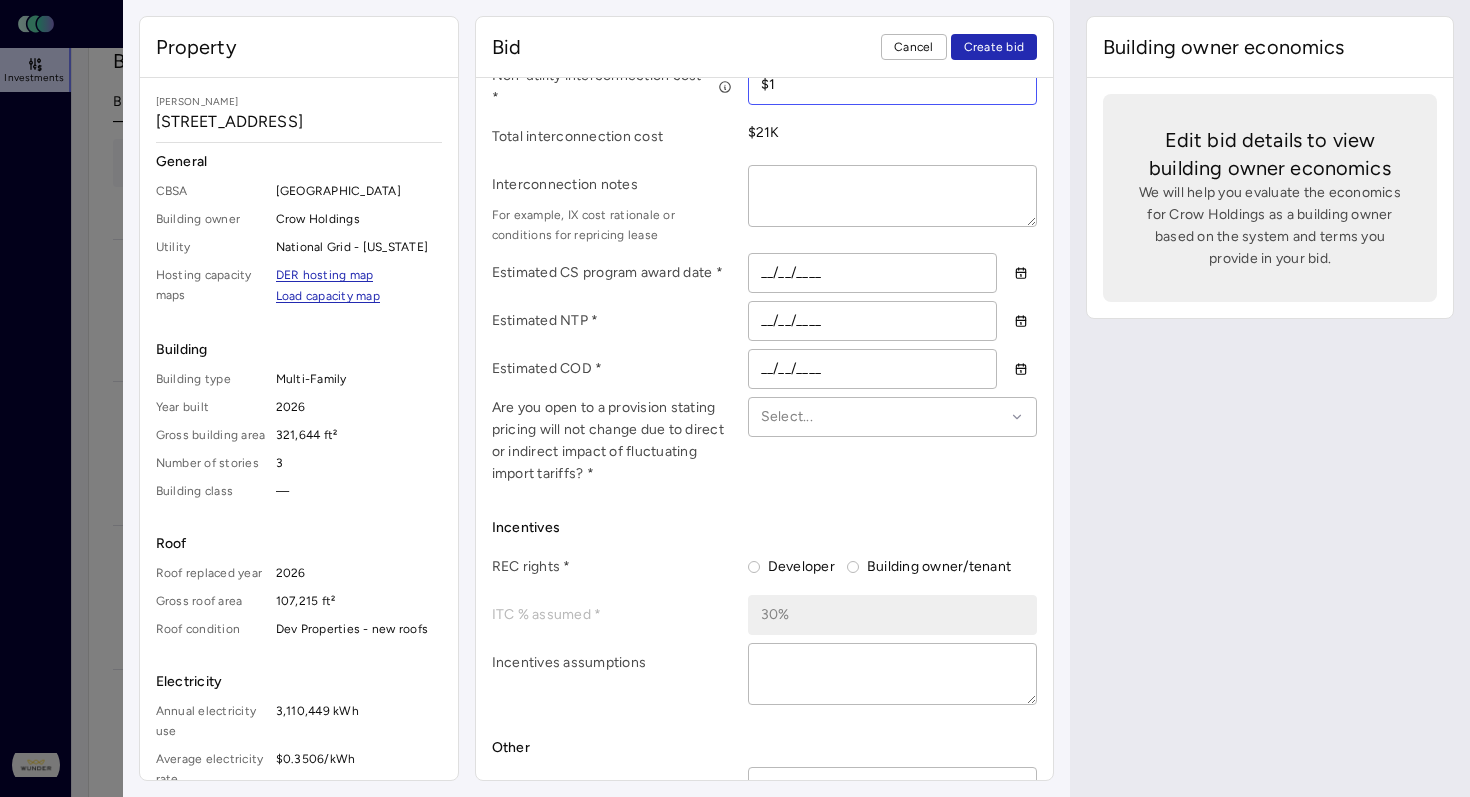 scroll, scrollTop: 1118, scrollLeft: 0, axis: vertical 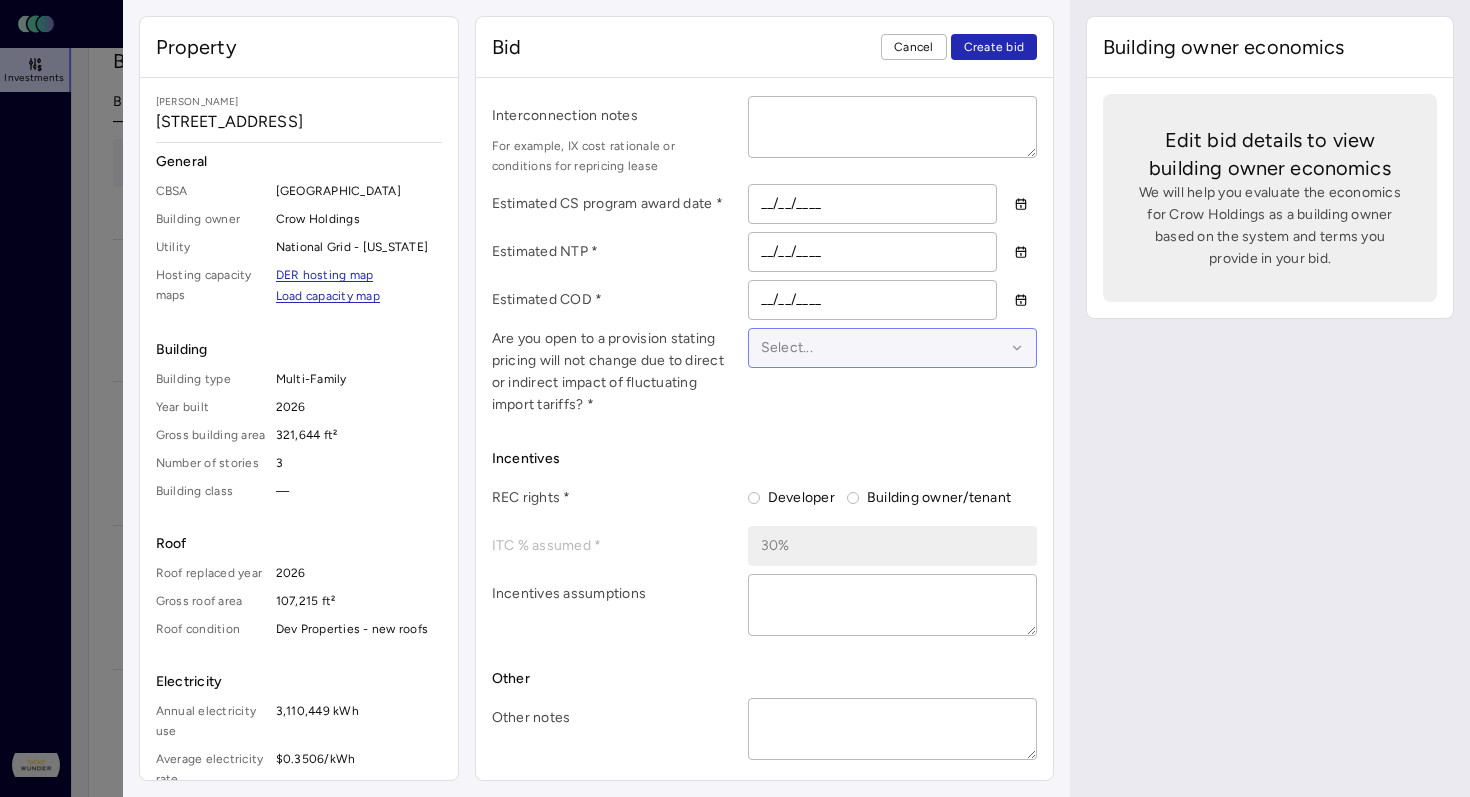 type on "$1" 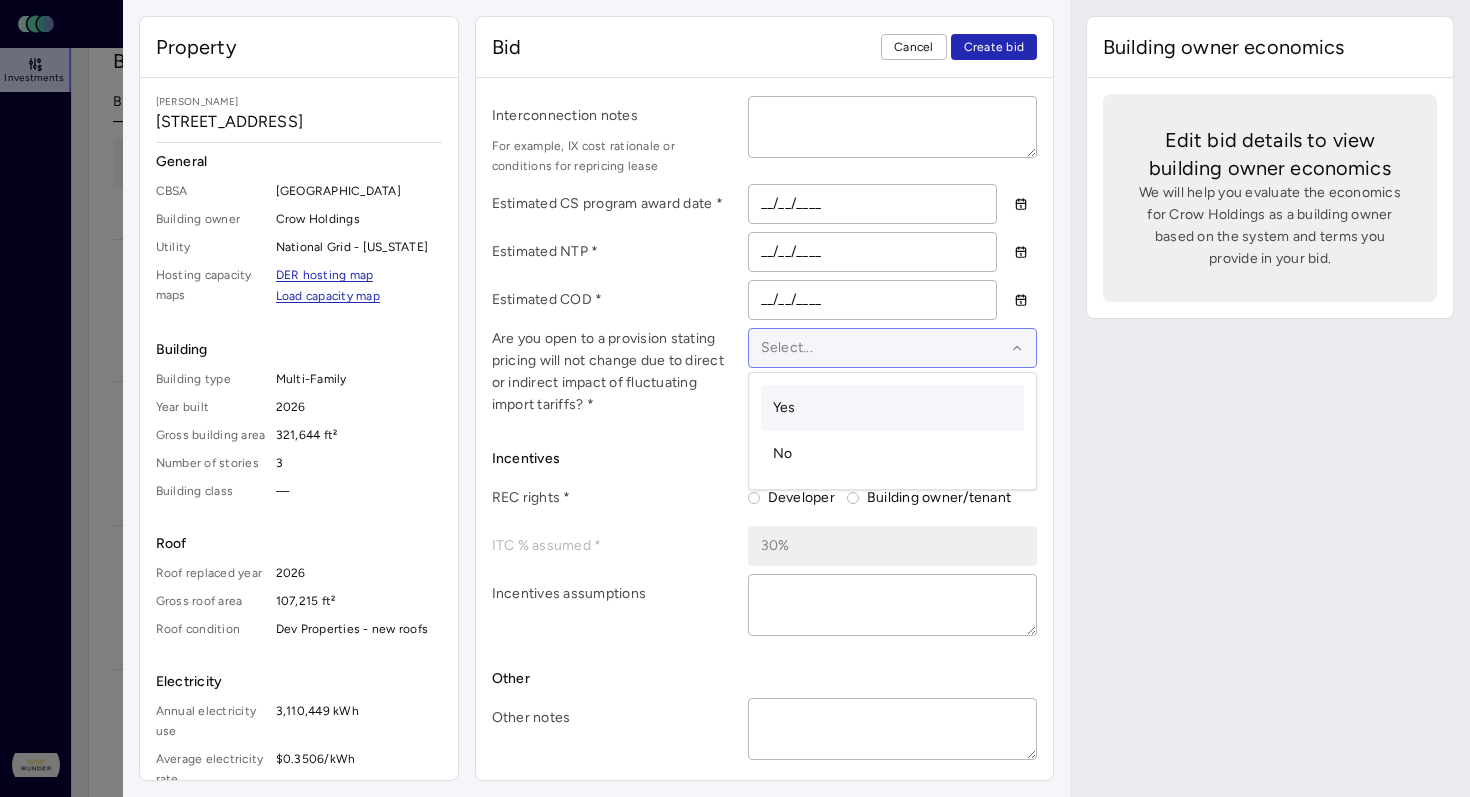 click on "Select..." at bounding box center [893, 348] 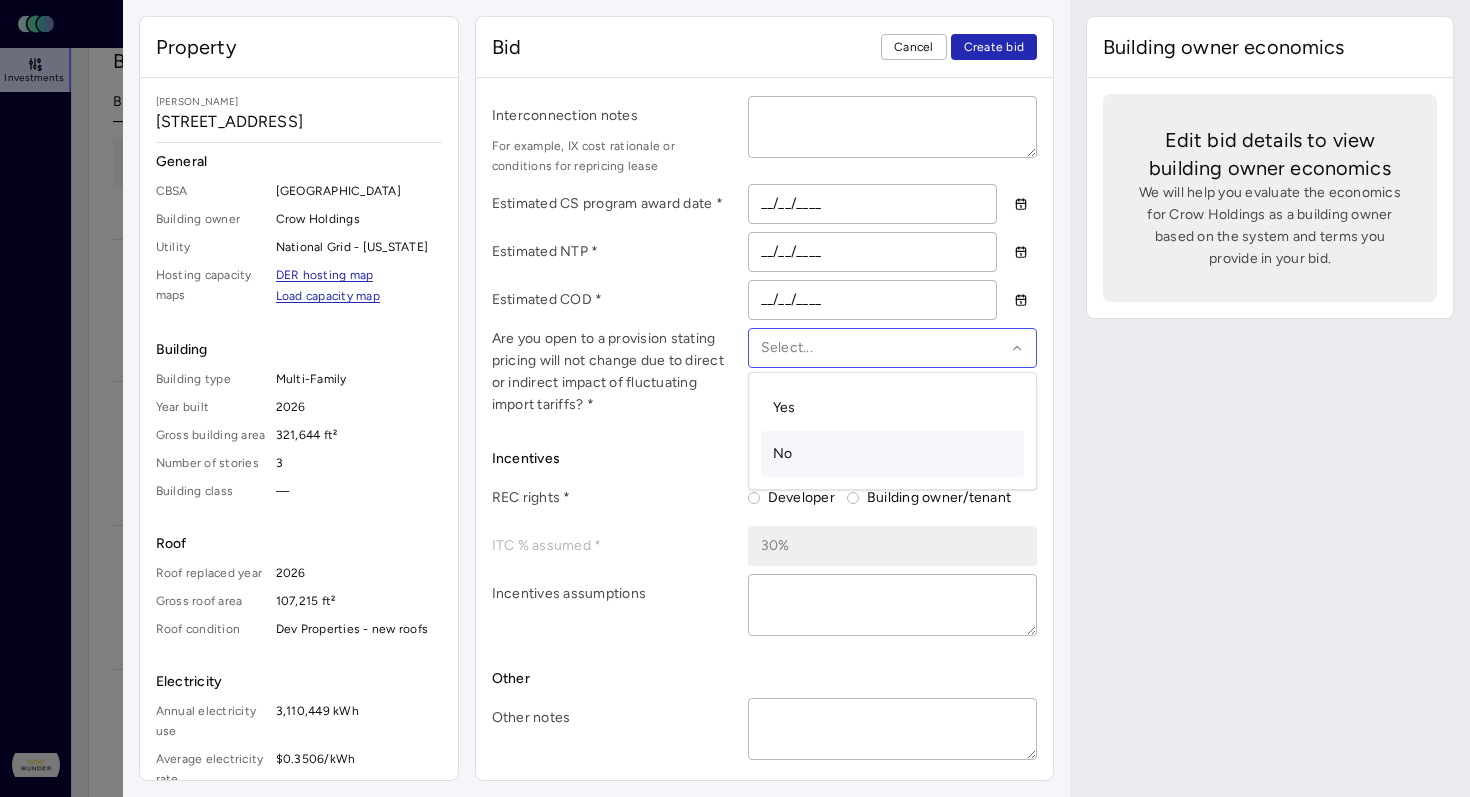 click on "No" at bounding box center (893, 454) 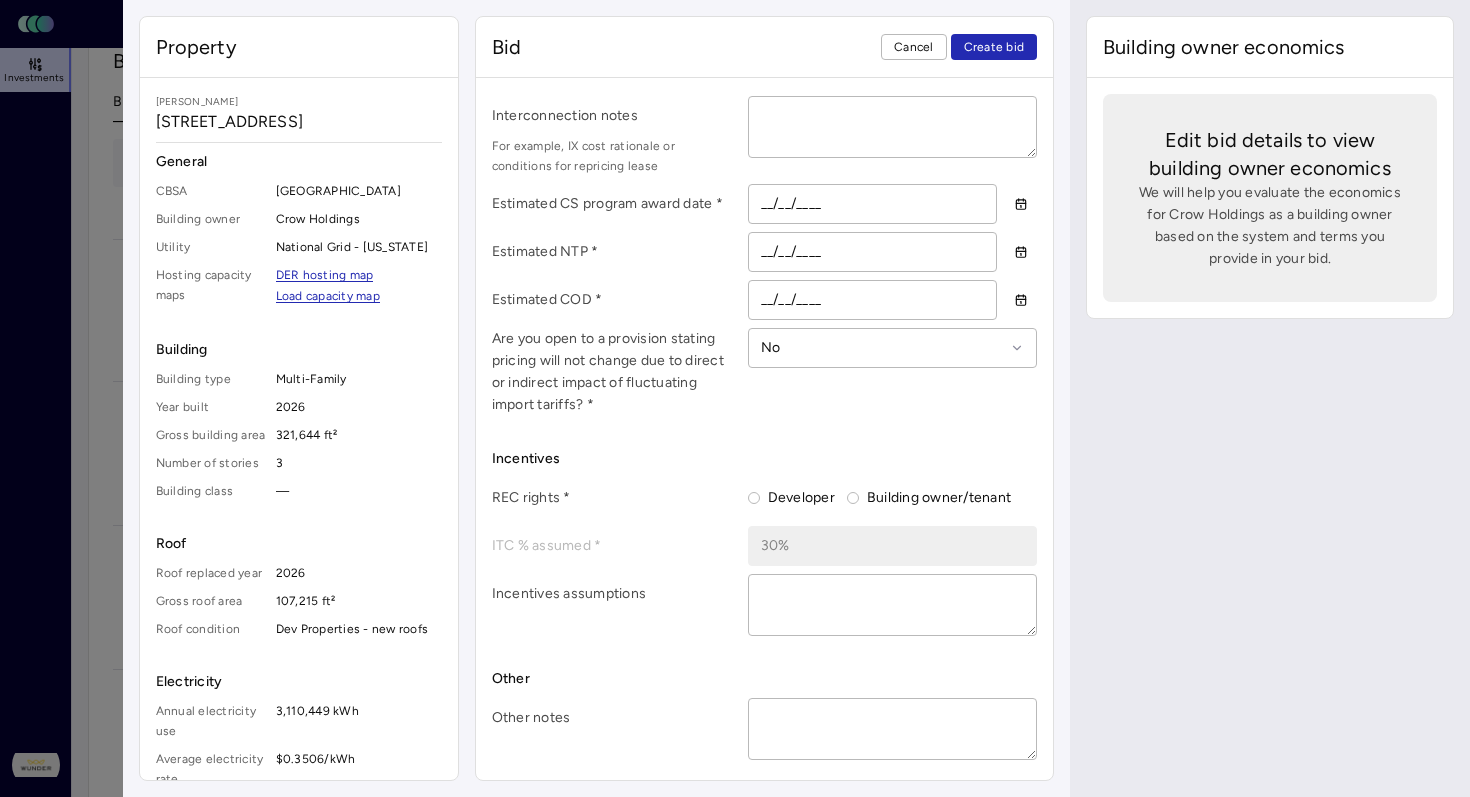 click on "Developer" at bounding box center [797, 498] 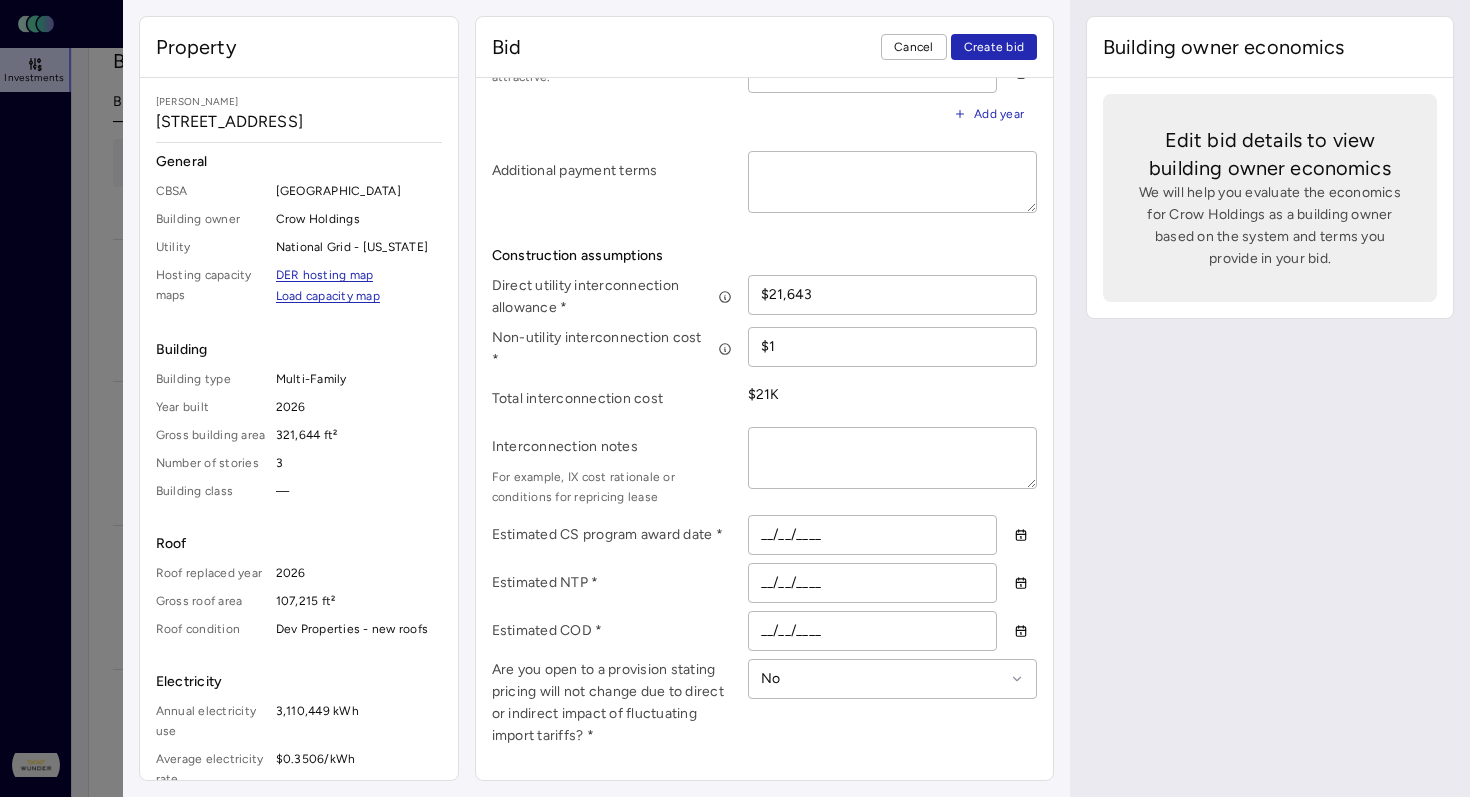 scroll, scrollTop: 793, scrollLeft: 0, axis: vertical 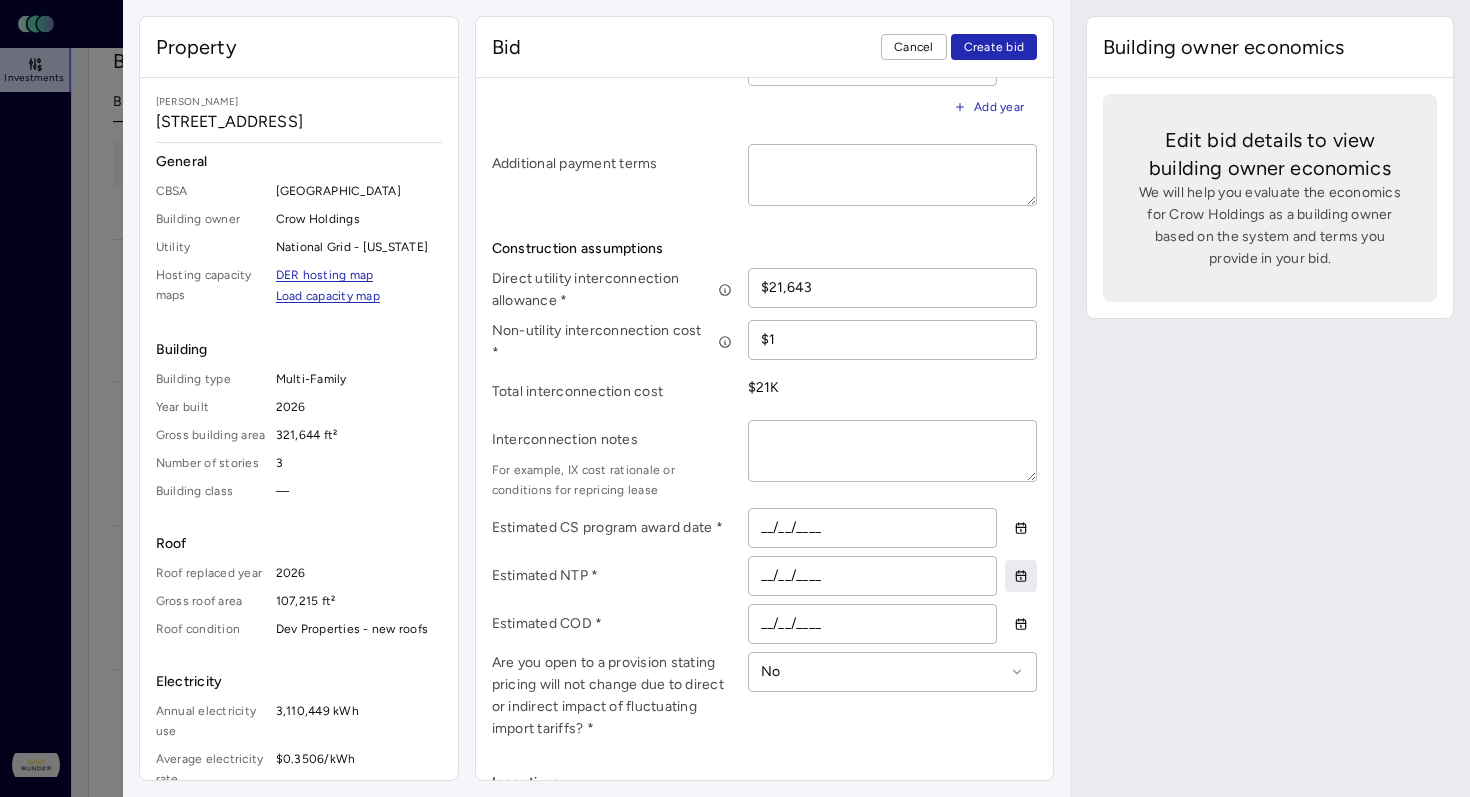 click 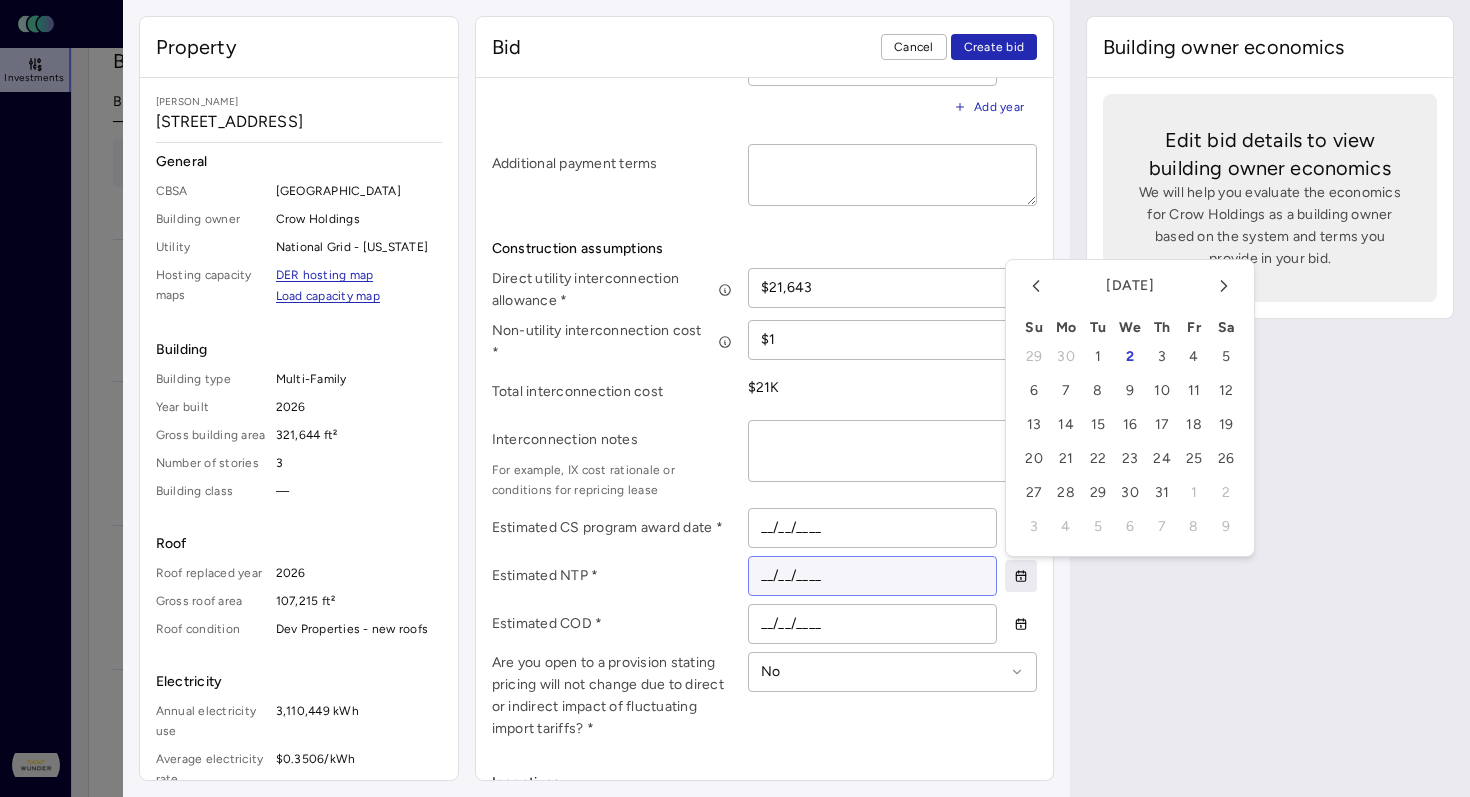 click on "__/__/____" at bounding box center (873, 576) 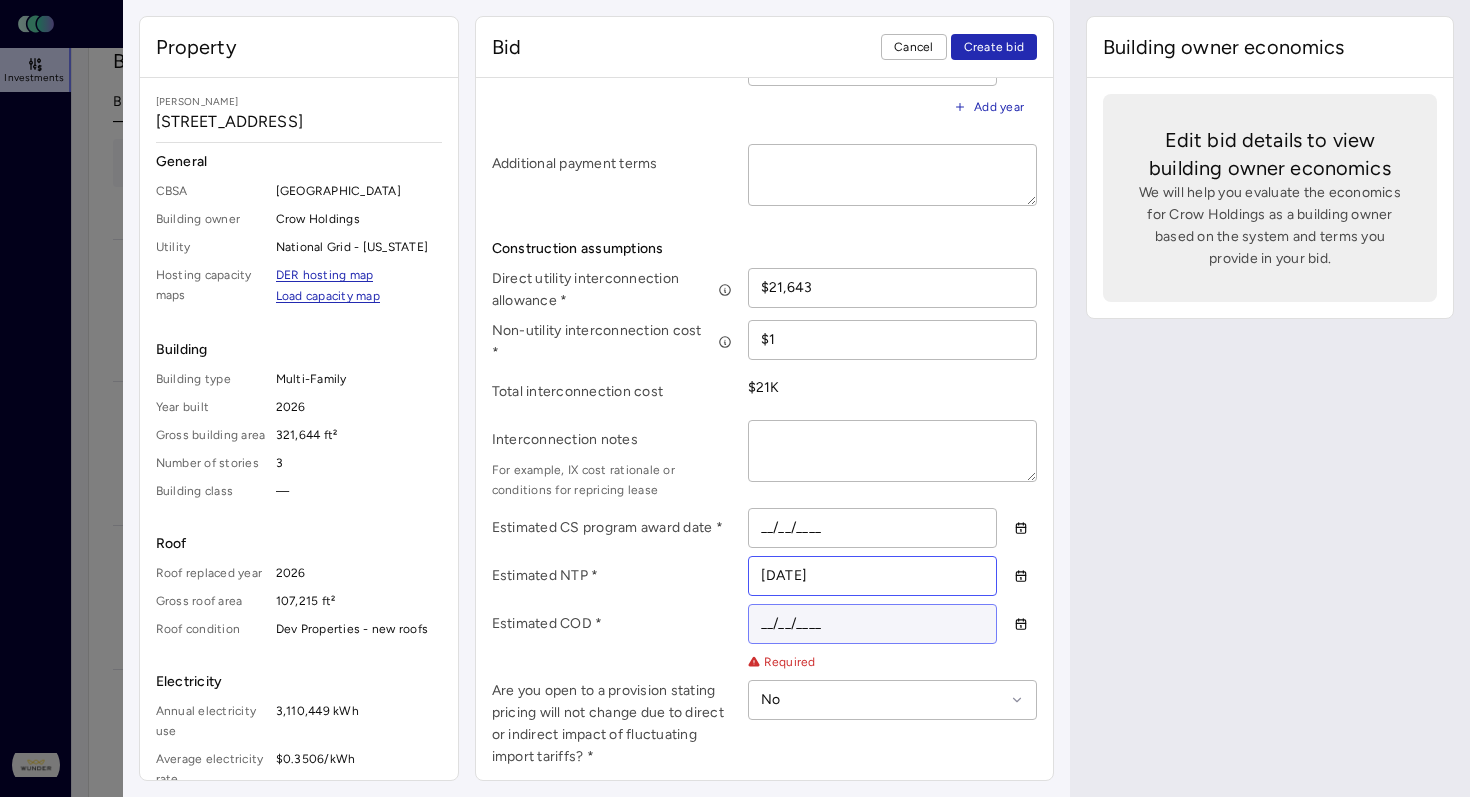type on "[DATE]" 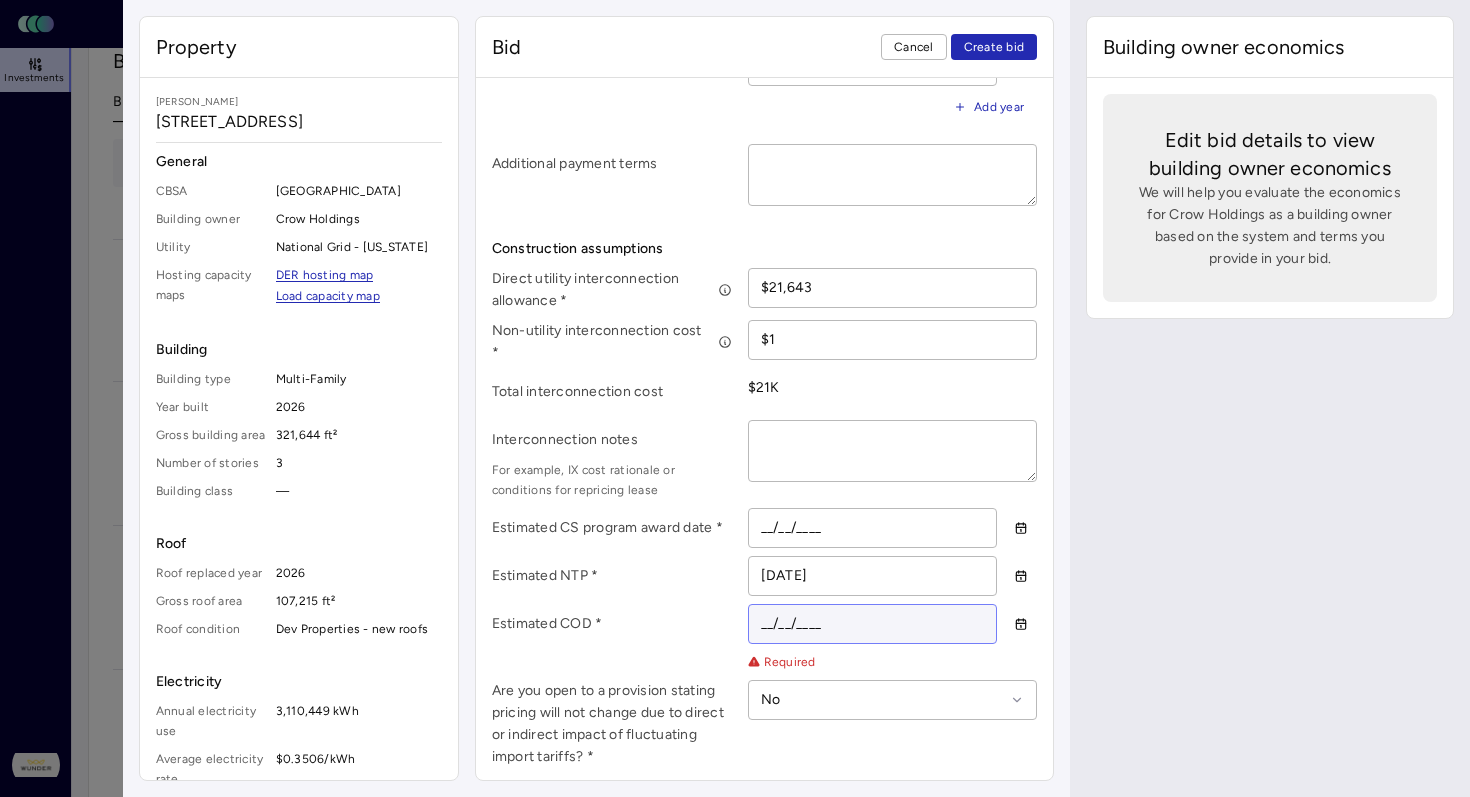 click on "__/__/____" at bounding box center [873, 624] 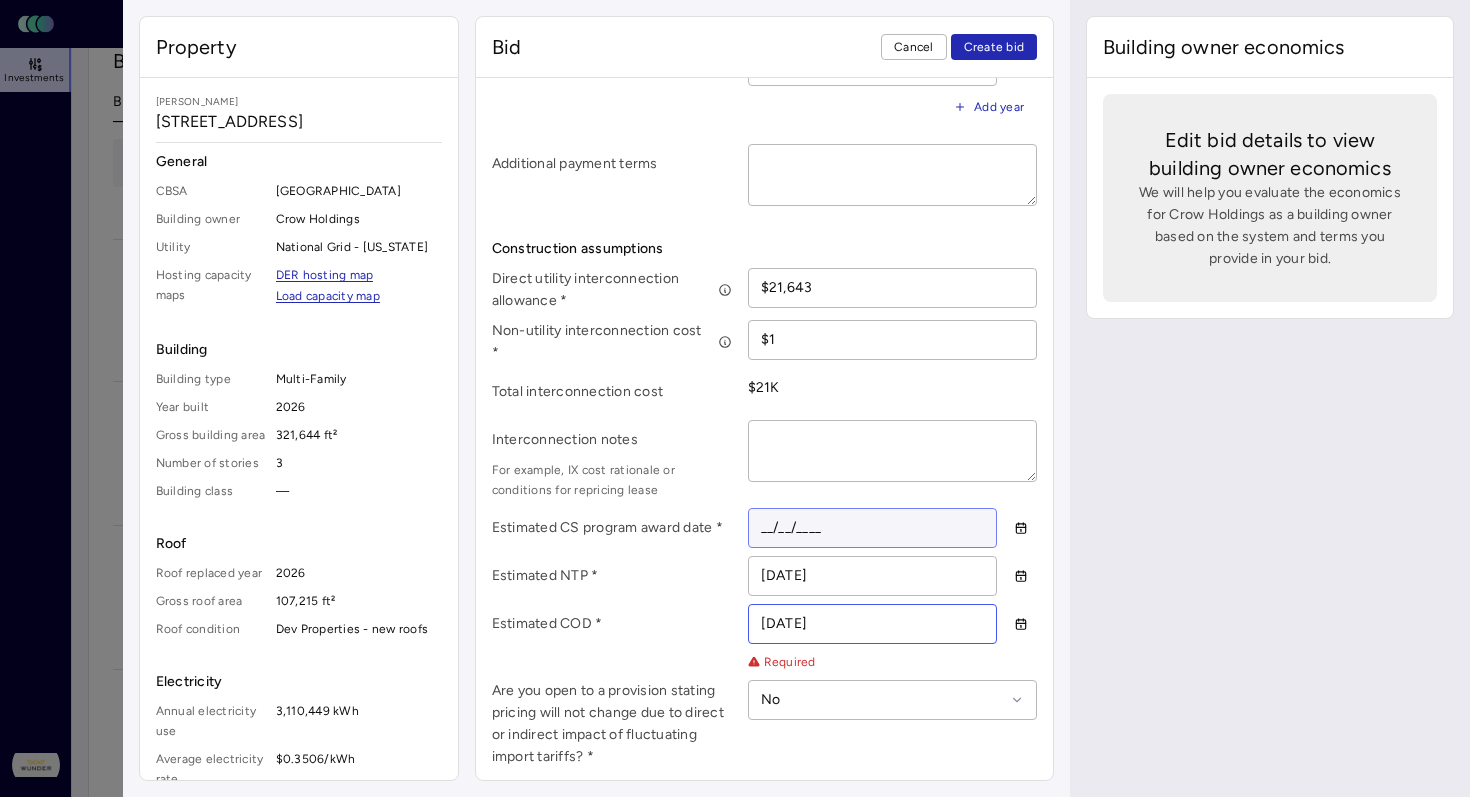 type on "[DATE]" 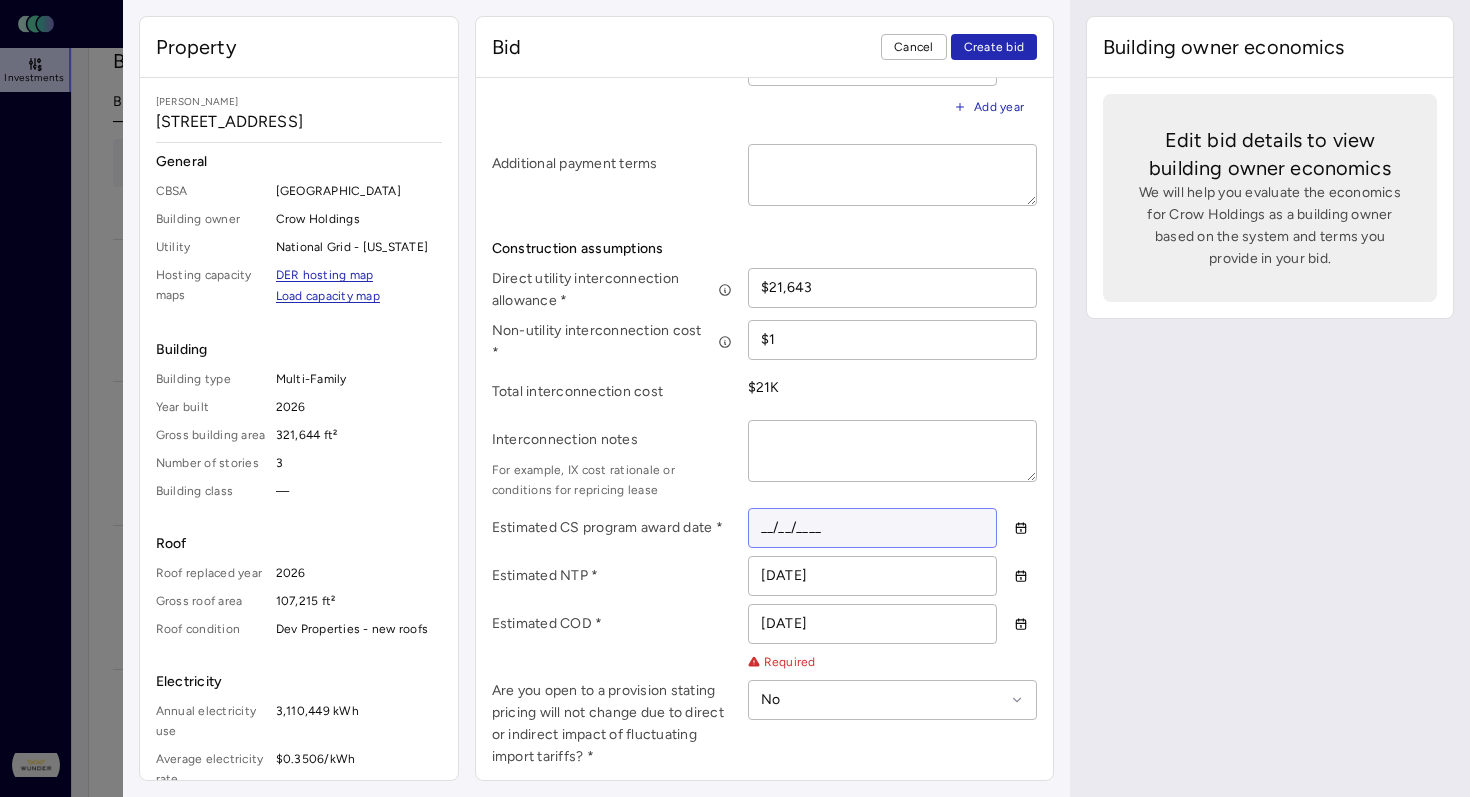 click on "__/__/____" at bounding box center [873, 528] 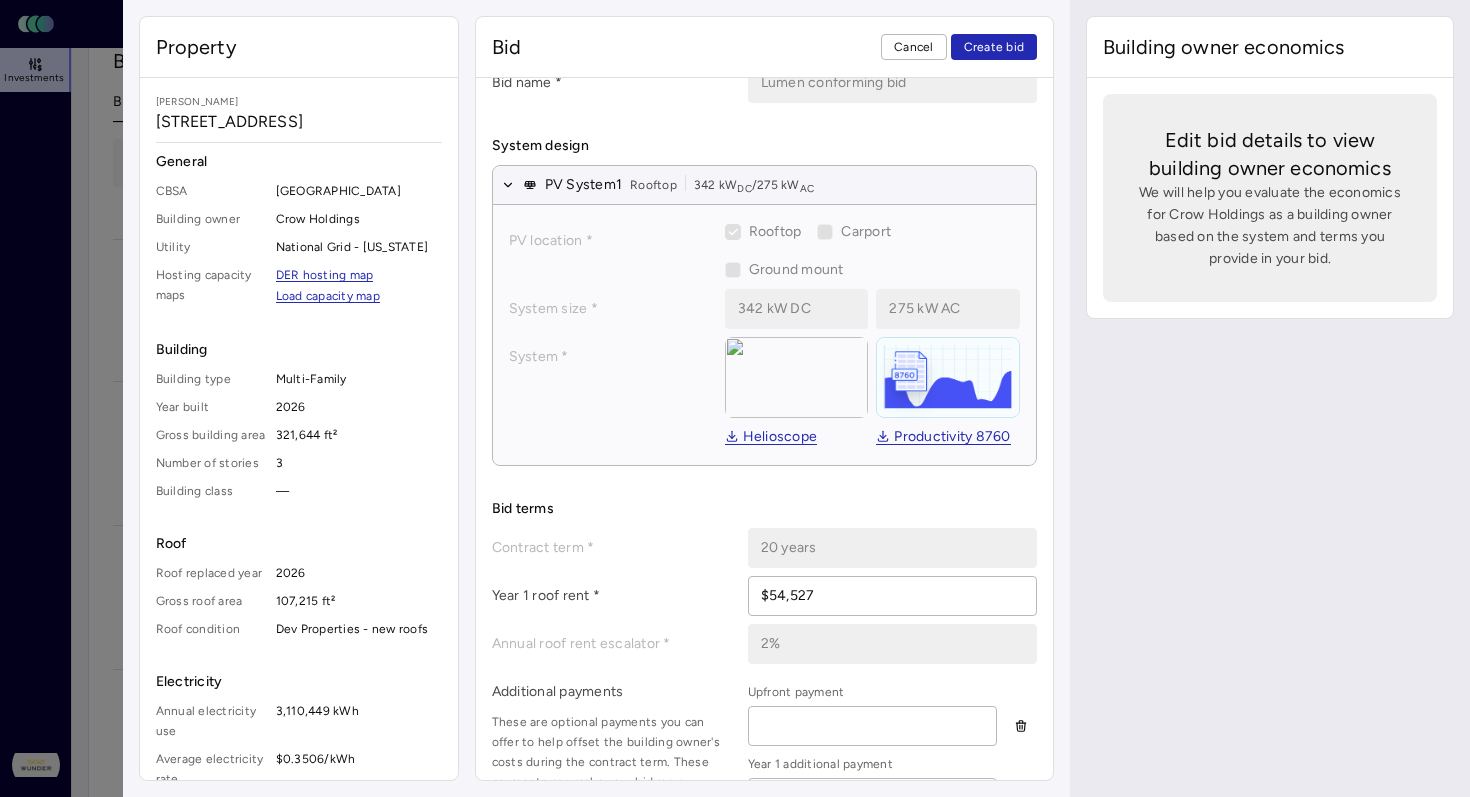 scroll, scrollTop: 0, scrollLeft: 0, axis: both 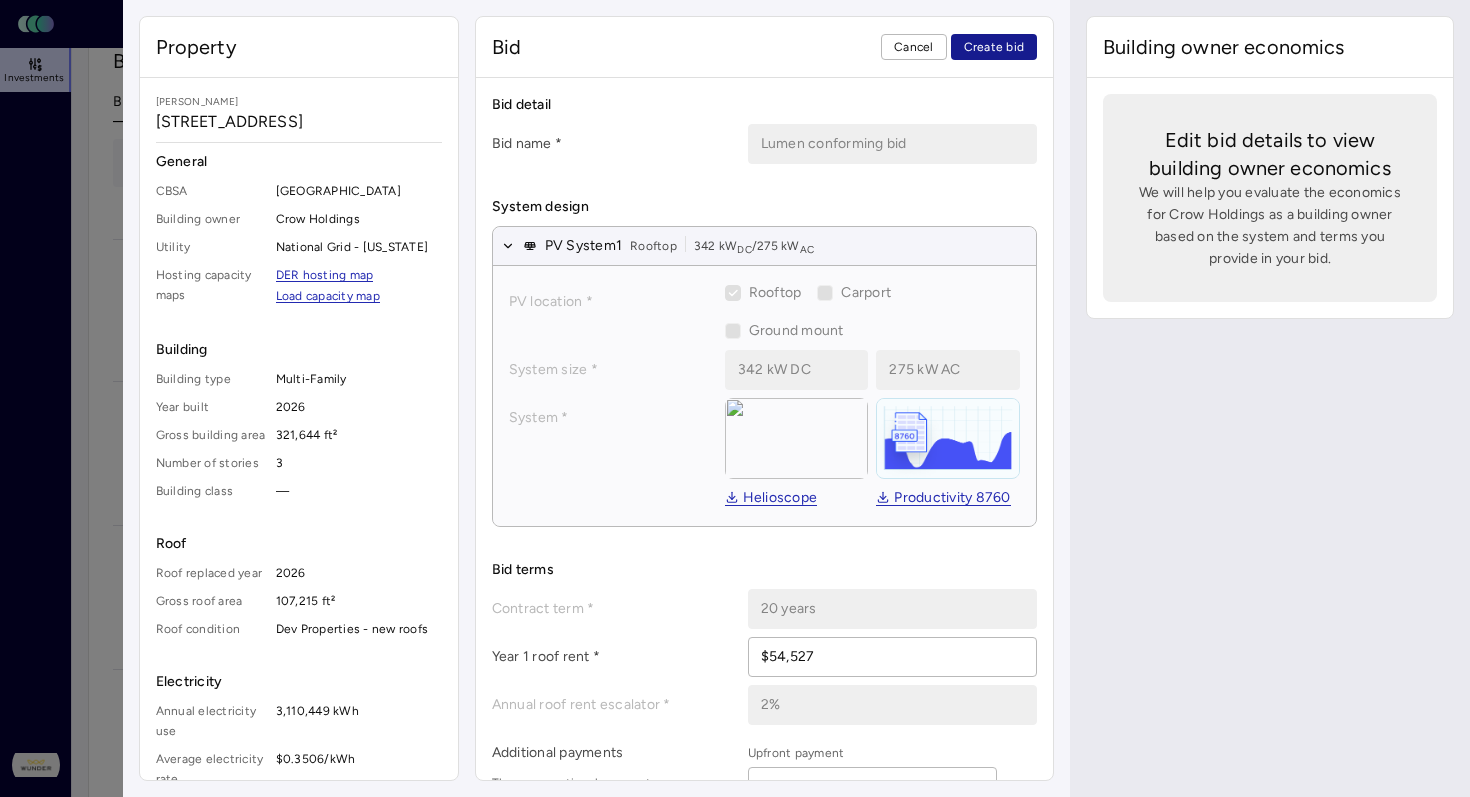 type on "[DATE]" 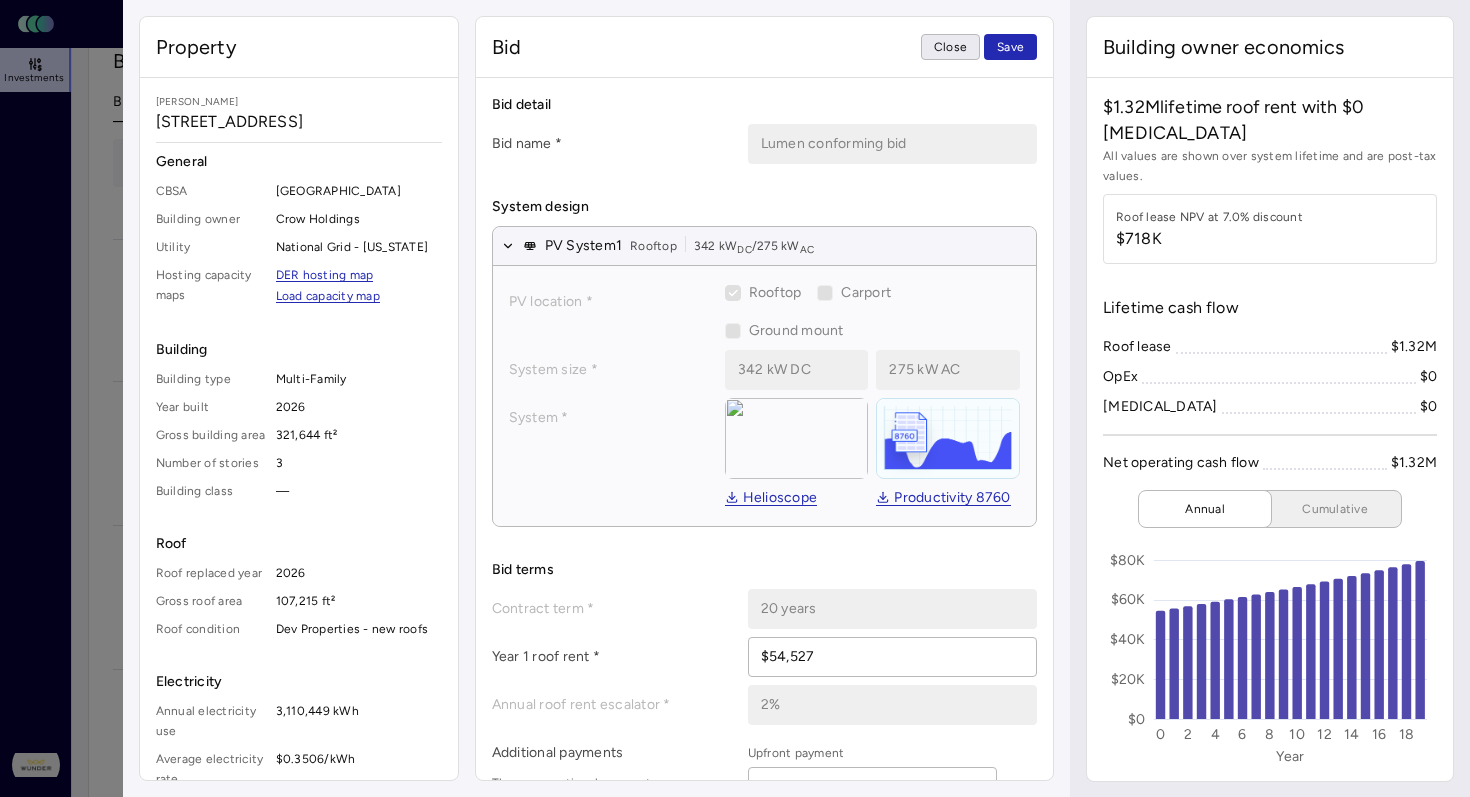 click on "Close" at bounding box center [950, 47] 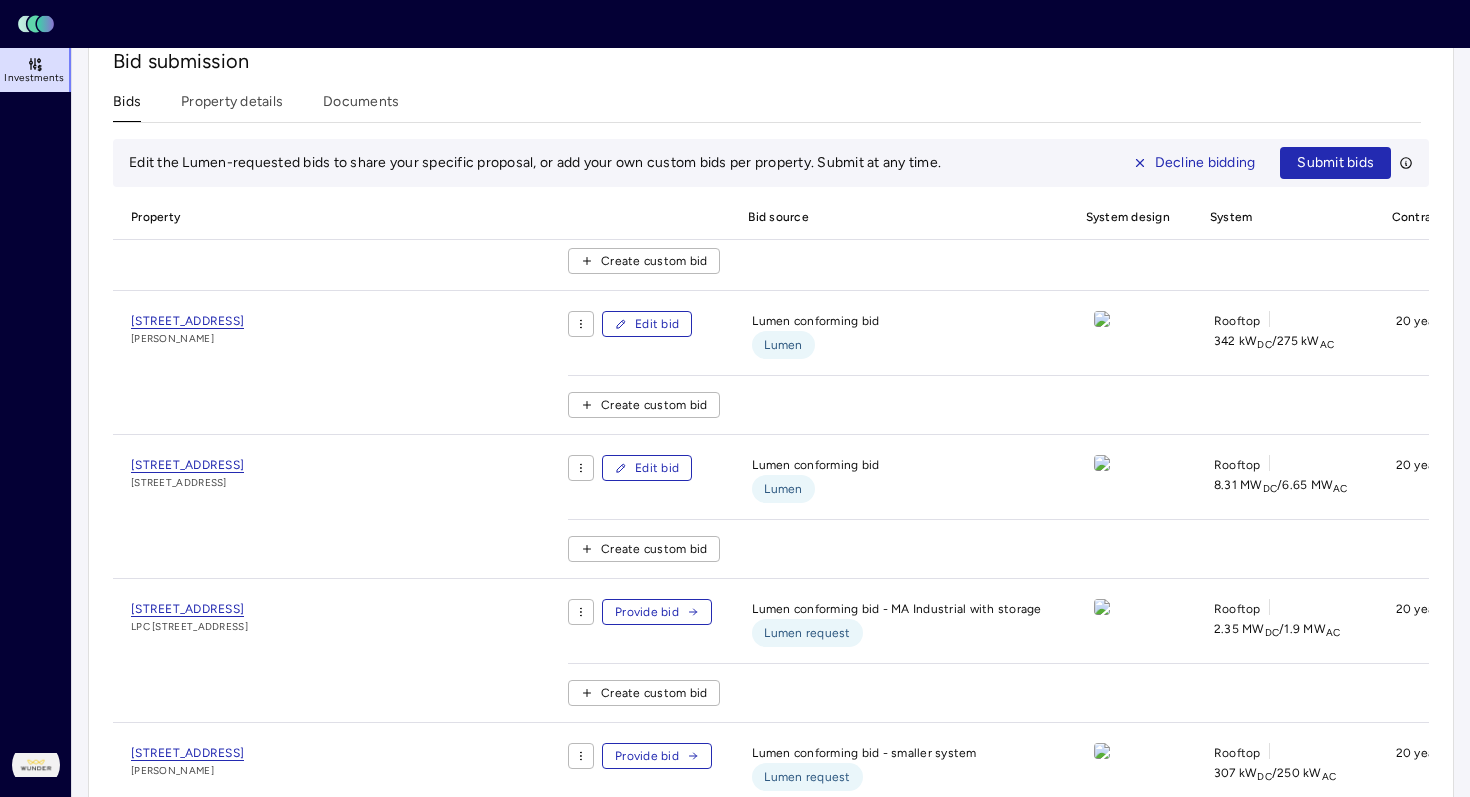 scroll, scrollTop: 114, scrollLeft: 0, axis: vertical 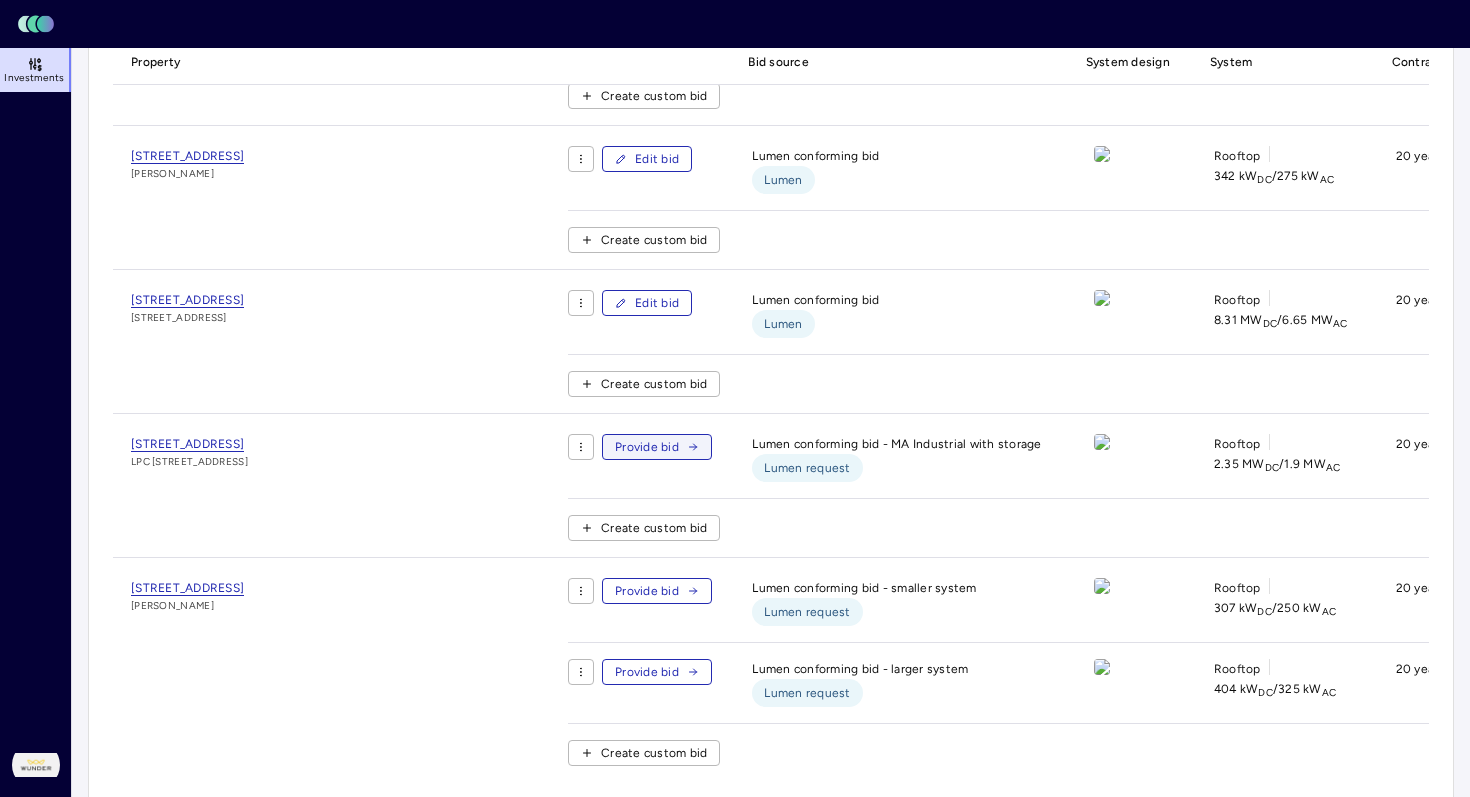 click 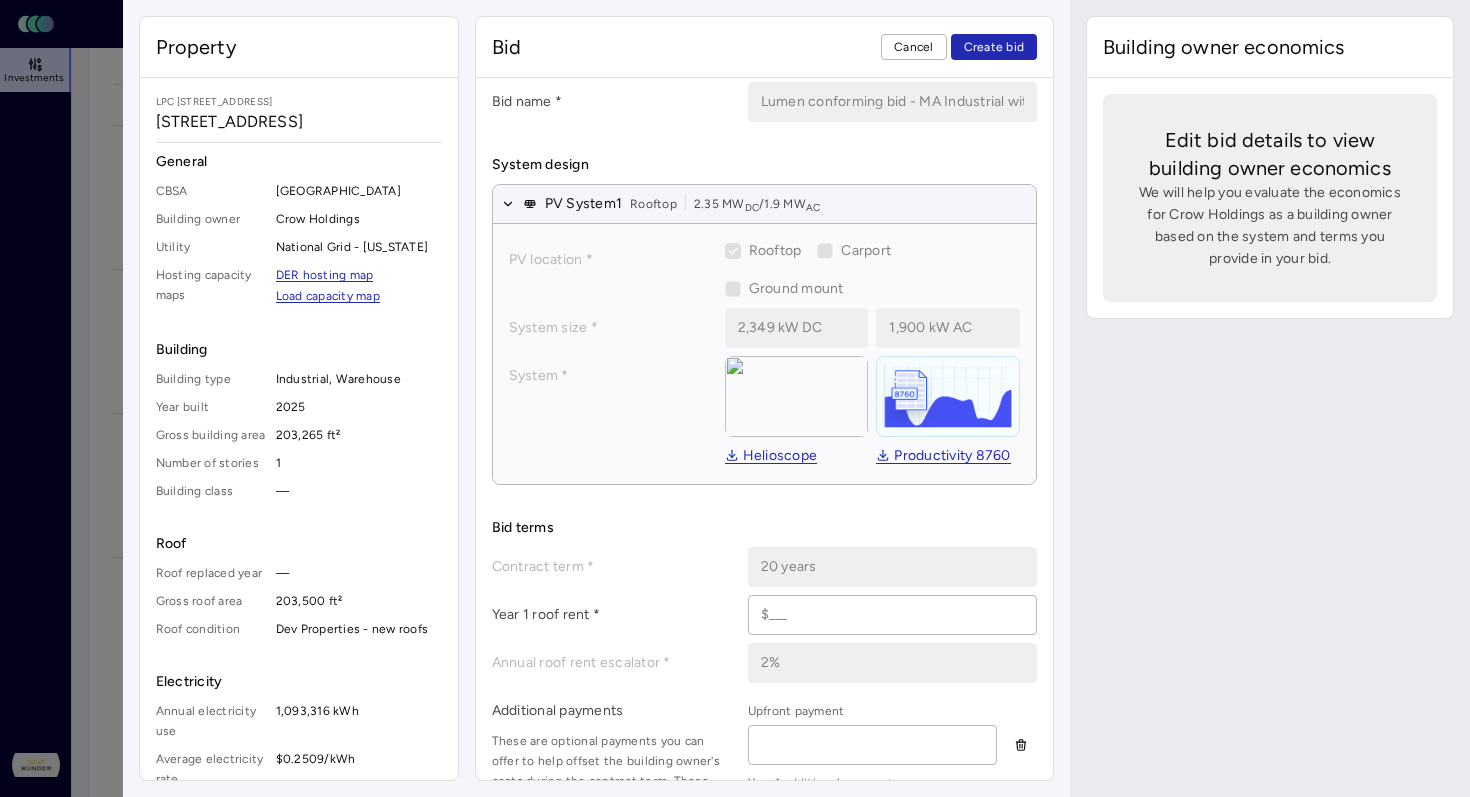 scroll, scrollTop: 370, scrollLeft: 0, axis: vertical 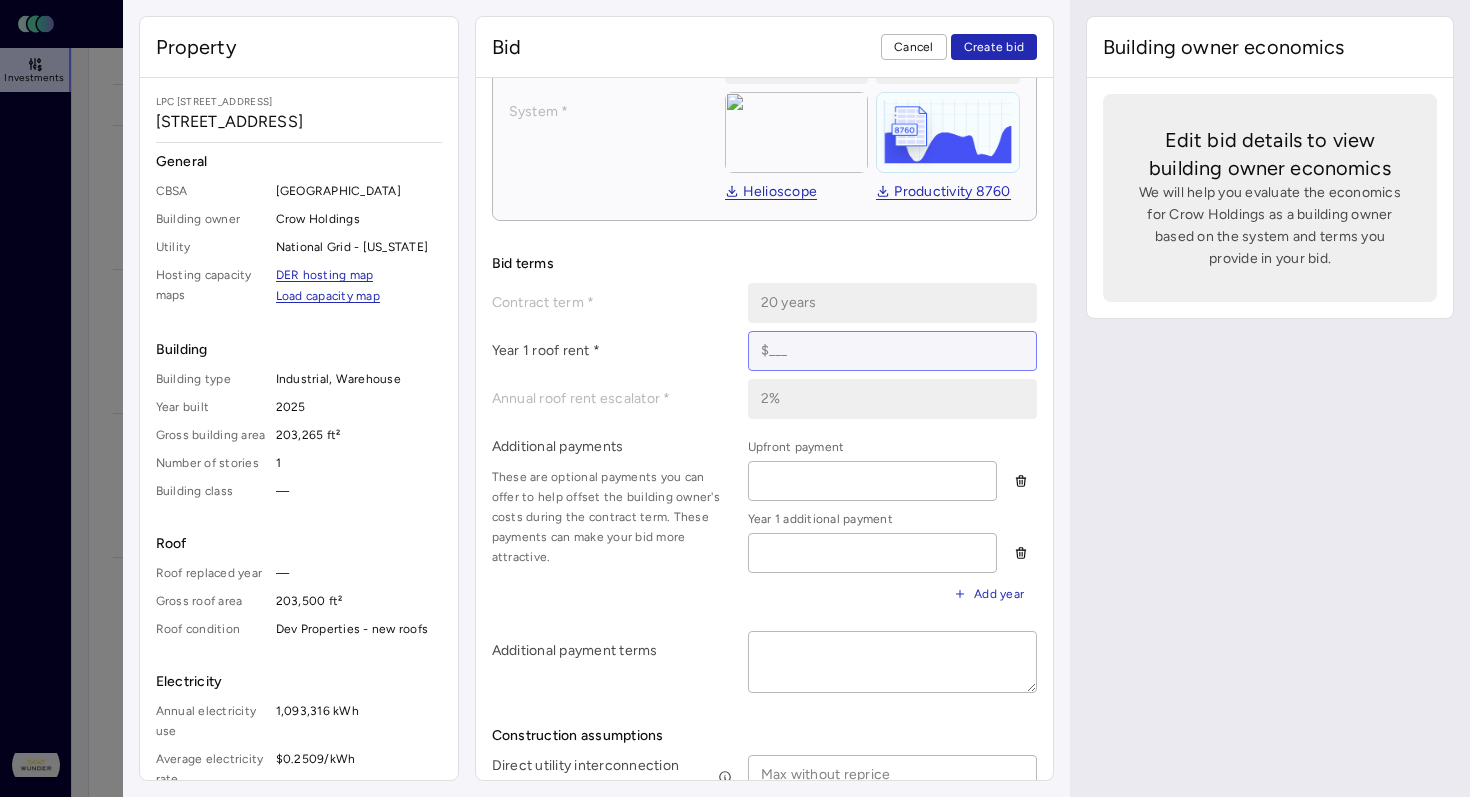 click at bounding box center (893, 351) 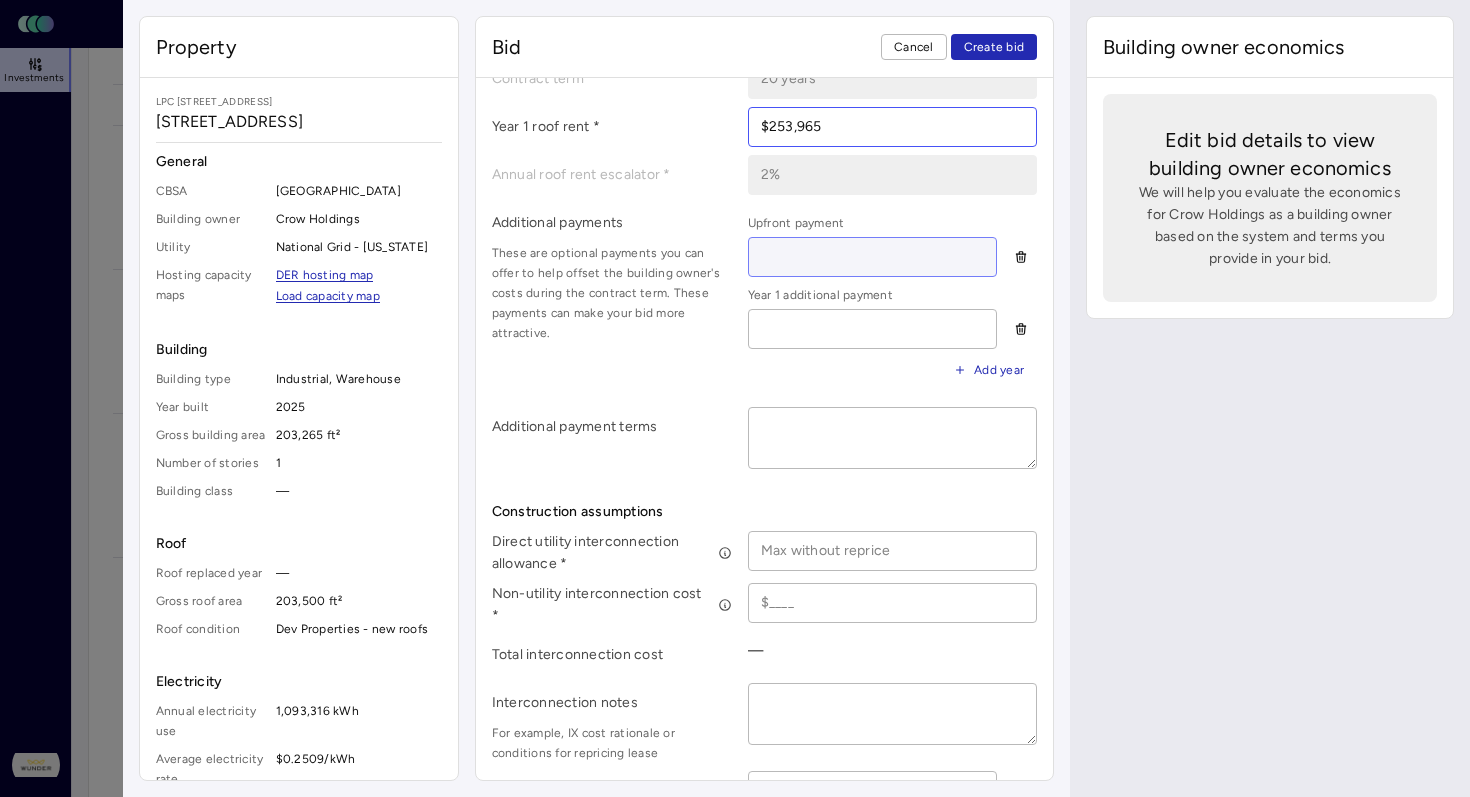 scroll, scrollTop: 752, scrollLeft: 0, axis: vertical 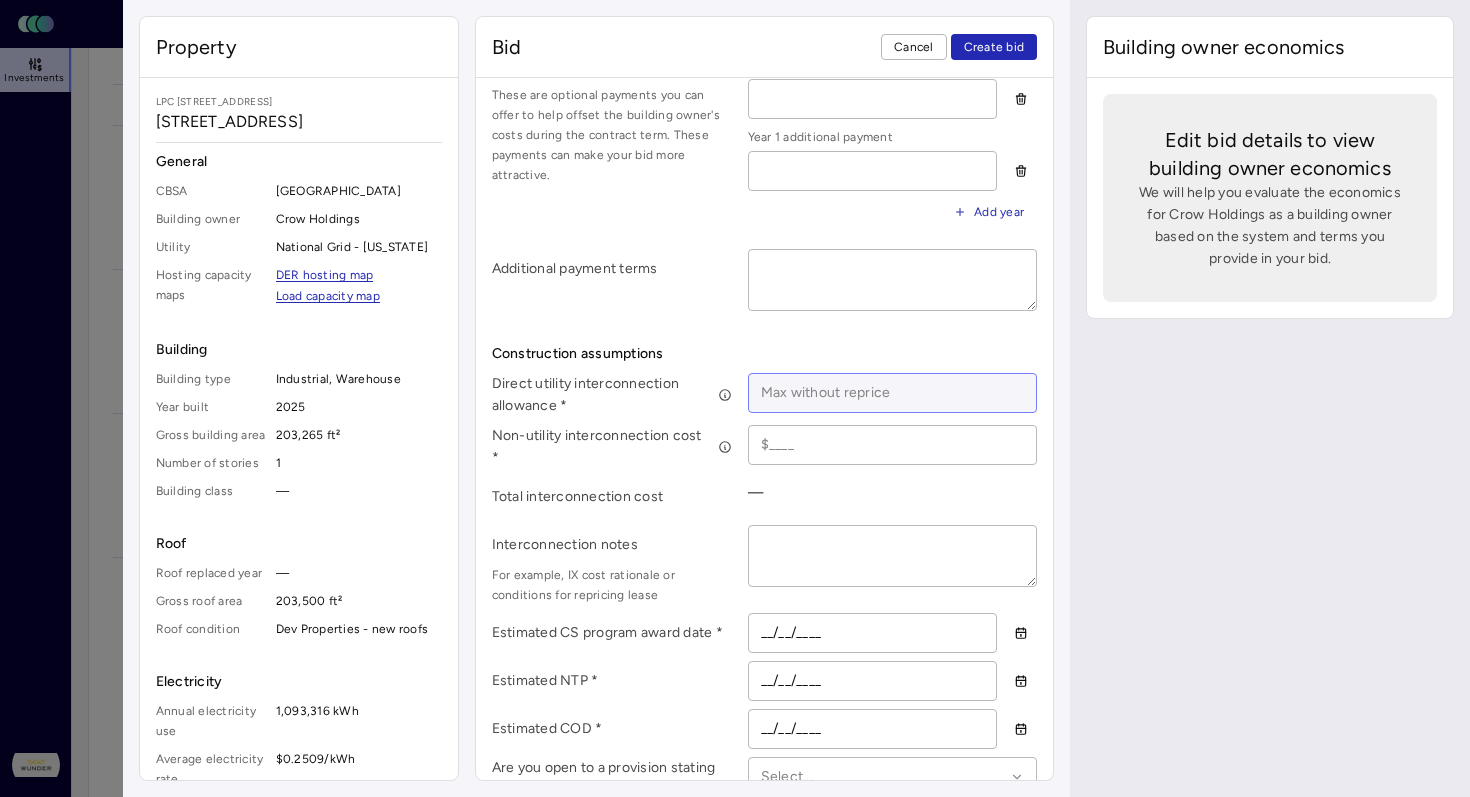 type on "$253,965" 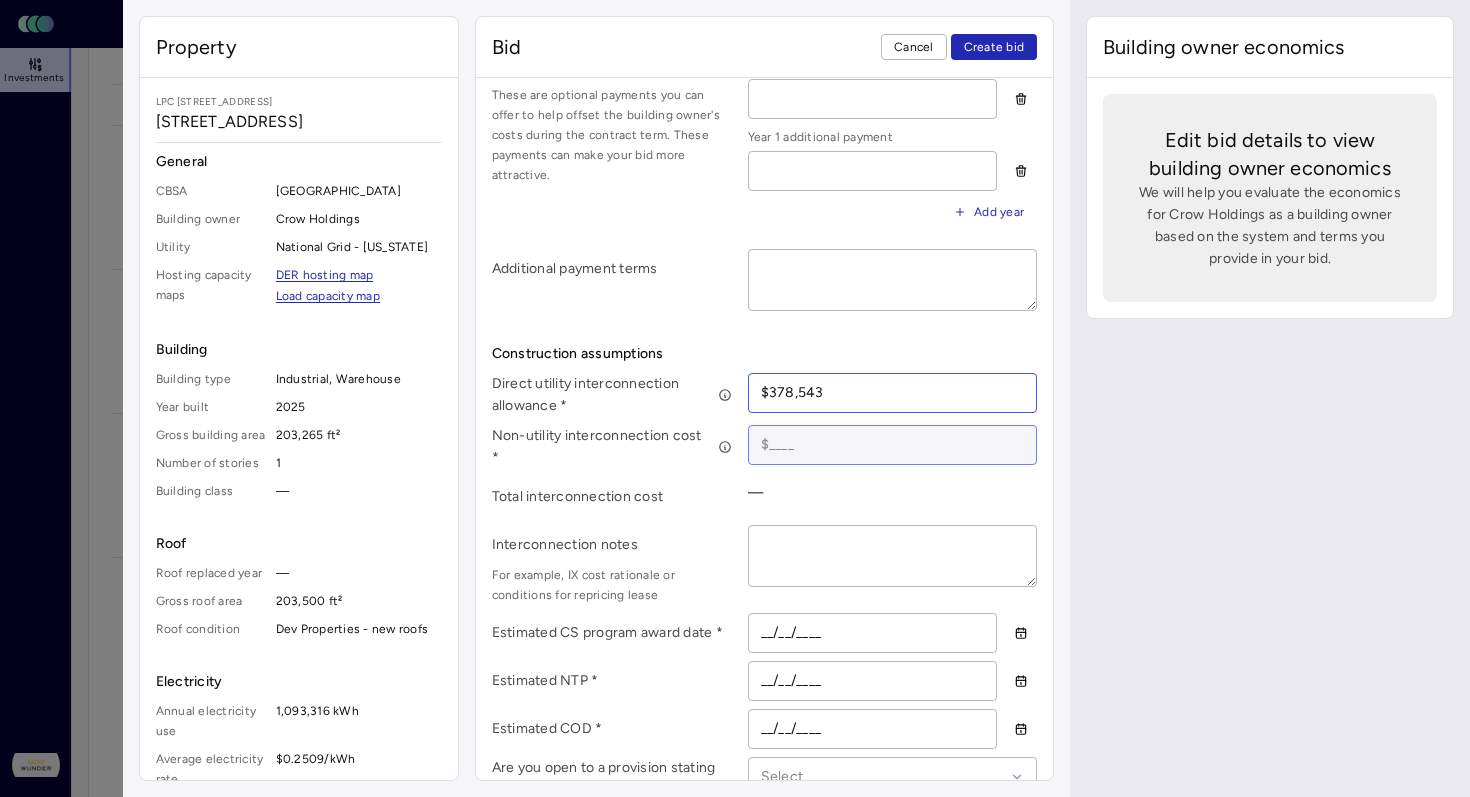 type on "$378,543" 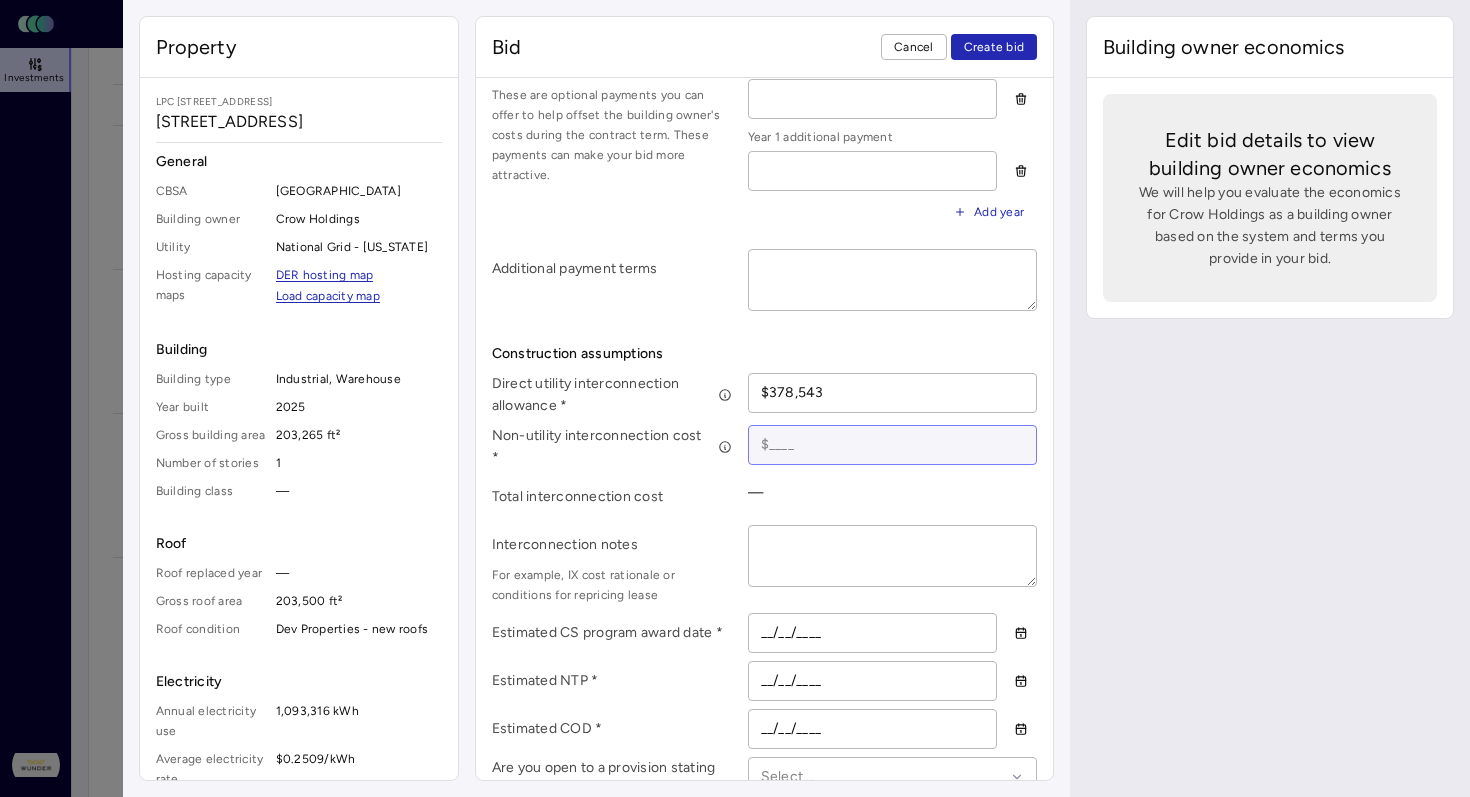 click at bounding box center (893, 445) 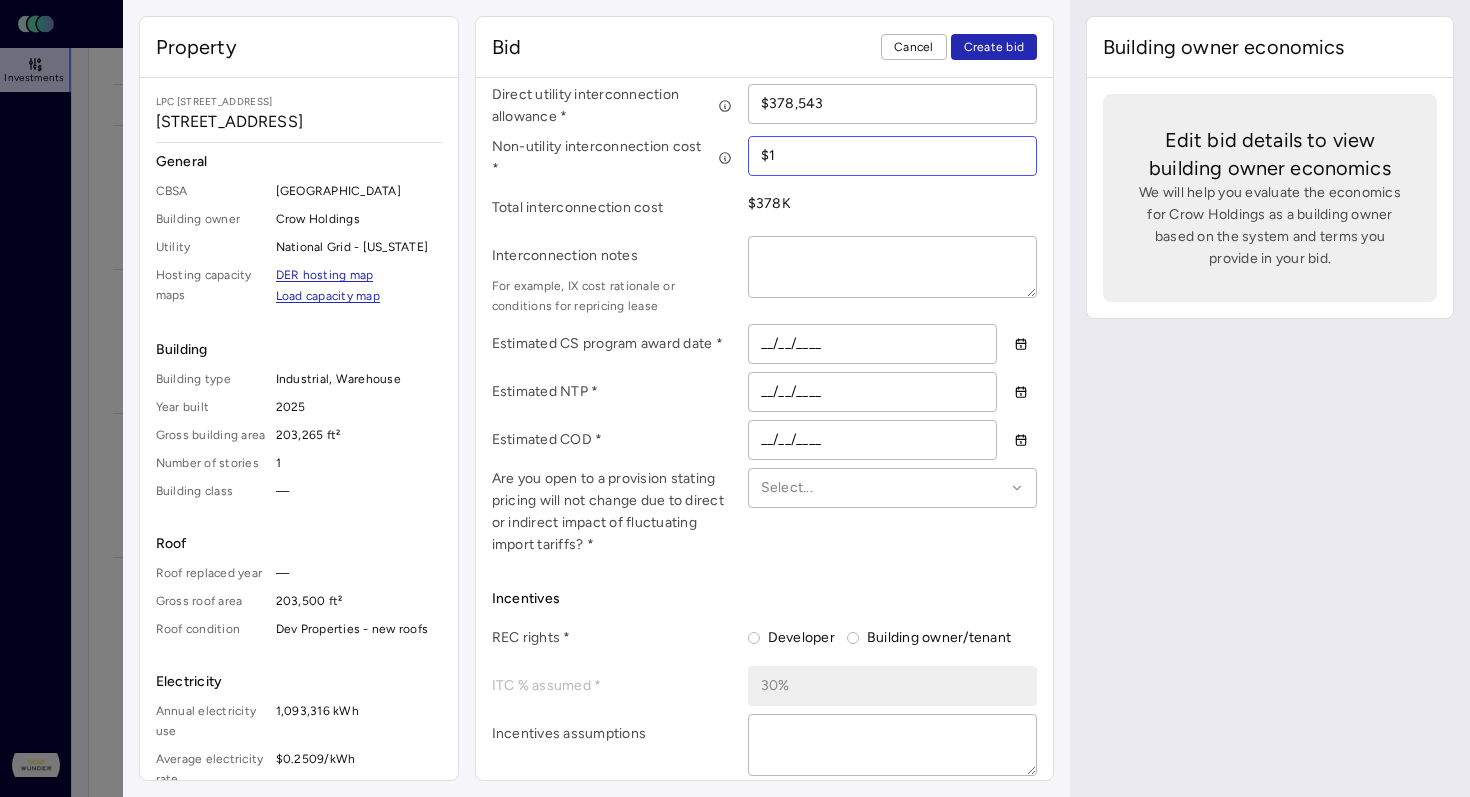 scroll, scrollTop: 1175, scrollLeft: 0, axis: vertical 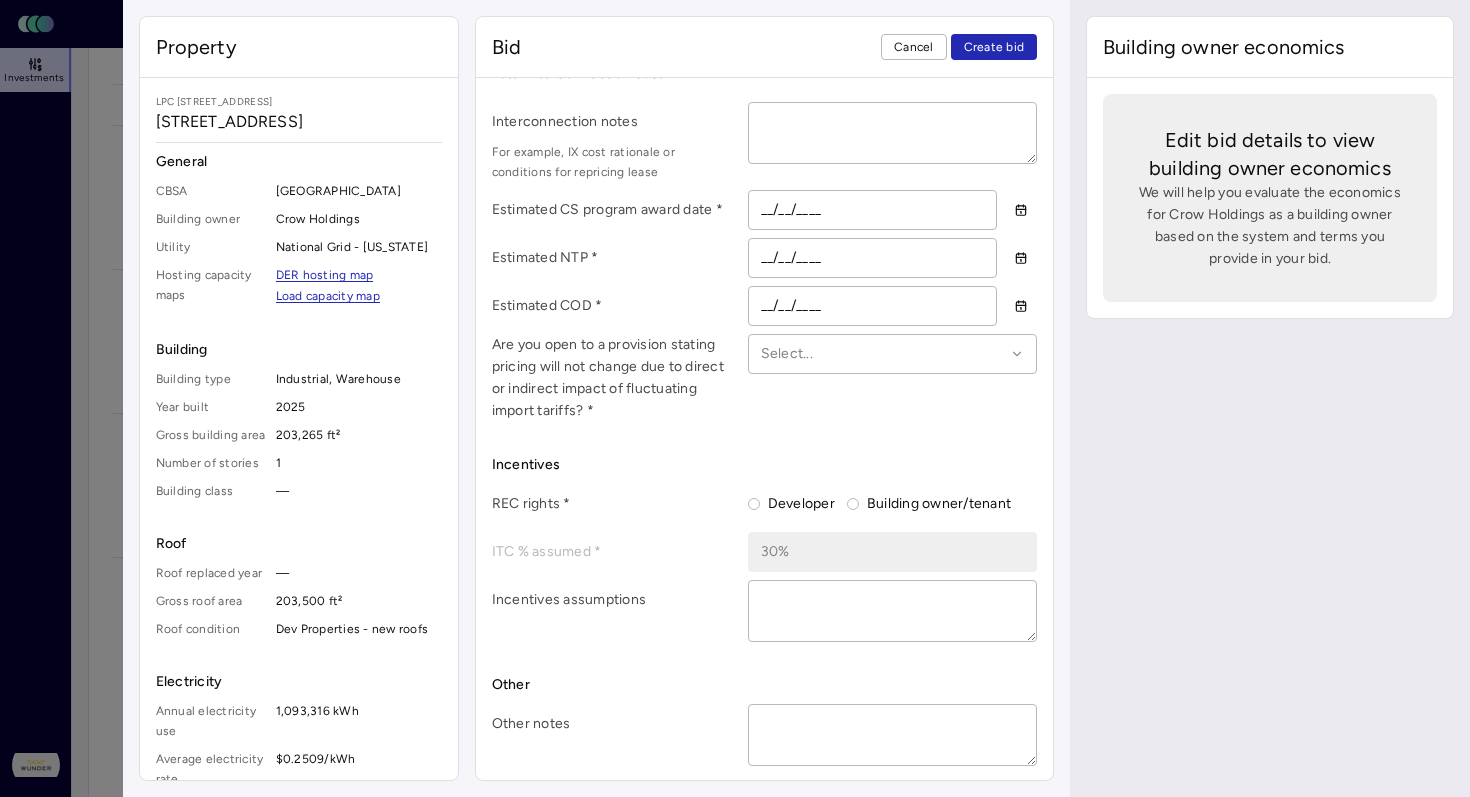 type on "$1" 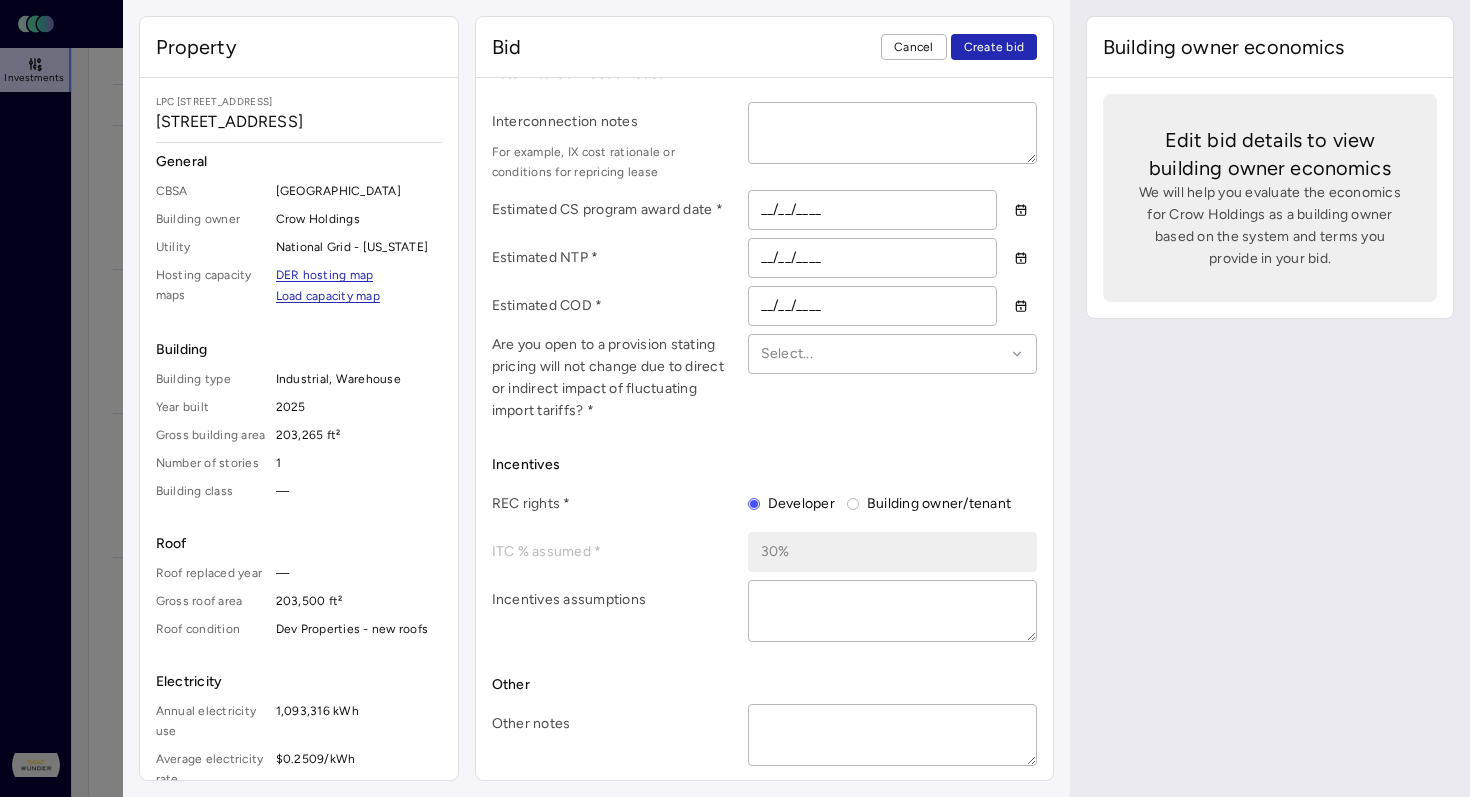 scroll, scrollTop: 1182, scrollLeft: 0, axis: vertical 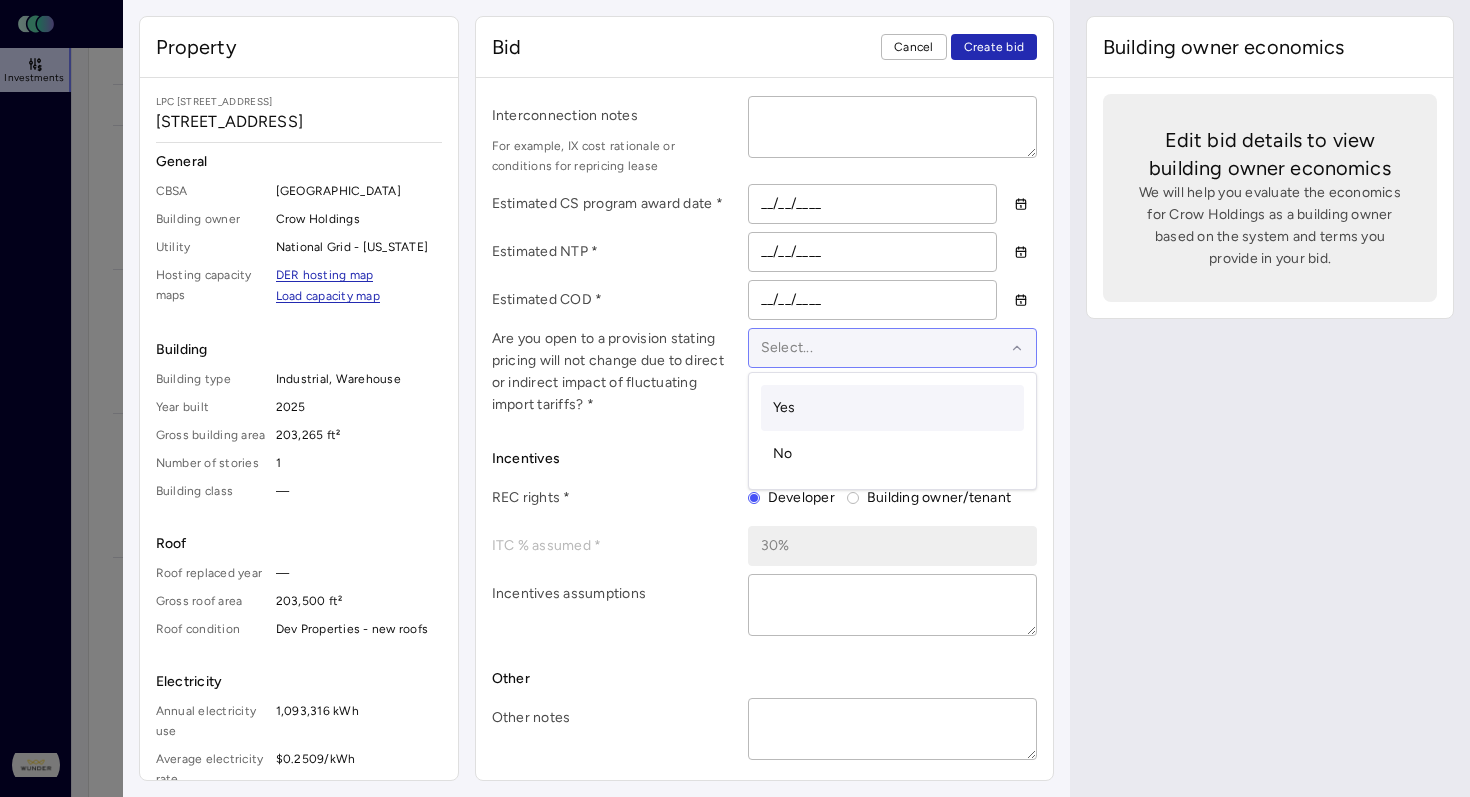click at bounding box center (883, 348) 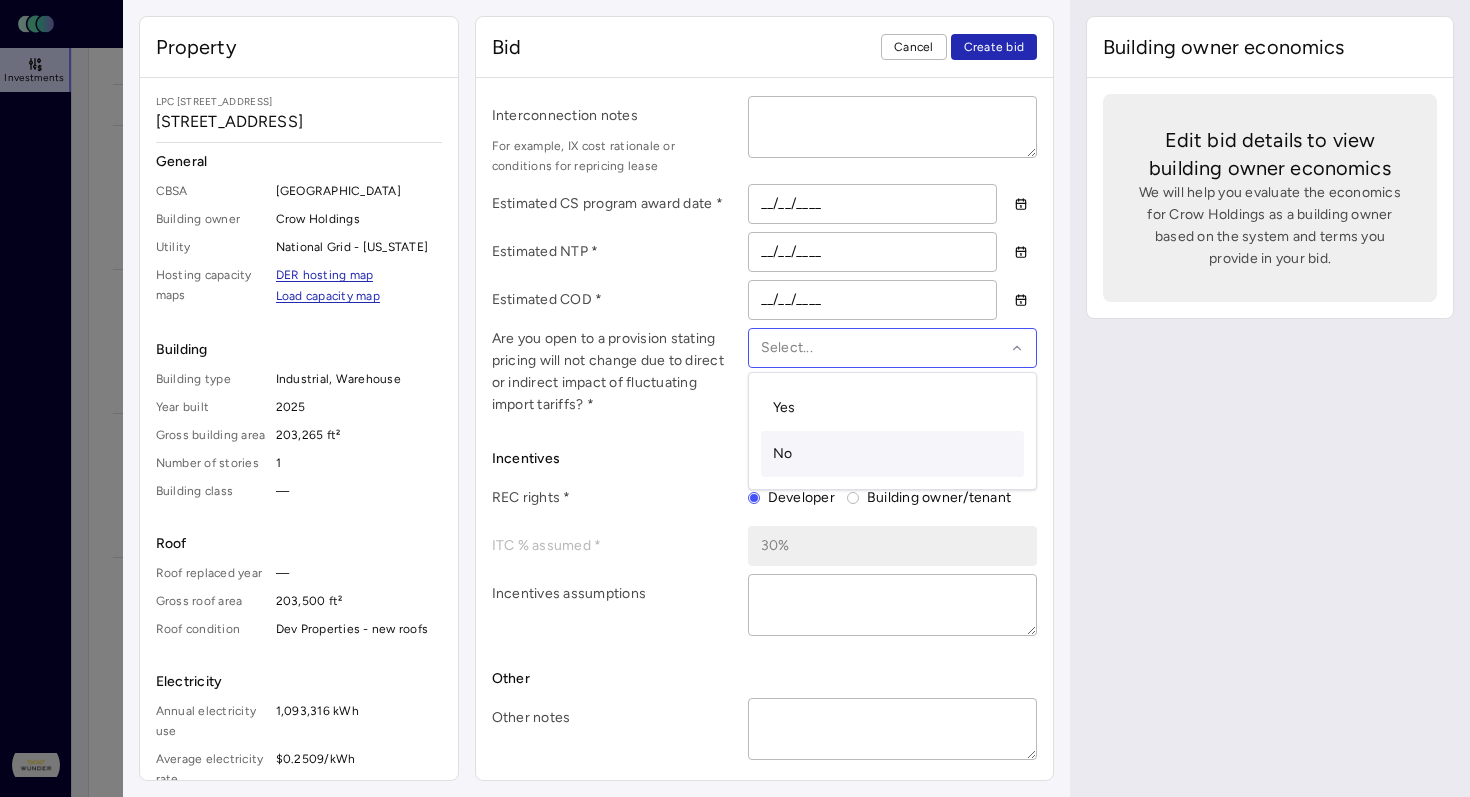 click on "No" at bounding box center (893, 454) 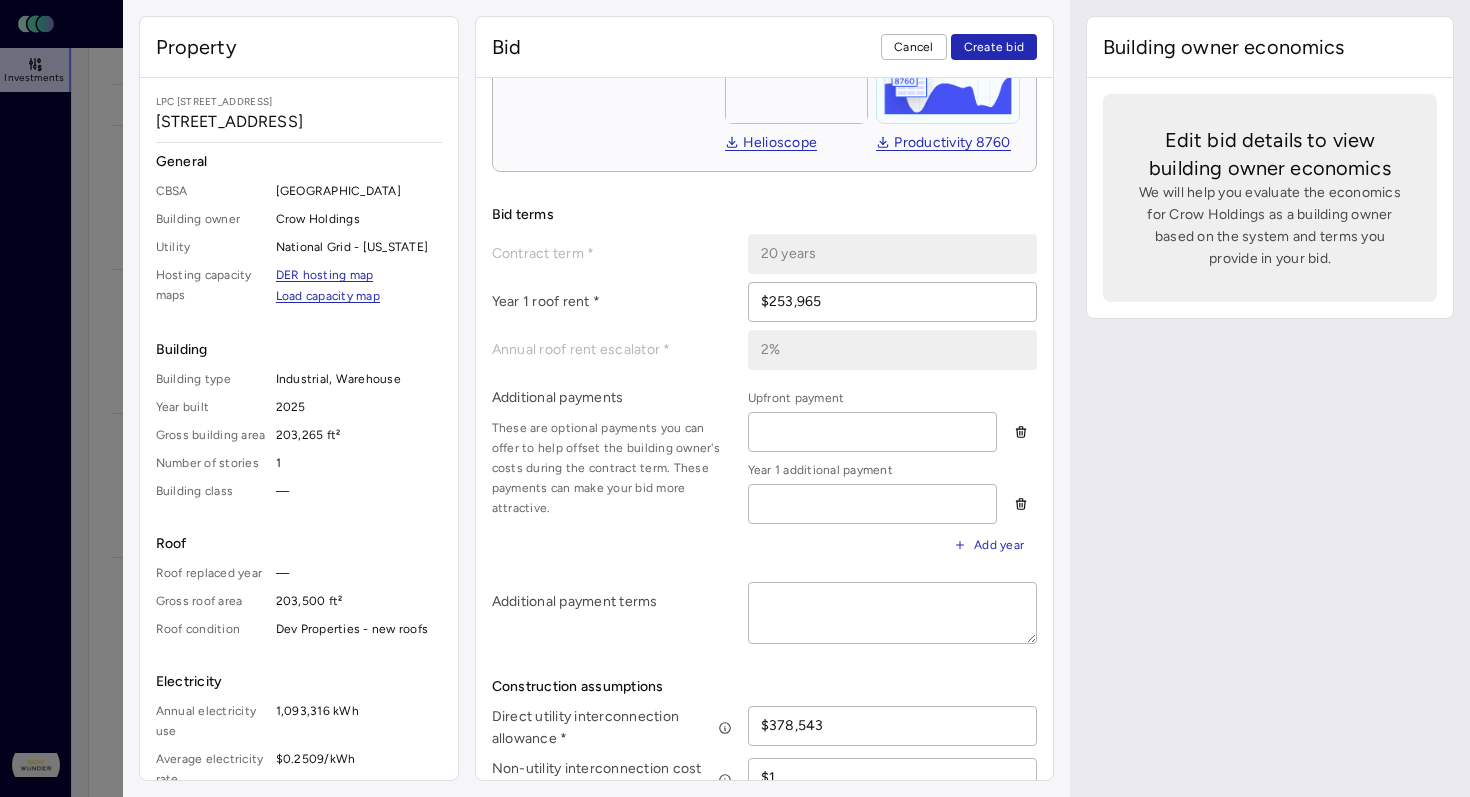 scroll, scrollTop: 420, scrollLeft: 0, axis: vertical 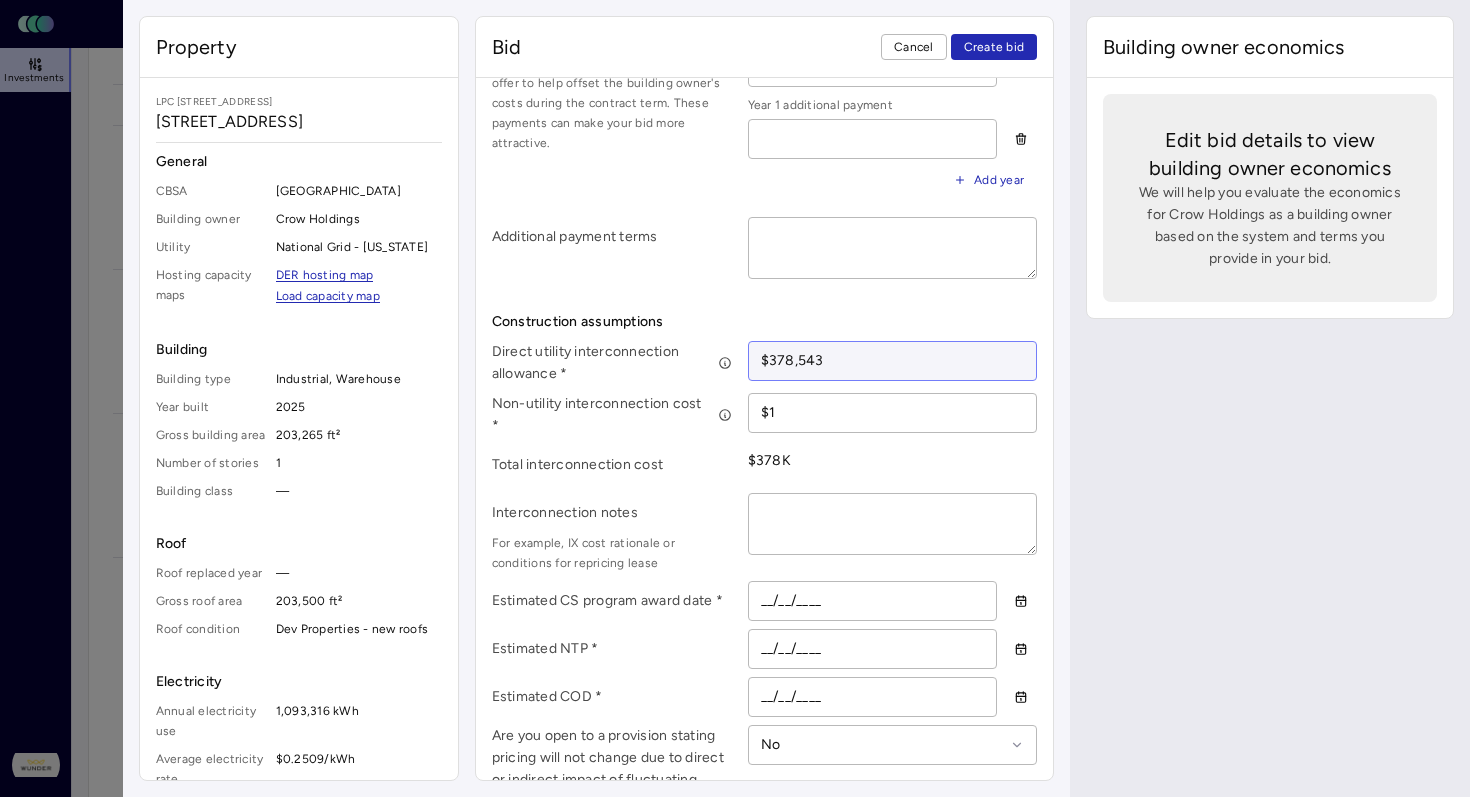 click on "$378,543" at bounding box center (893, 361) 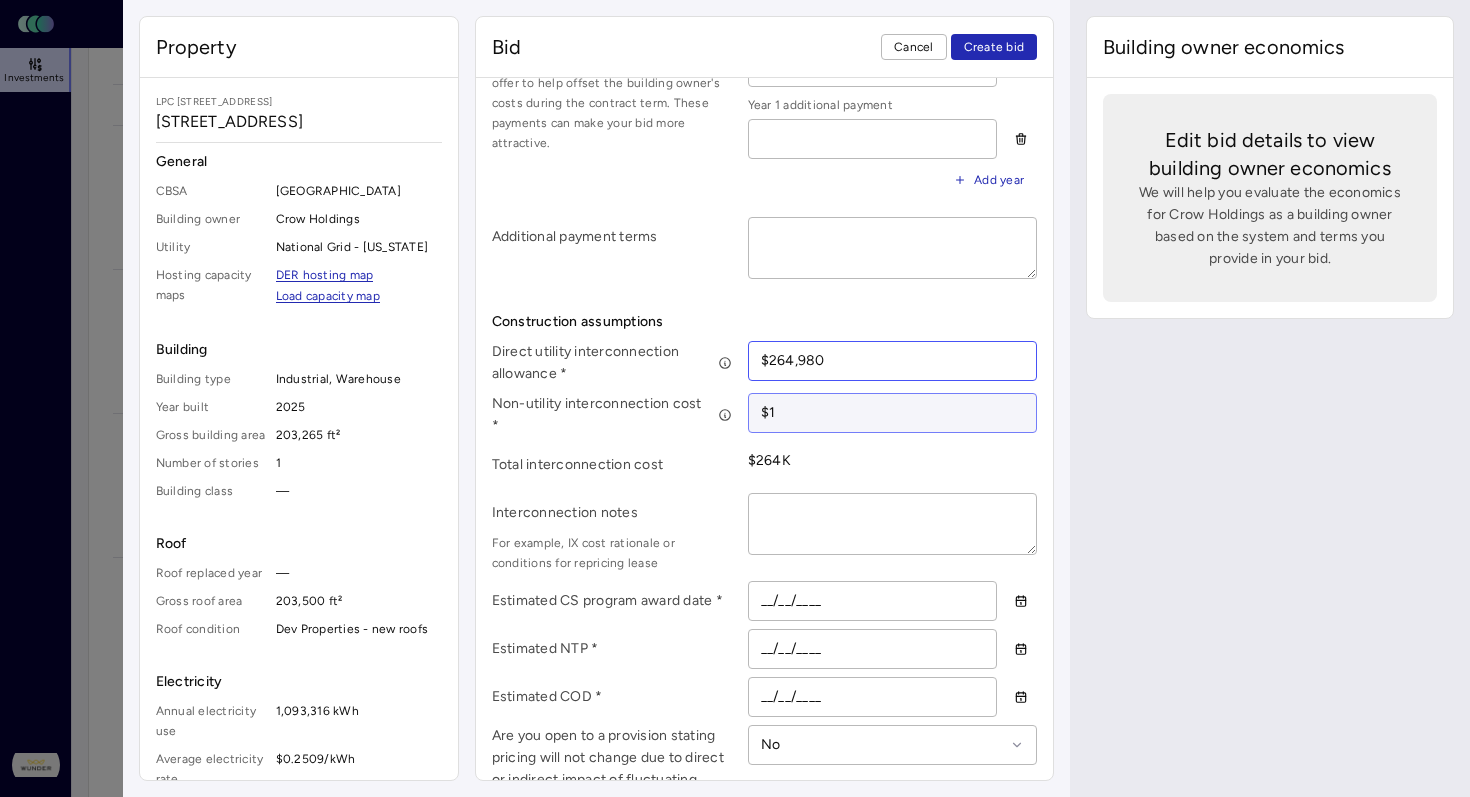 type on "$264,980" 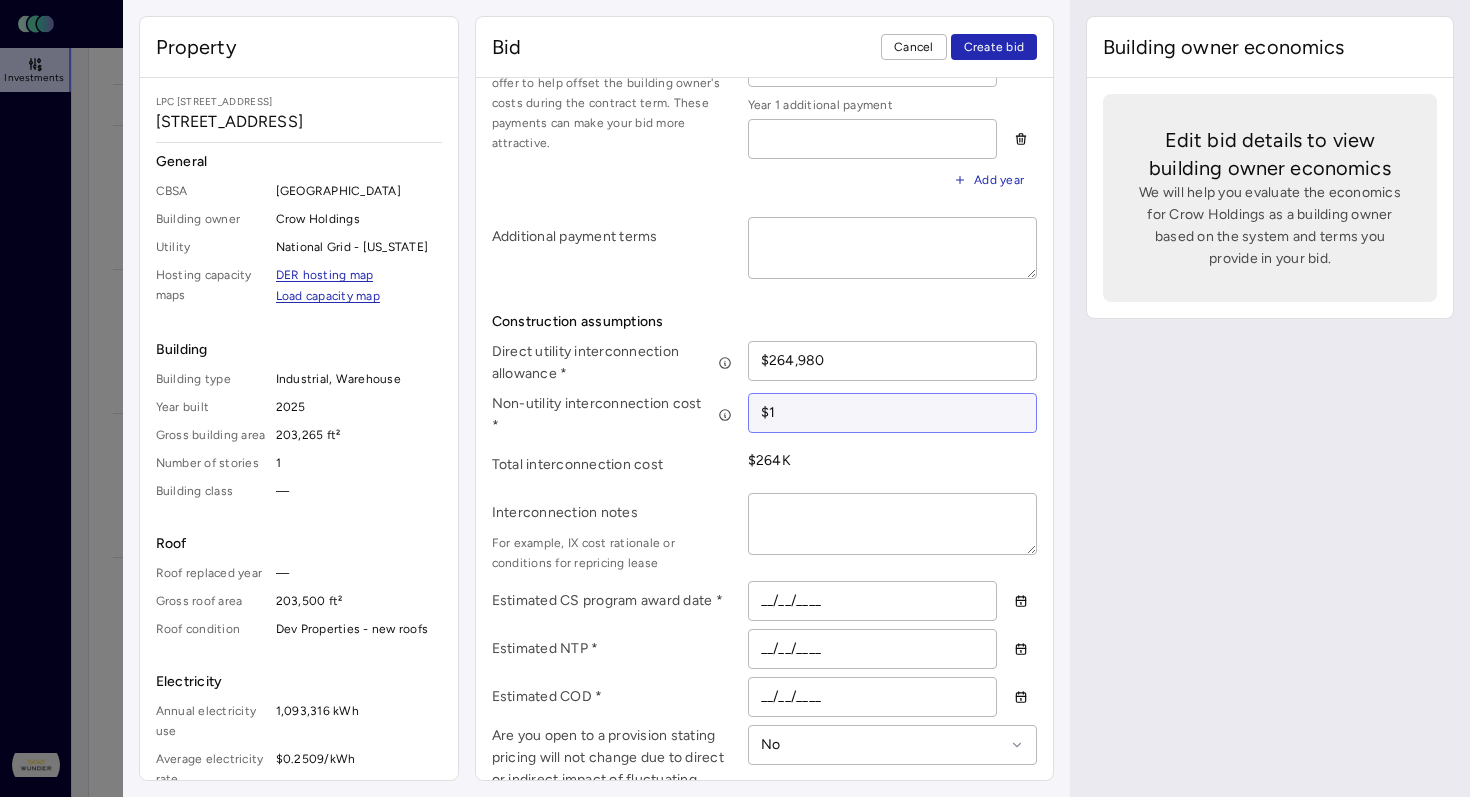 click on "$1" at bounding box center [893, 413] 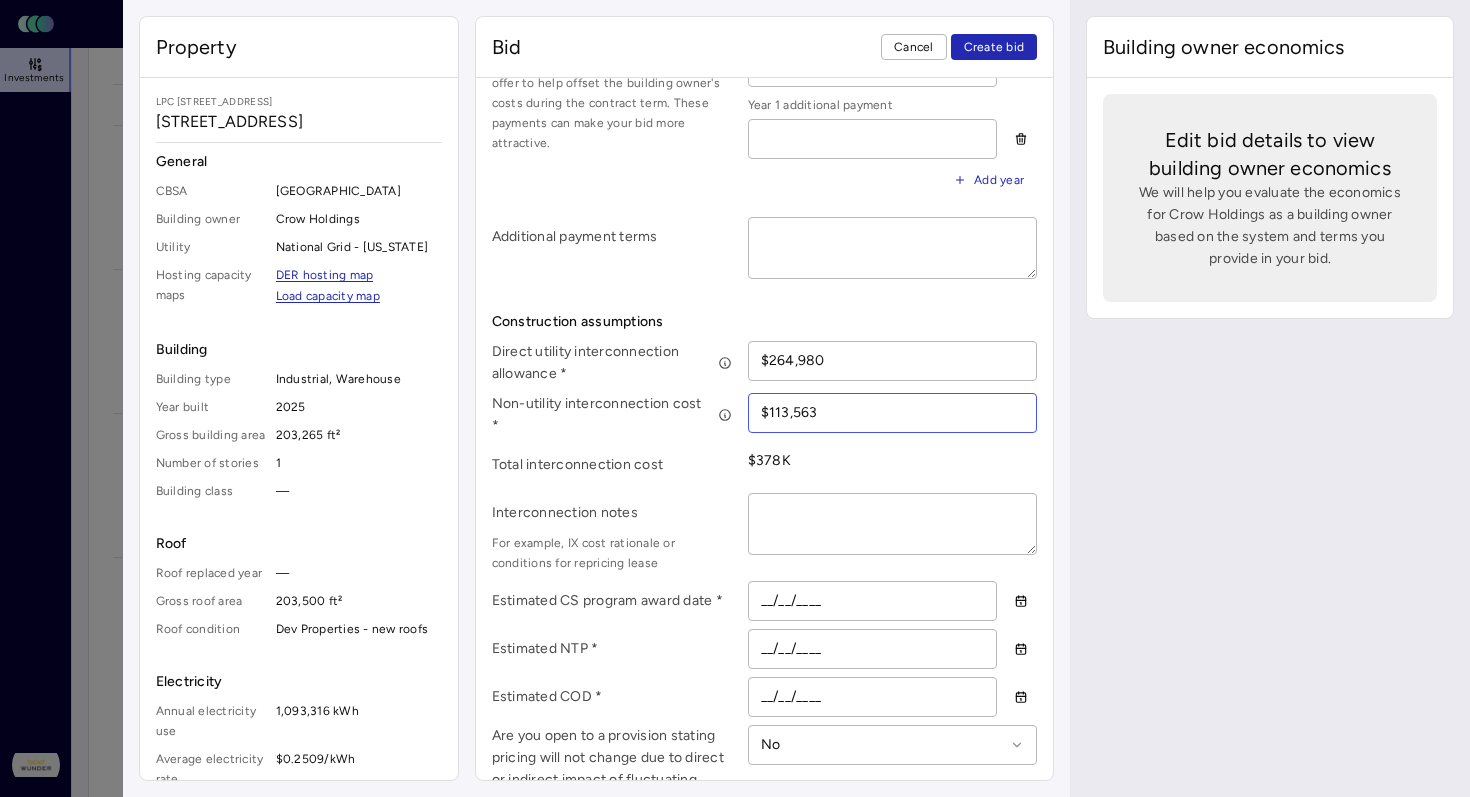 type on "$113,563" 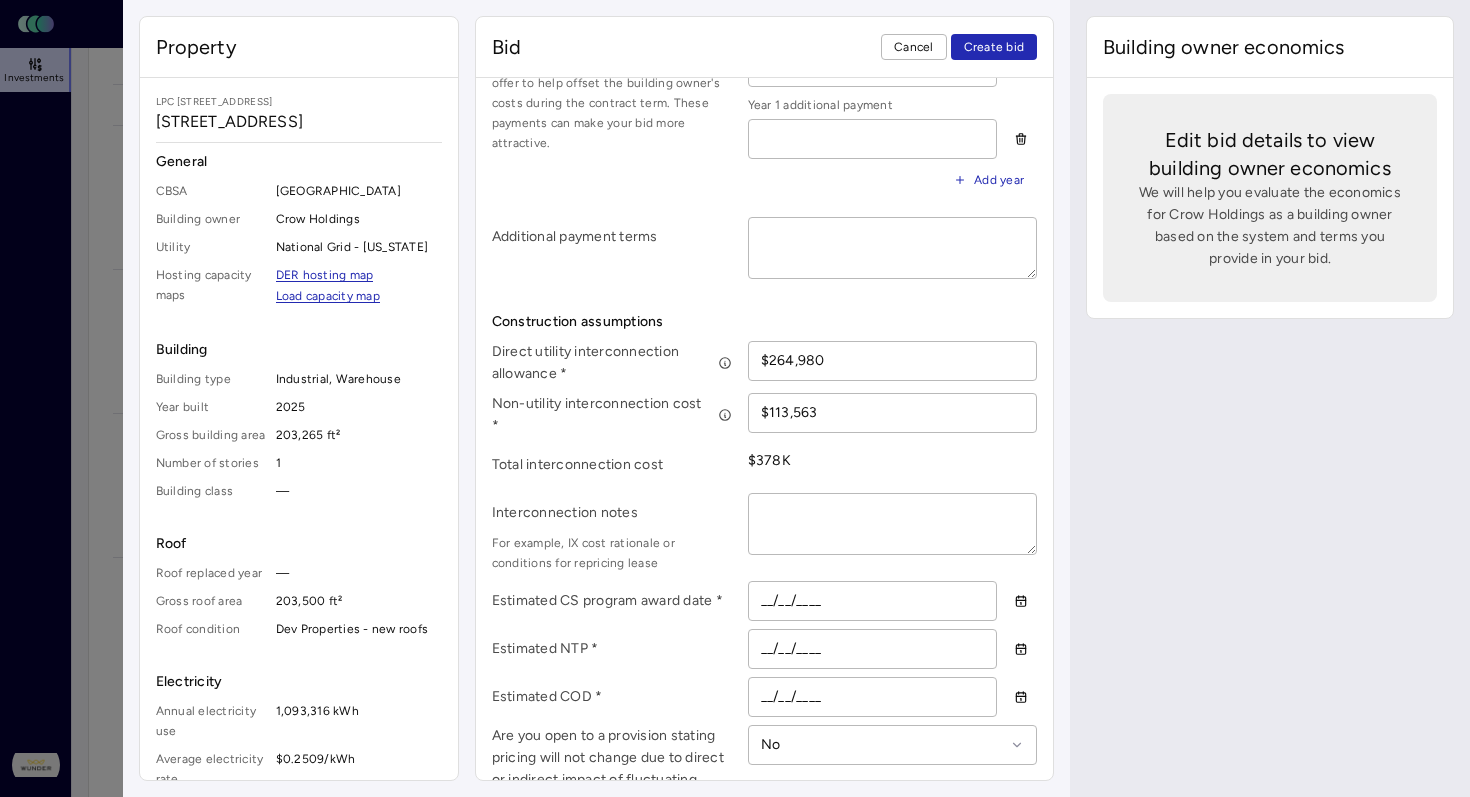 click on "Building owner economics Edit bid details to view building owner economics We will help you evaluate the economics for Crow Holdings as a building owner based on the system and terms you provide in your bid." at bounding box center (1270, 398) 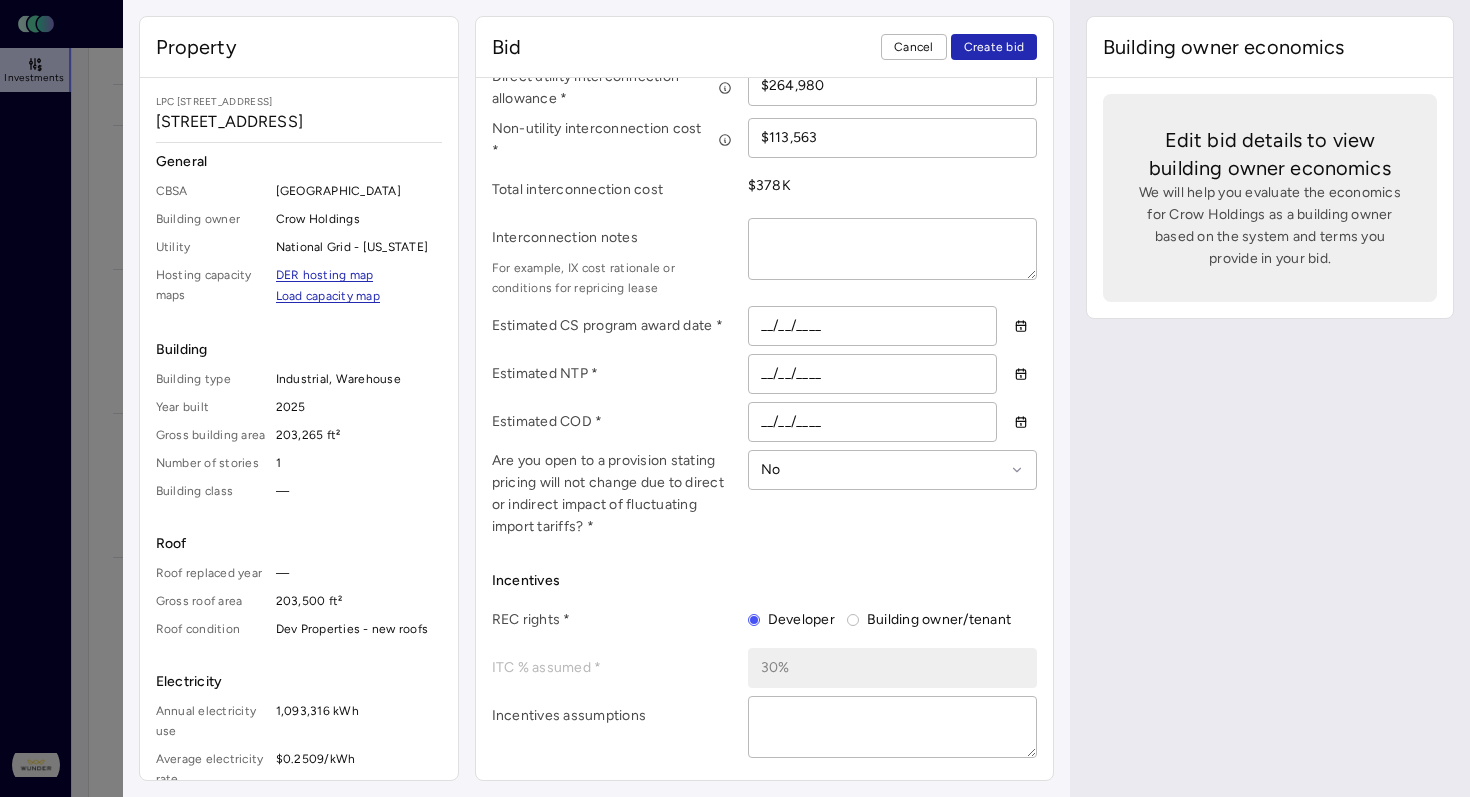 scroll, scrollTop: 1024, scrollLeft: 0, axis: vertical 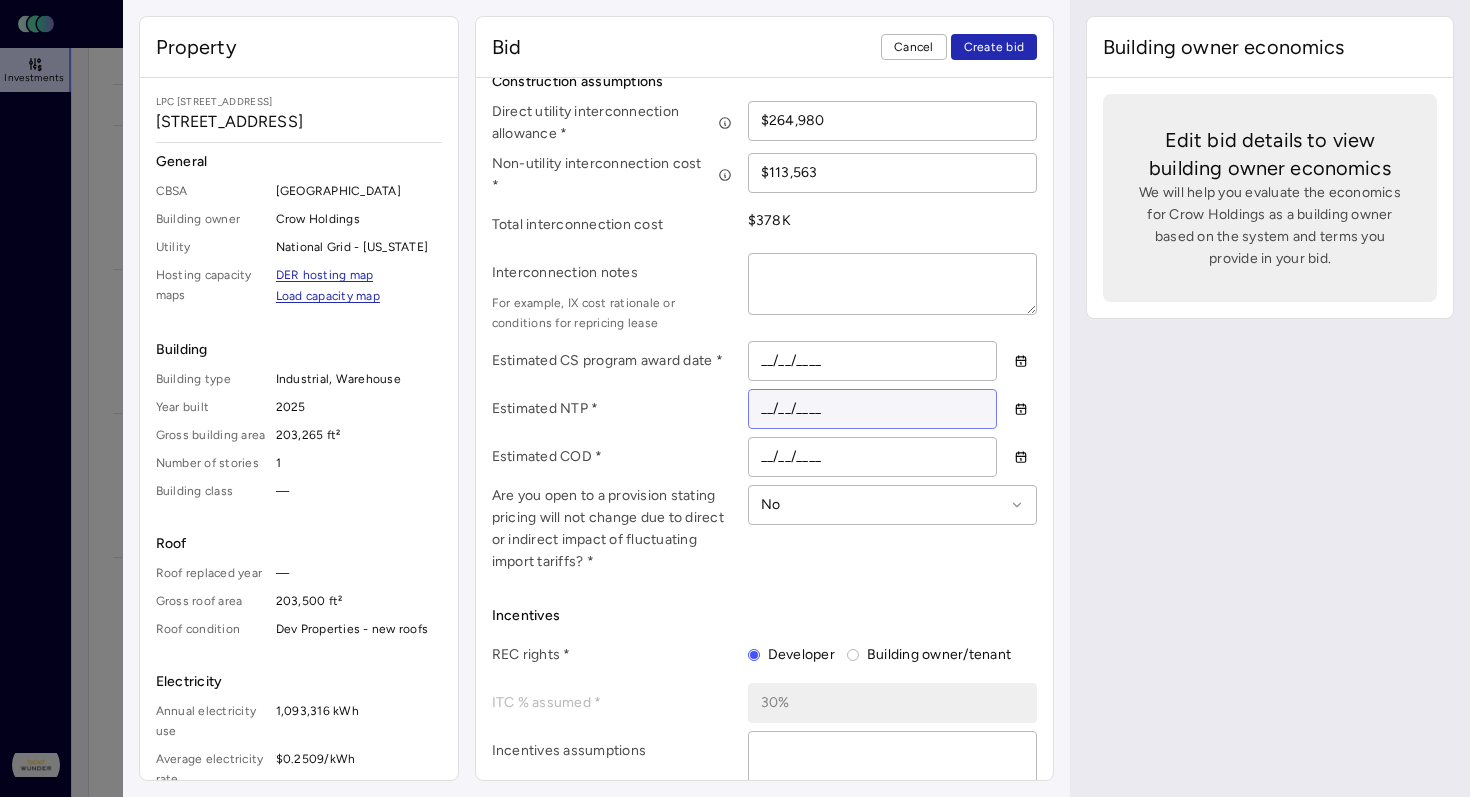 click on "__/__/____" at bounding box center (873, 409) 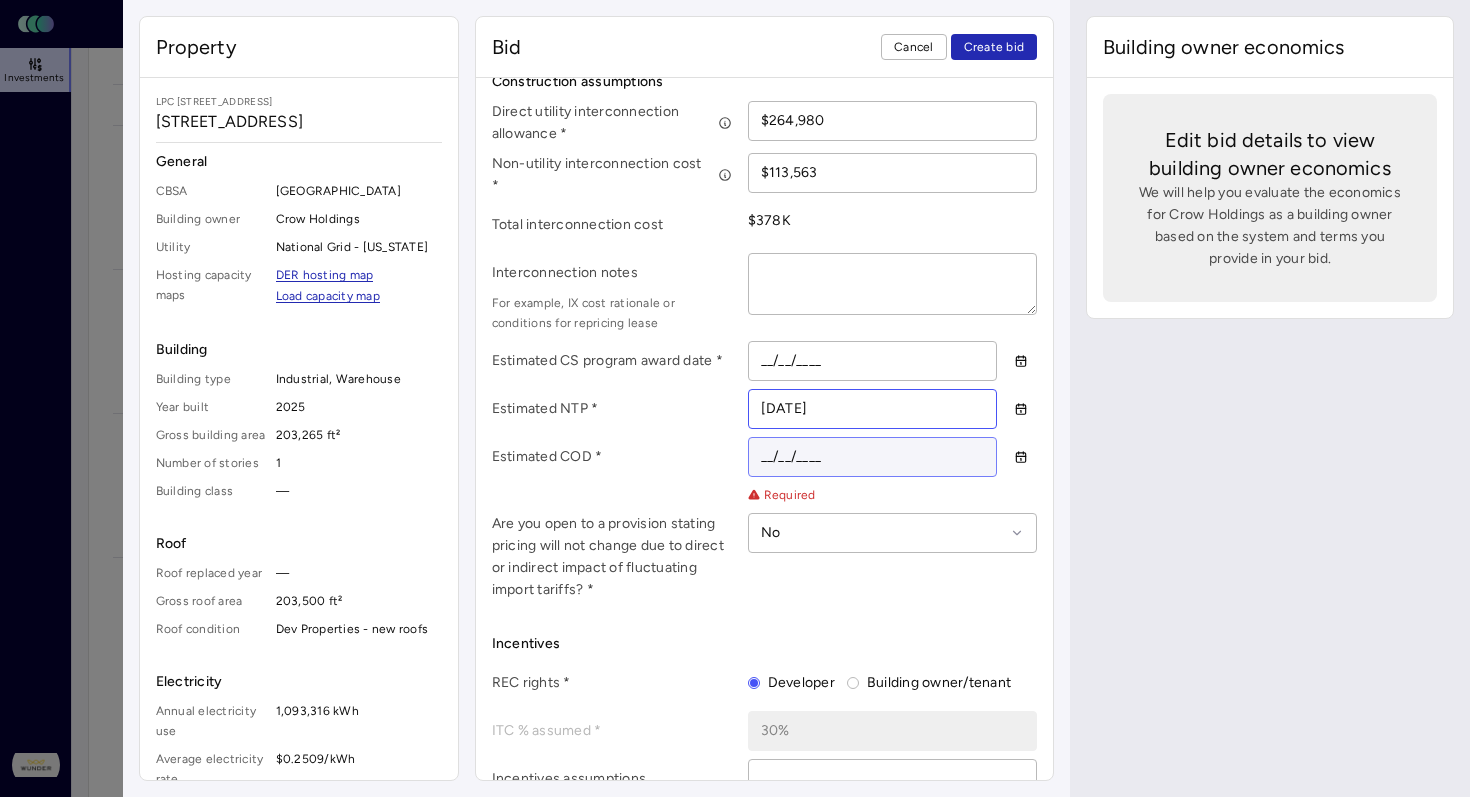 type on "[DATE]" 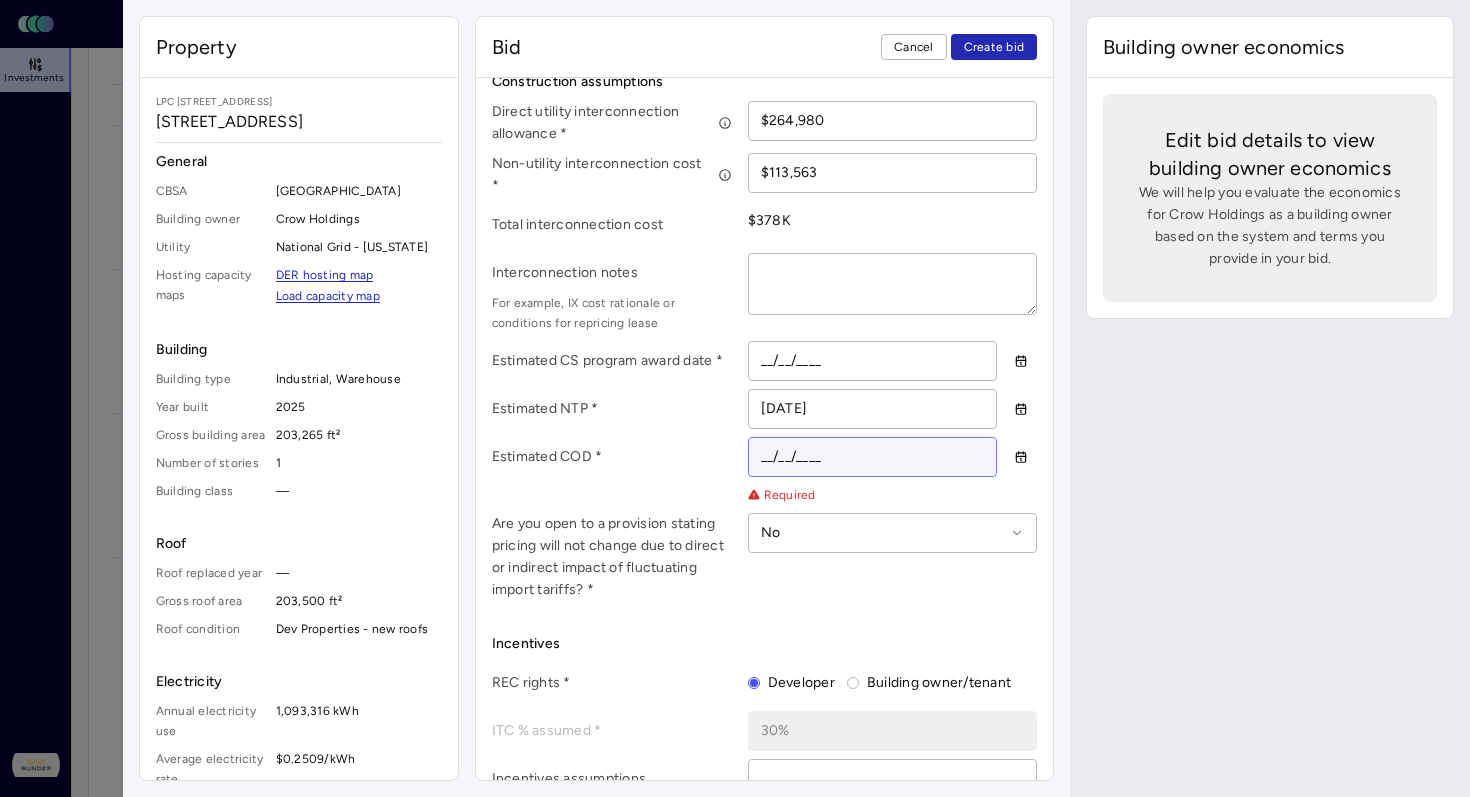 click on "__/__/____" at bounding box center (873, 457) 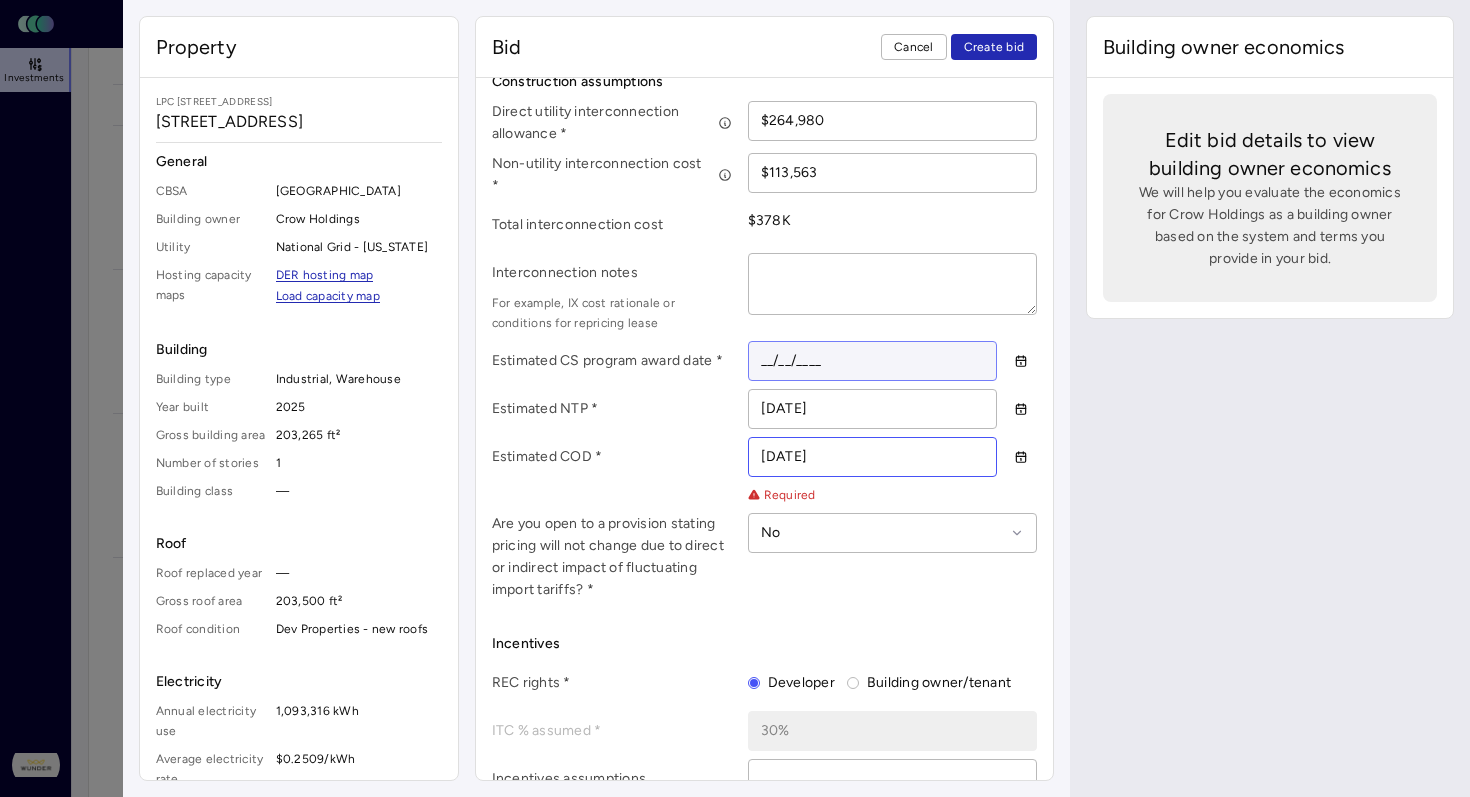 type on "[DATE]" 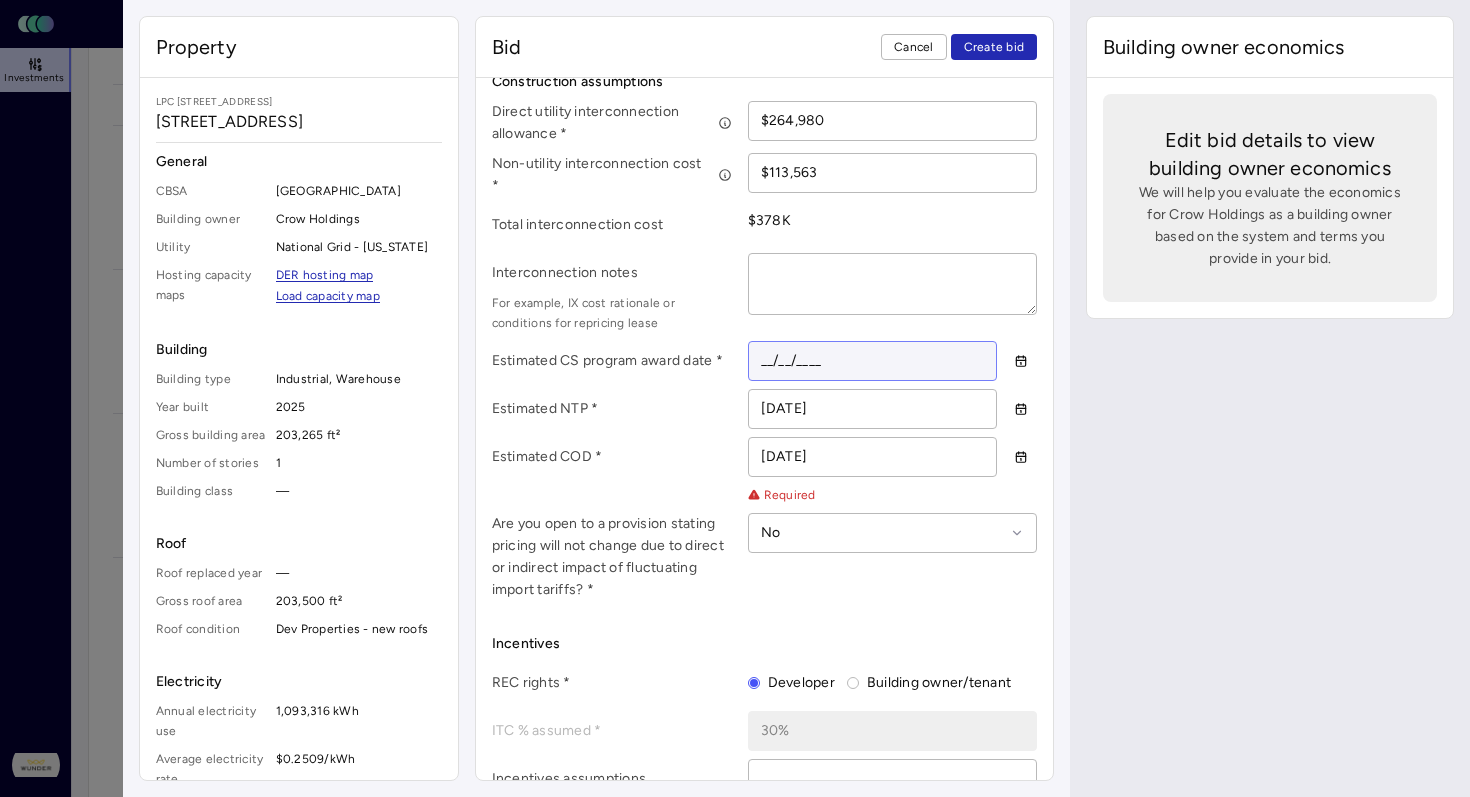 click on "__/__/____" at bounding box center (873, 361) 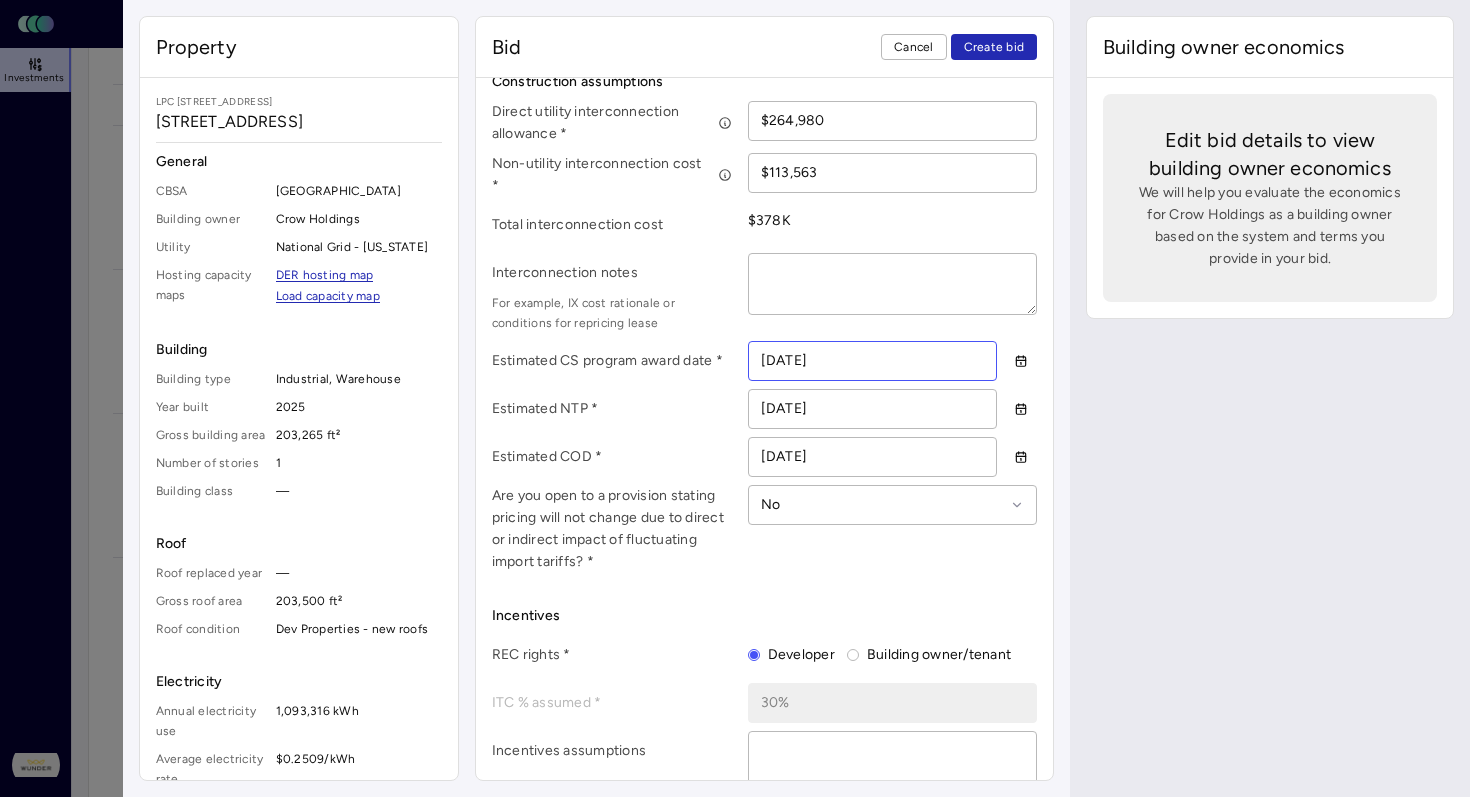 type on "[DATE]" 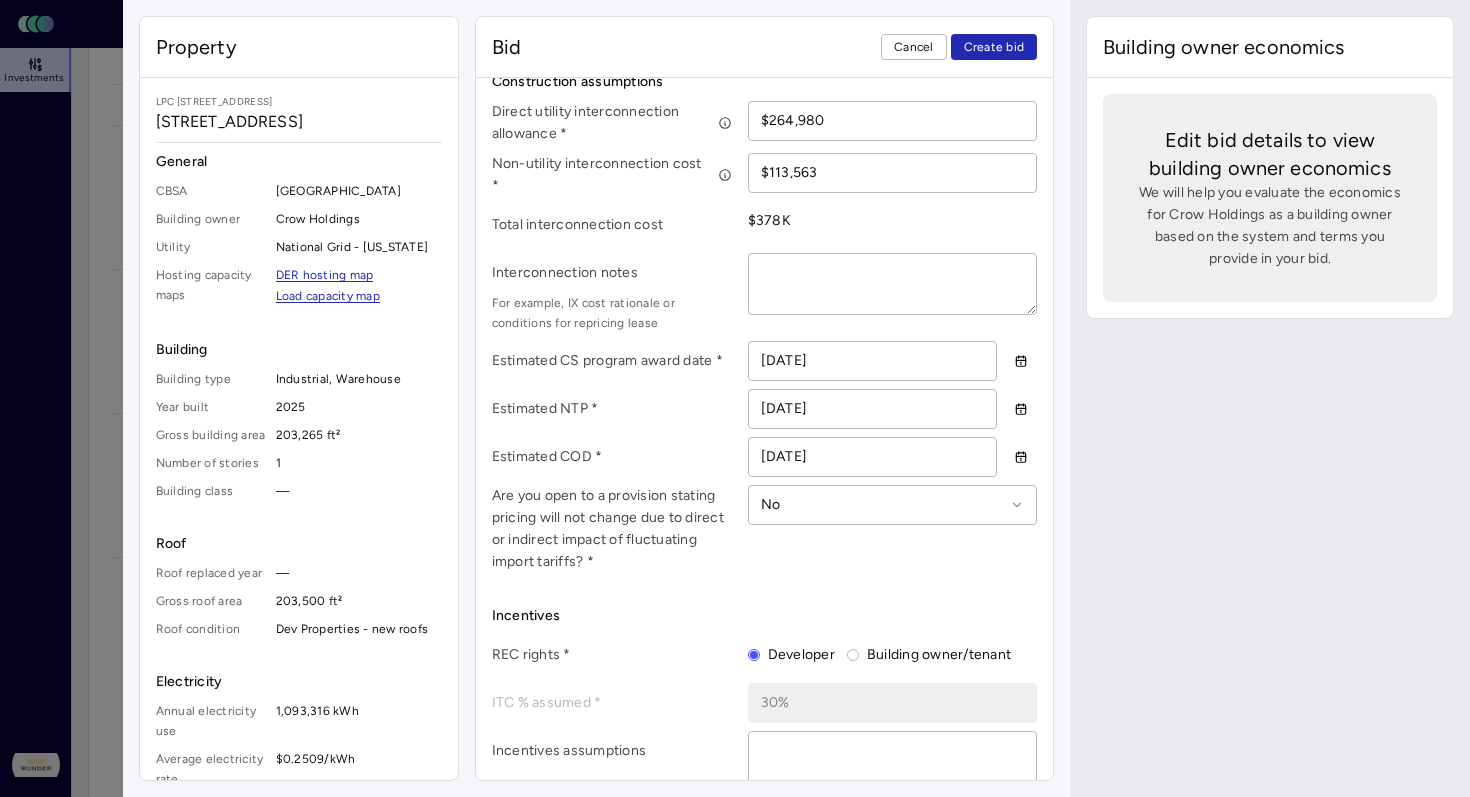 click on "Building owner economics Edit bid details to view building owner economics We will help you evaluate the economics for Crow Holdings as a building owner based on the system and terms you provide in your bid." at bounding box center [1270, 398] 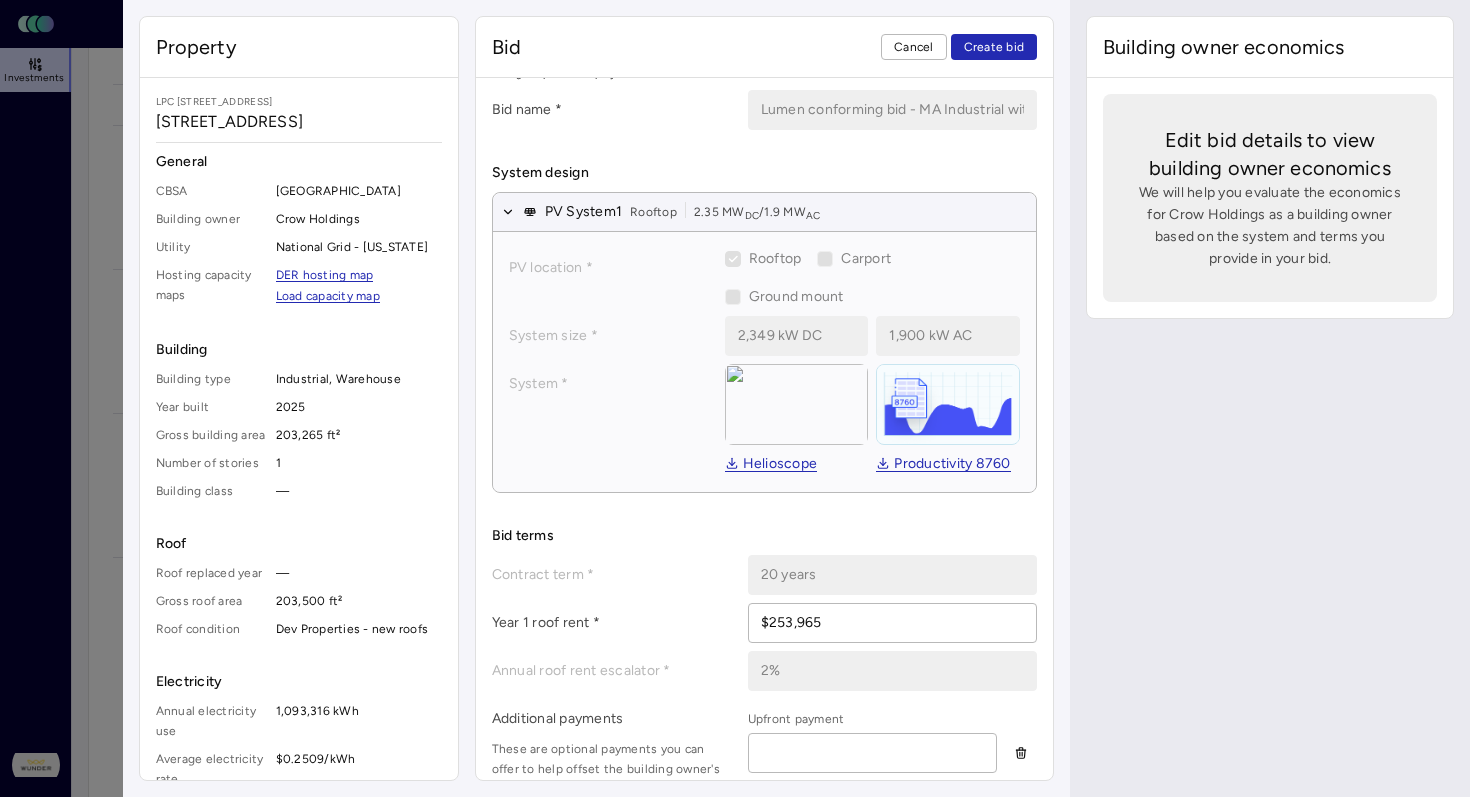 scroll, scrollTop: 0, scrollLeft: 0, axis: both 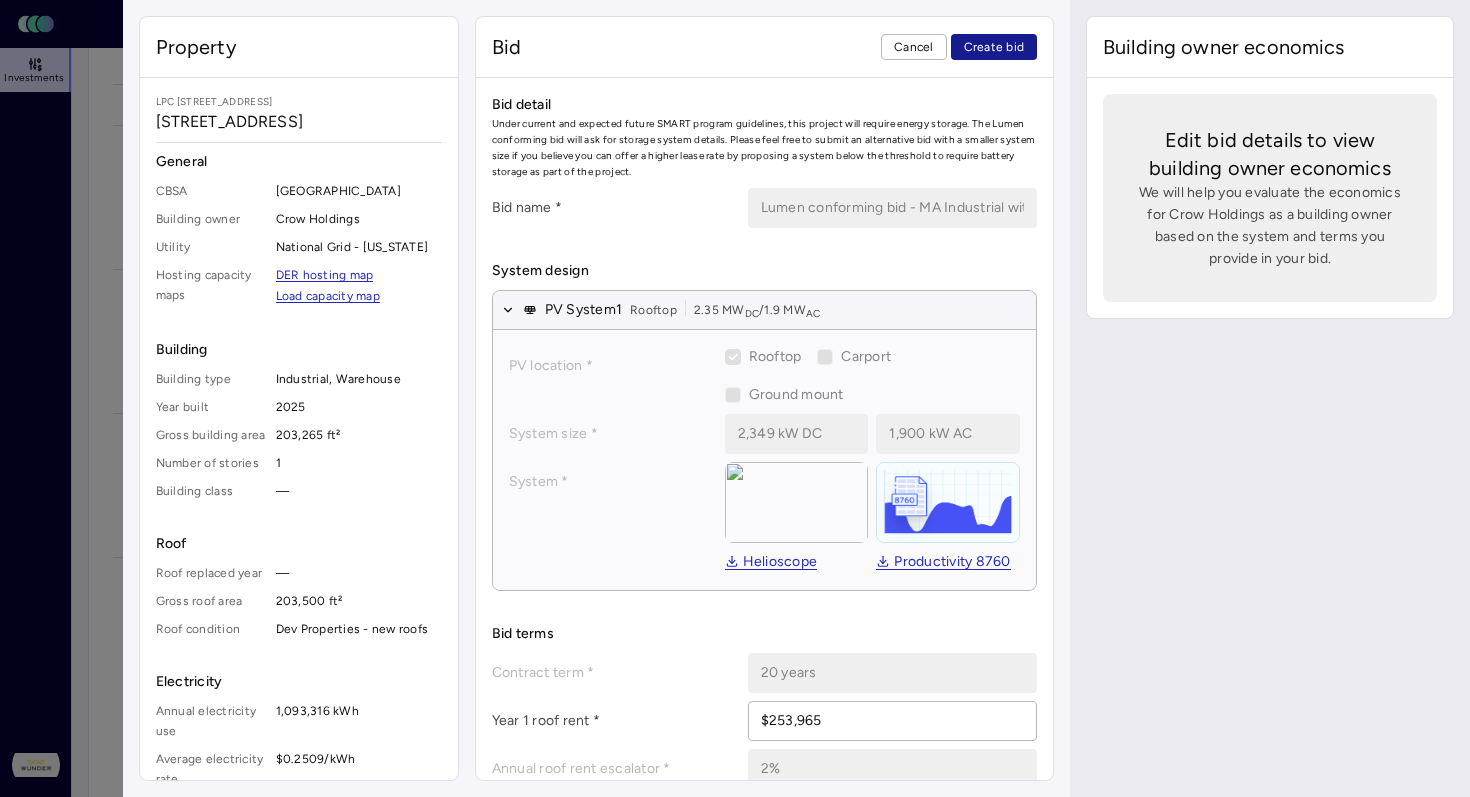 click on "Create bid" at bounding box center [994, 47] 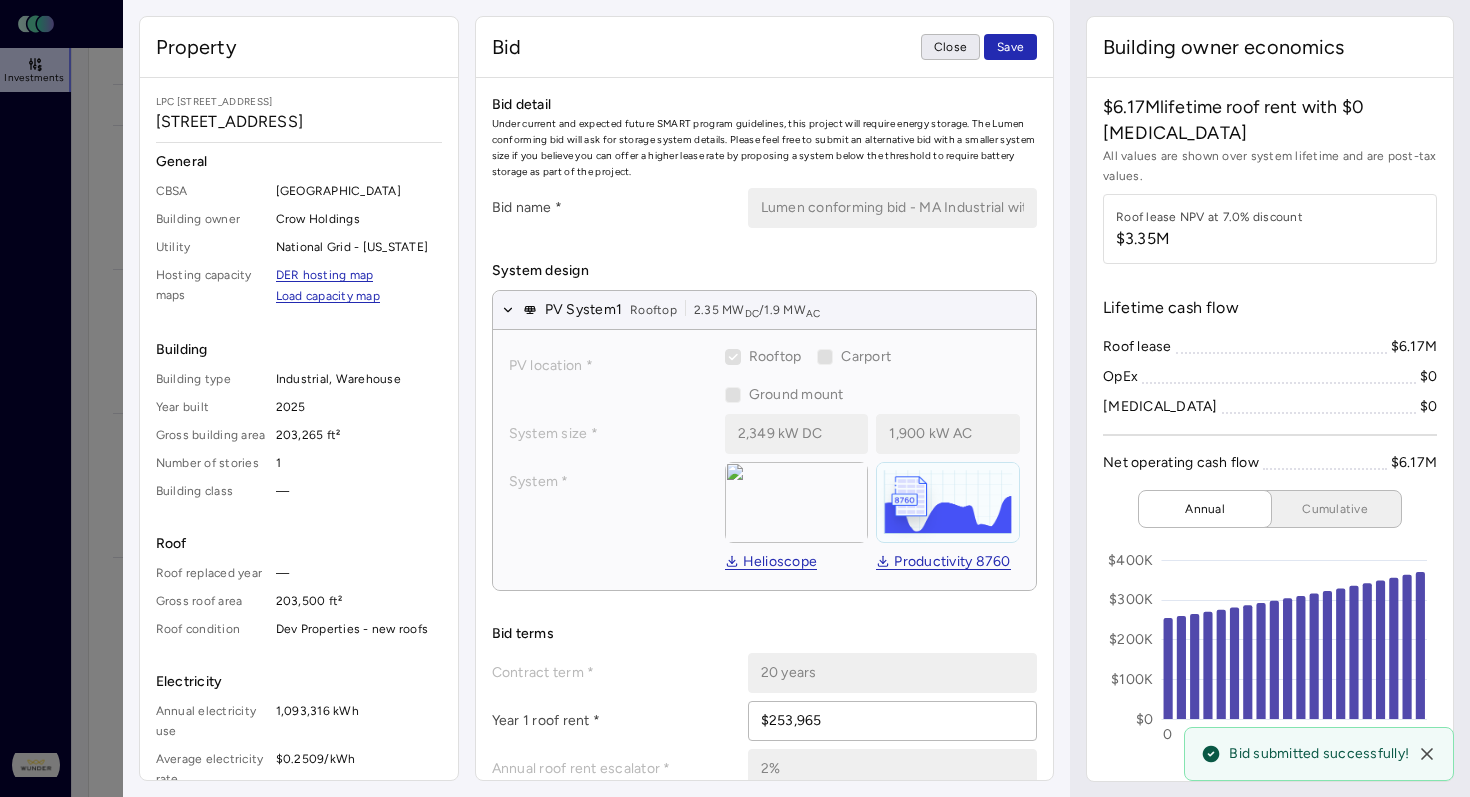 click on "Close" at bounding box center [950, 47] 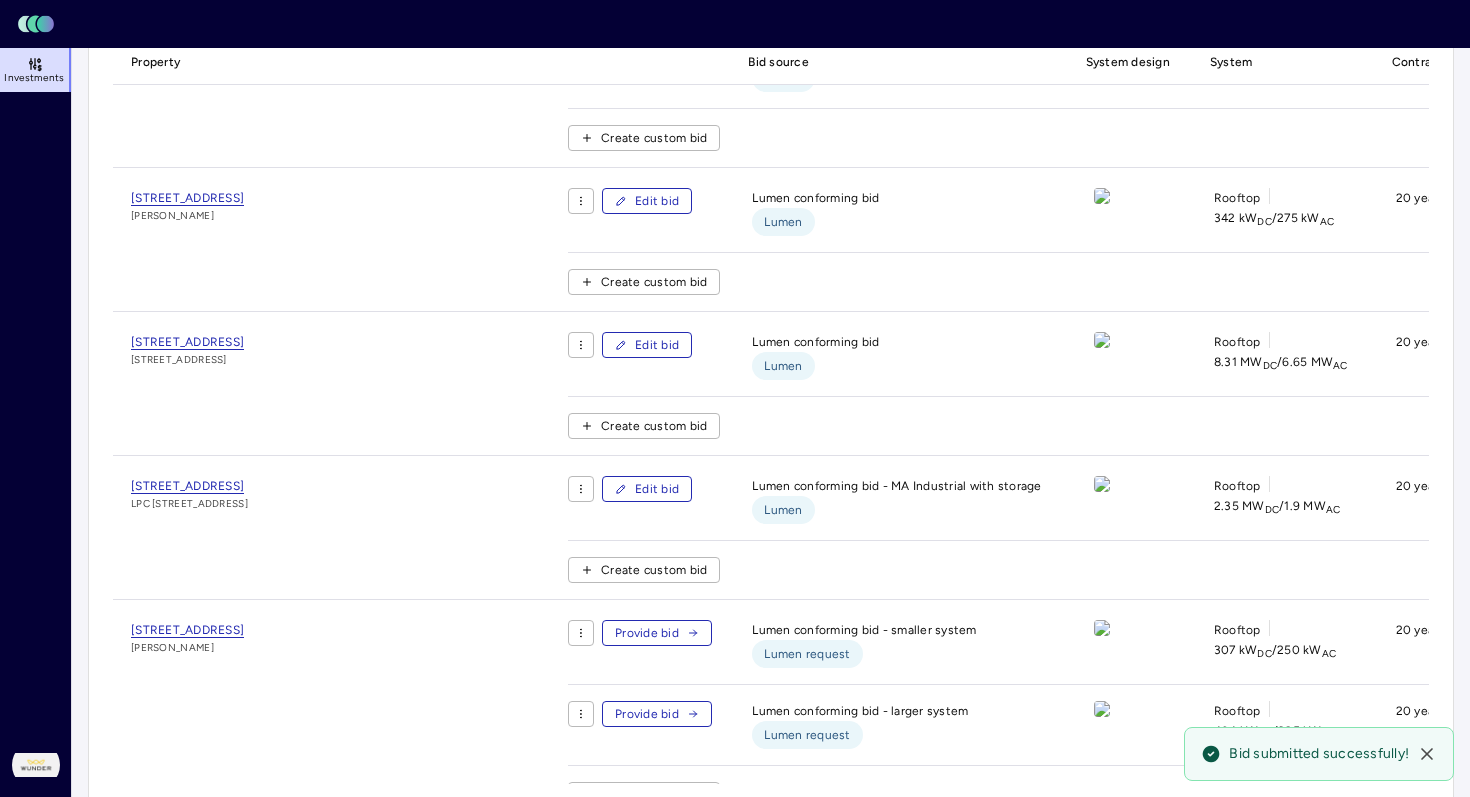 scroll, scrollTop: 0, scrollLeft: 0, axis: both 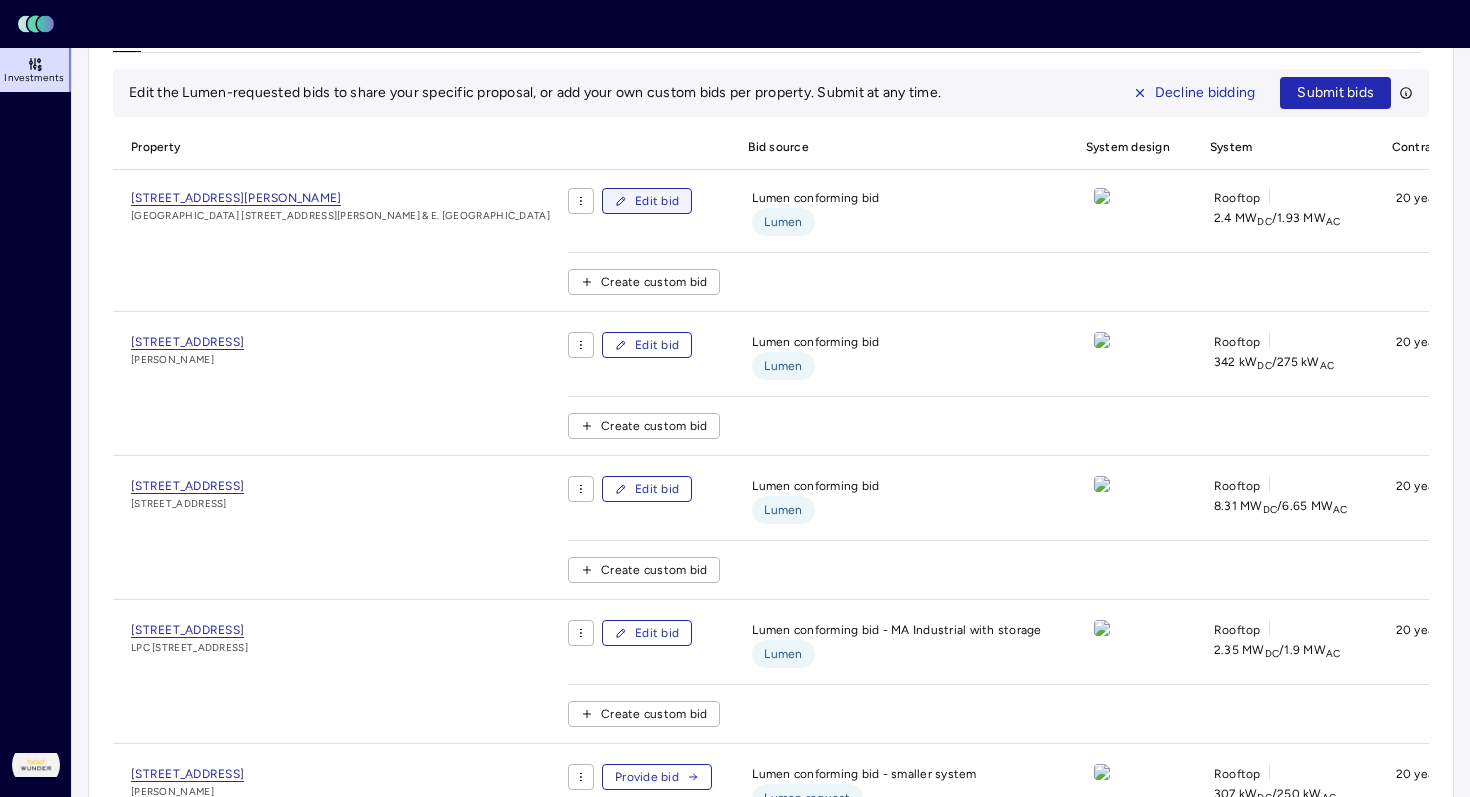click on "Edit bid" at bounding box center (657, 201) 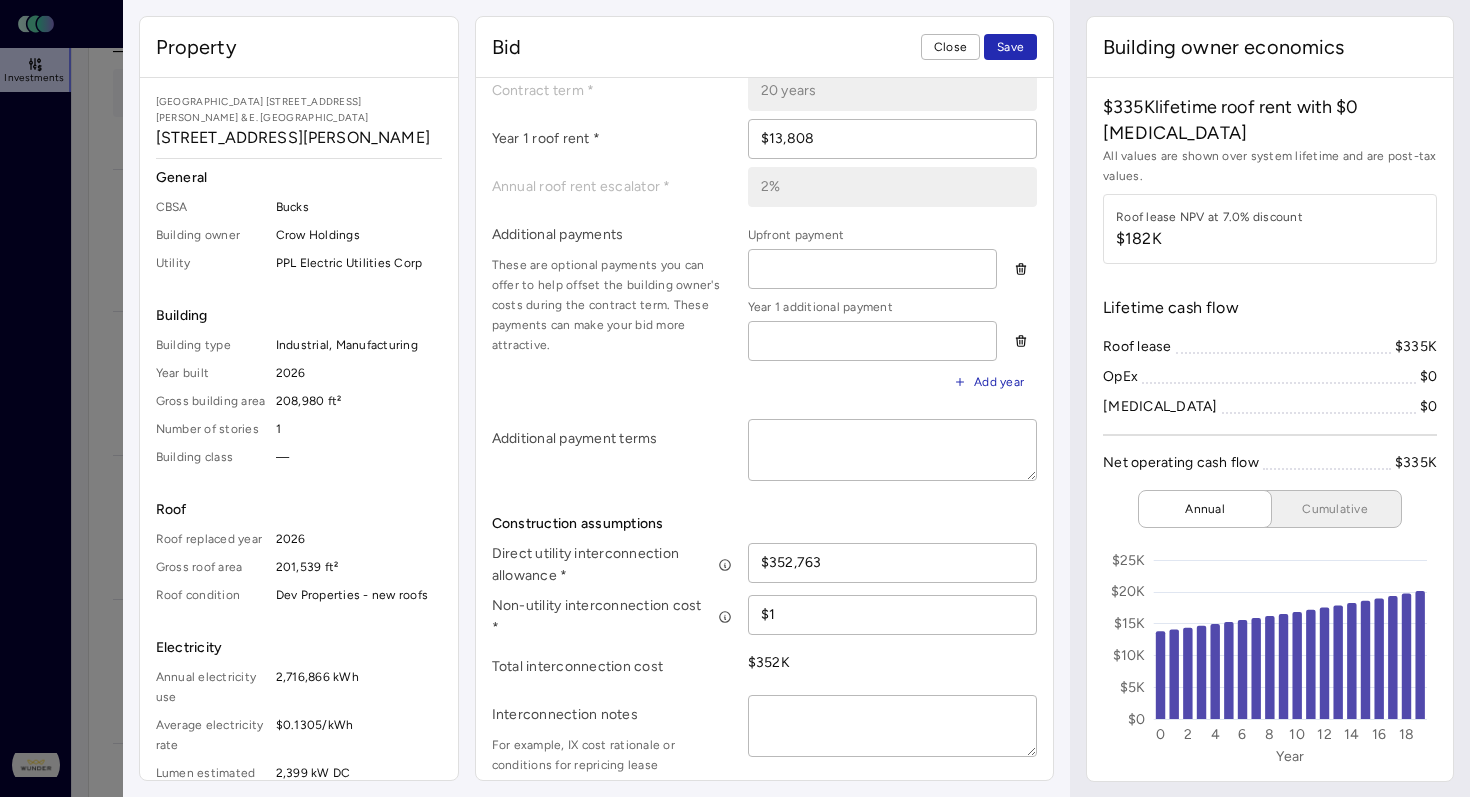 scroll, scrollTop: 521, scrollLeft: 0, axis: vertical 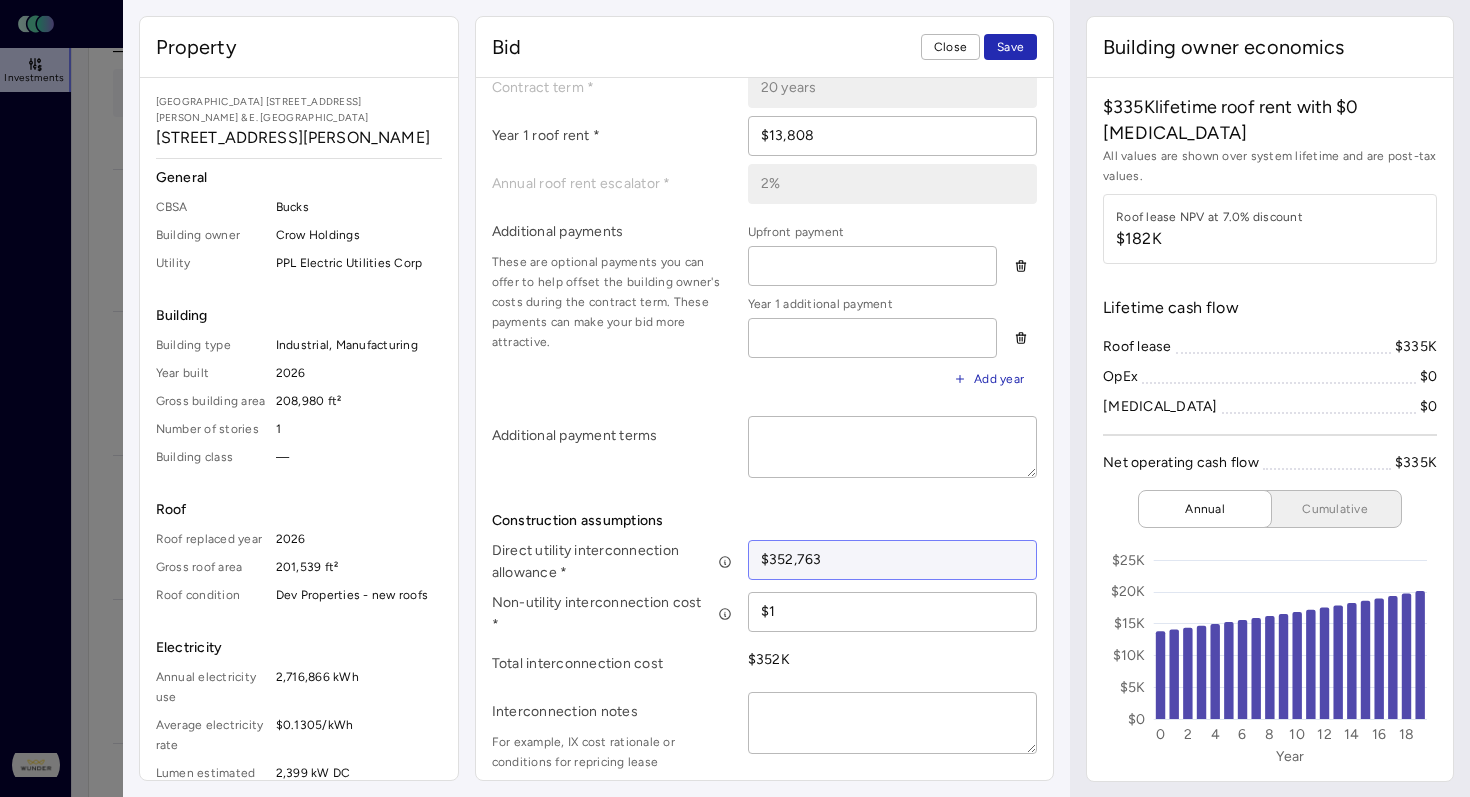click on "$352,763" at bounding box center [893, 560] 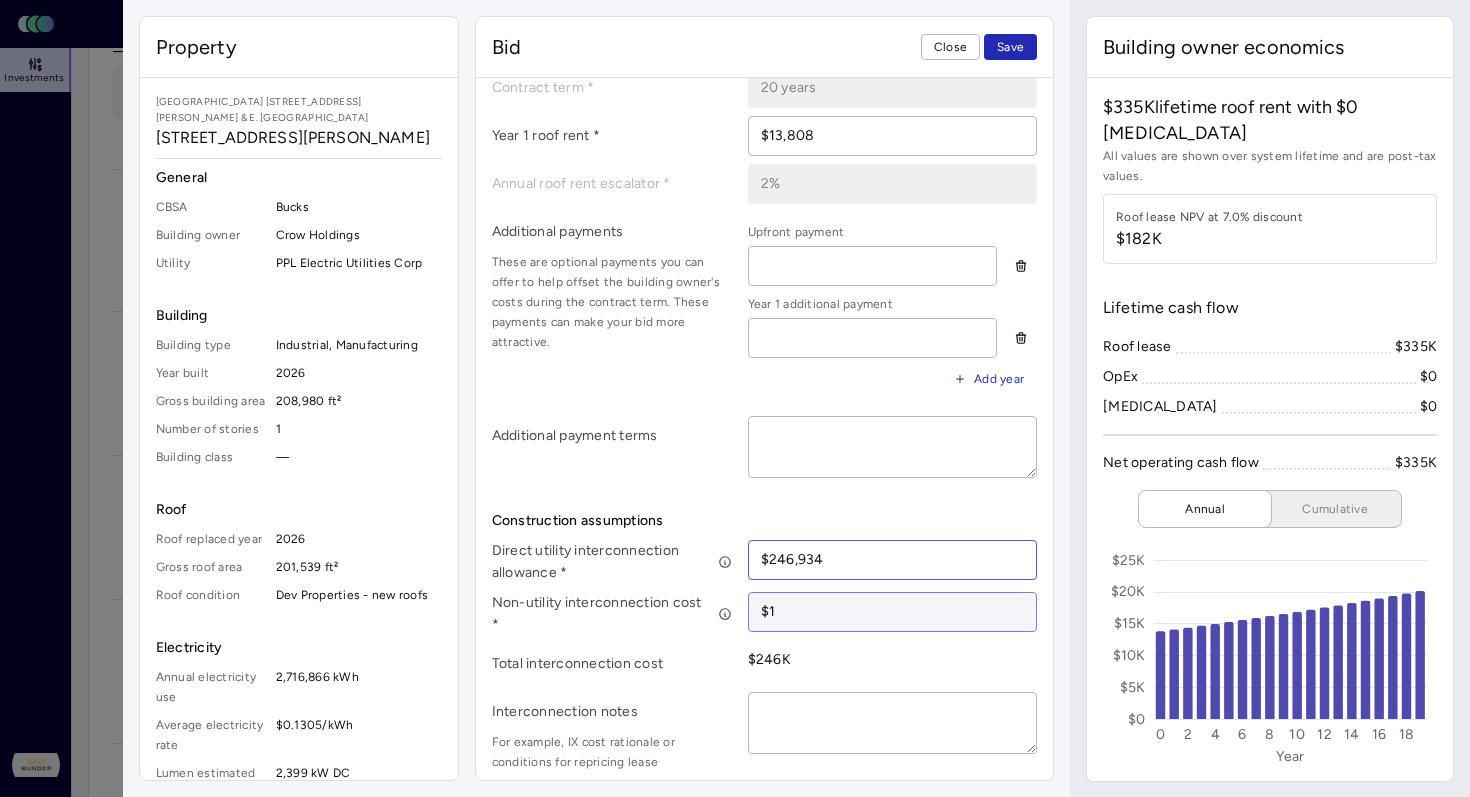 type on "$246,934" 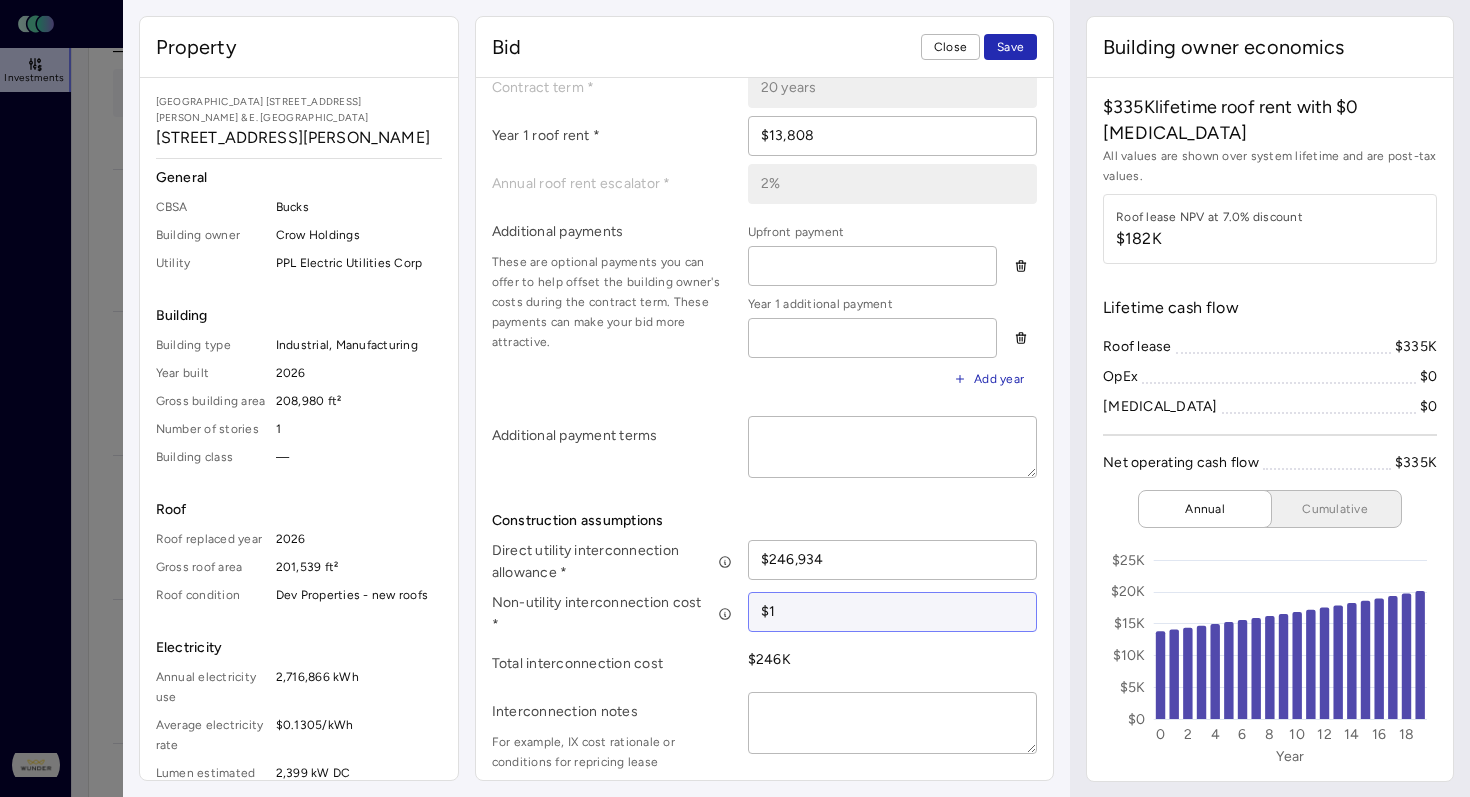 click on "$1" at bounding box center [893, 612] 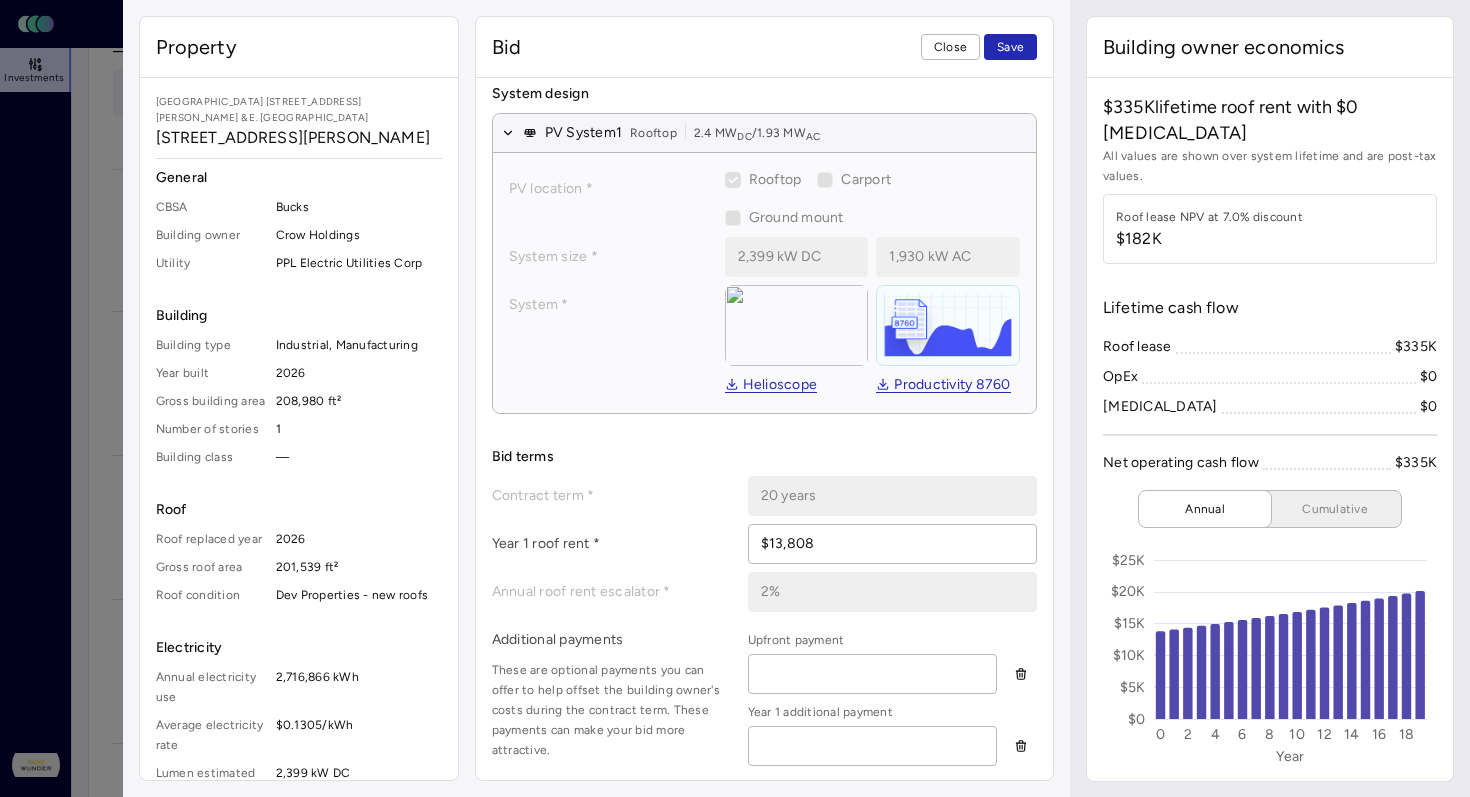 scroll, scrollTop: 0, scrollLeft: 0, axis: both 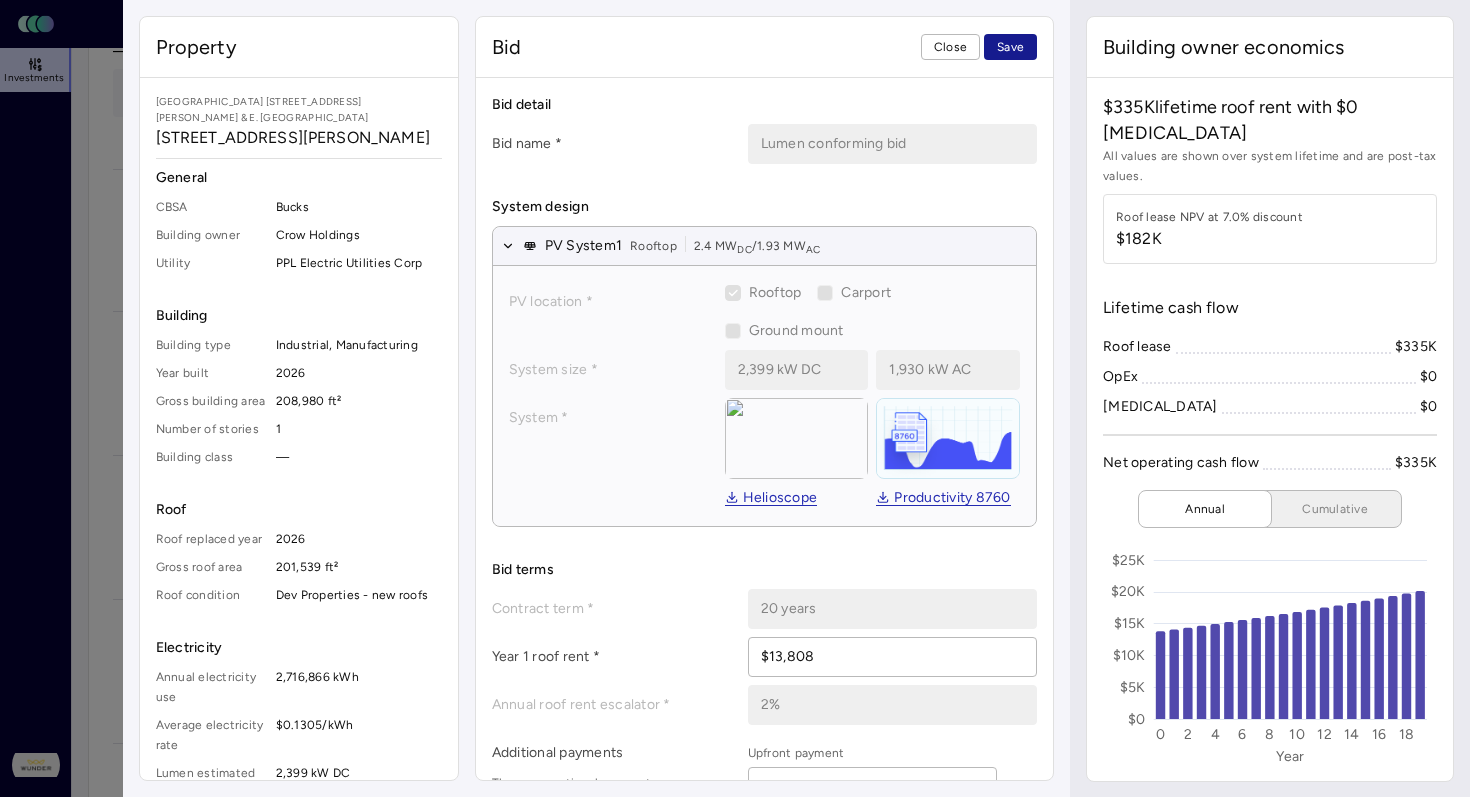 type on "$105,829" 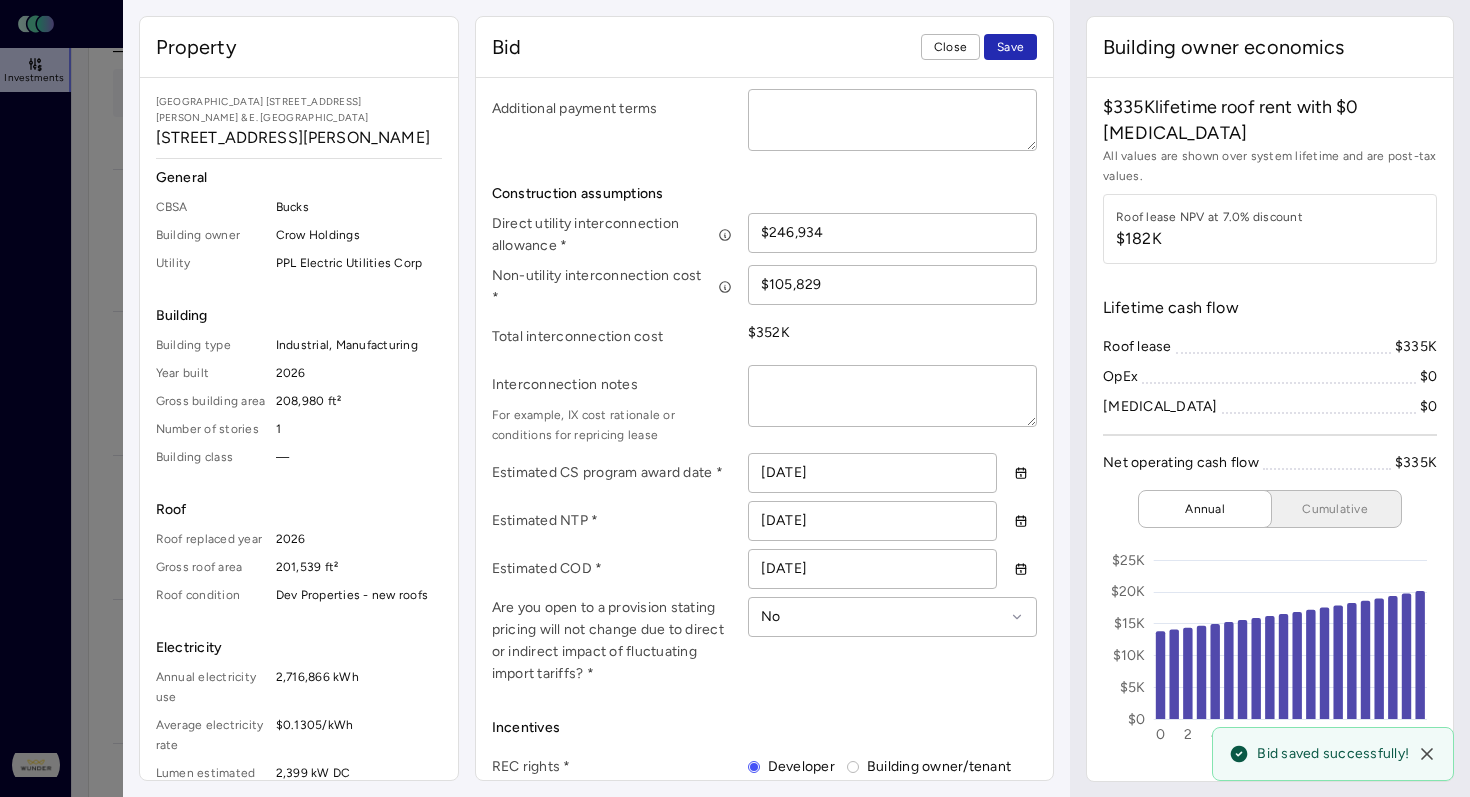 scroll, scrollTop: 1118, scrollLeft: 0, axis: vertical 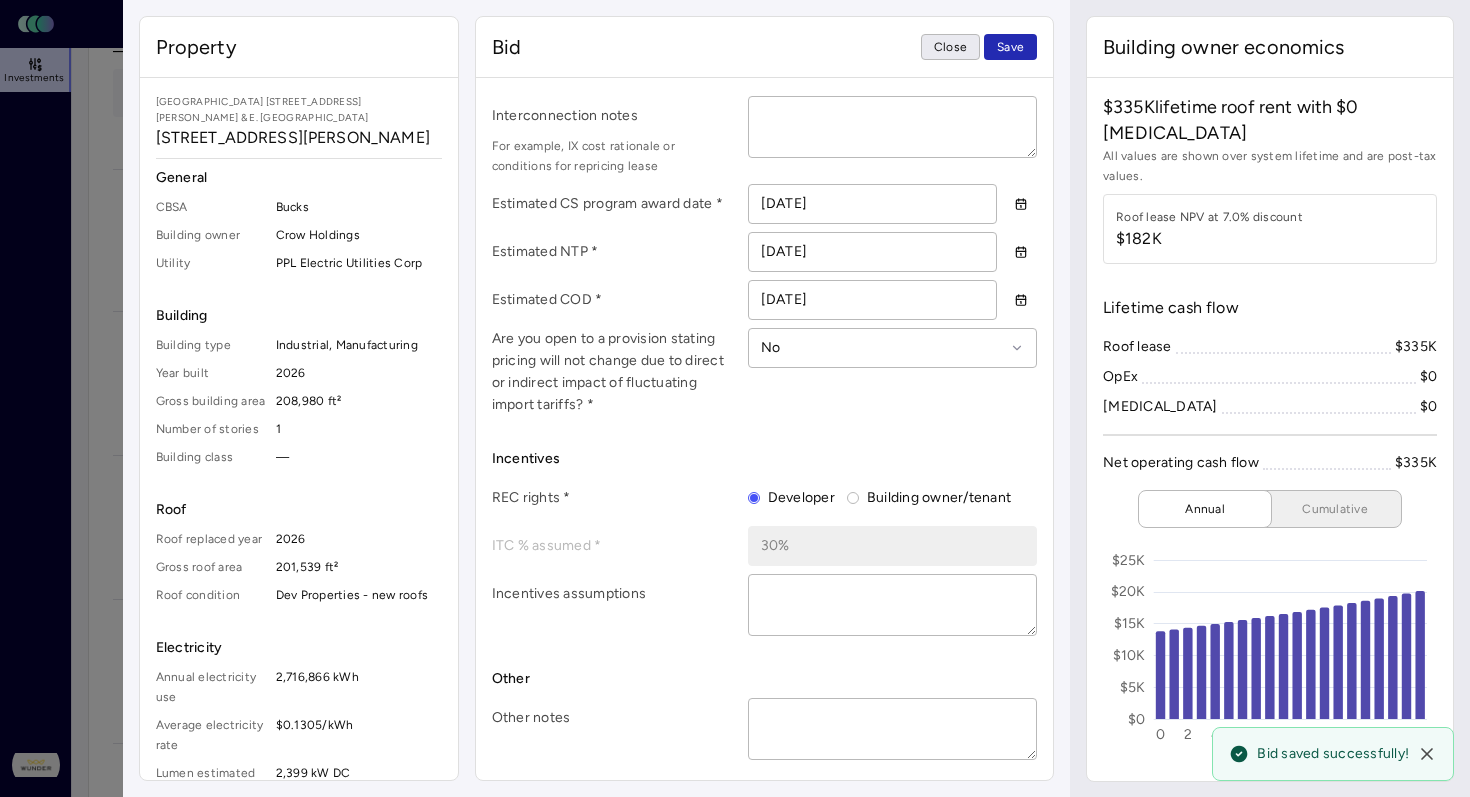 click on "Close" at bounding box center (950, 47) 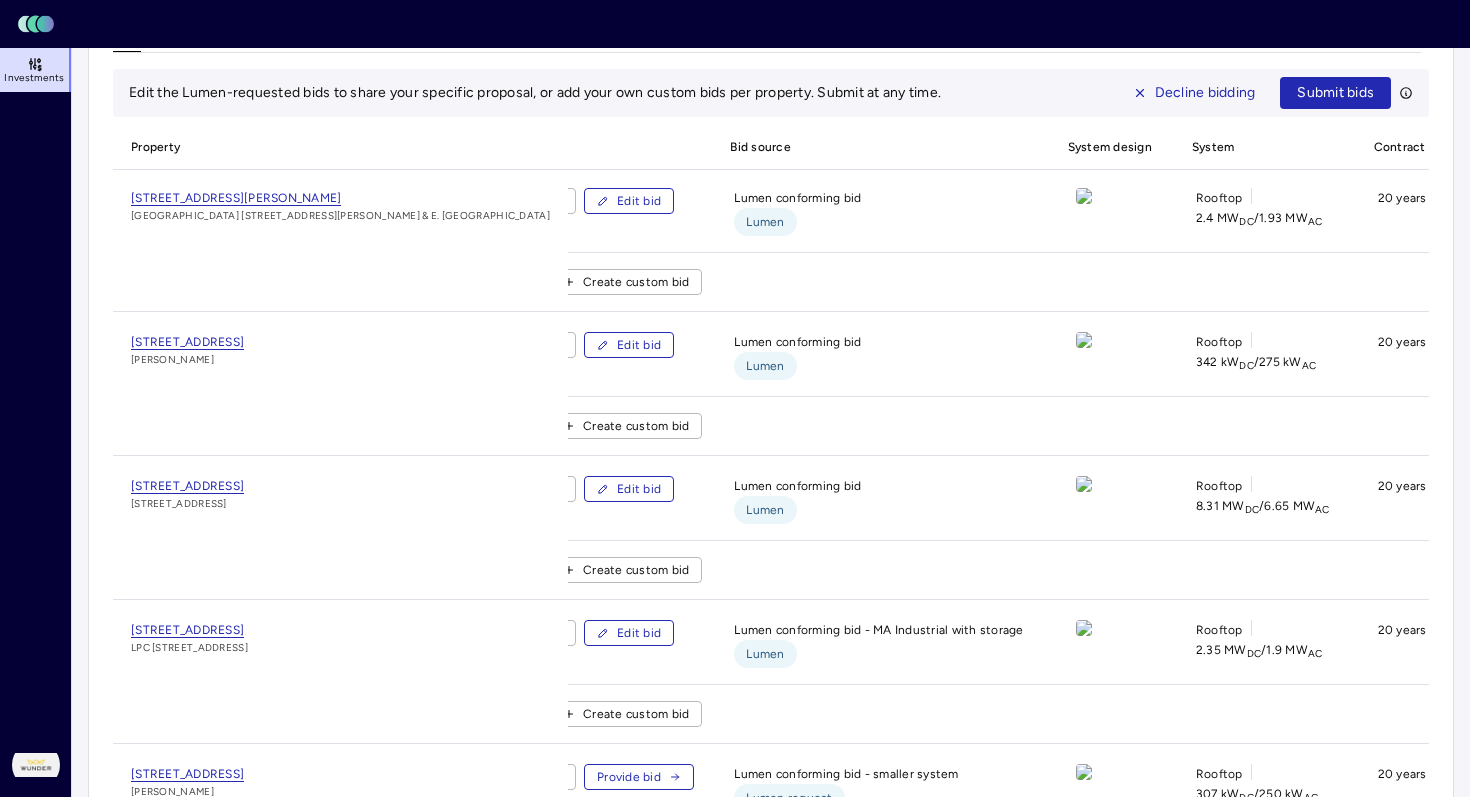 scroll, scrollTop: 0, scrollLeft: 0, axis: both 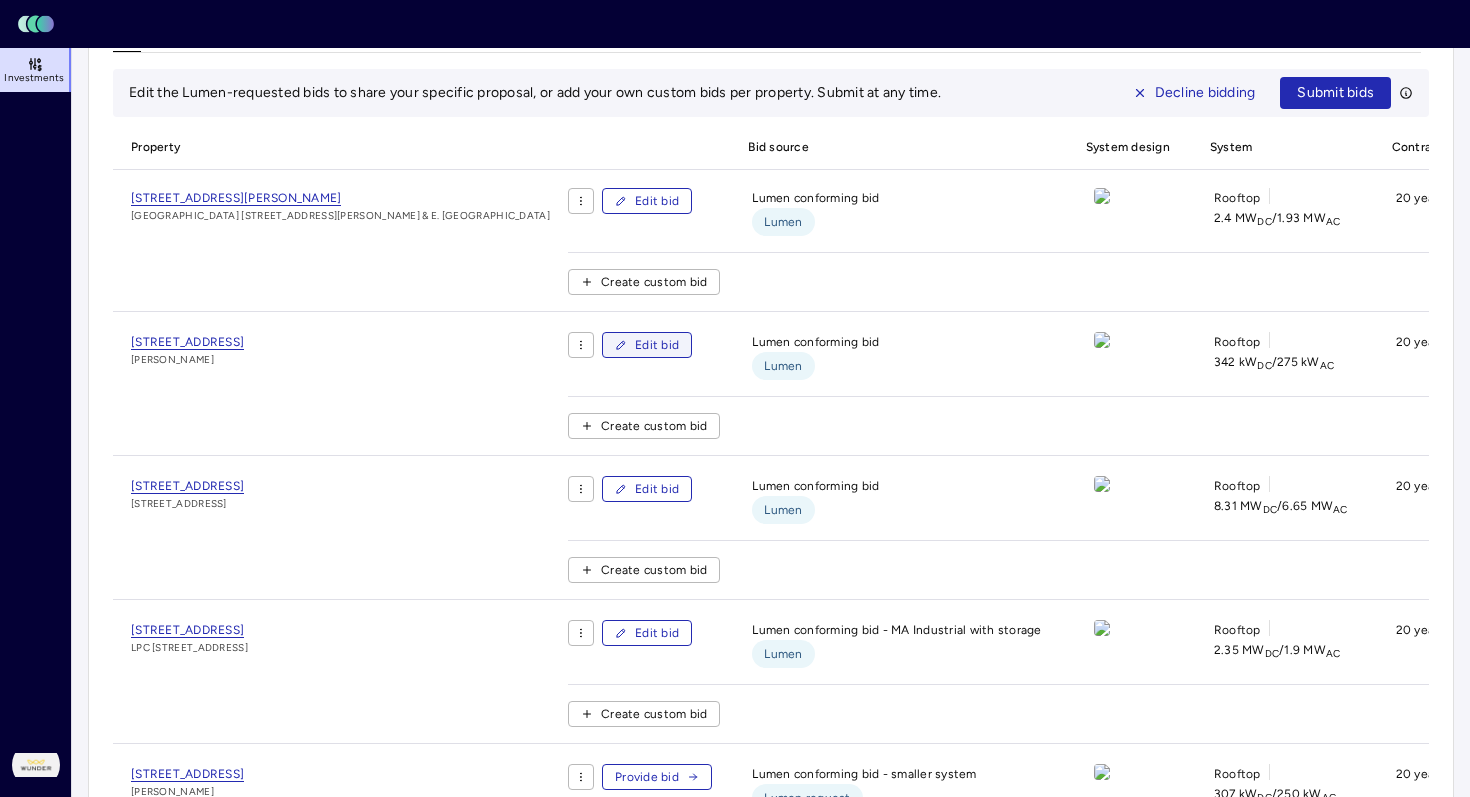click on "Edit bid" at bounding box center (657, 345) 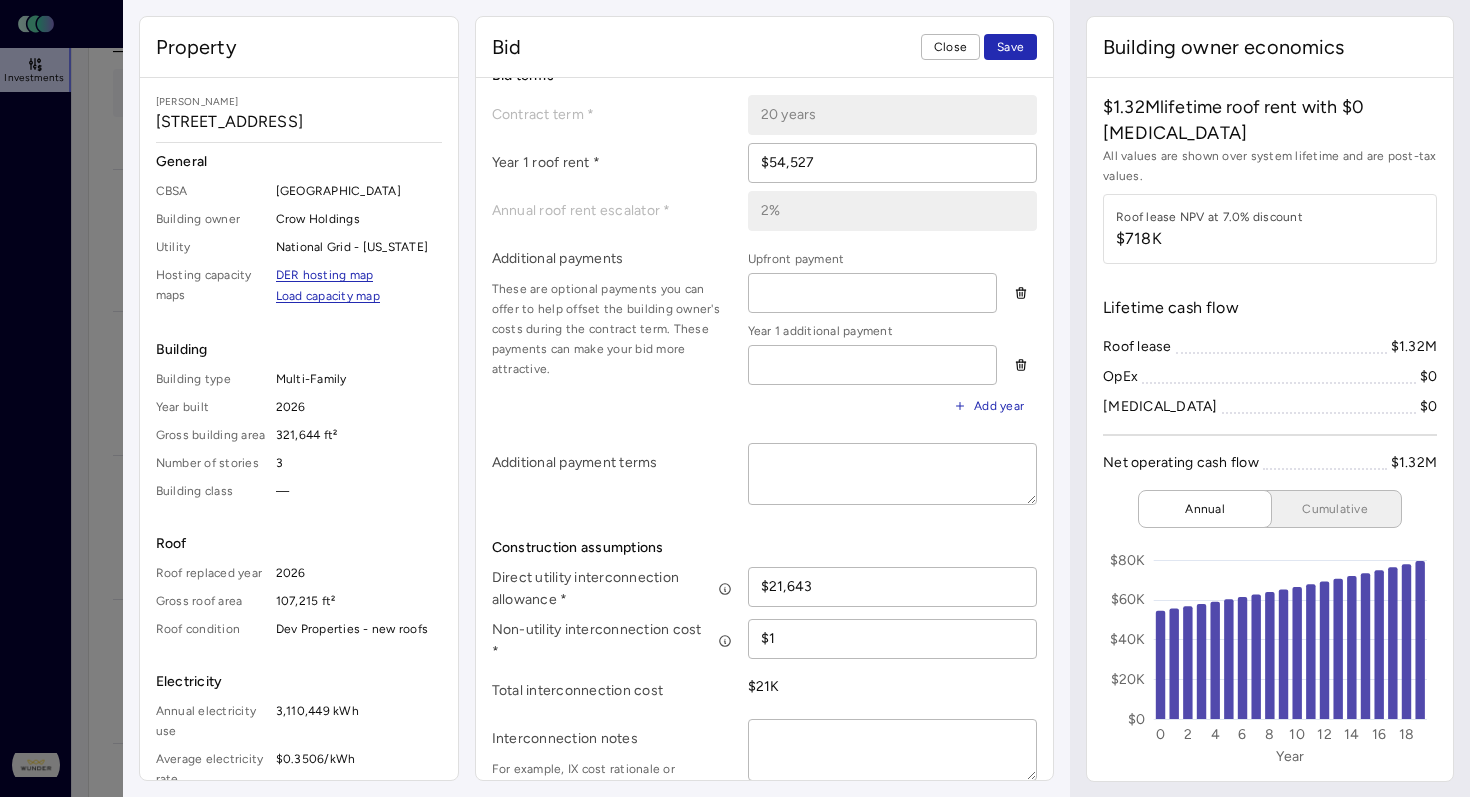 scroll, scrollTop: 692, scrollLeft: 0, axis: vertical 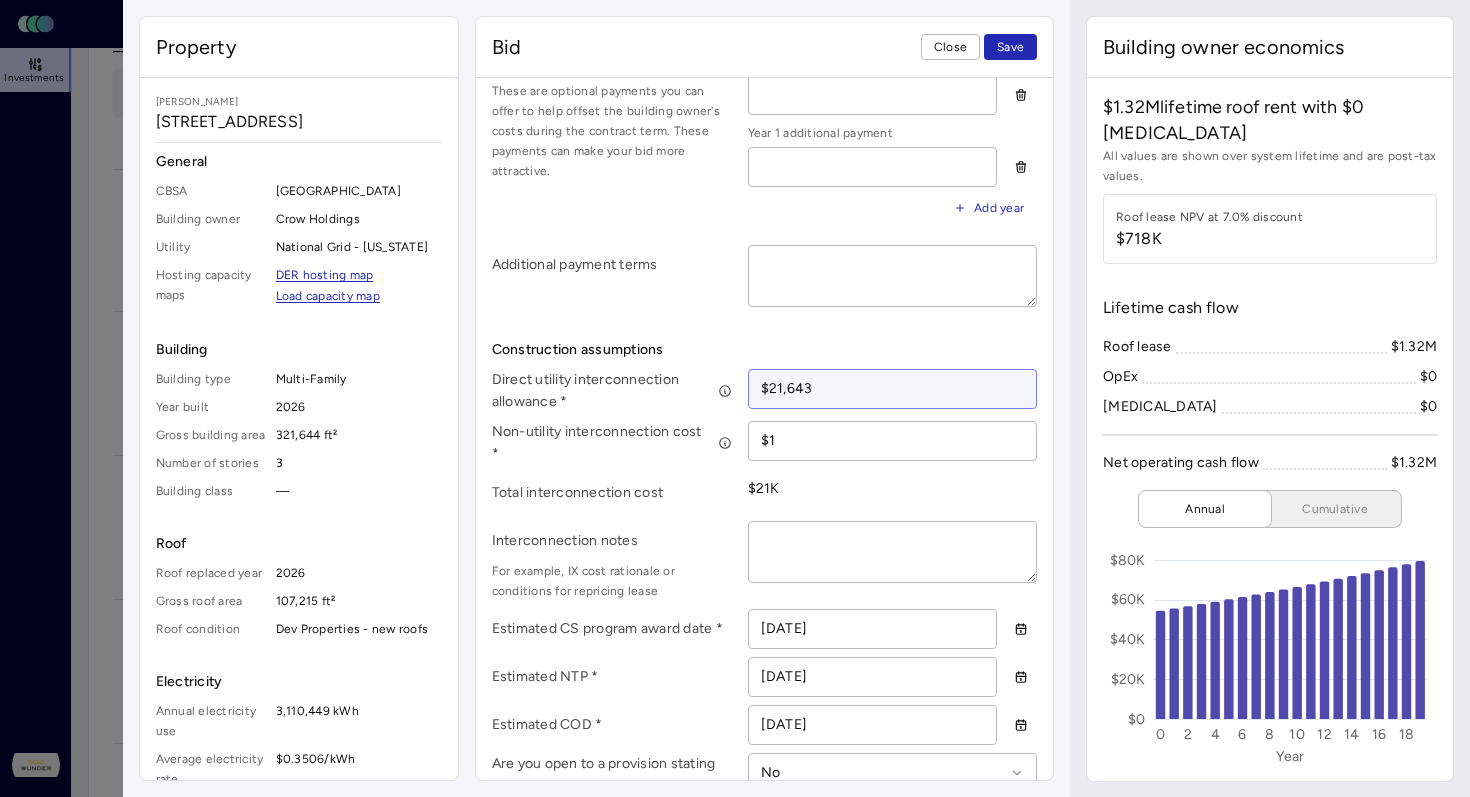 click on "$21,643" at bounding box center [893, 389] 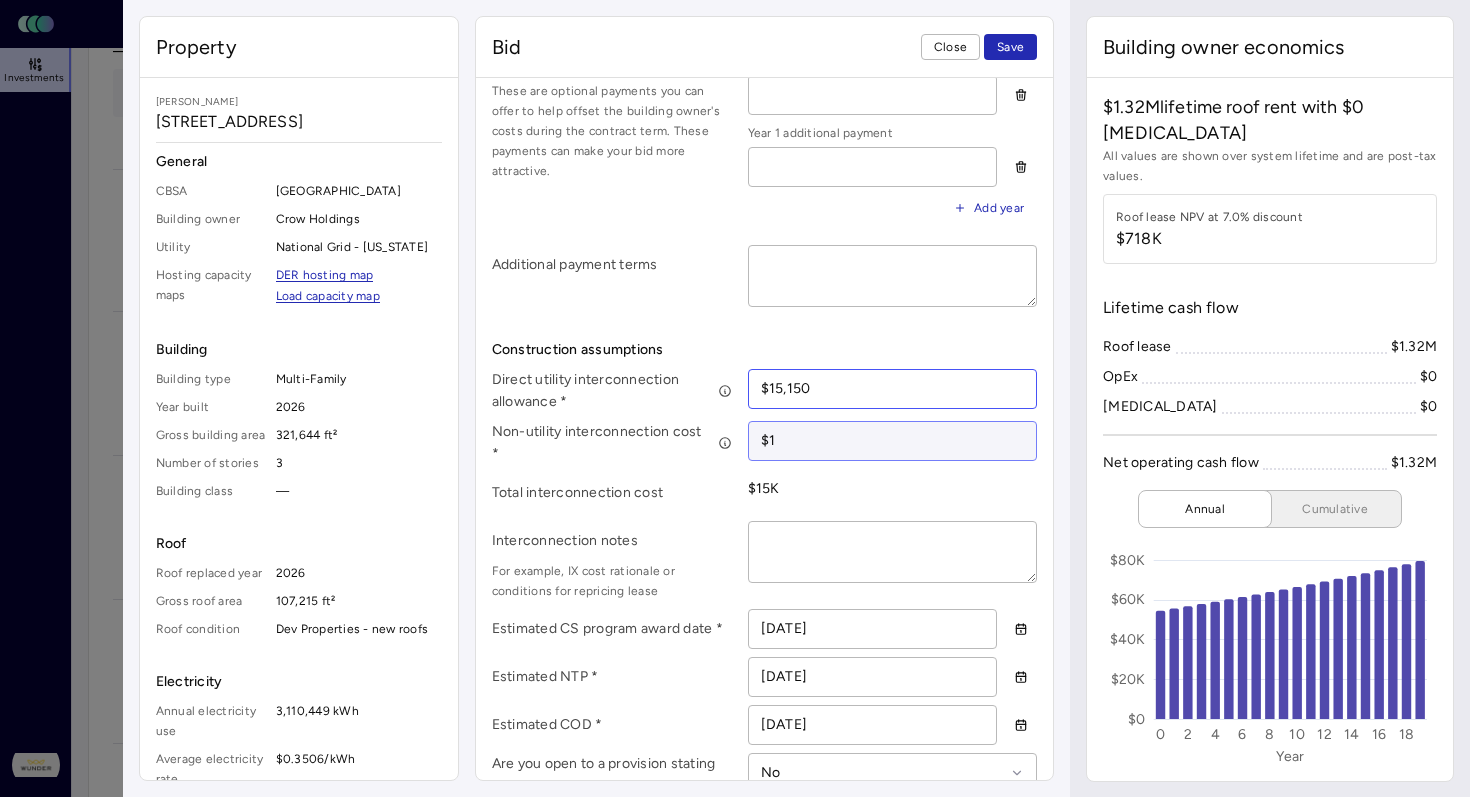 type on "$15,150" 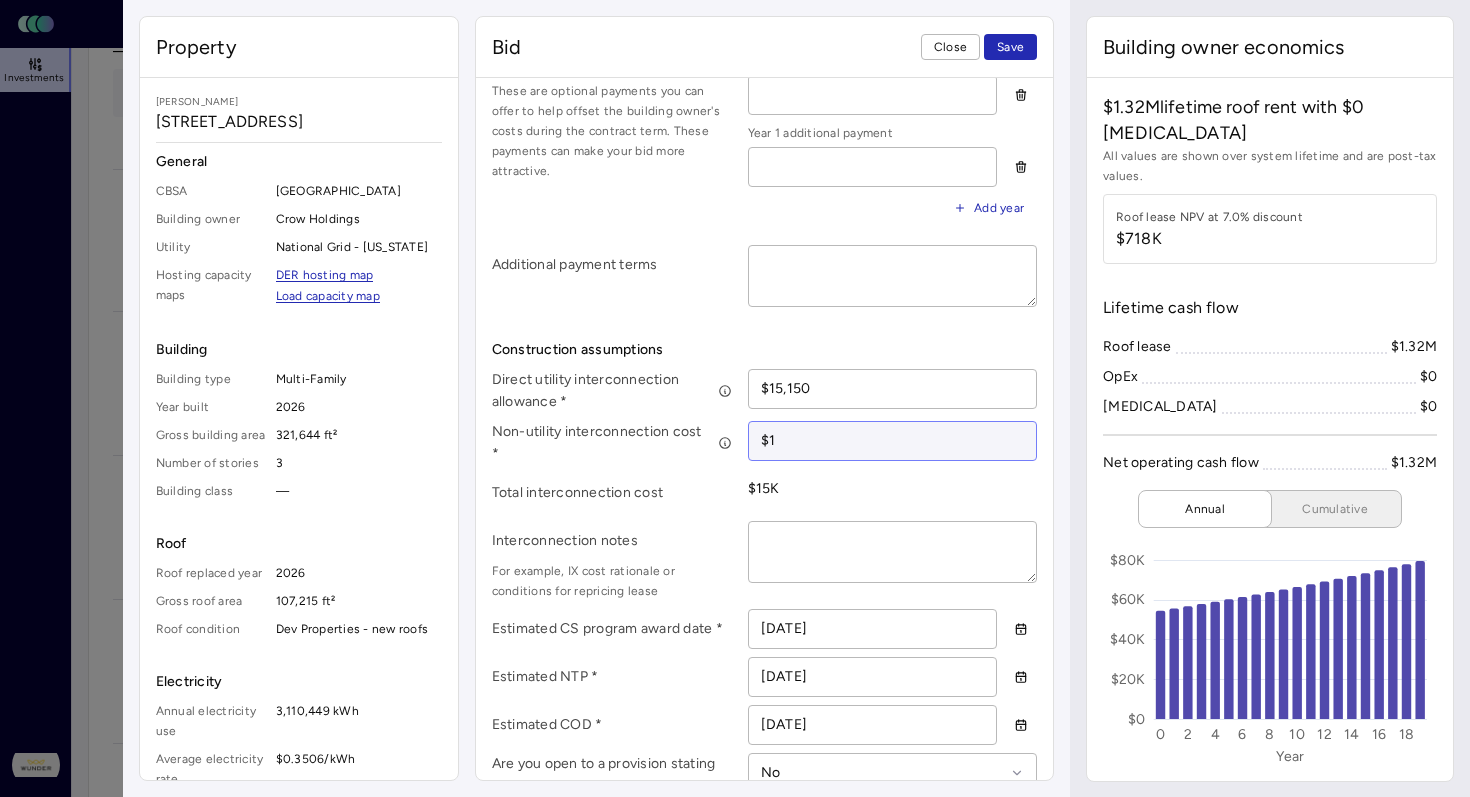 click on "$1" at bounding box center (893, 441) 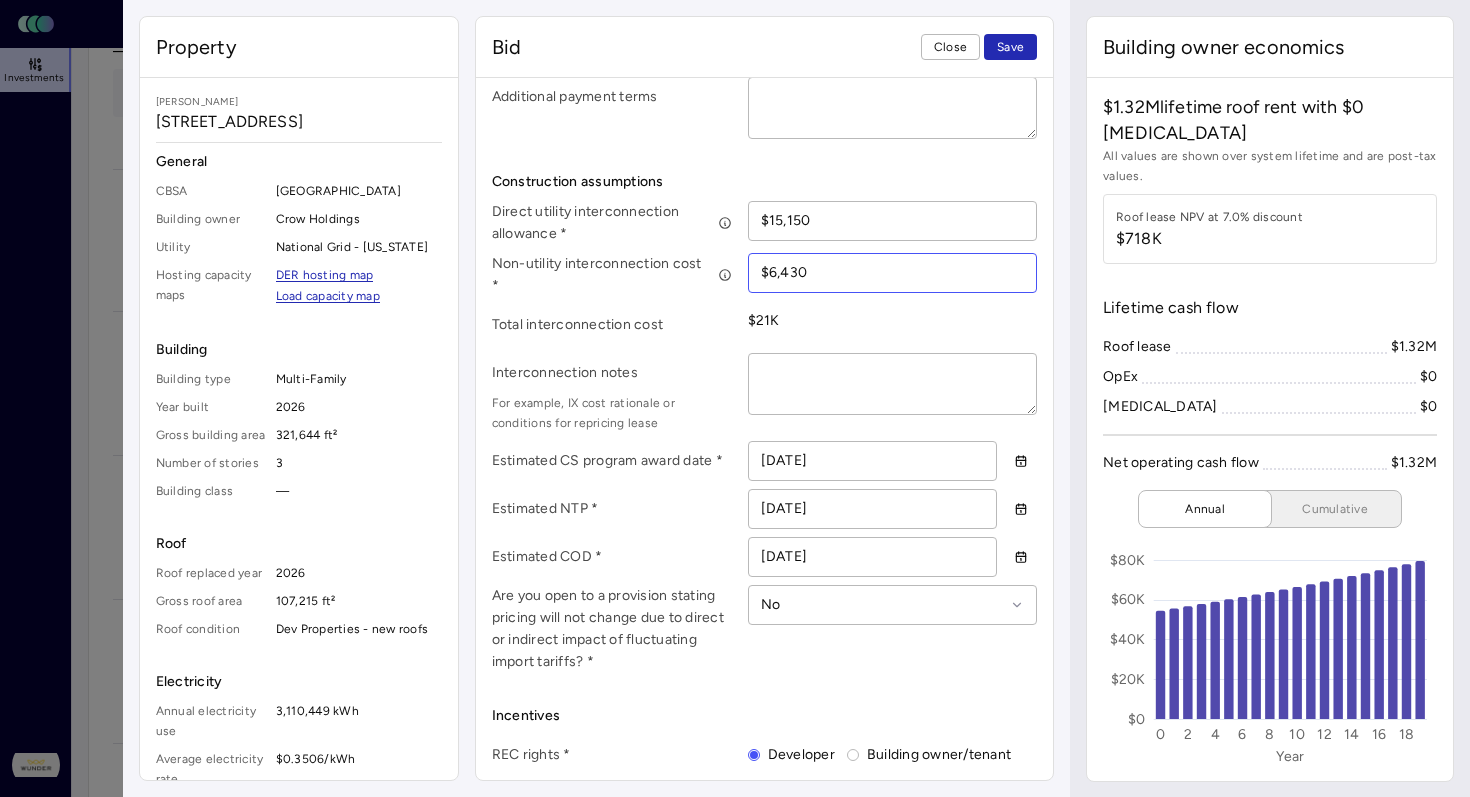 scroll, scrollTop: 1118, scrollLeft: 0, axis: vertical 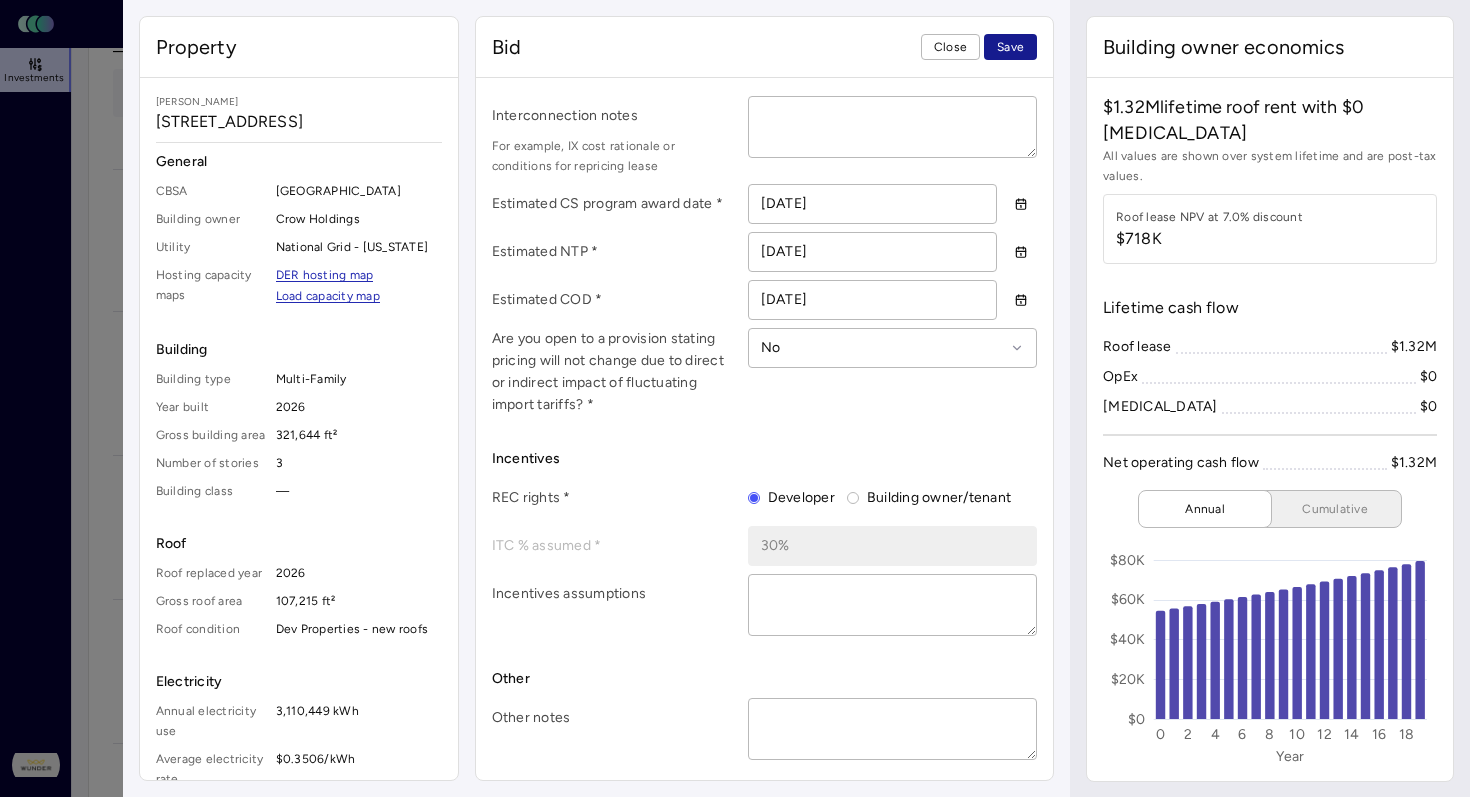 type on "$6,430" 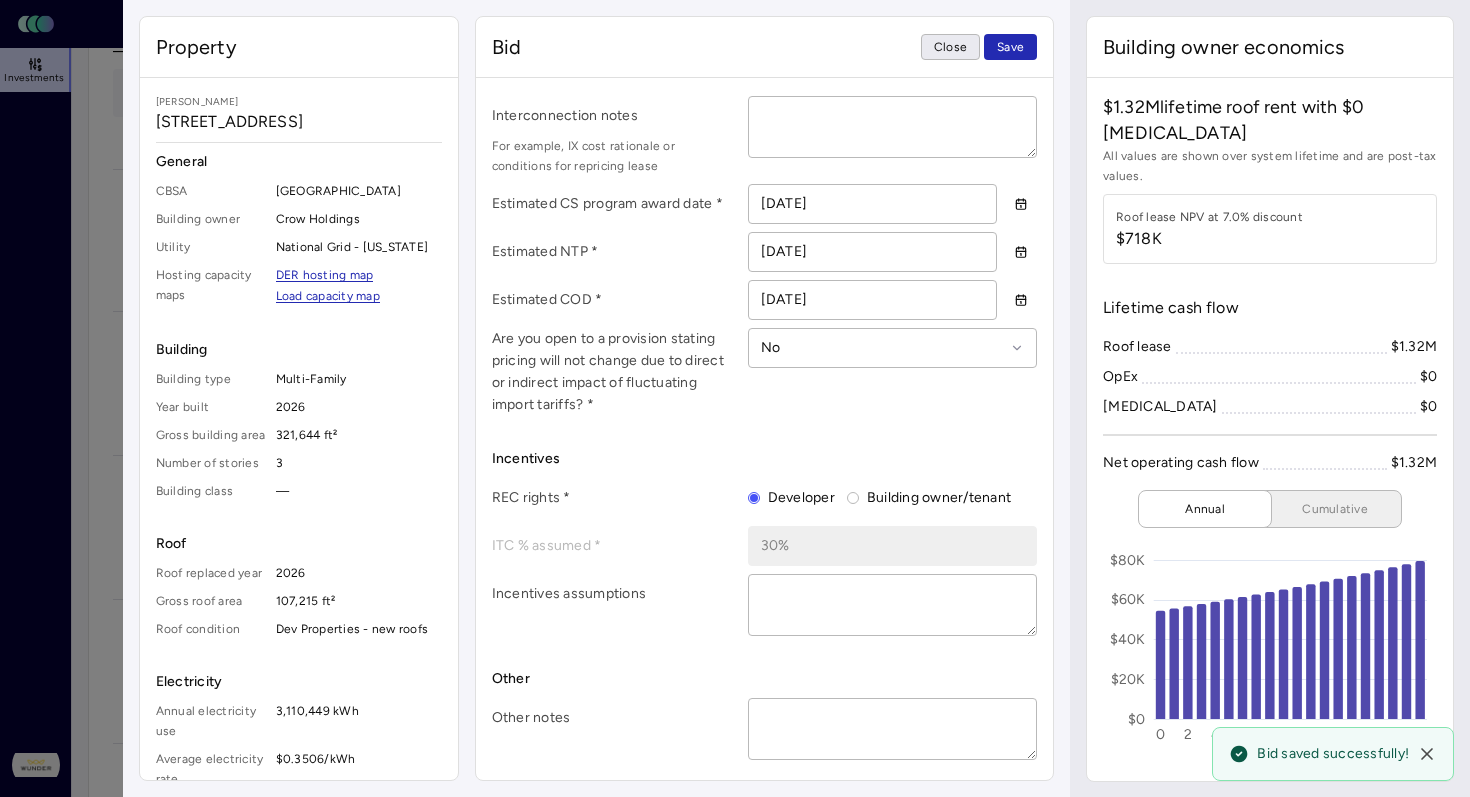 click on "Close" at bounding box center [950, 47] 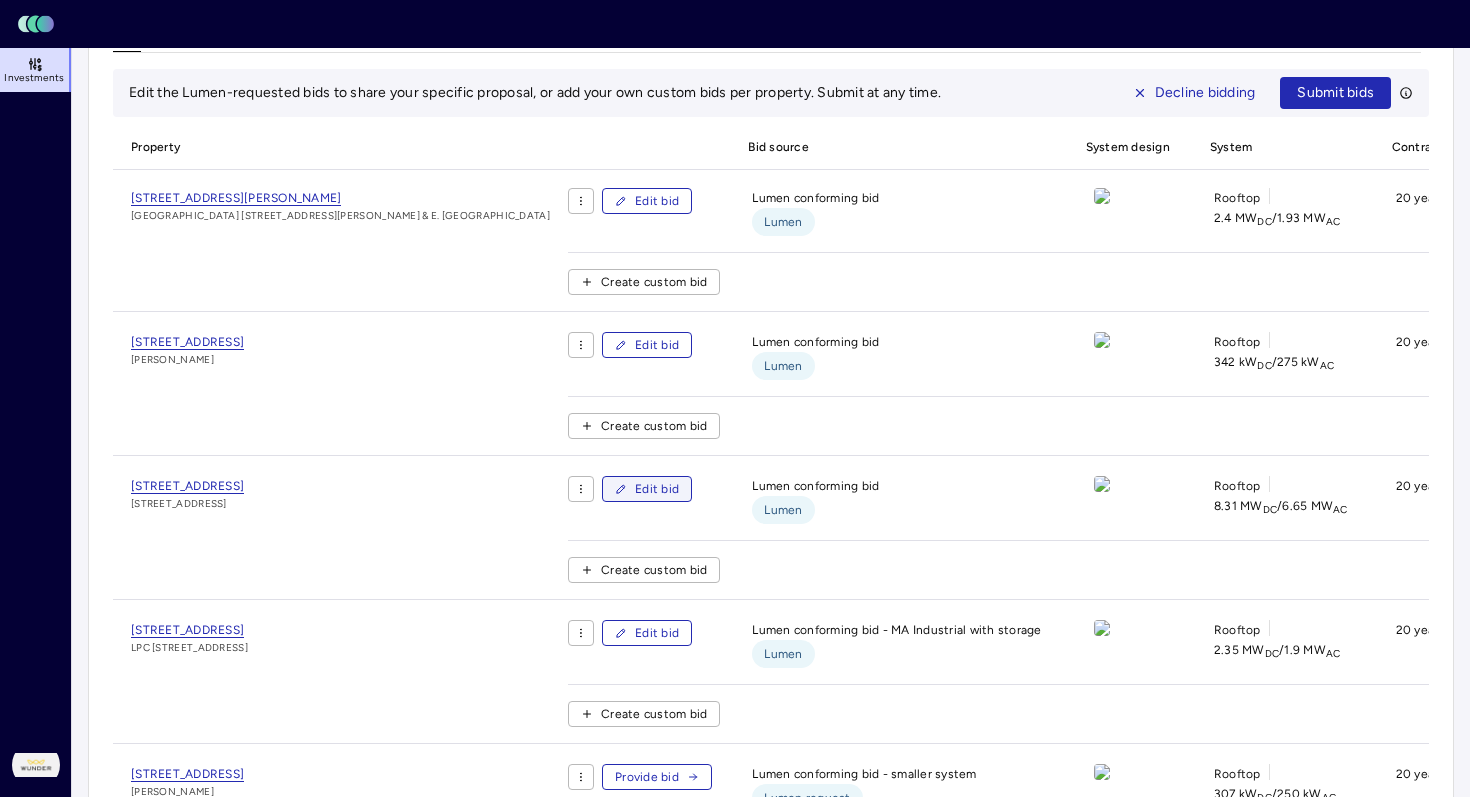 click on "Edit bid" at bounding box center [657, 489] 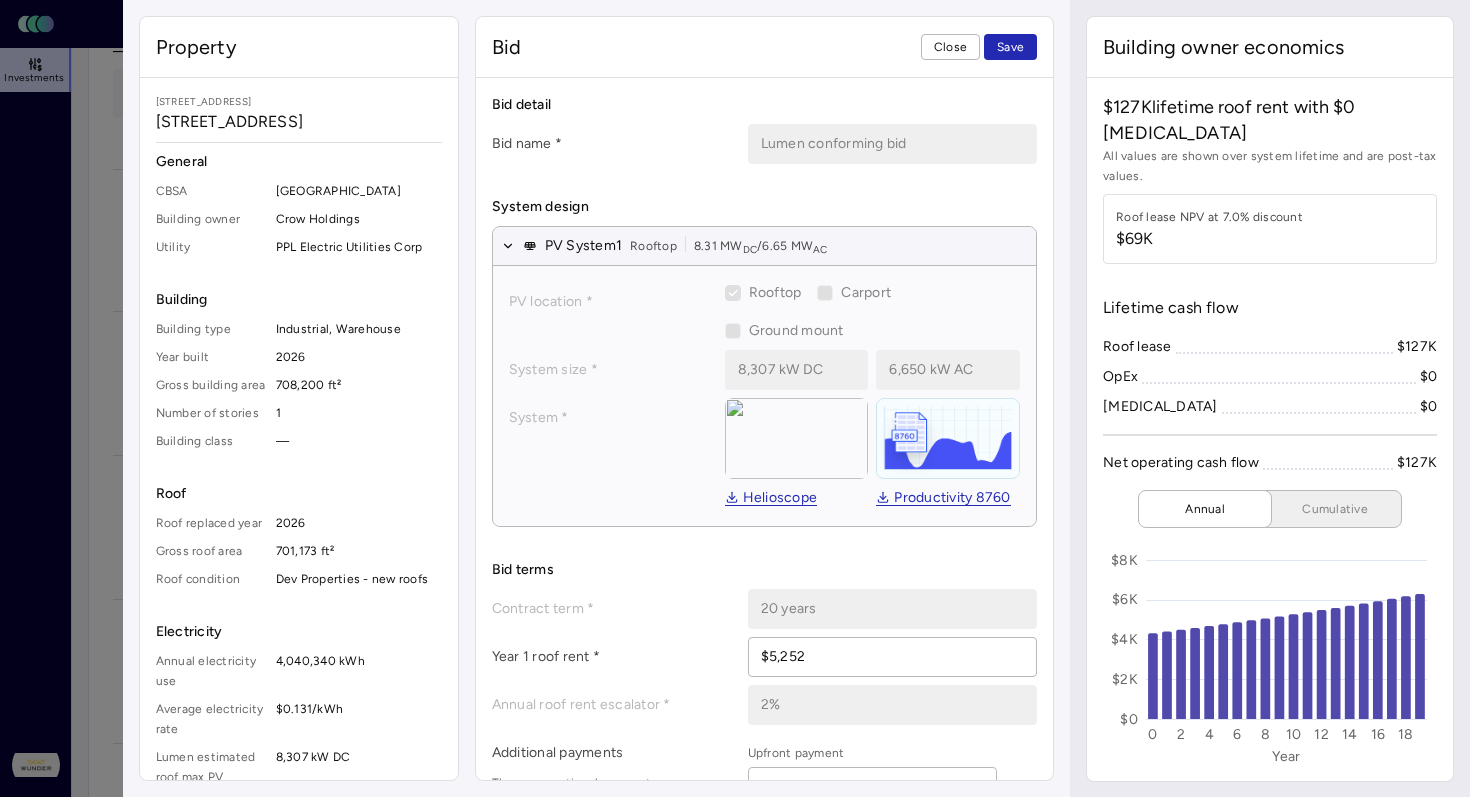 scroll, scrollTop: 719, scrollLeft: 0, axis: vertical 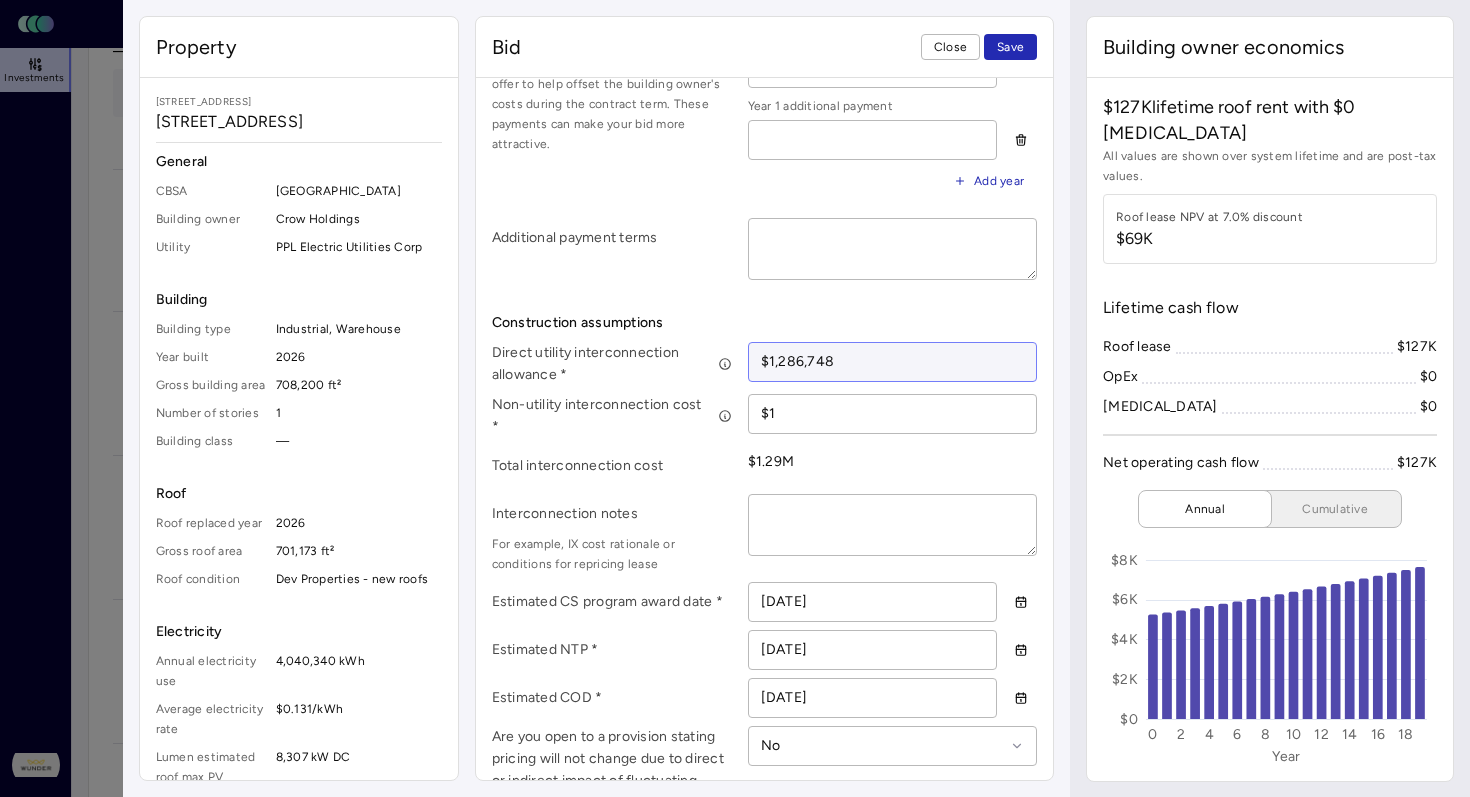 click on "$1,286,748" at bounding box center [893, 362] 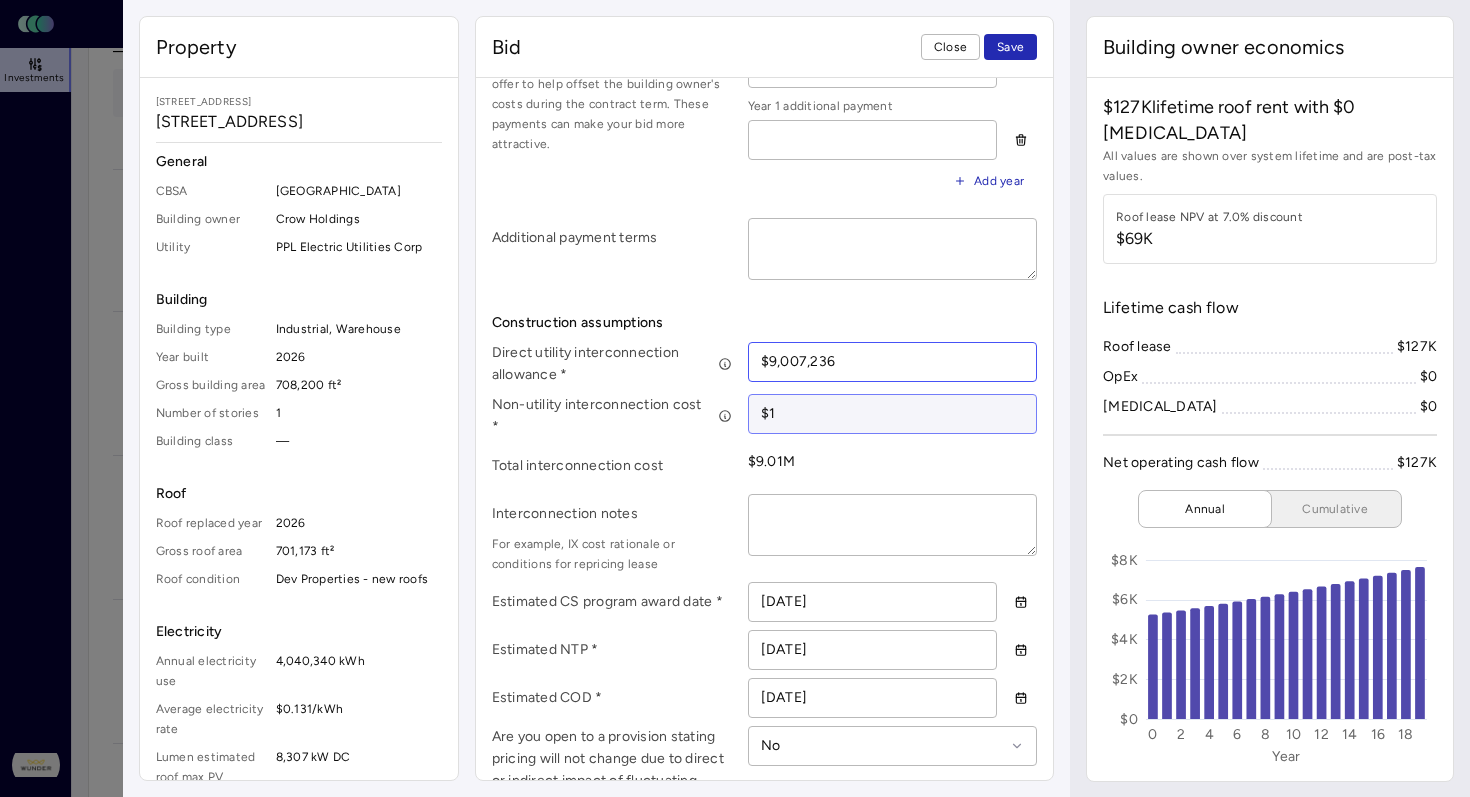 type on "$9,007,236" 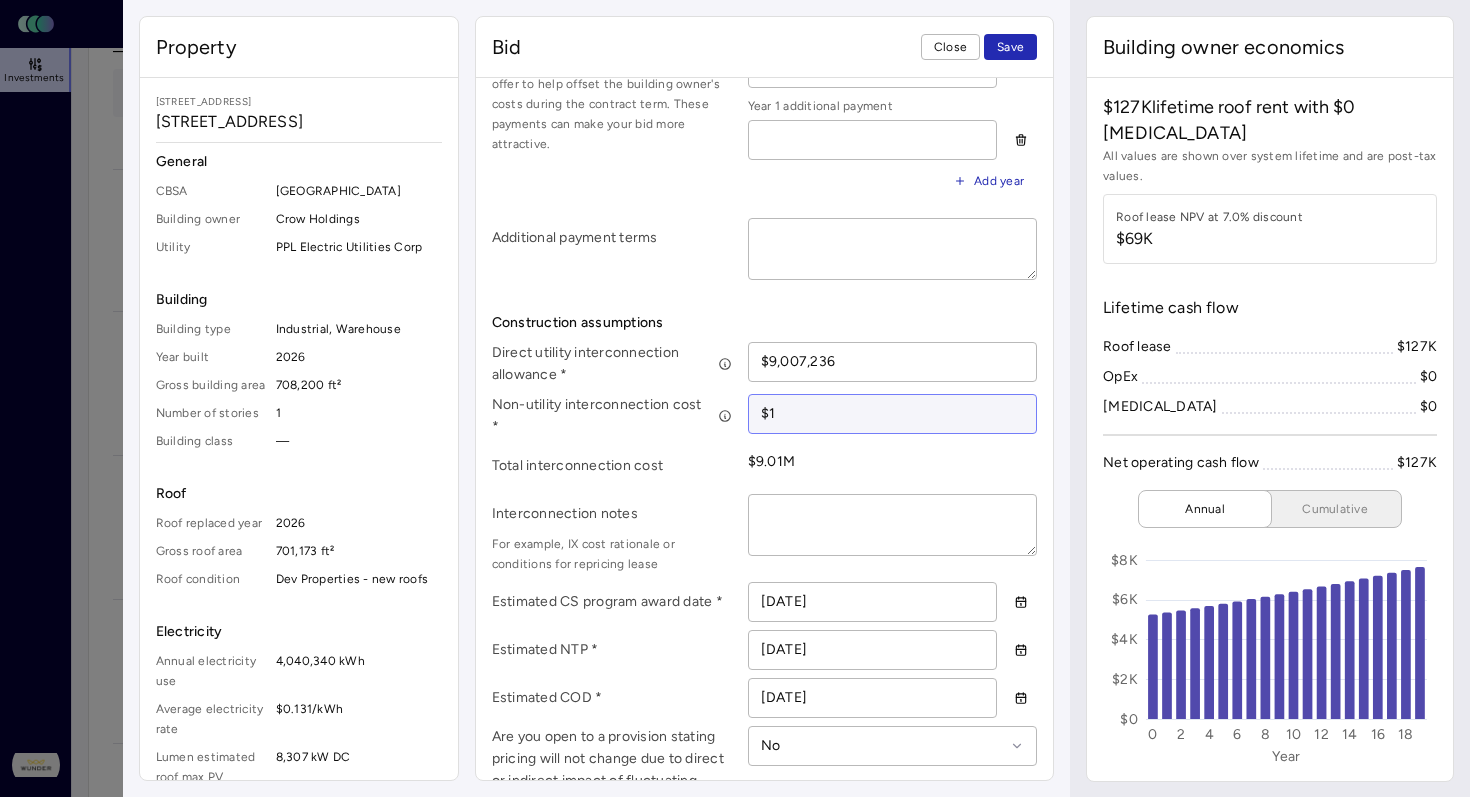 click on "$1" at bounding box center [893, 414] 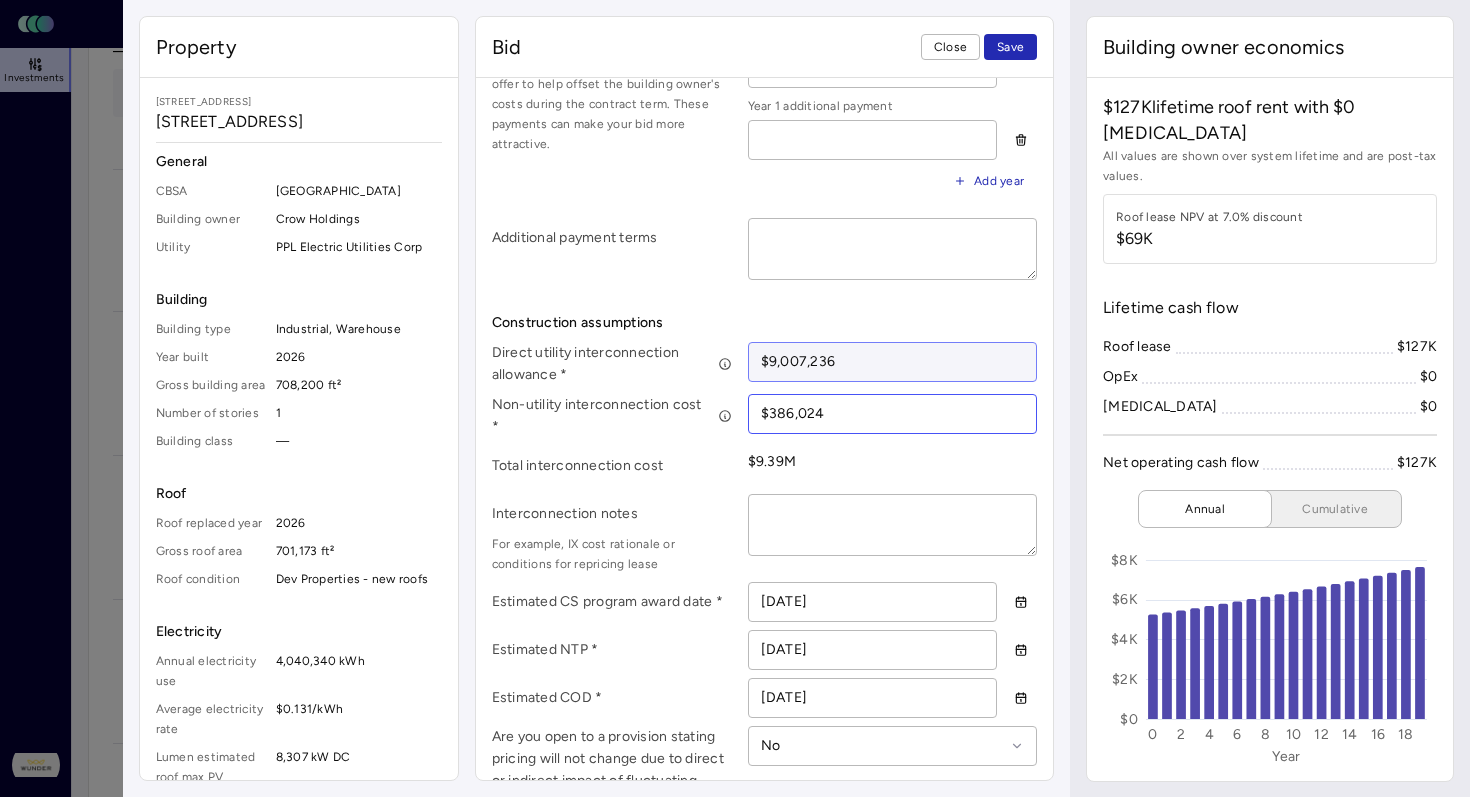 type on "$386,024" 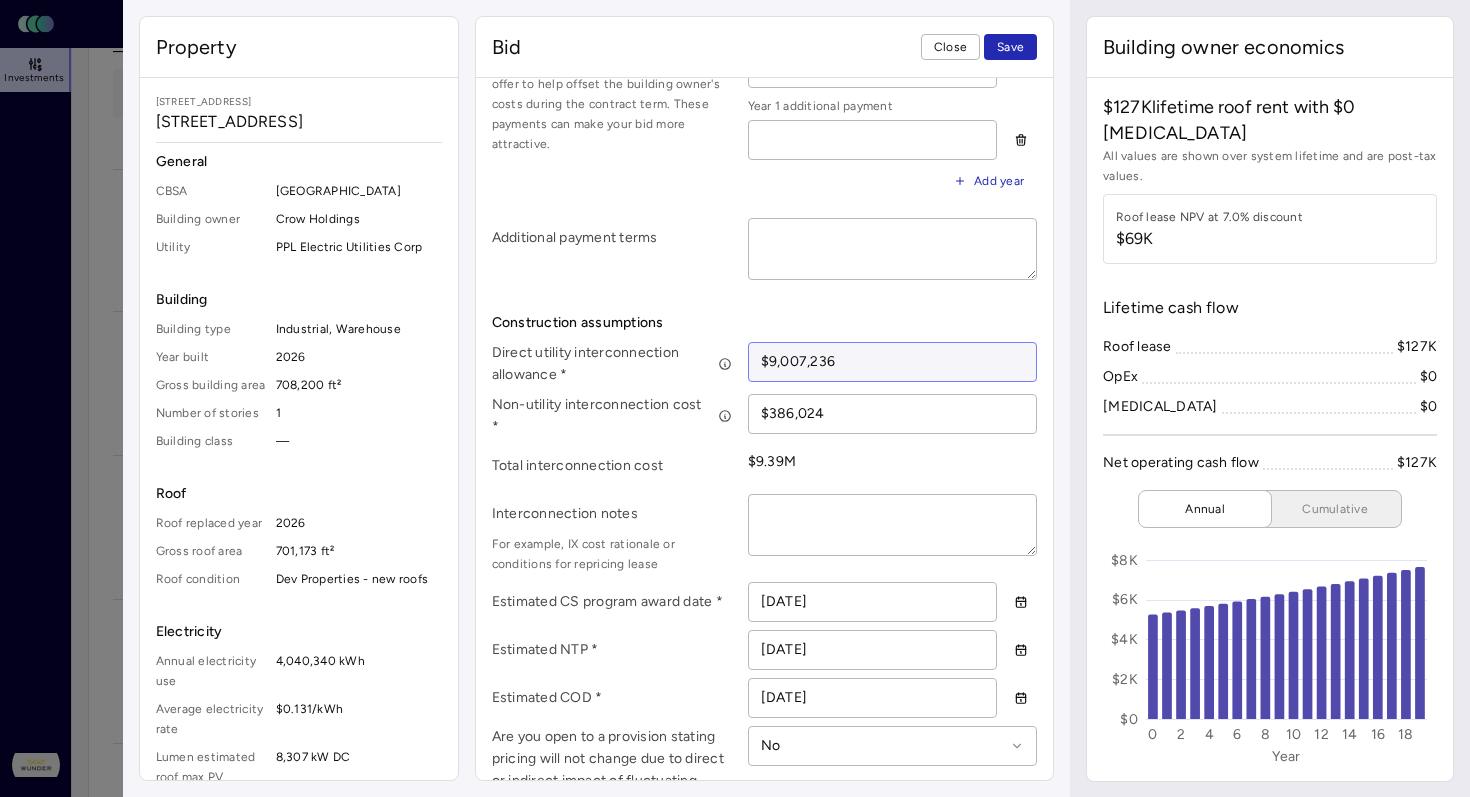 click on "$9,007,236" at bounding box center (893, 362) 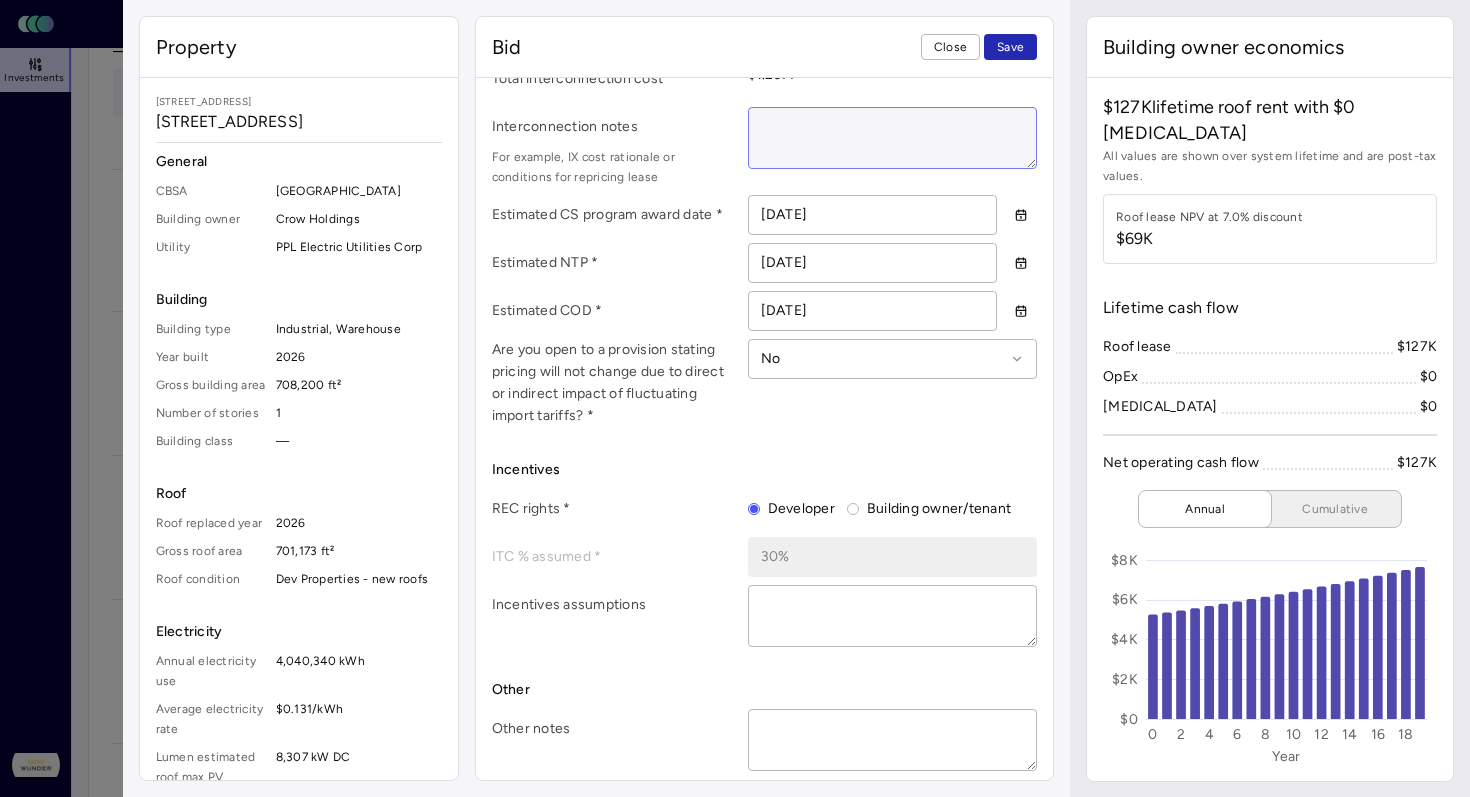 scroll, scrollTop: 1115, scrollLeft: 0, axis: vertical 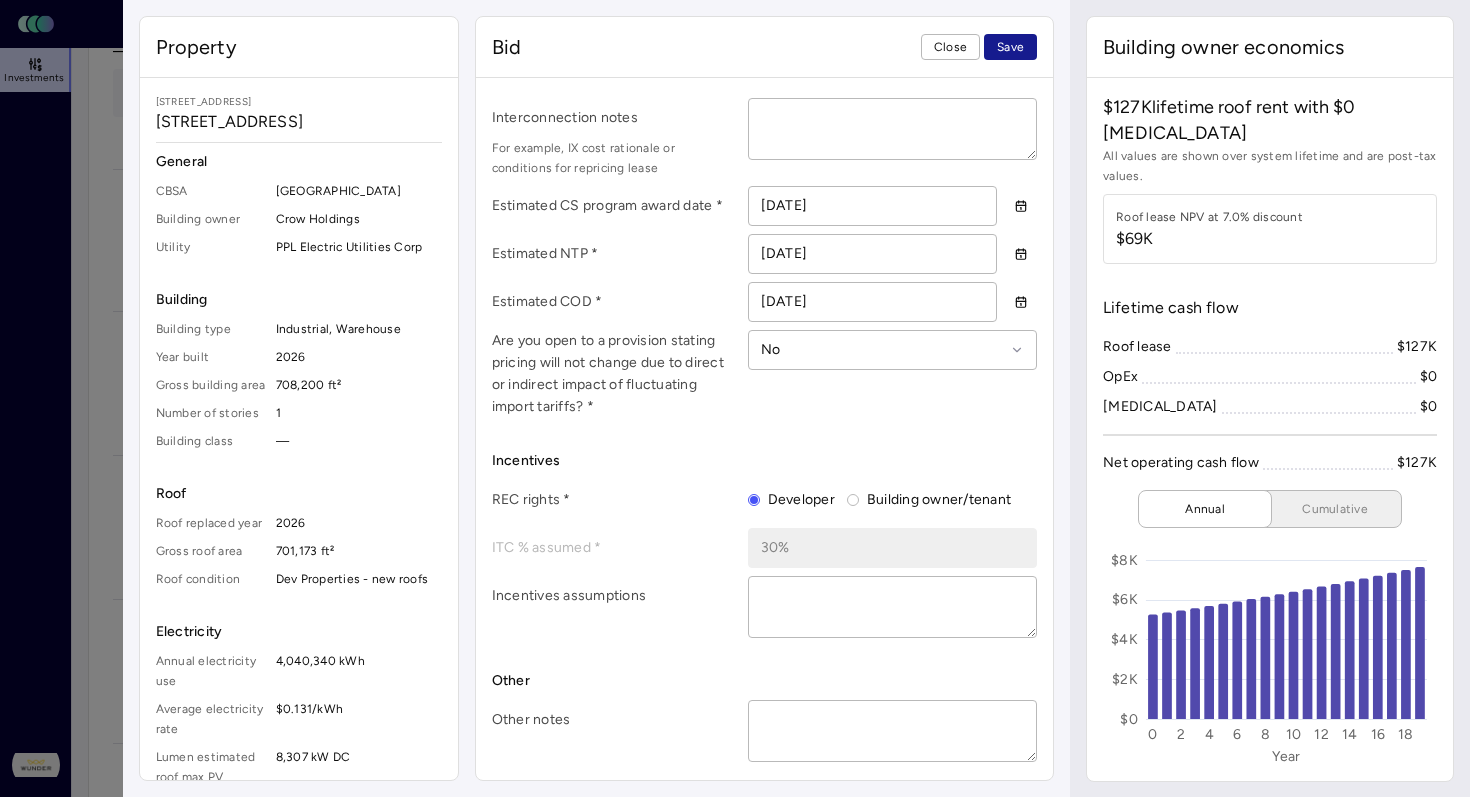 type on "$900,723" 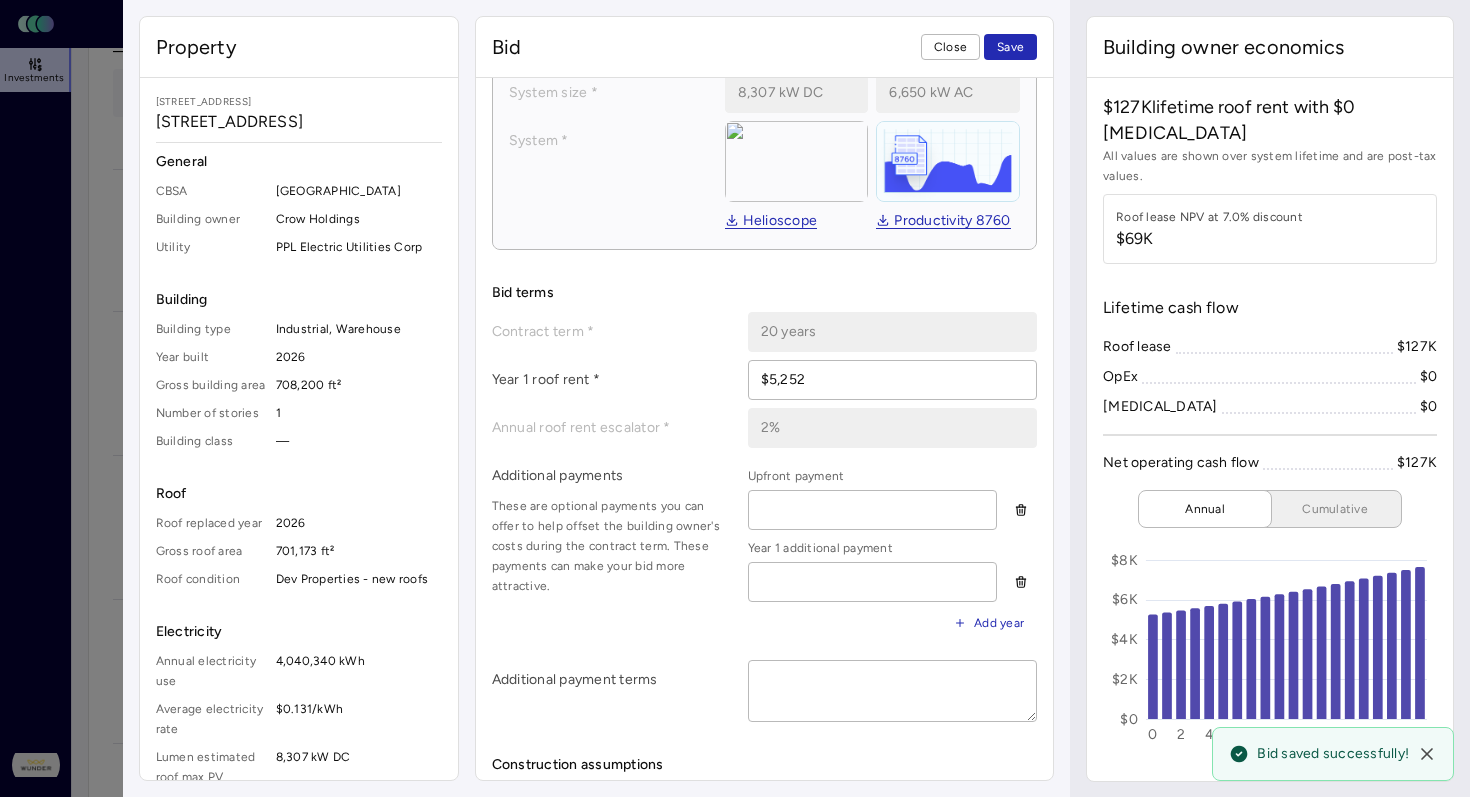 scroll, scrollTop: 234, scrollLeft: 0, axis: vertical 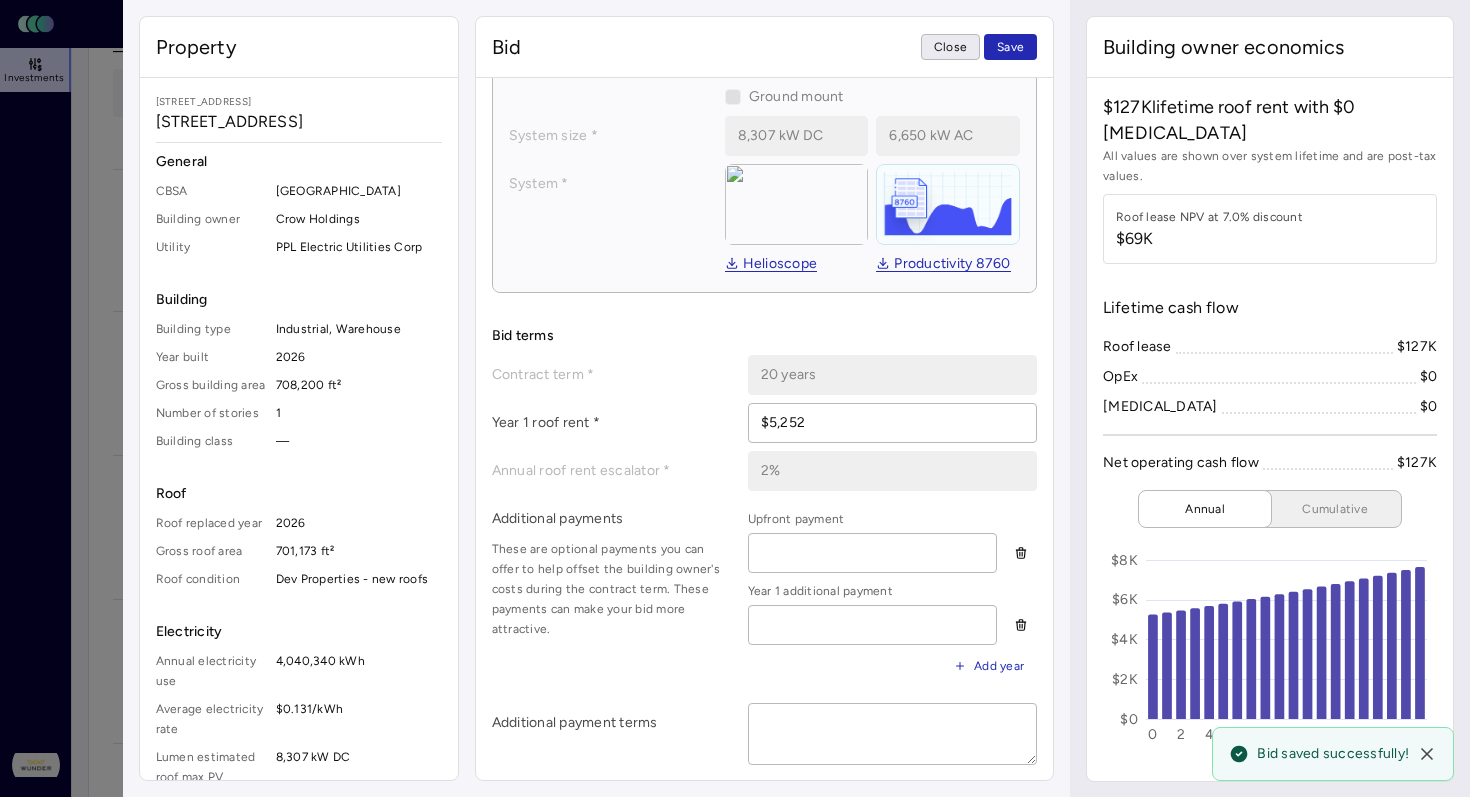 click on "Close" at bounding box center [950, 47] 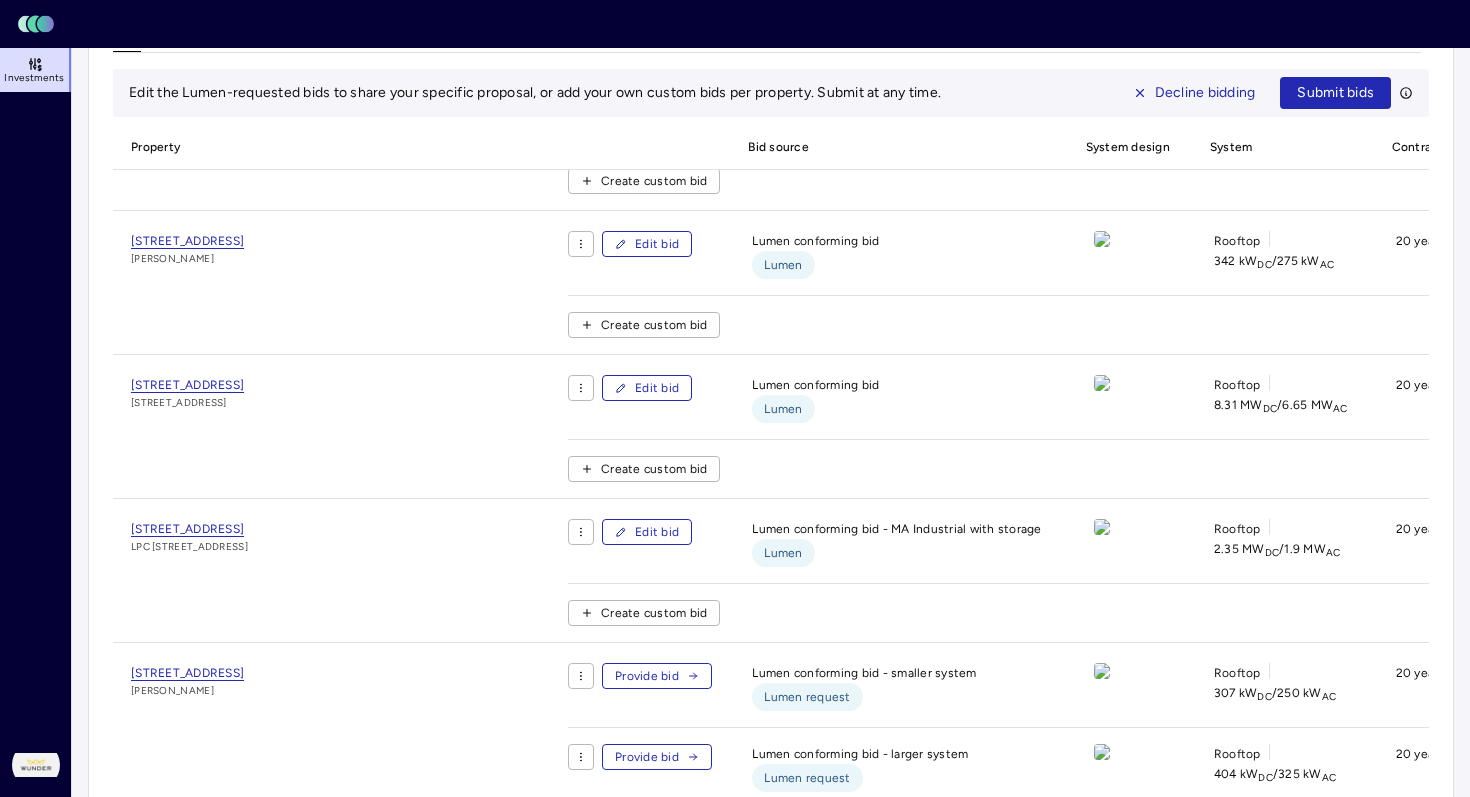 scroll, scrollTop: 114, scrollLeft: 0, axis: vertical 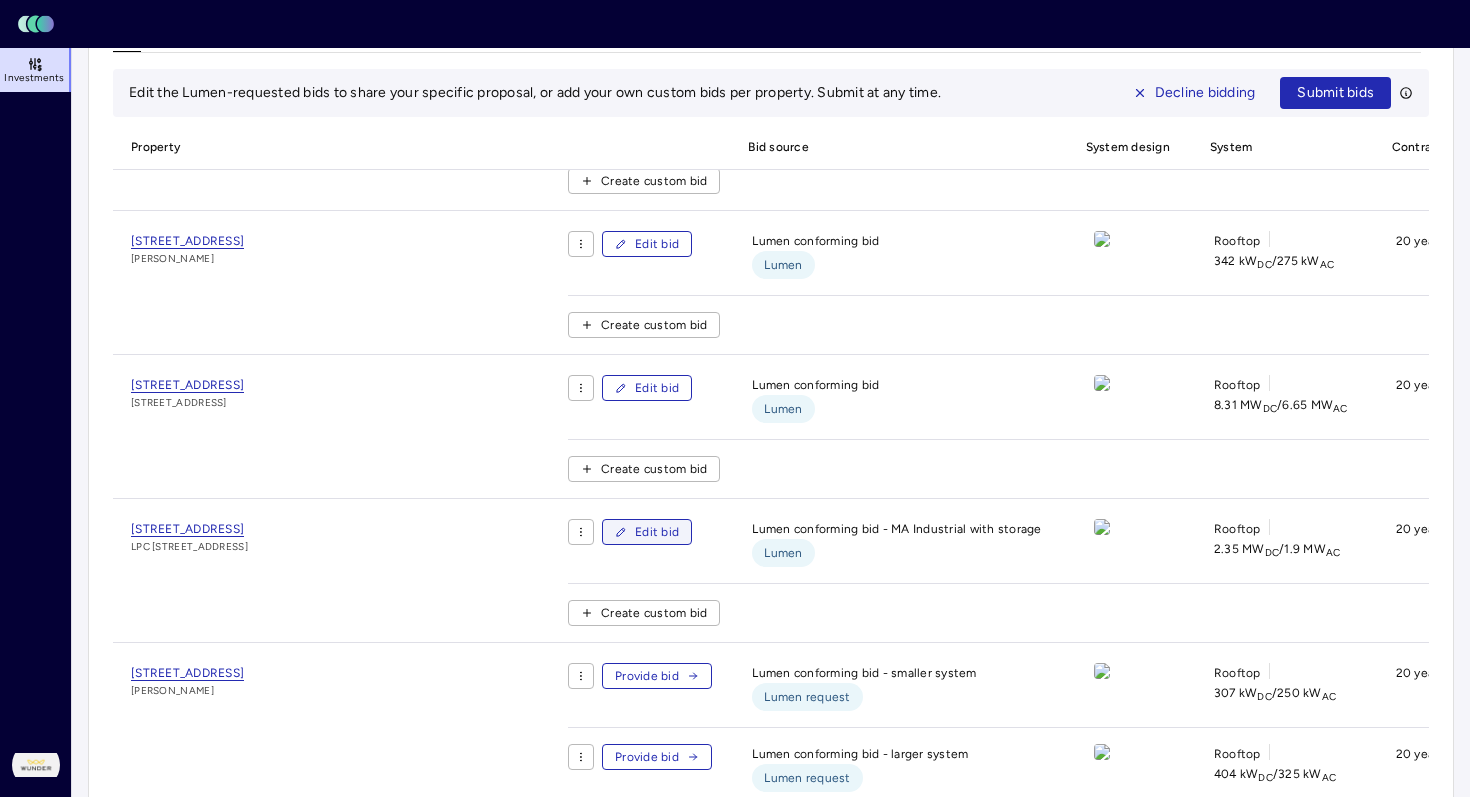 click on "Edit bid" at bounding box center [657, 532] 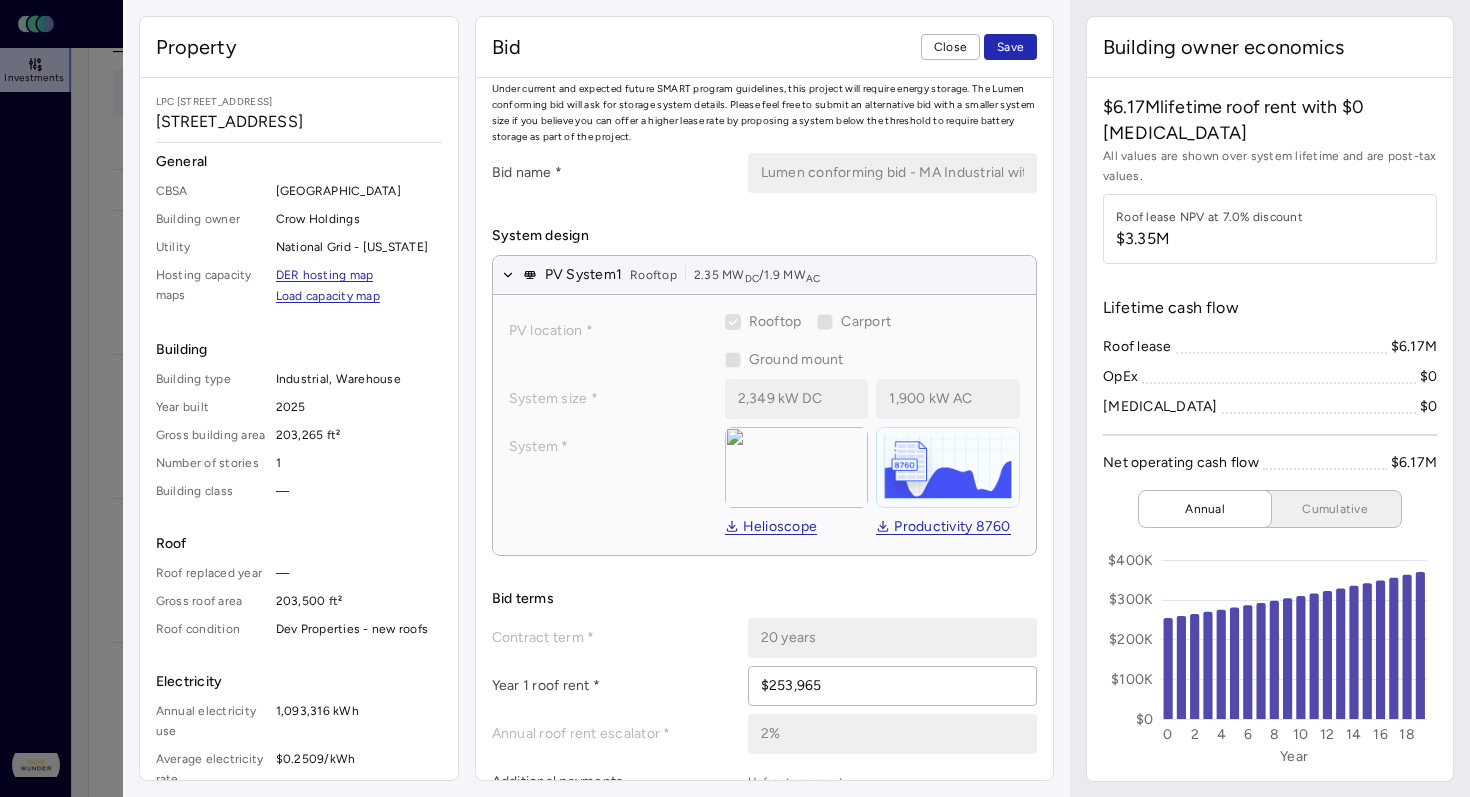 scroll, scrollTop: 0, scrollLeft: 0, axis: both 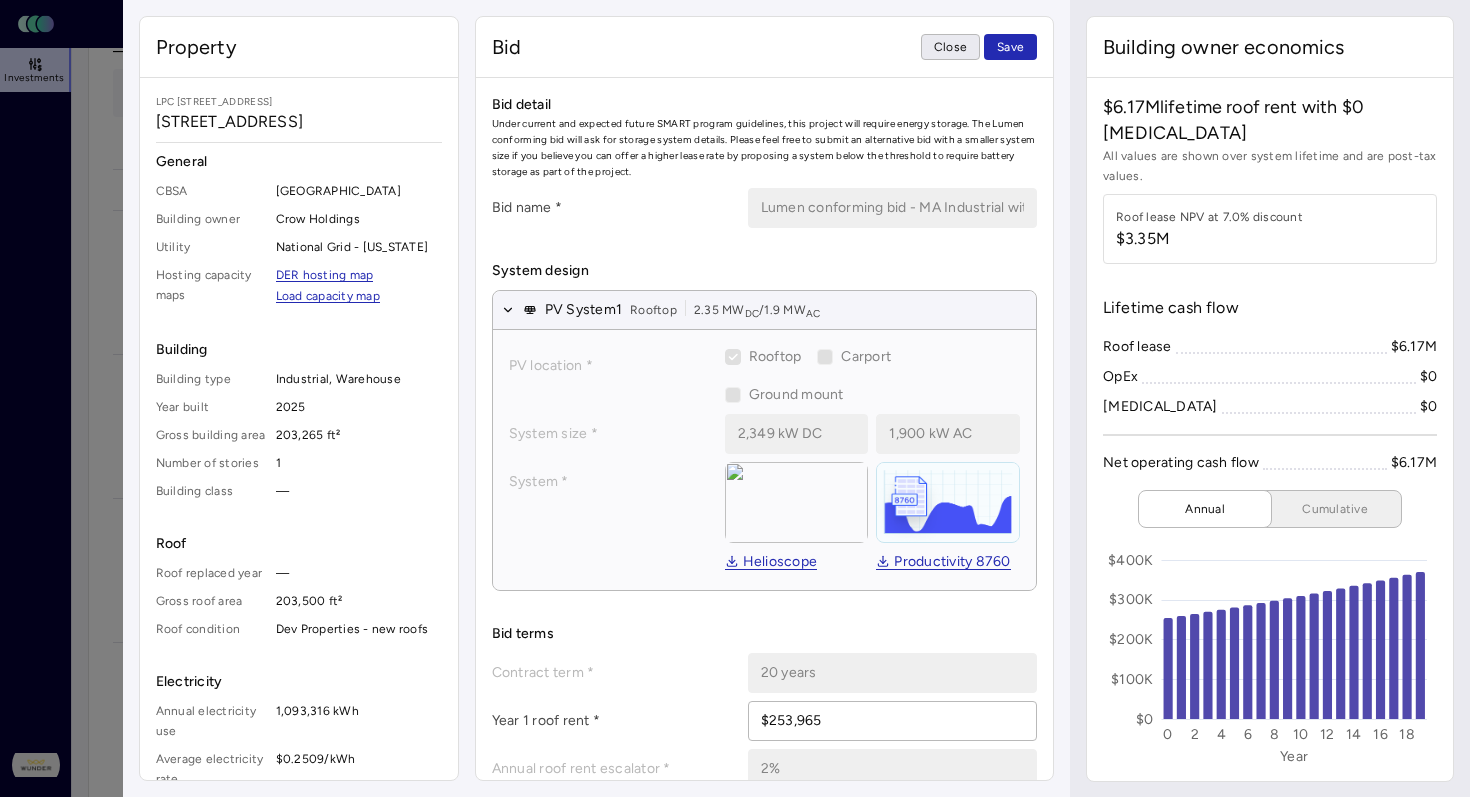 click on "Close" at bounding box center (950, 47) 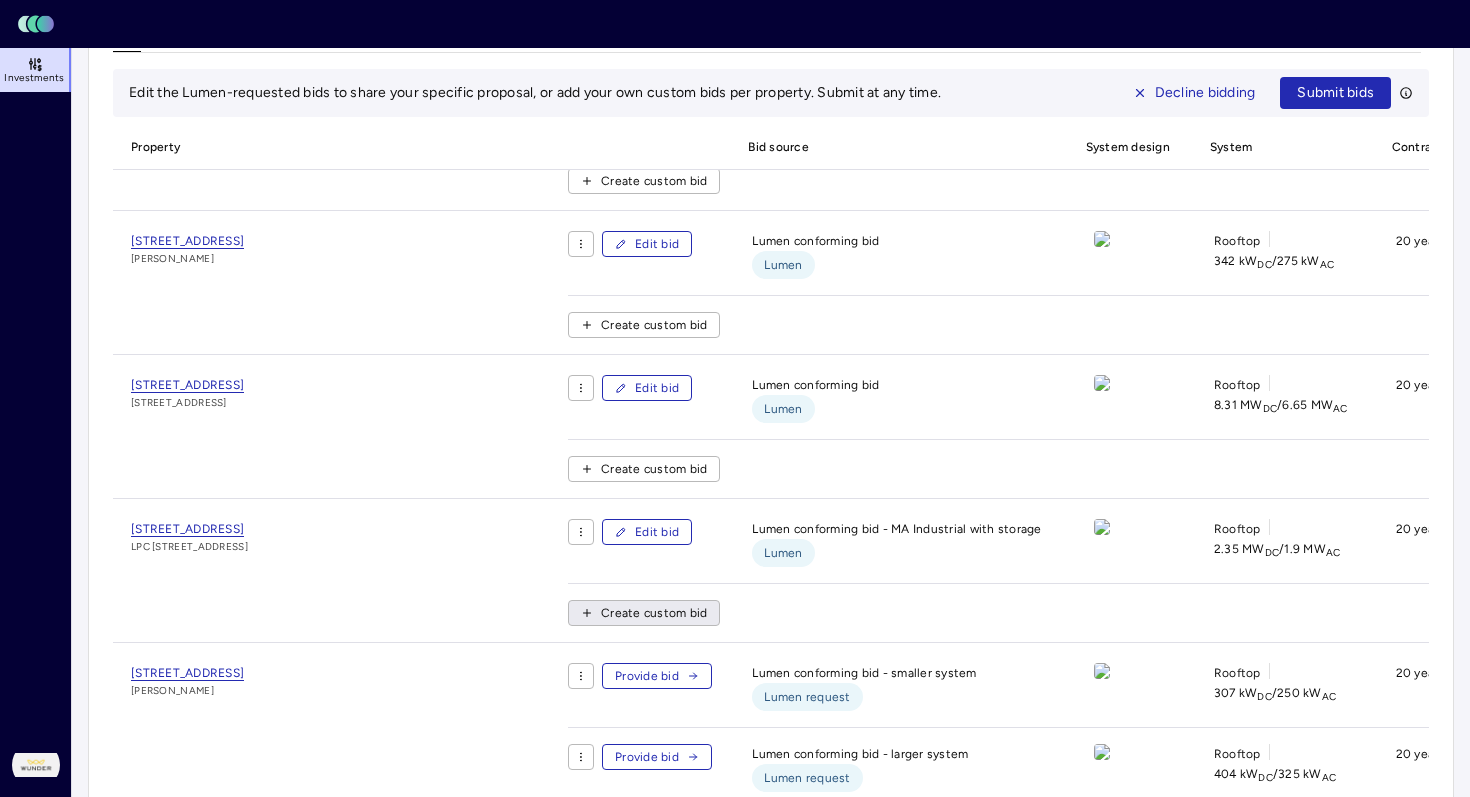 scroll, scrollTop: 1222, scrollLeft: 0, axis: vertical 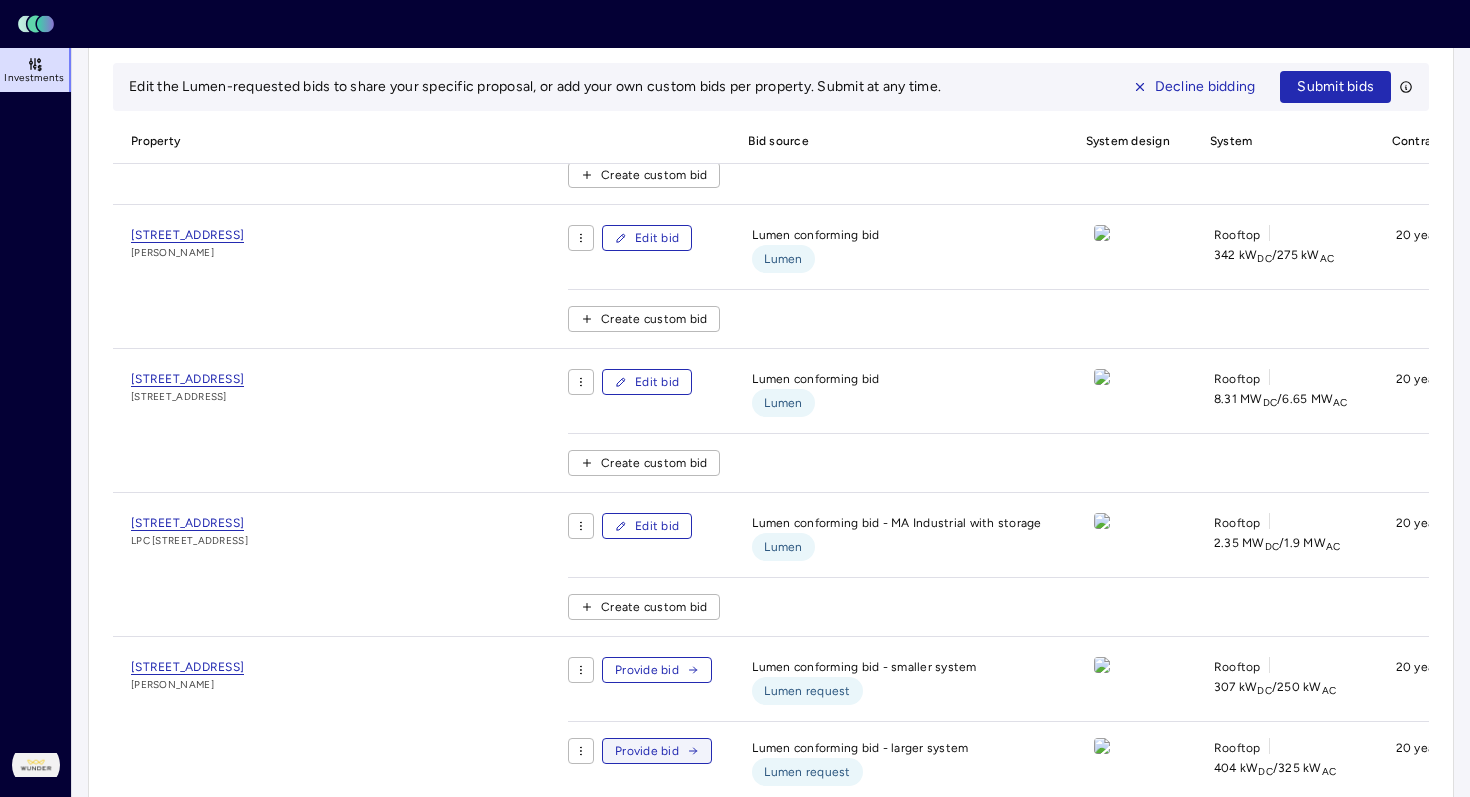 click 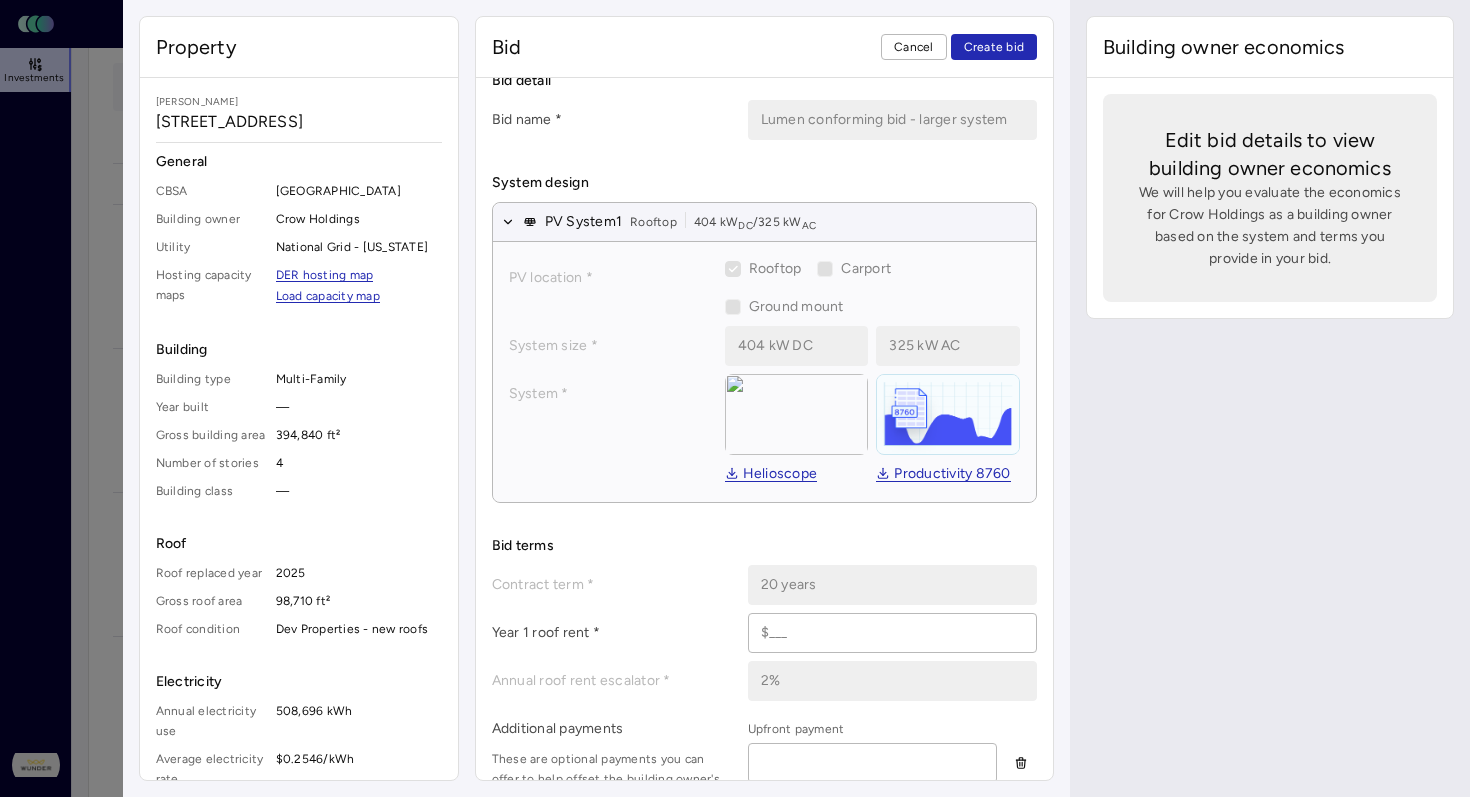 scroll, scrollTop: 0, scrollLeft: 0, axis: both 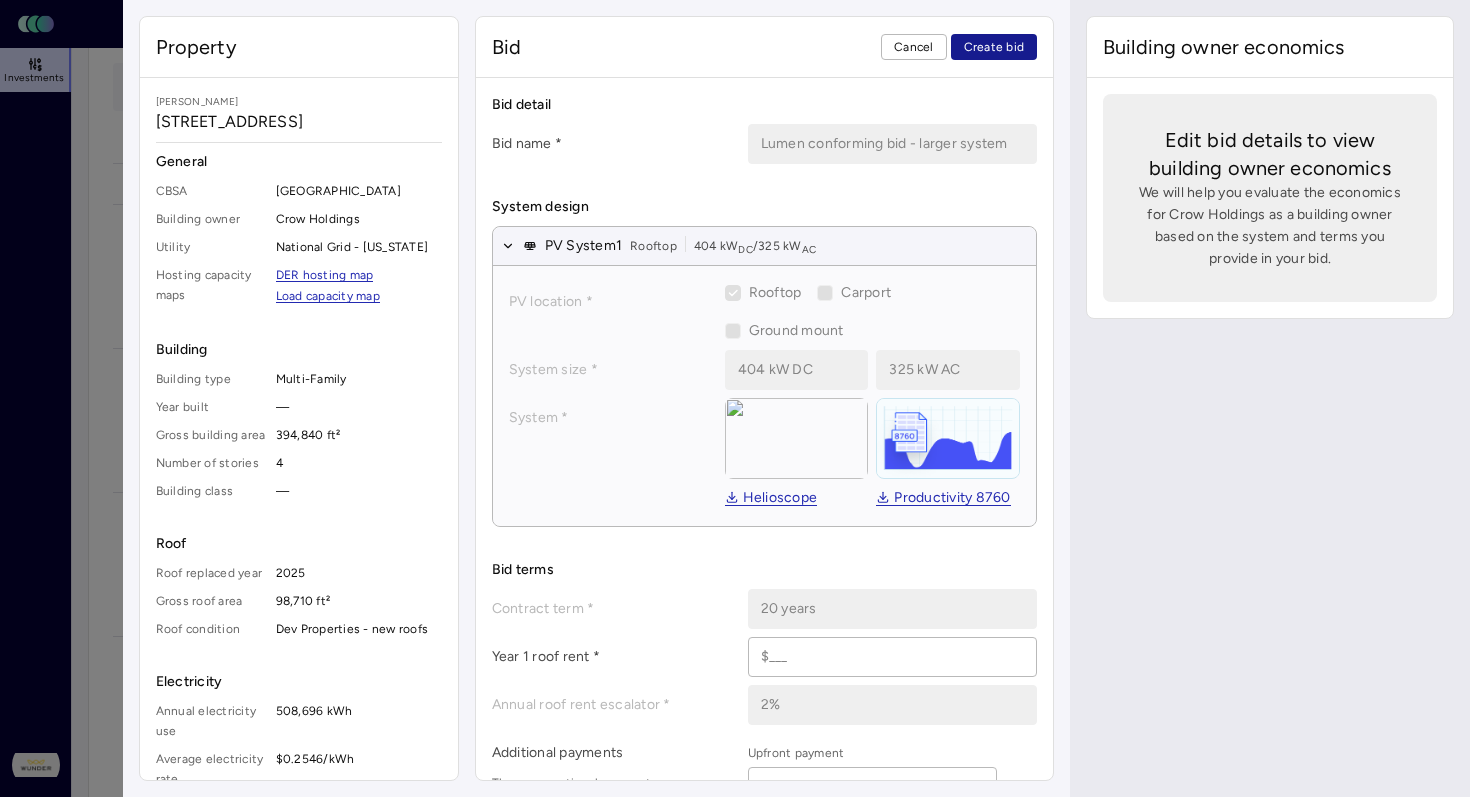 click on "Create bid" at bounding box center (994, 47) 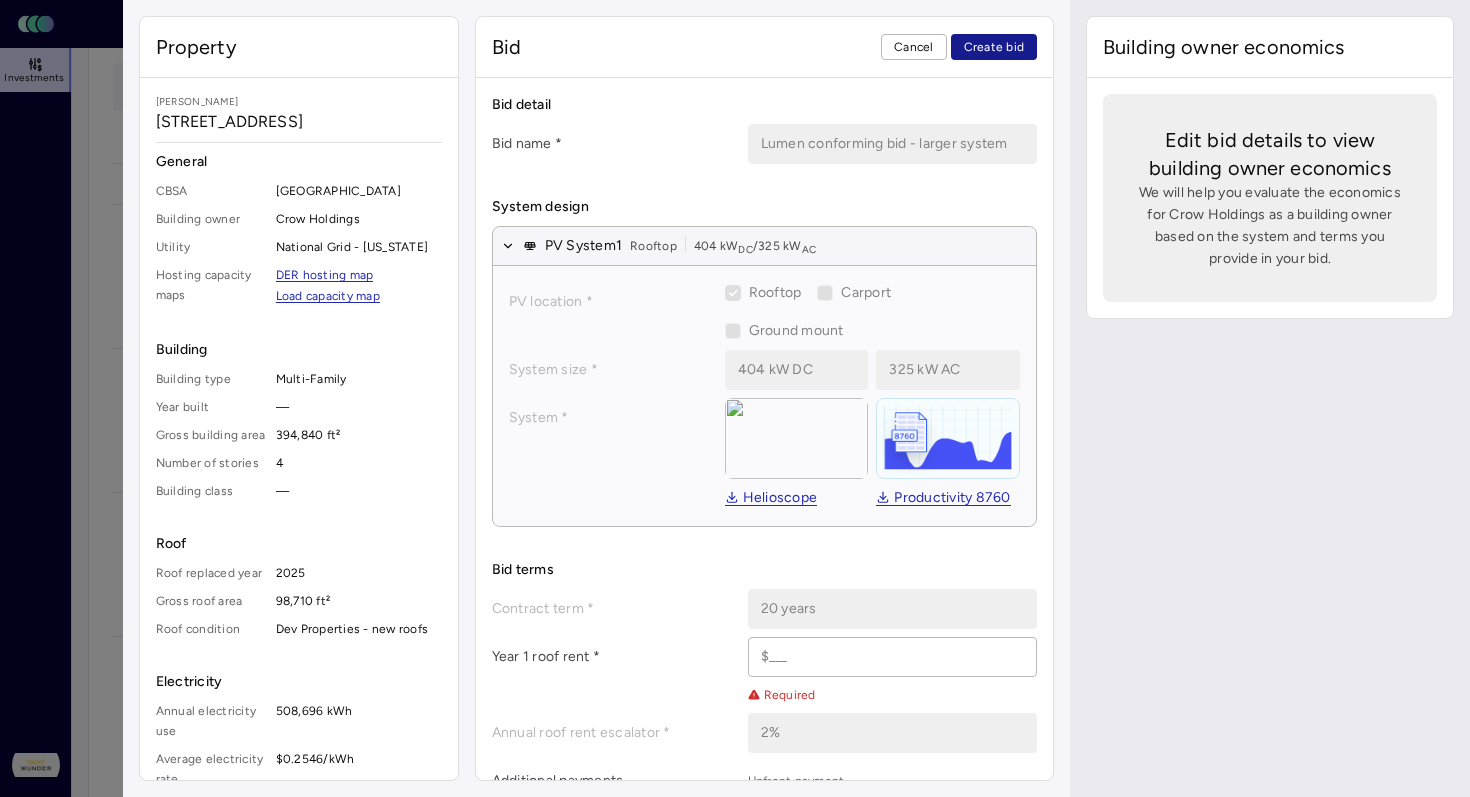 click on "Create bid" at bounding box center (994, 47) 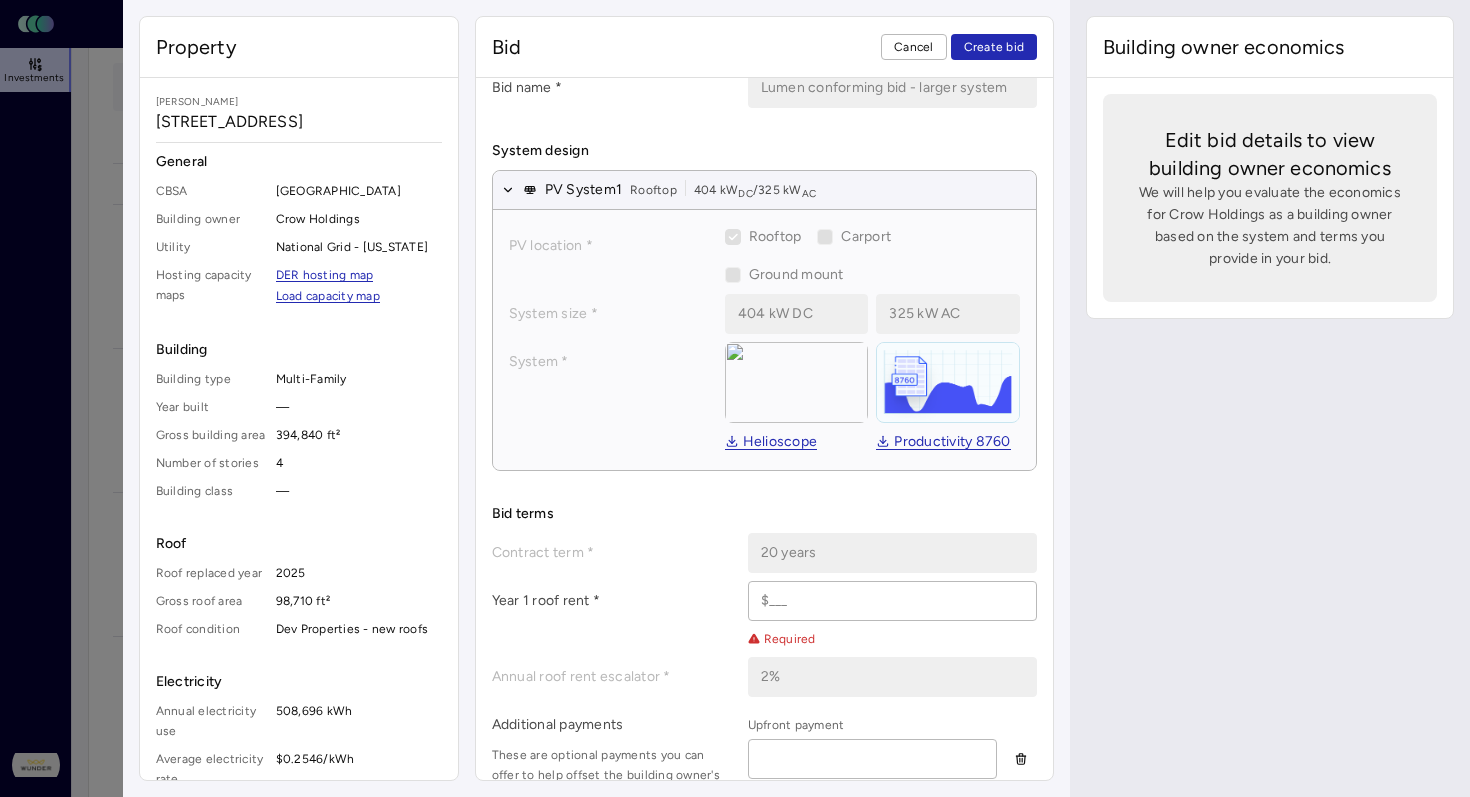 scroll, scrollTop: 59, scrollLeft: 0, axis: vertical 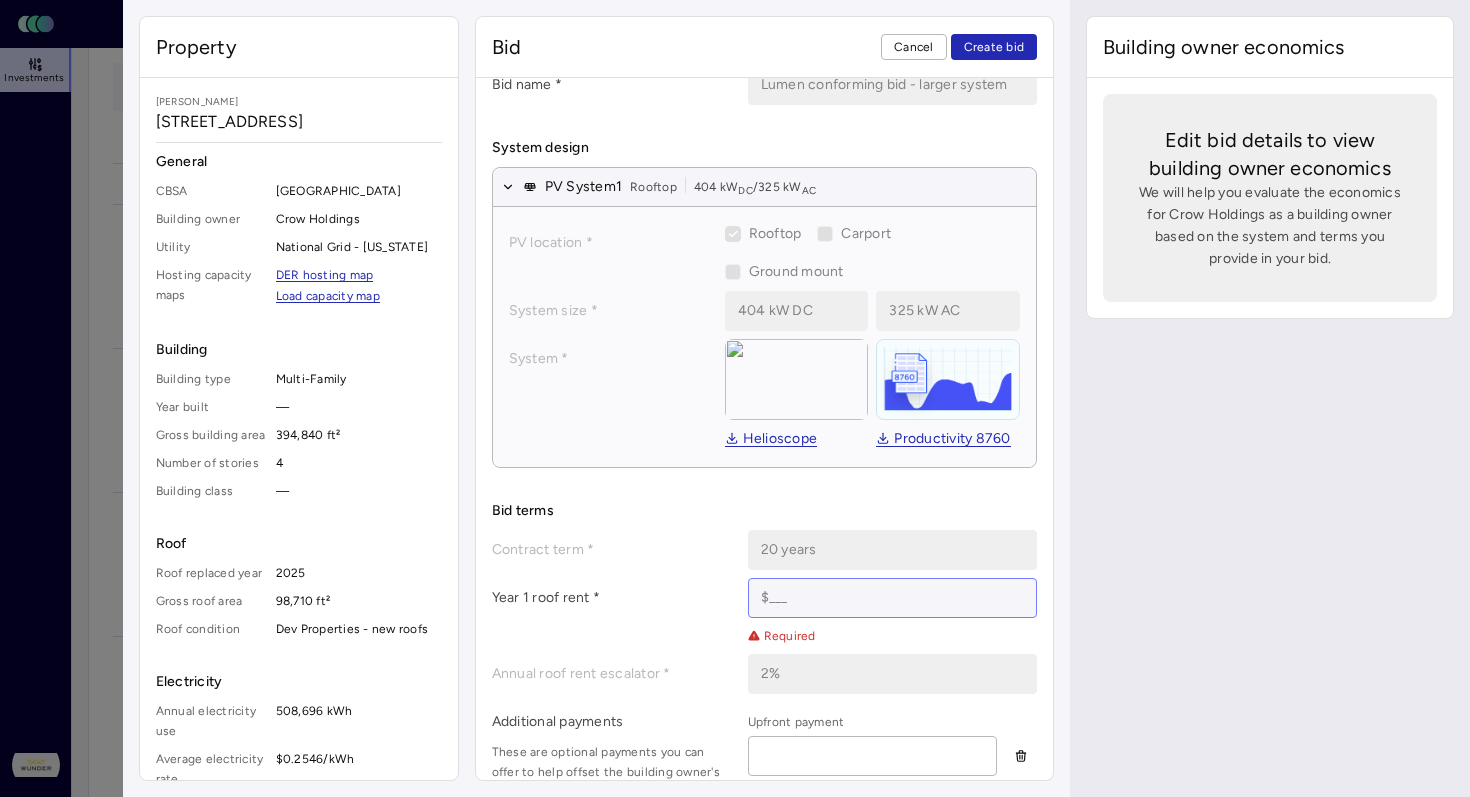 click at bounding box center (893, 598) 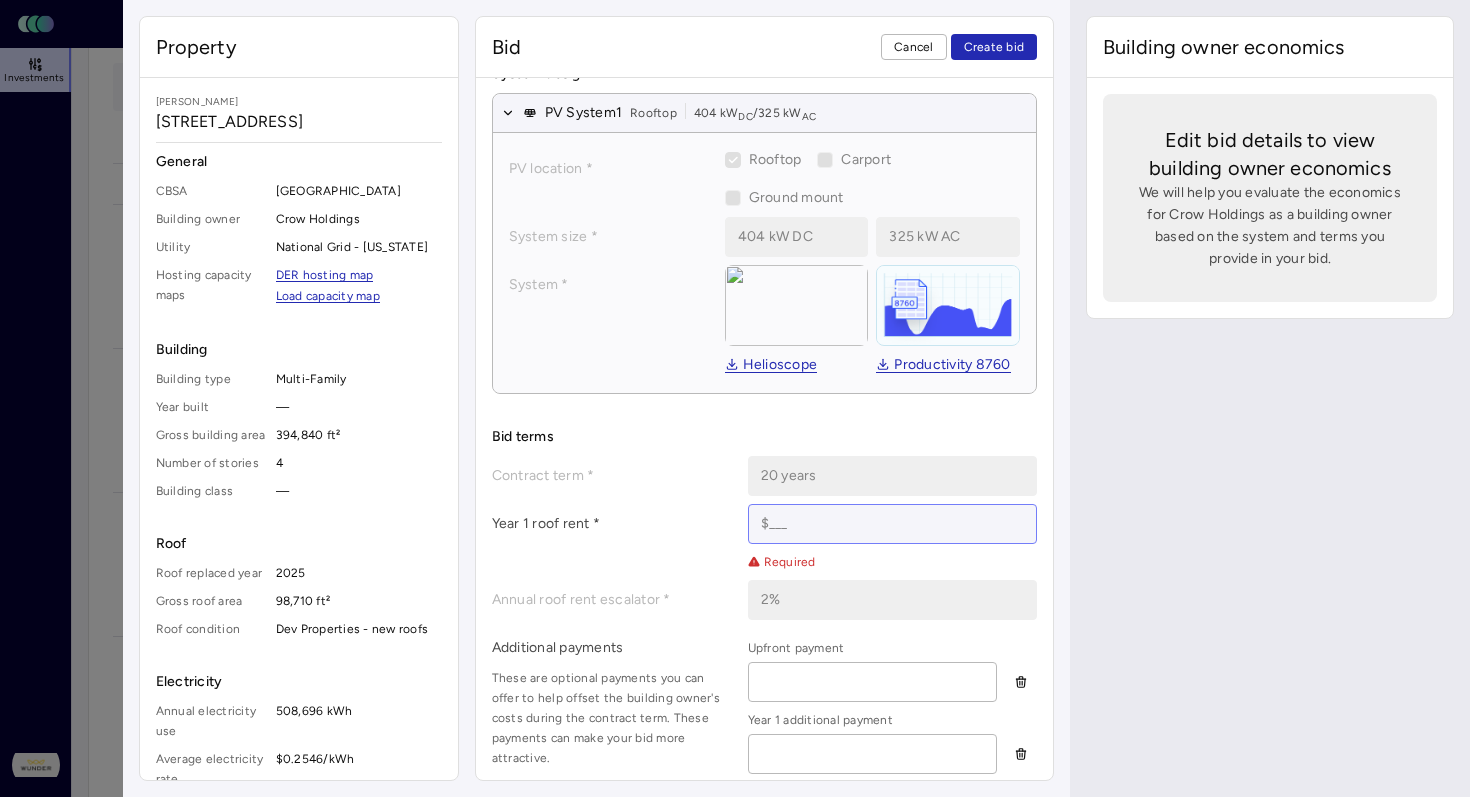 scroll, scrollTop: 198, scrollLeft: 0, axis: vertical 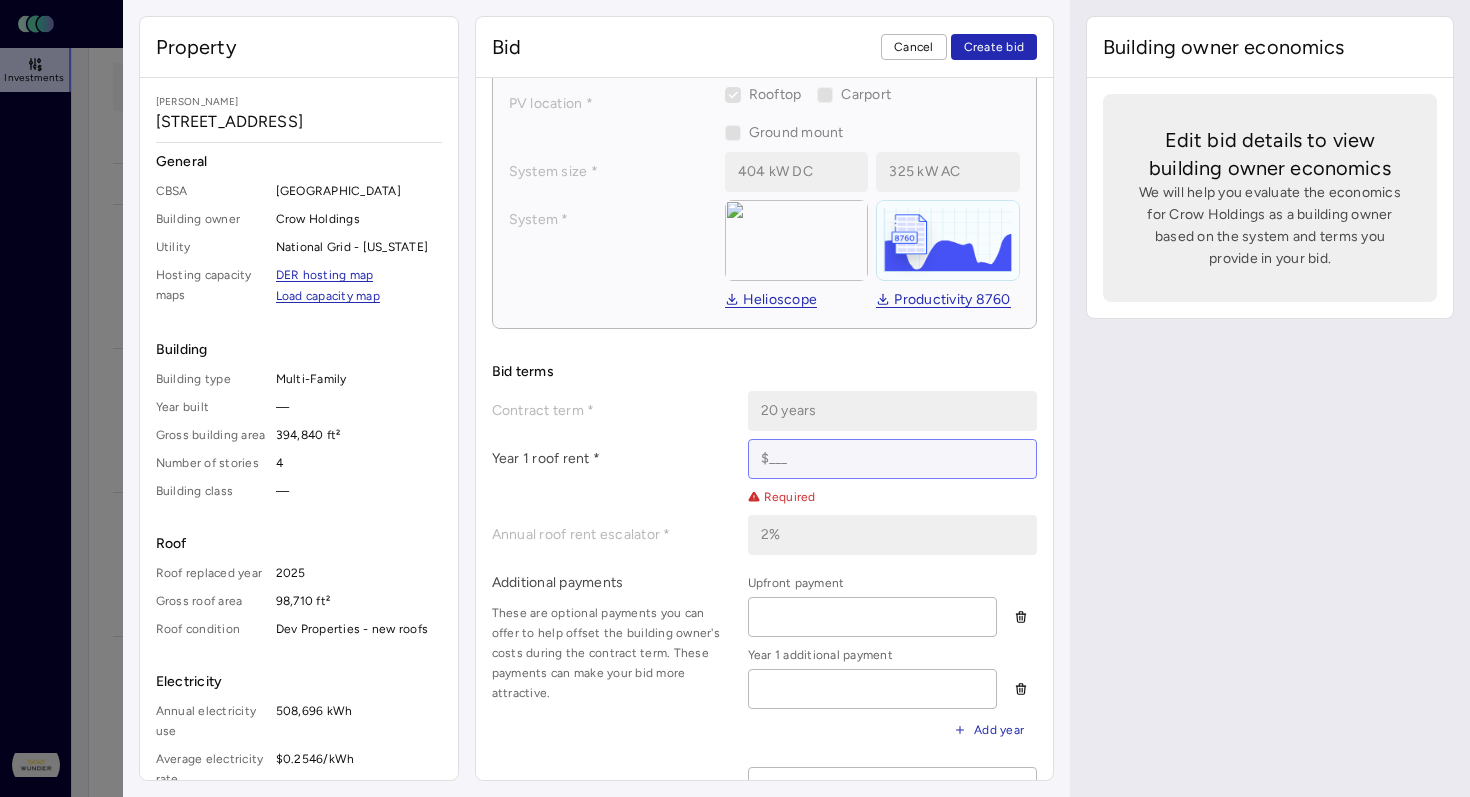 click at bounding box center (893, 459) 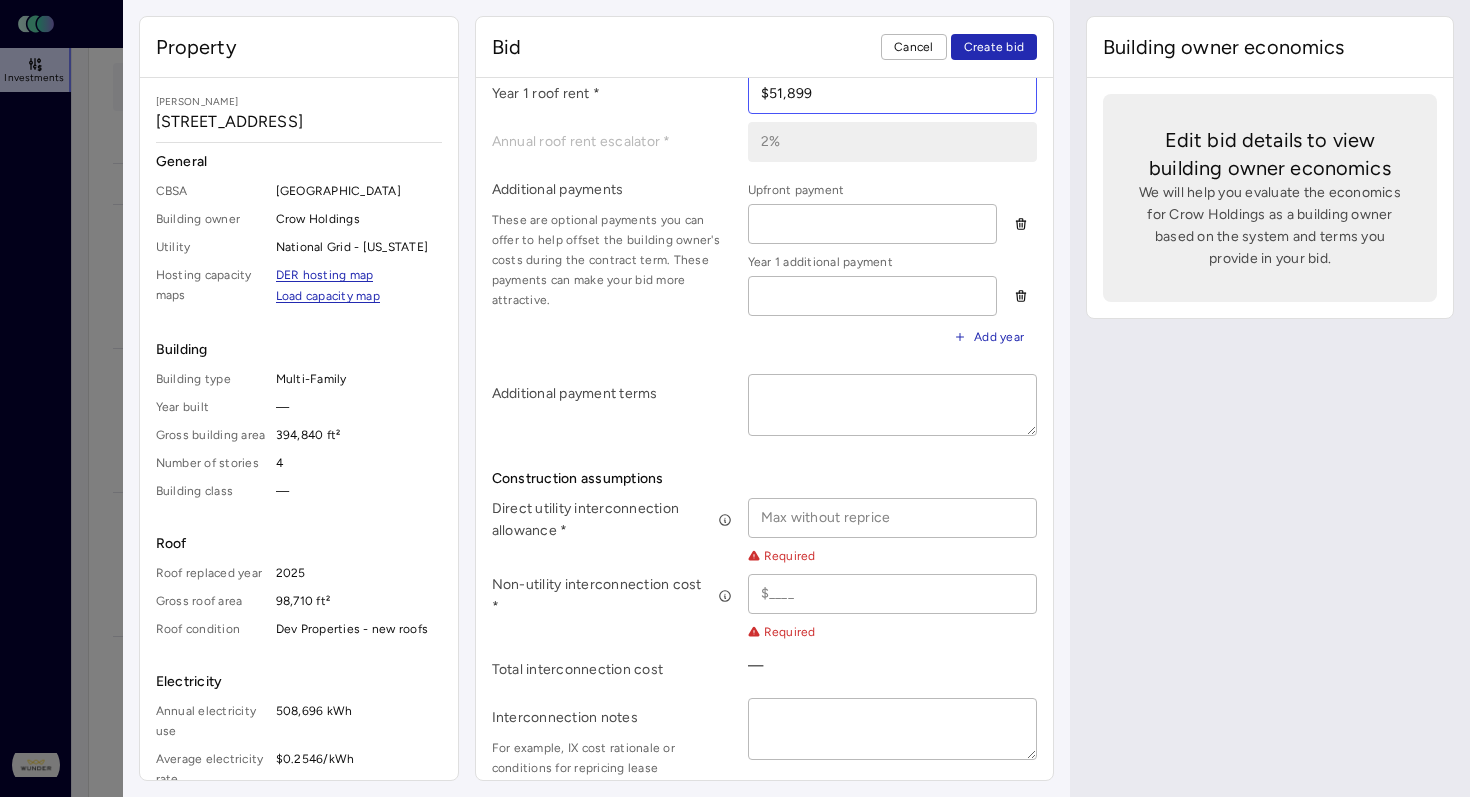 scroll, scrollTop: 564, scrollLeft: 0, axis: vertical 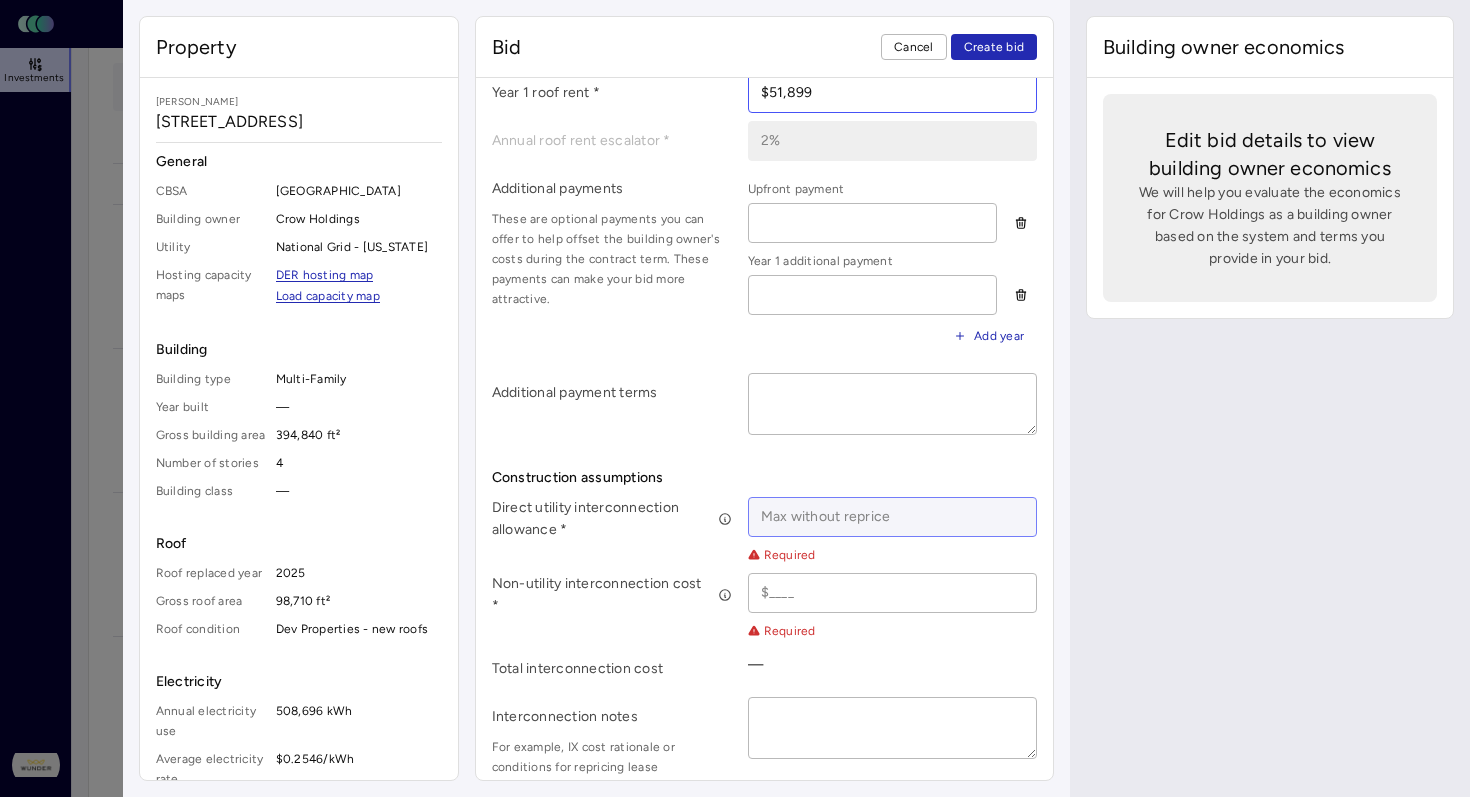 type on "$51,899" 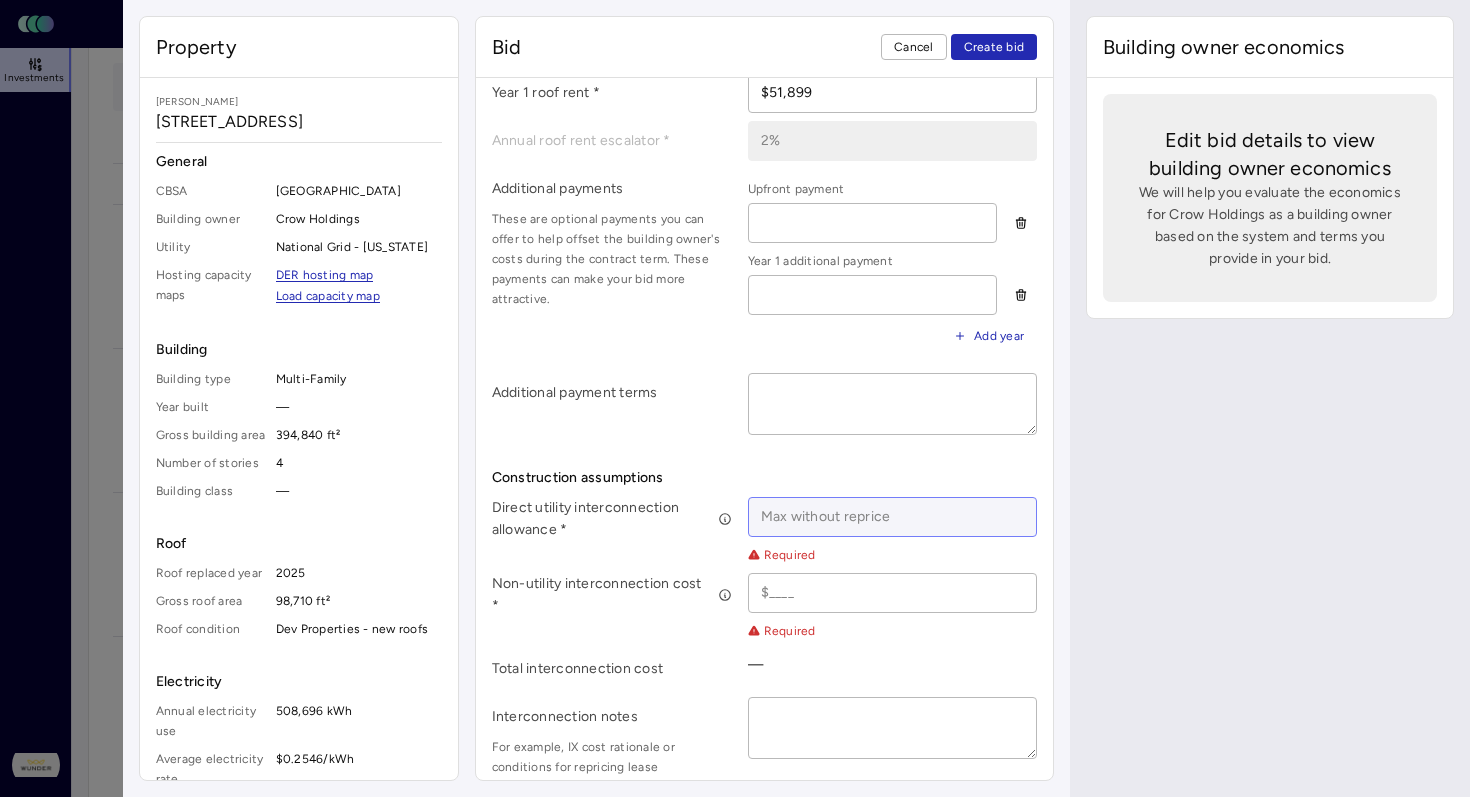 click at bounding box center (893, 517) 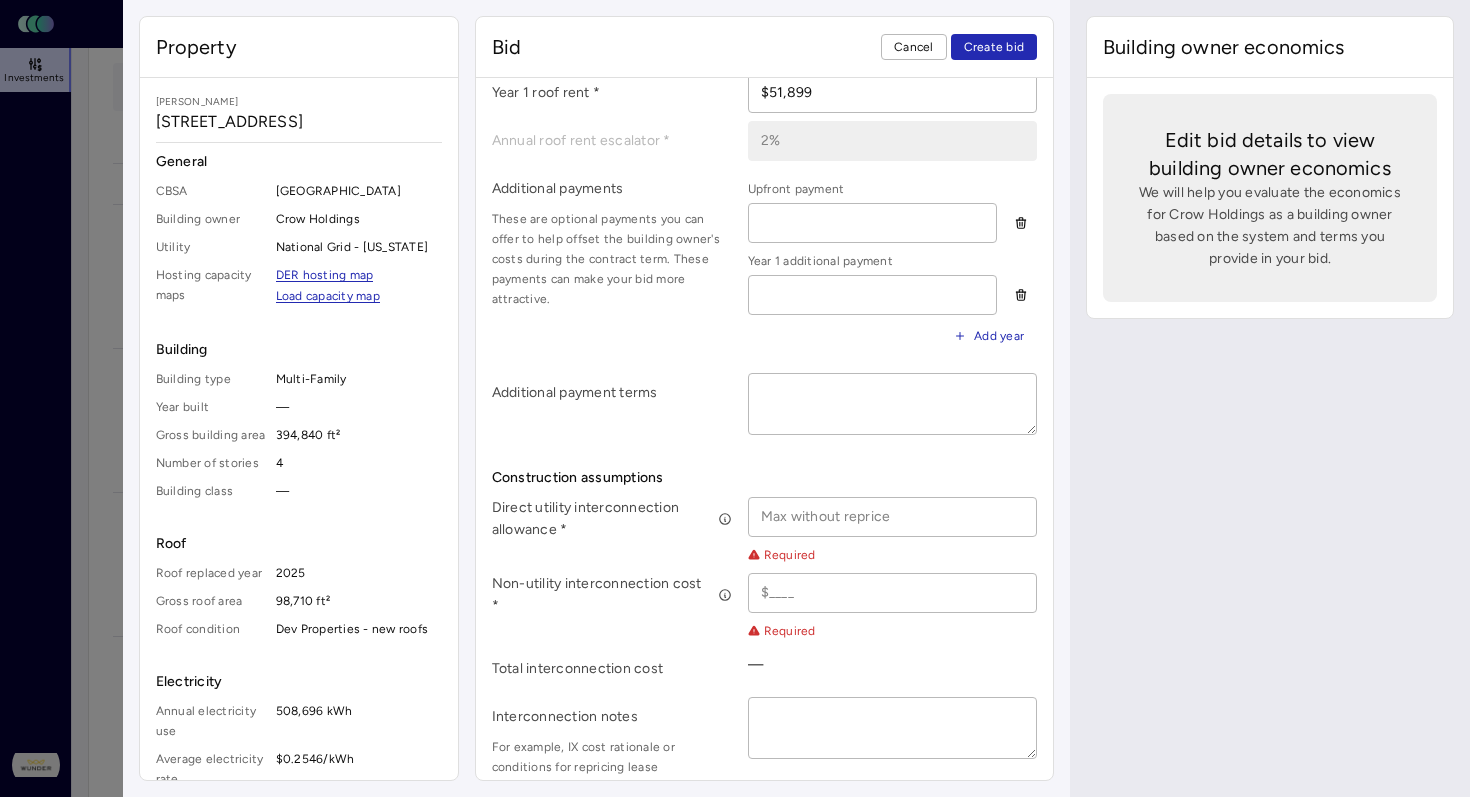 scroll, scrollTop: 634, scrollLeft: 0, axis: vertical 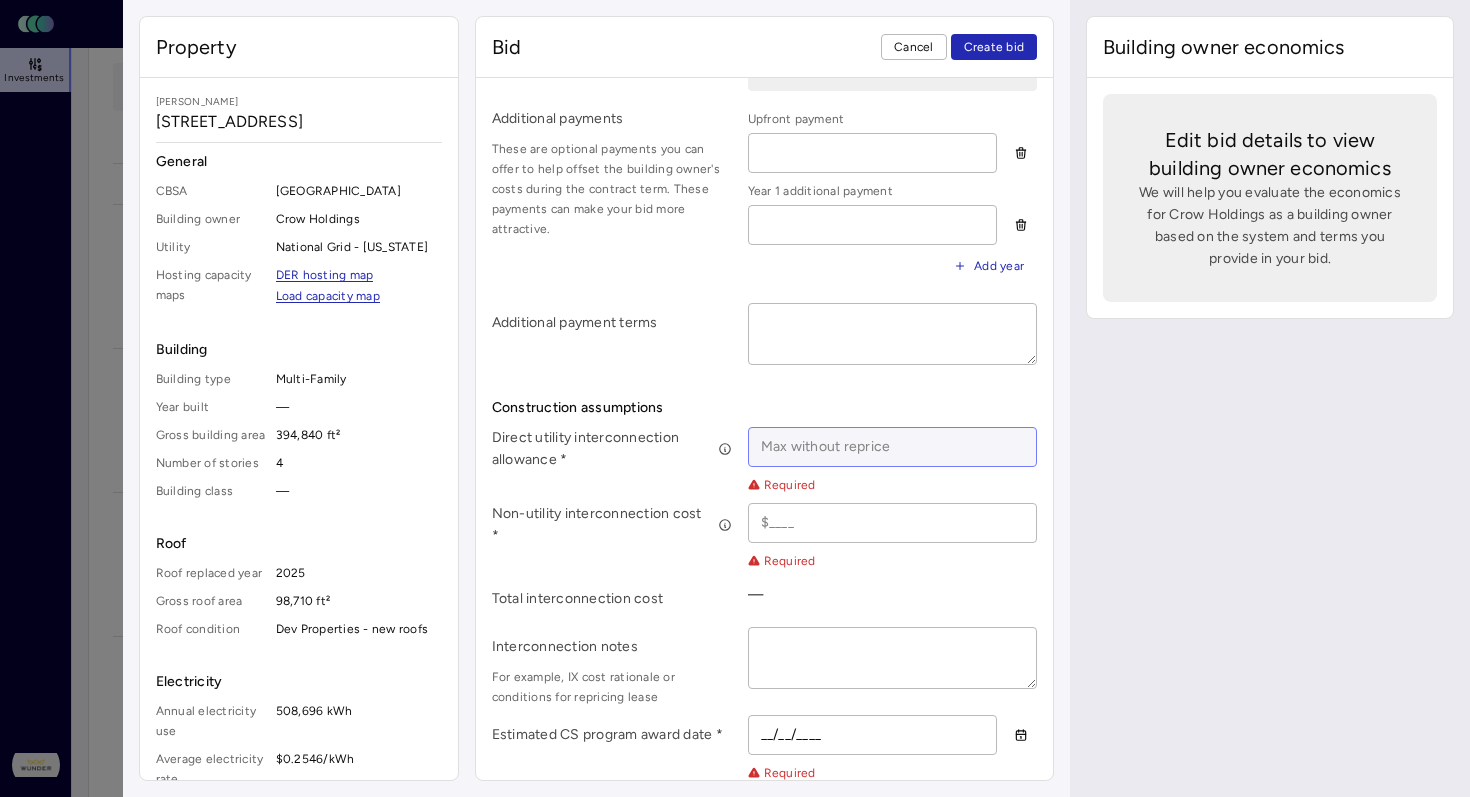 click at bounding box center [893, 447] 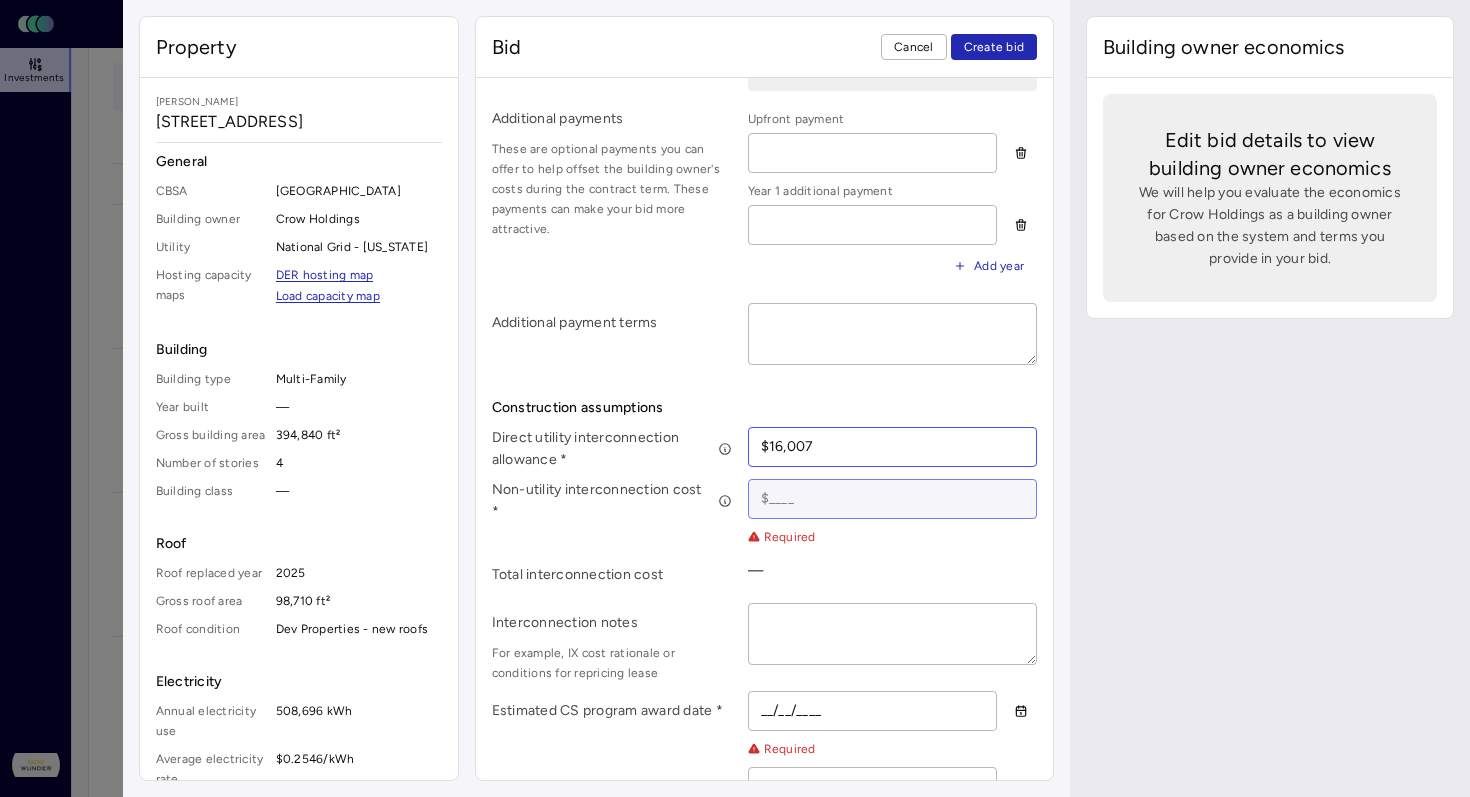type on "$16,007" 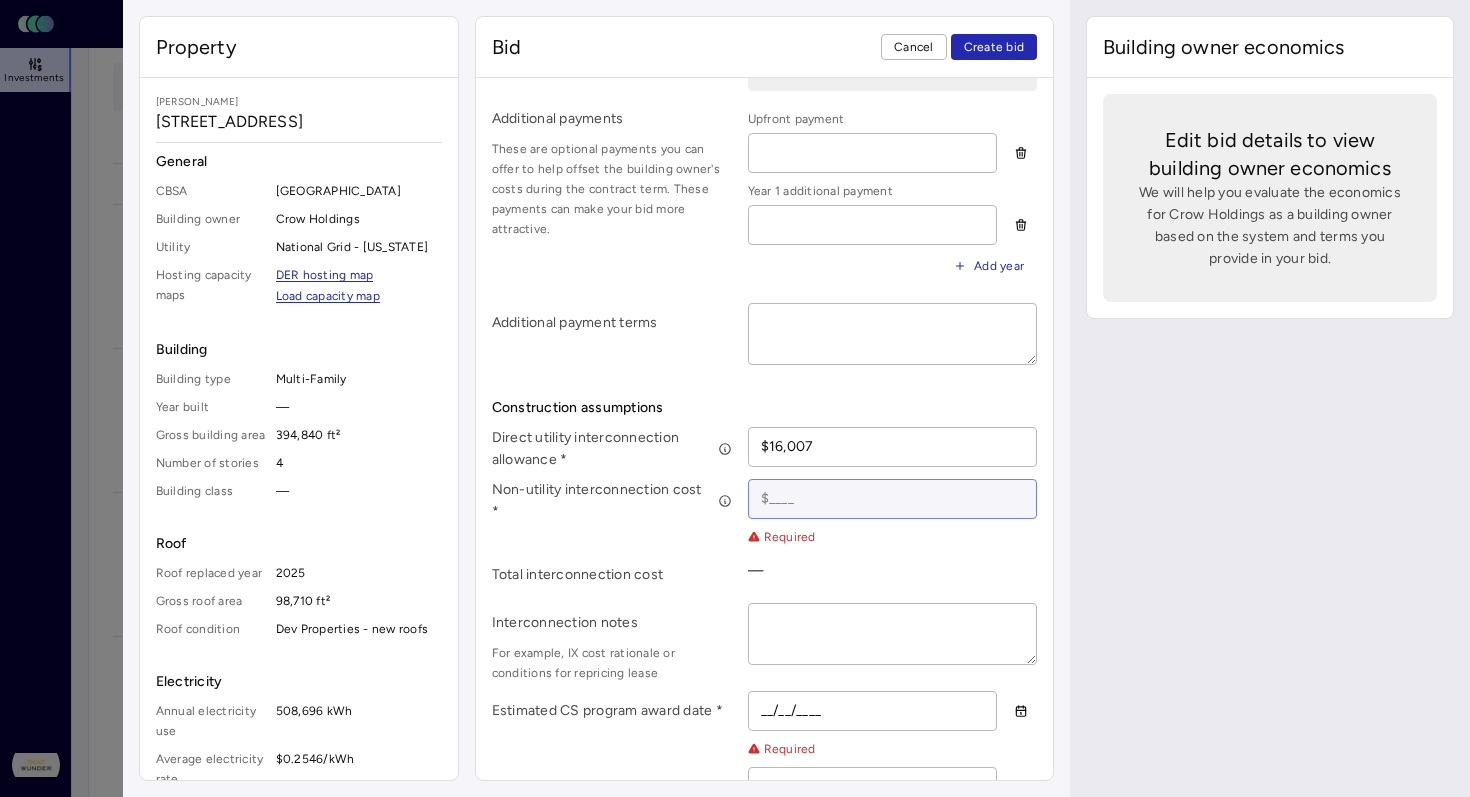 click at bounding box center [893, 499] 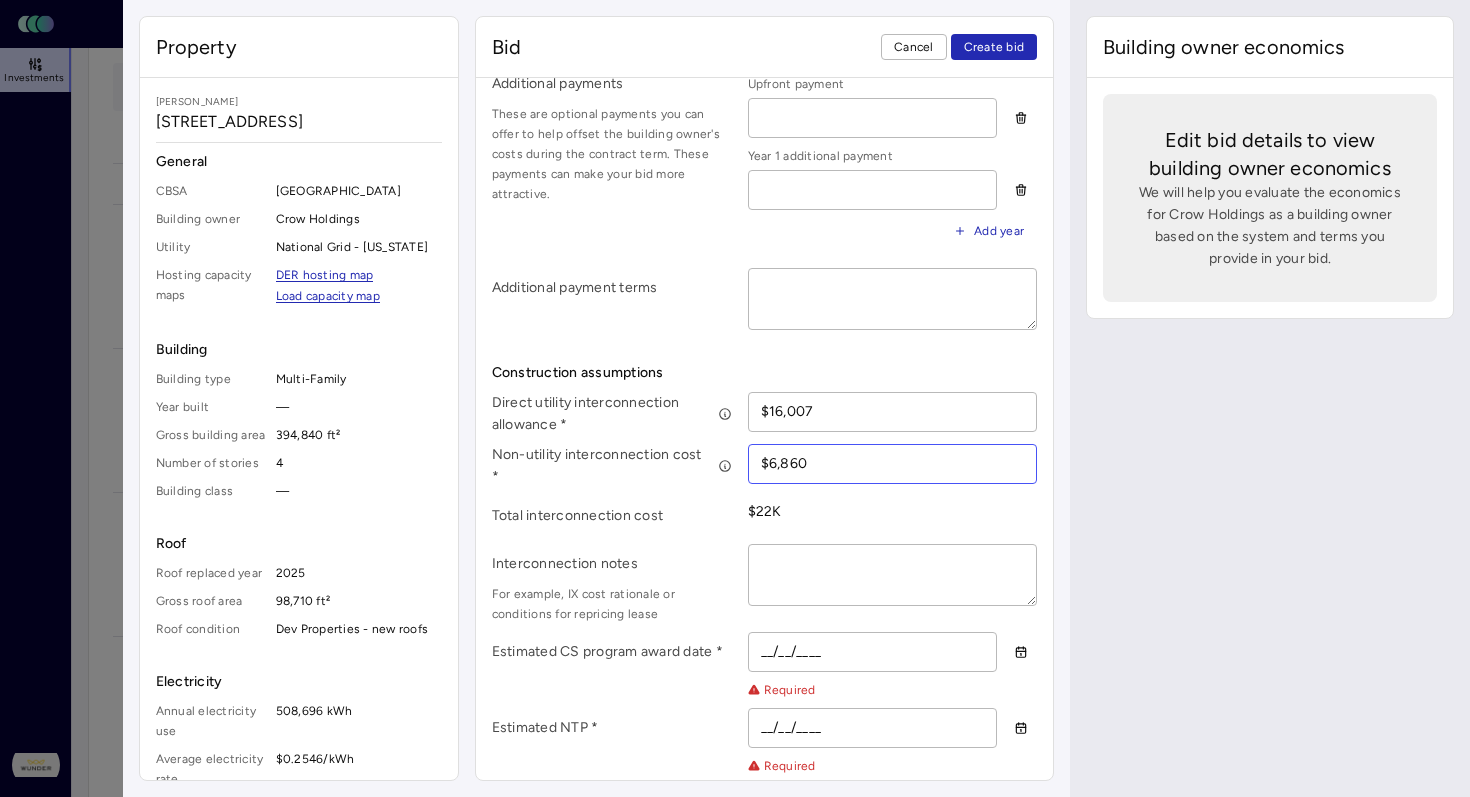 scroll, scrollTop: 671, scrollLeft: 0, axis: vertical 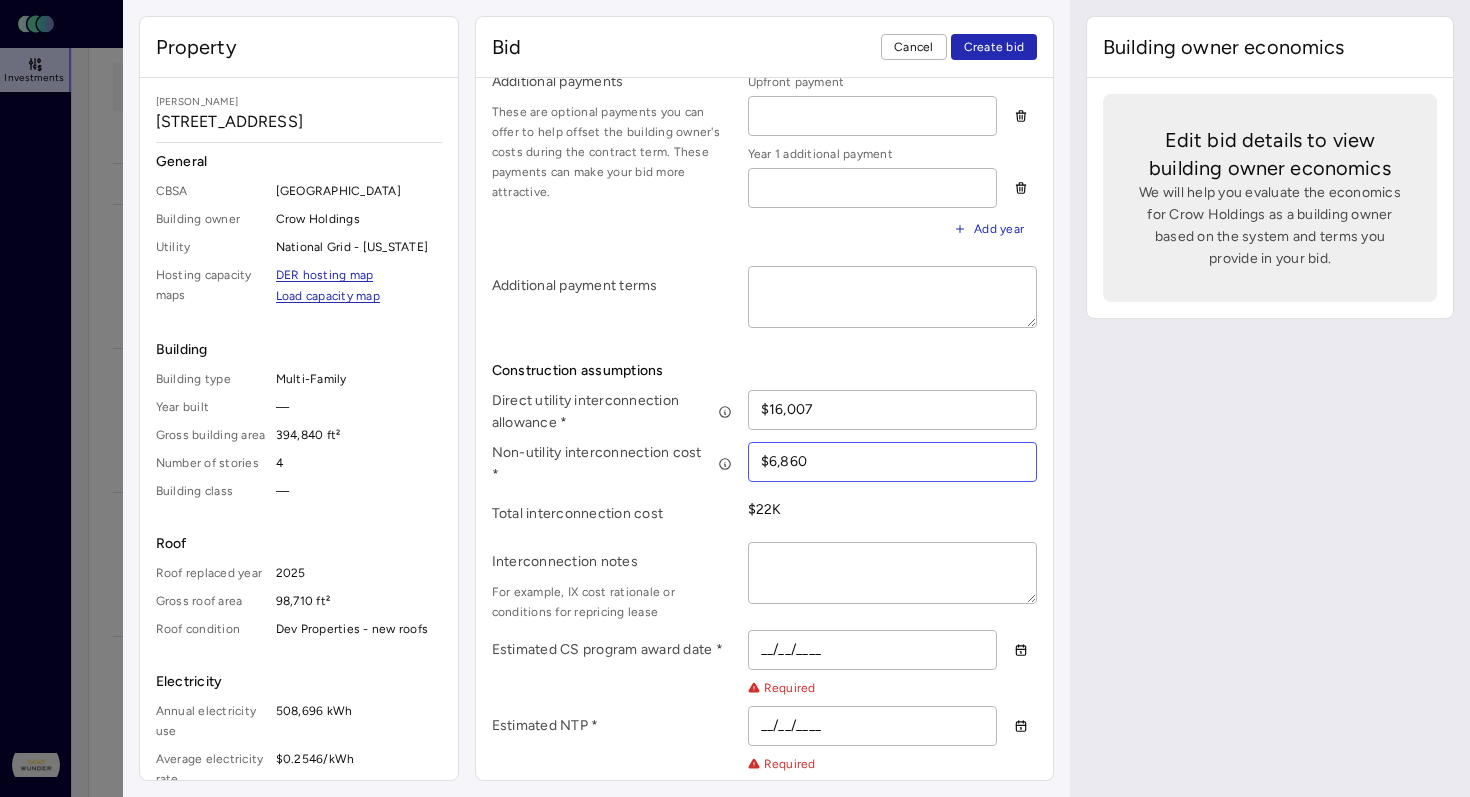type on "$6,860" 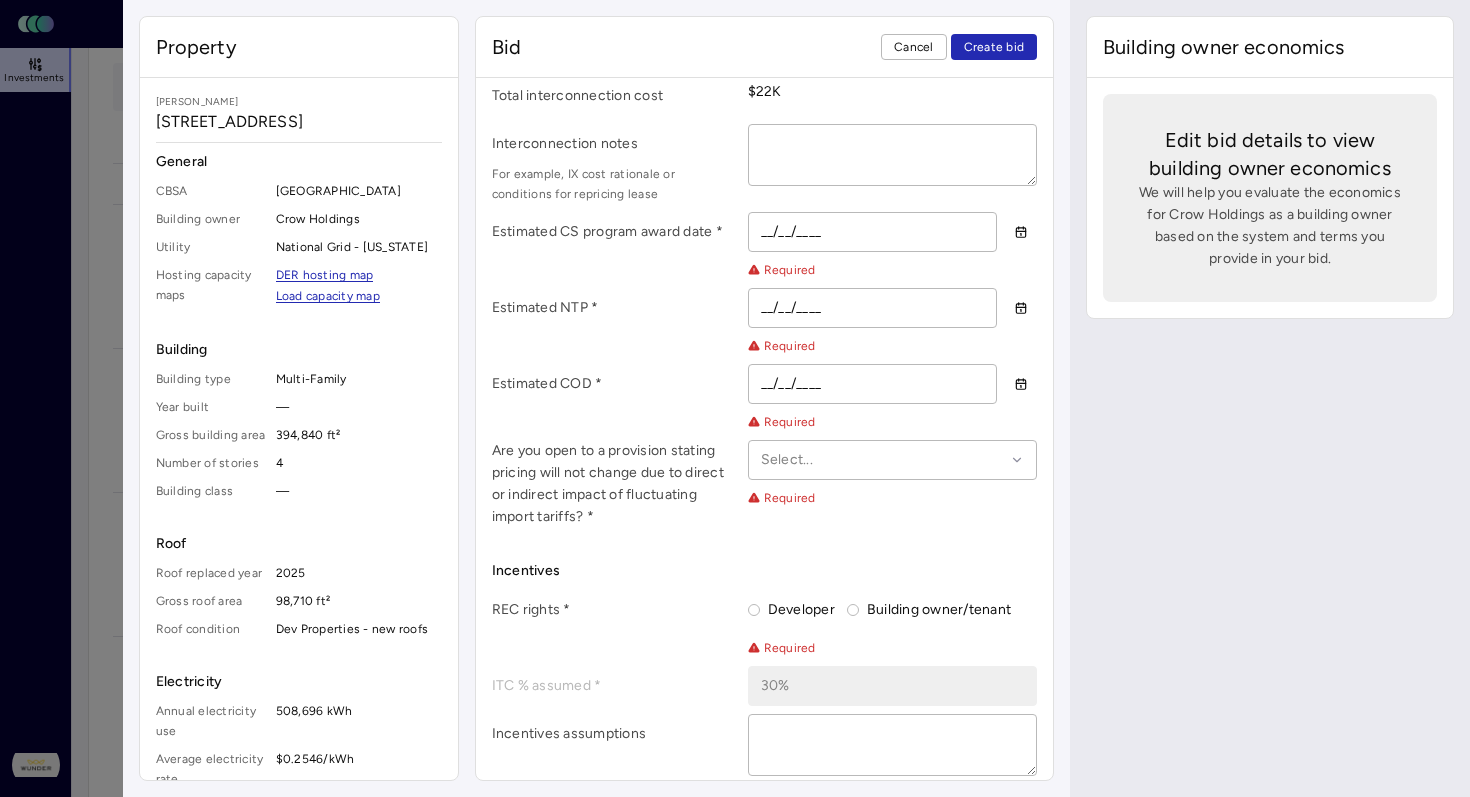 scroll, scrollTop: 1230, scrollLeft: 0, axis: vertical 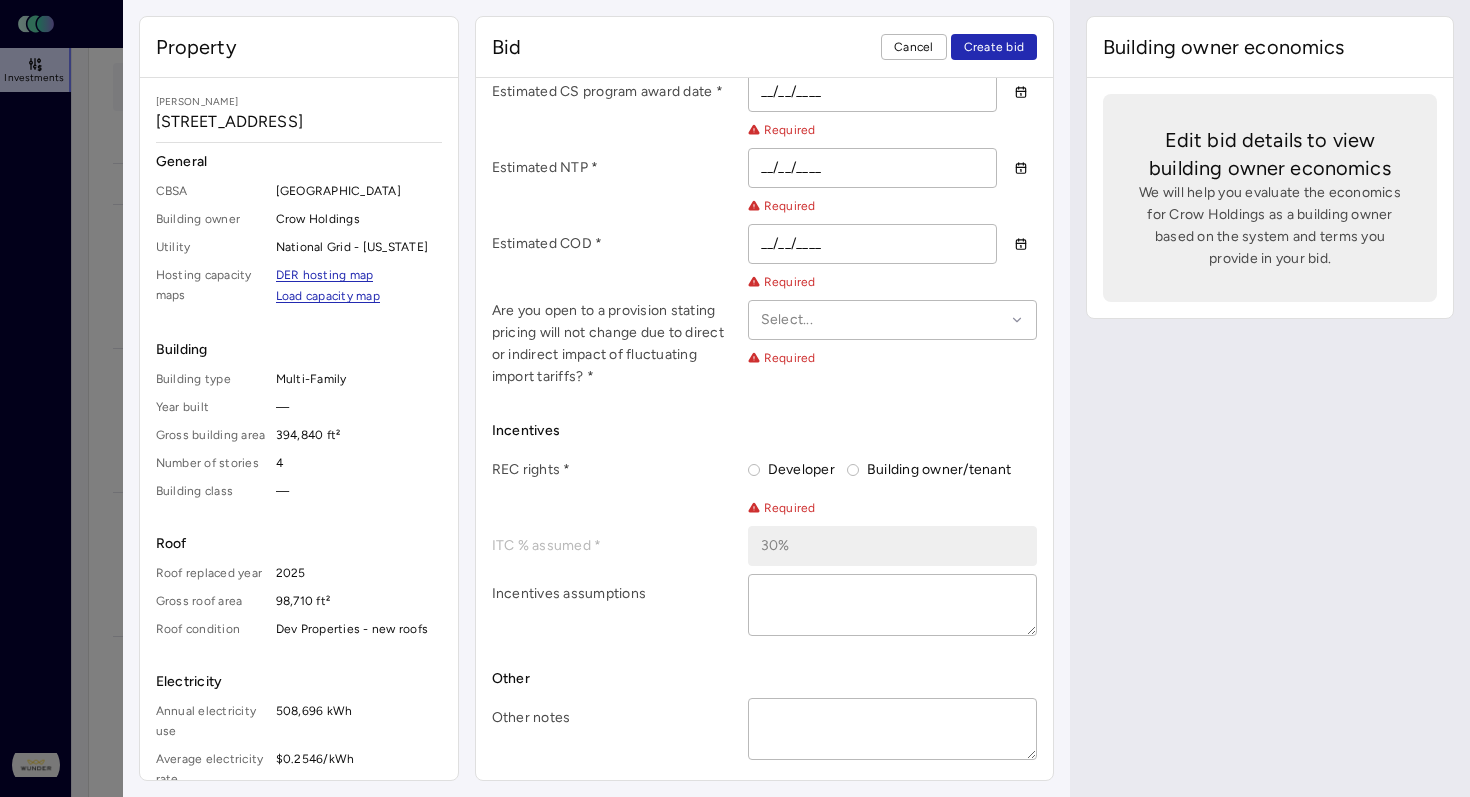 click on "Developer" at bounding box center (797, 470) 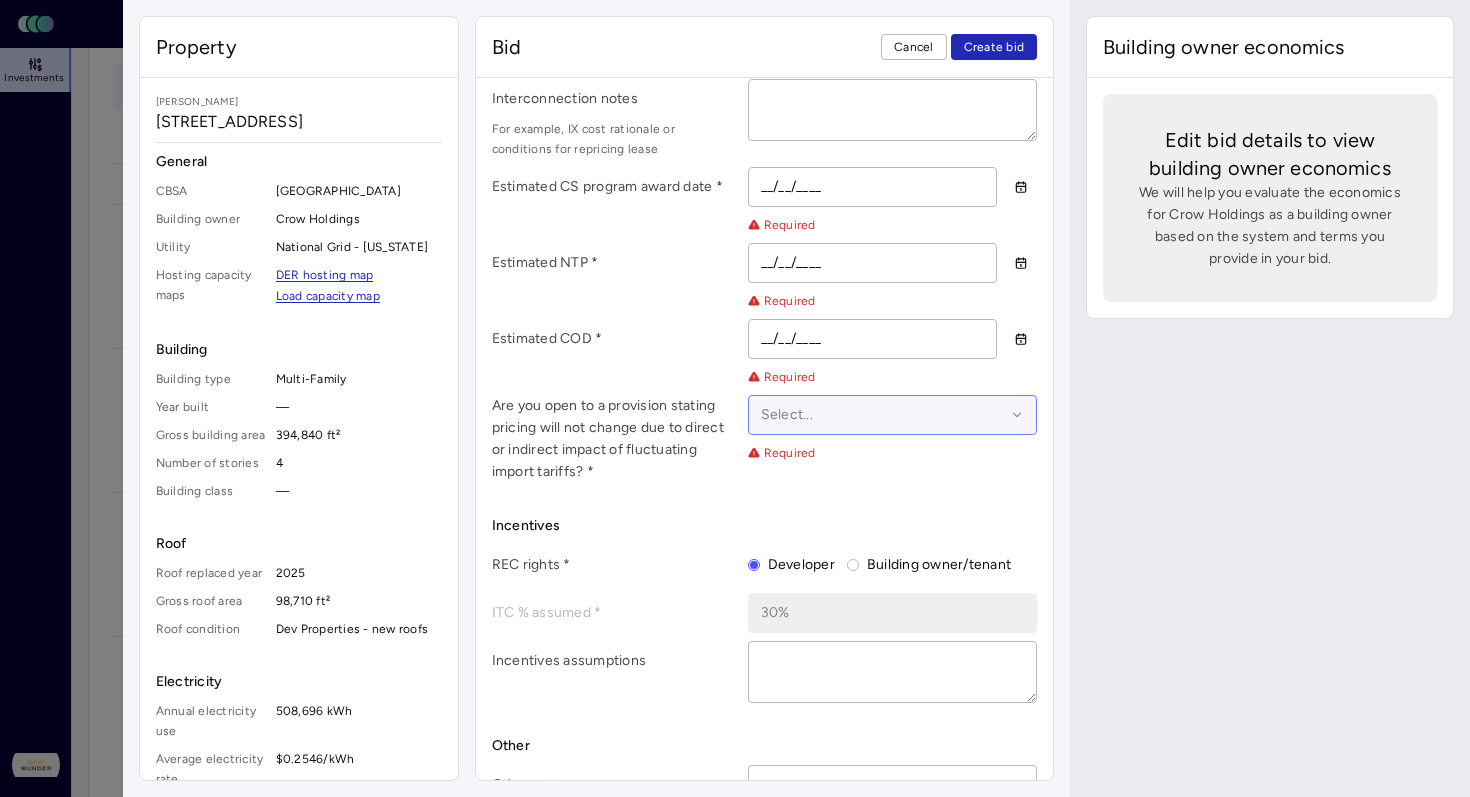 scroll, scrollTop: 1129, scrollLeft: 0, axis: vertical 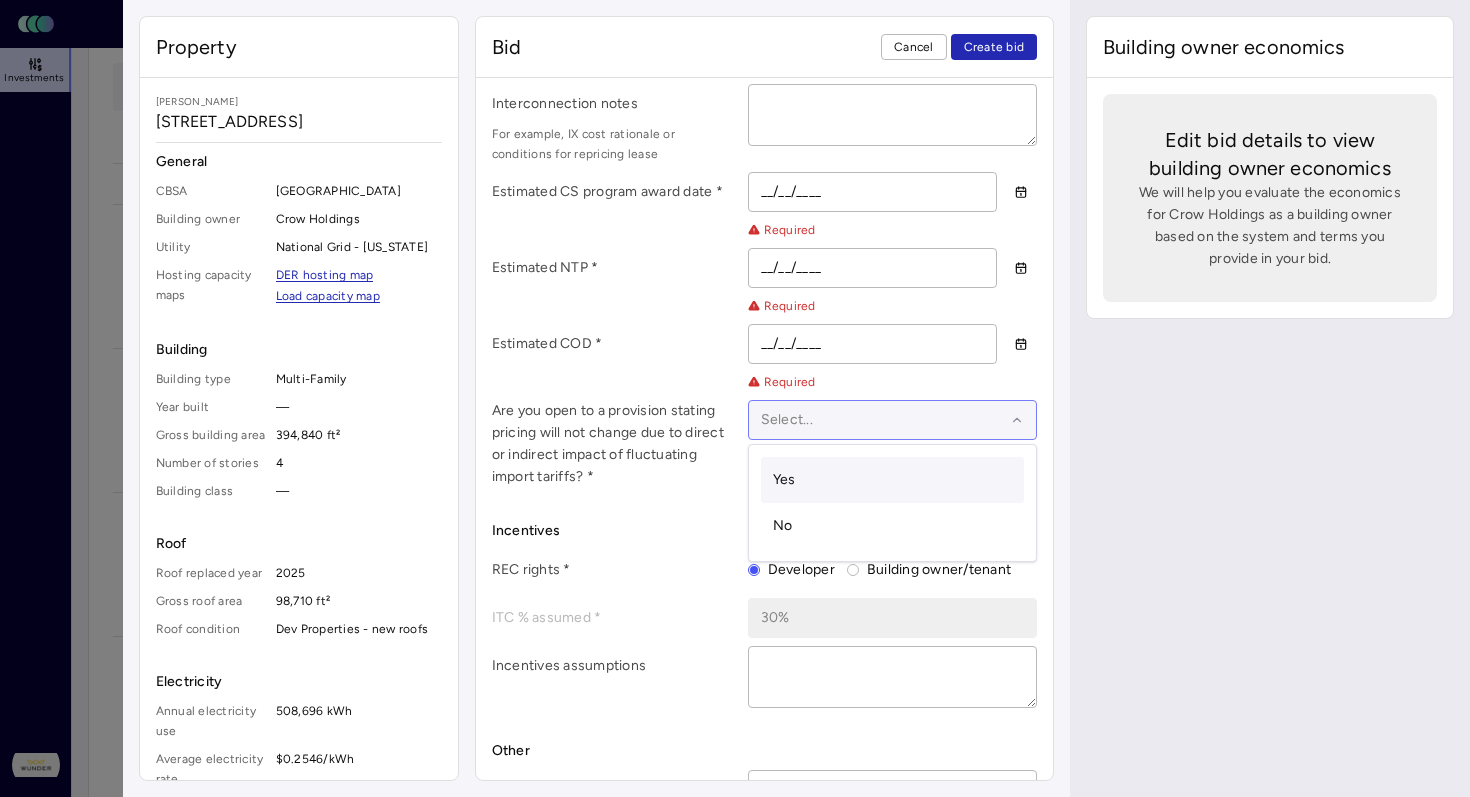 click at bounding box center [883, 420] 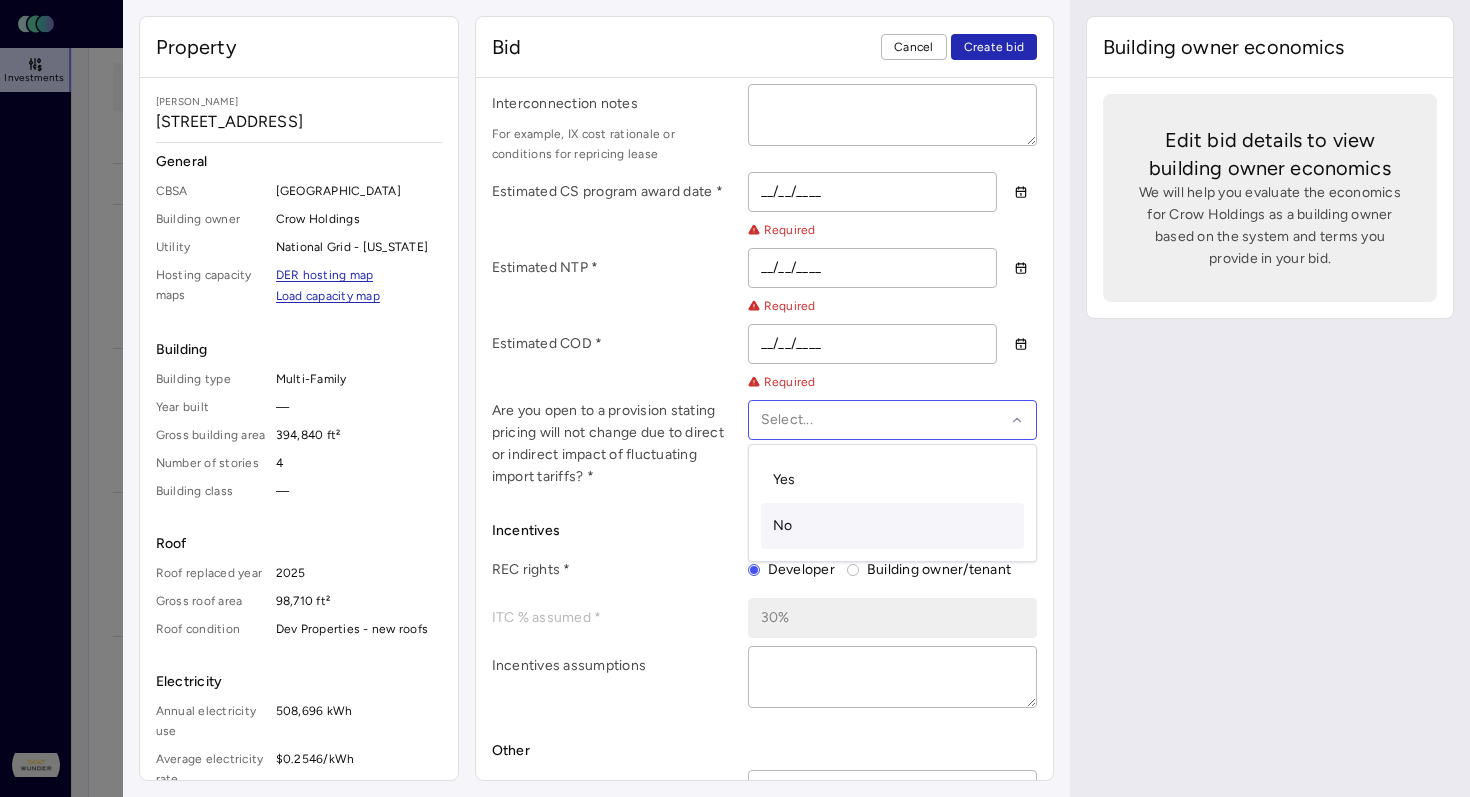 click on "No" at bounding box center (893, 526) 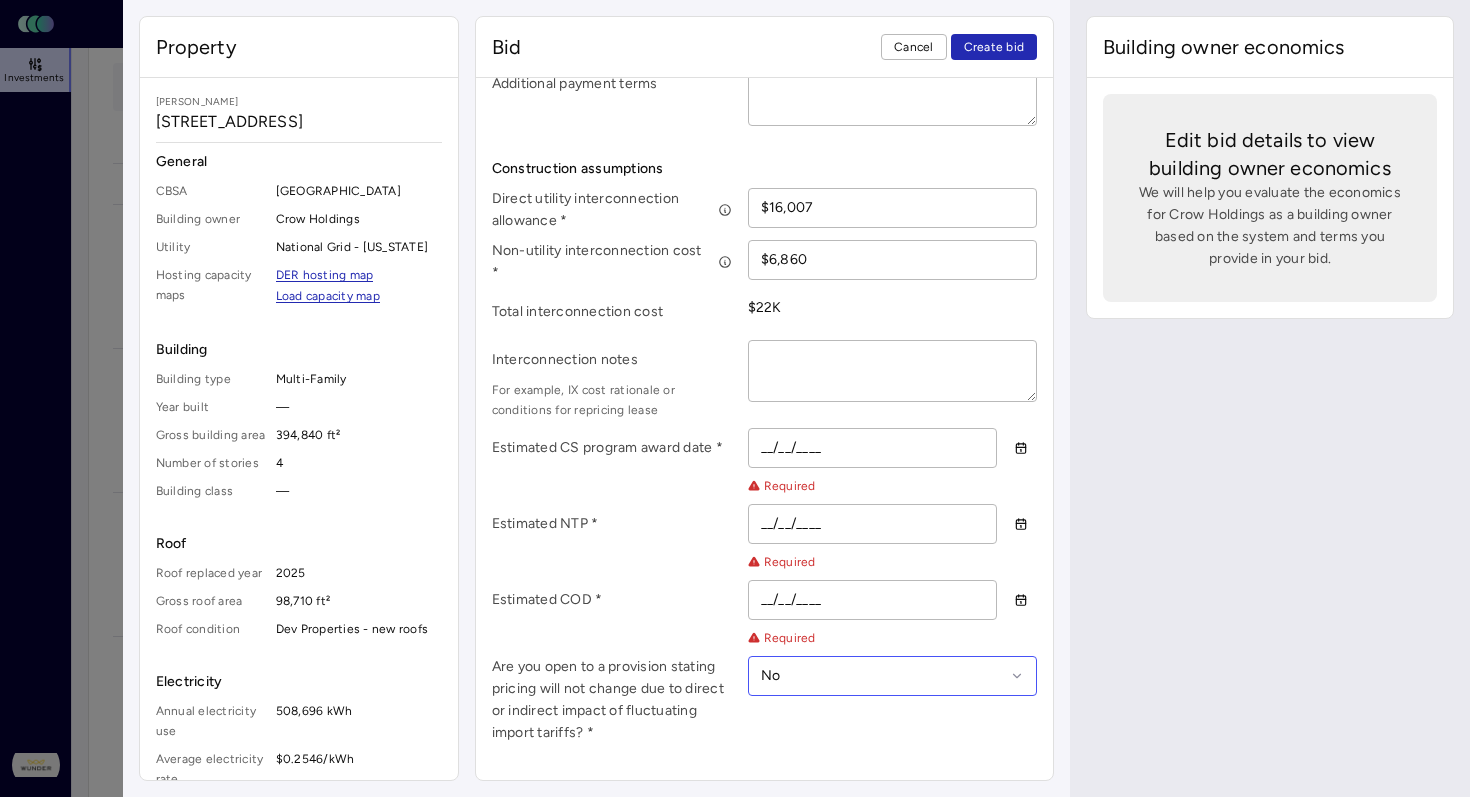 scroll, scrollTop: 1202, scrollLeft: 0, axis: vertical 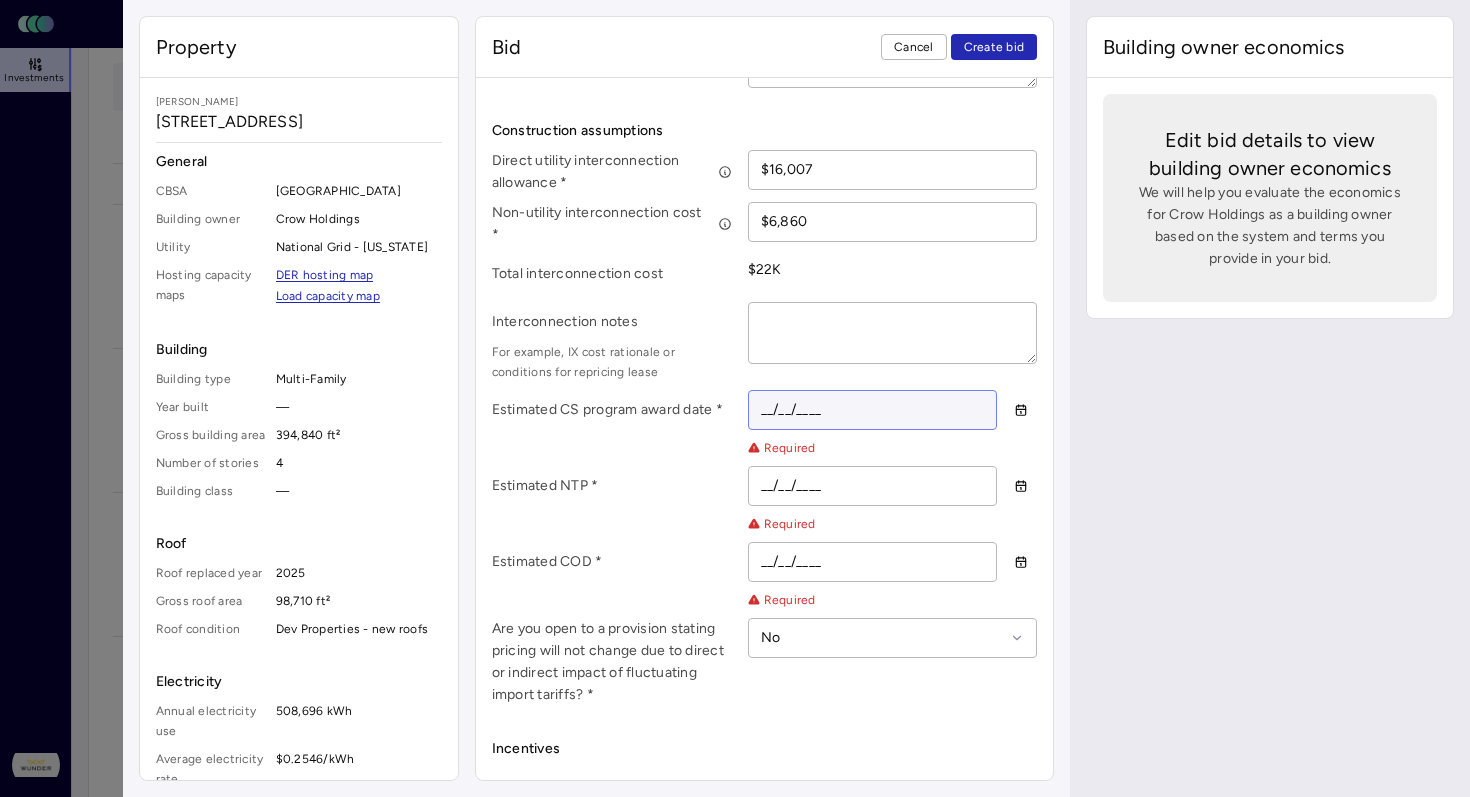 click on "__/__/____" at bounding box center [873, 410] 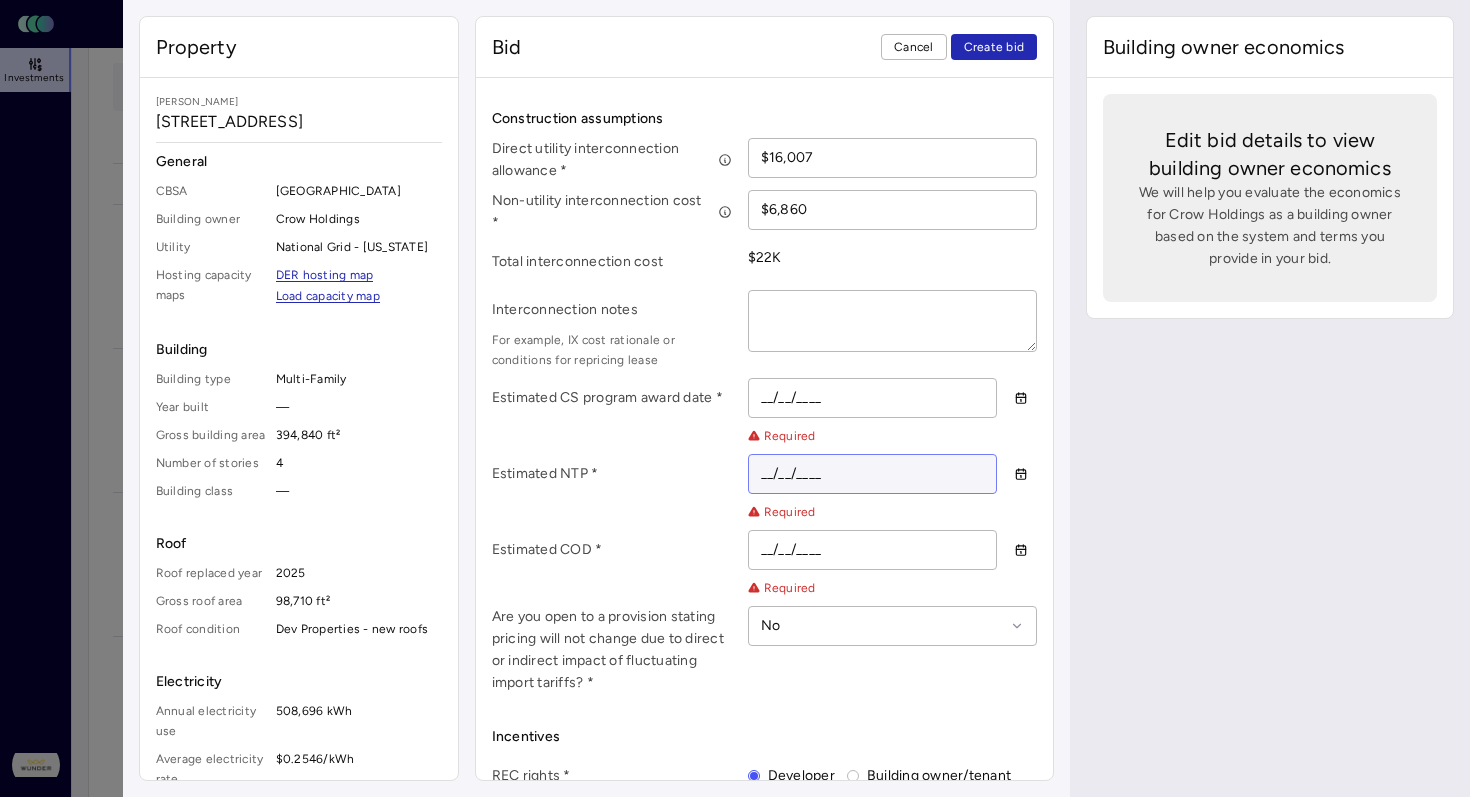 scroll, scrollTop: 924, scrollLeft: 0, axis: vertical 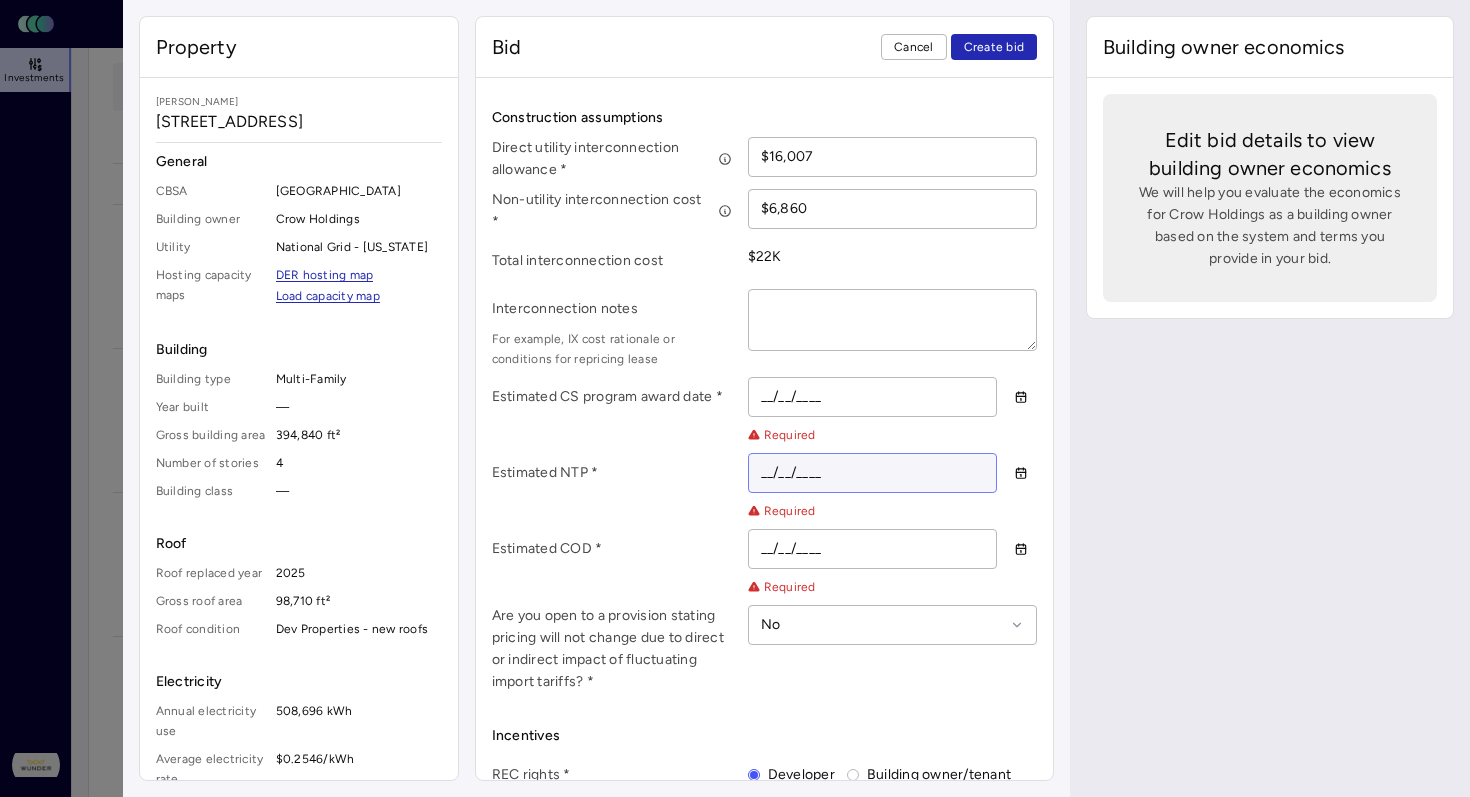 click on "__/__/____" at bounding box center [873, 473] 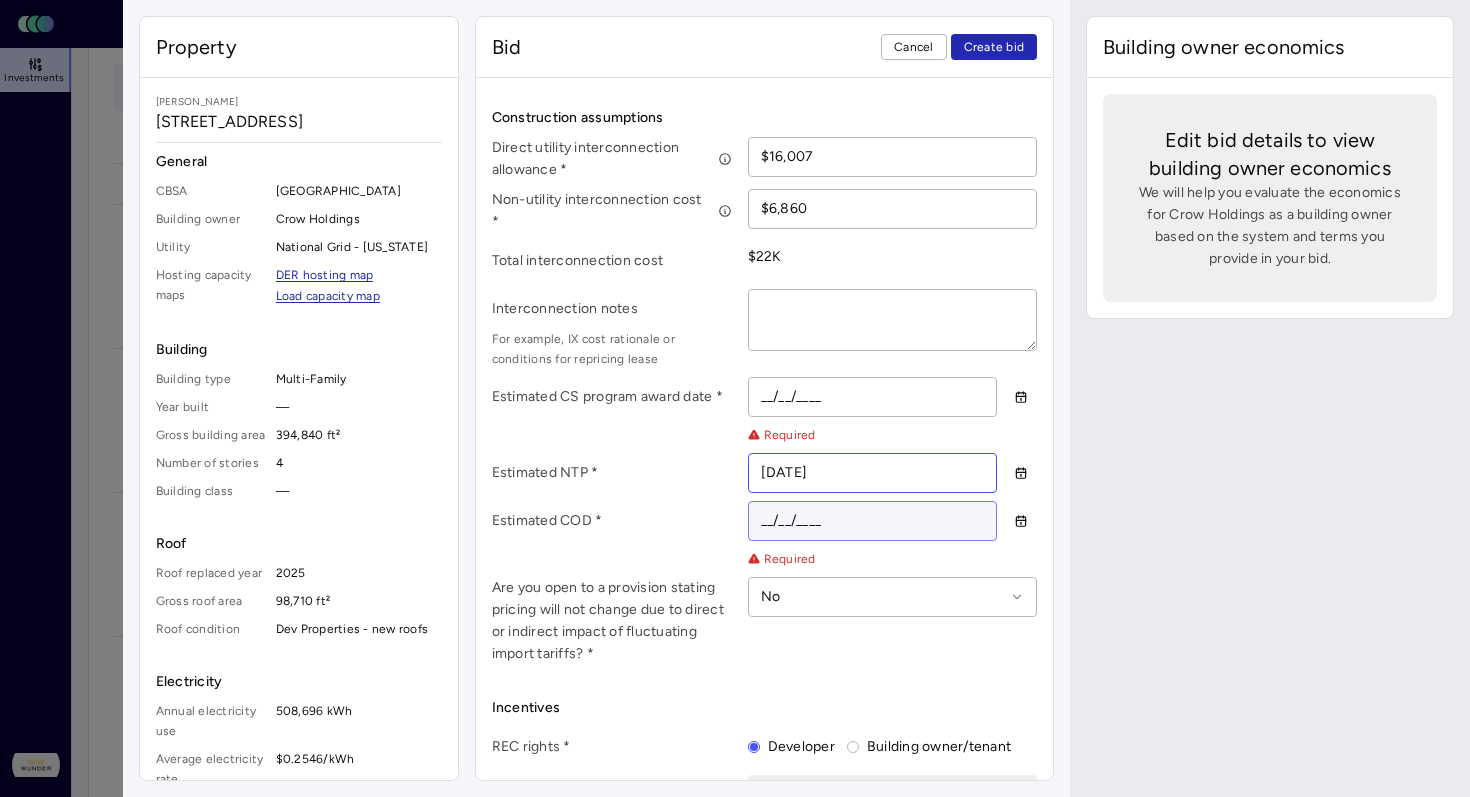type on "[DATE]" 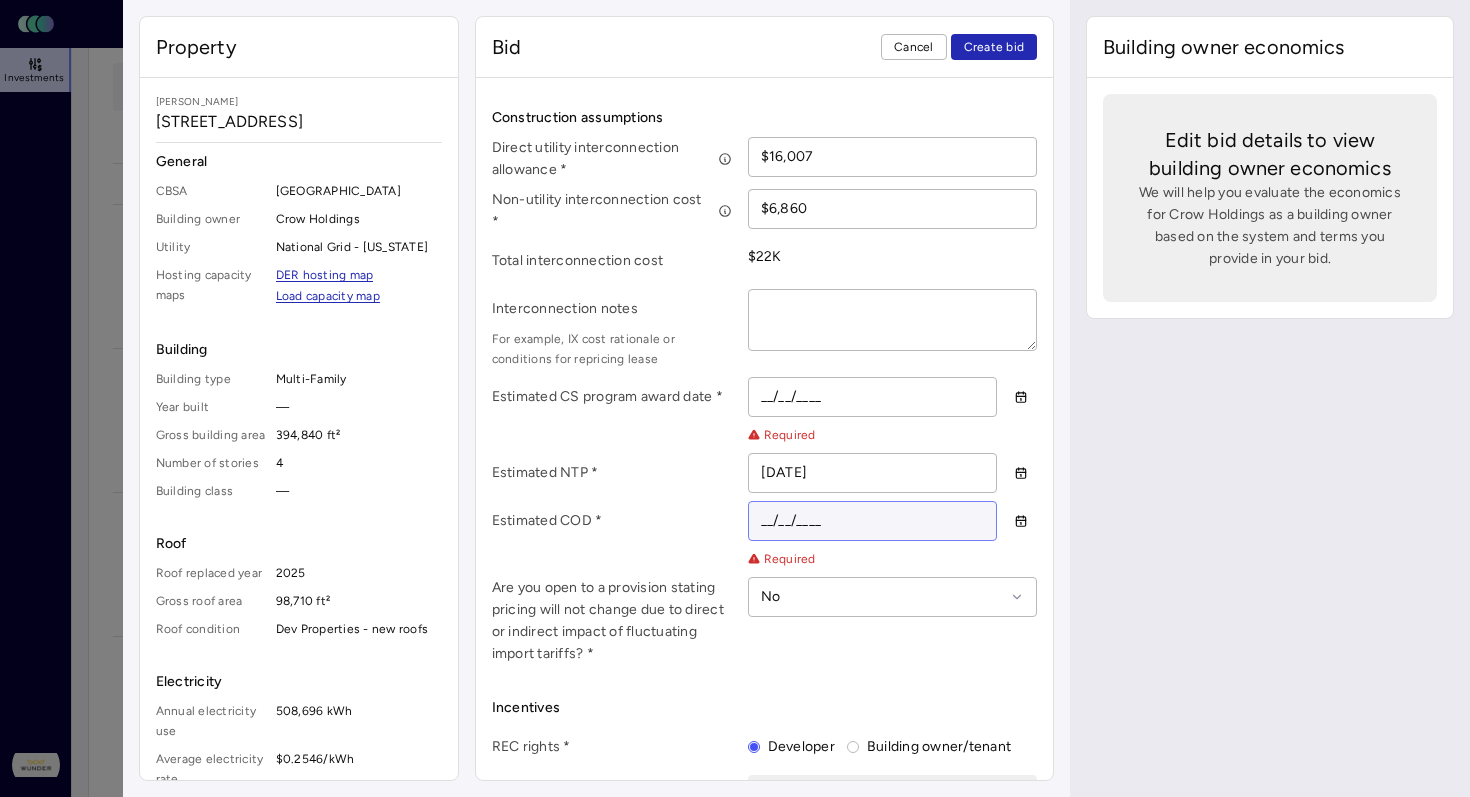 click on "__/__/____" at bounding box center (873, 521) 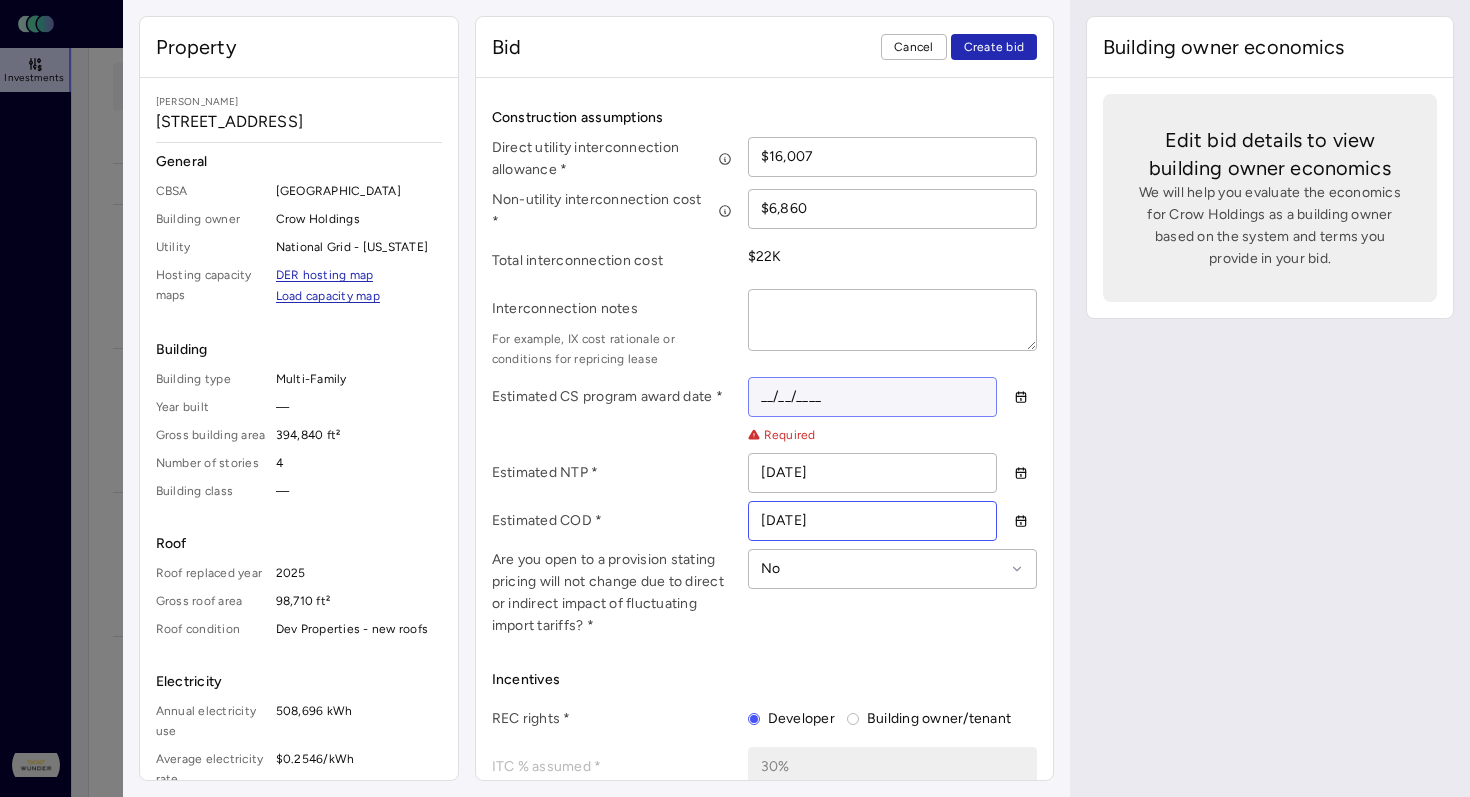 type on "[DATE]" 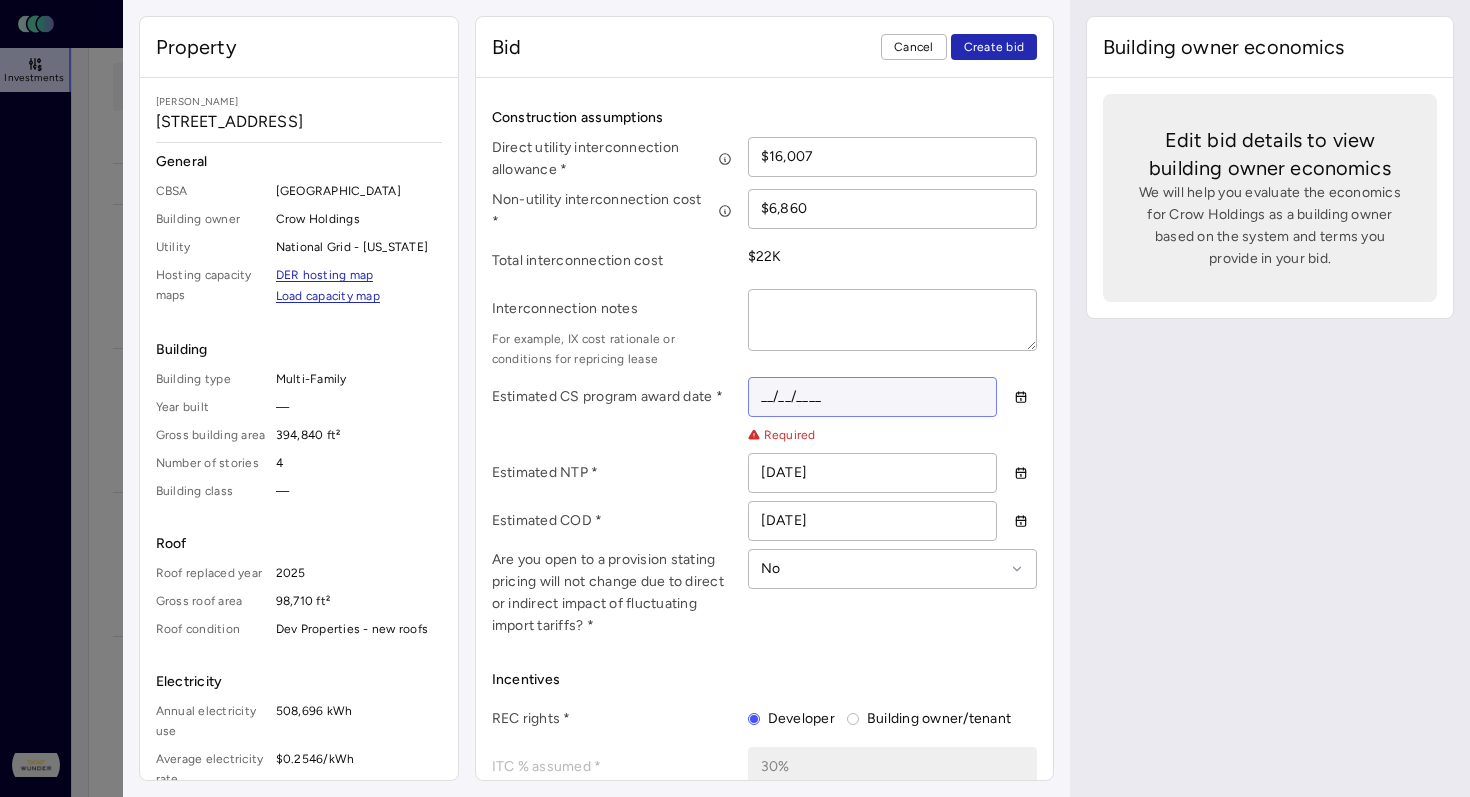 click on "__/__/____" at bounding box center (873, 397) 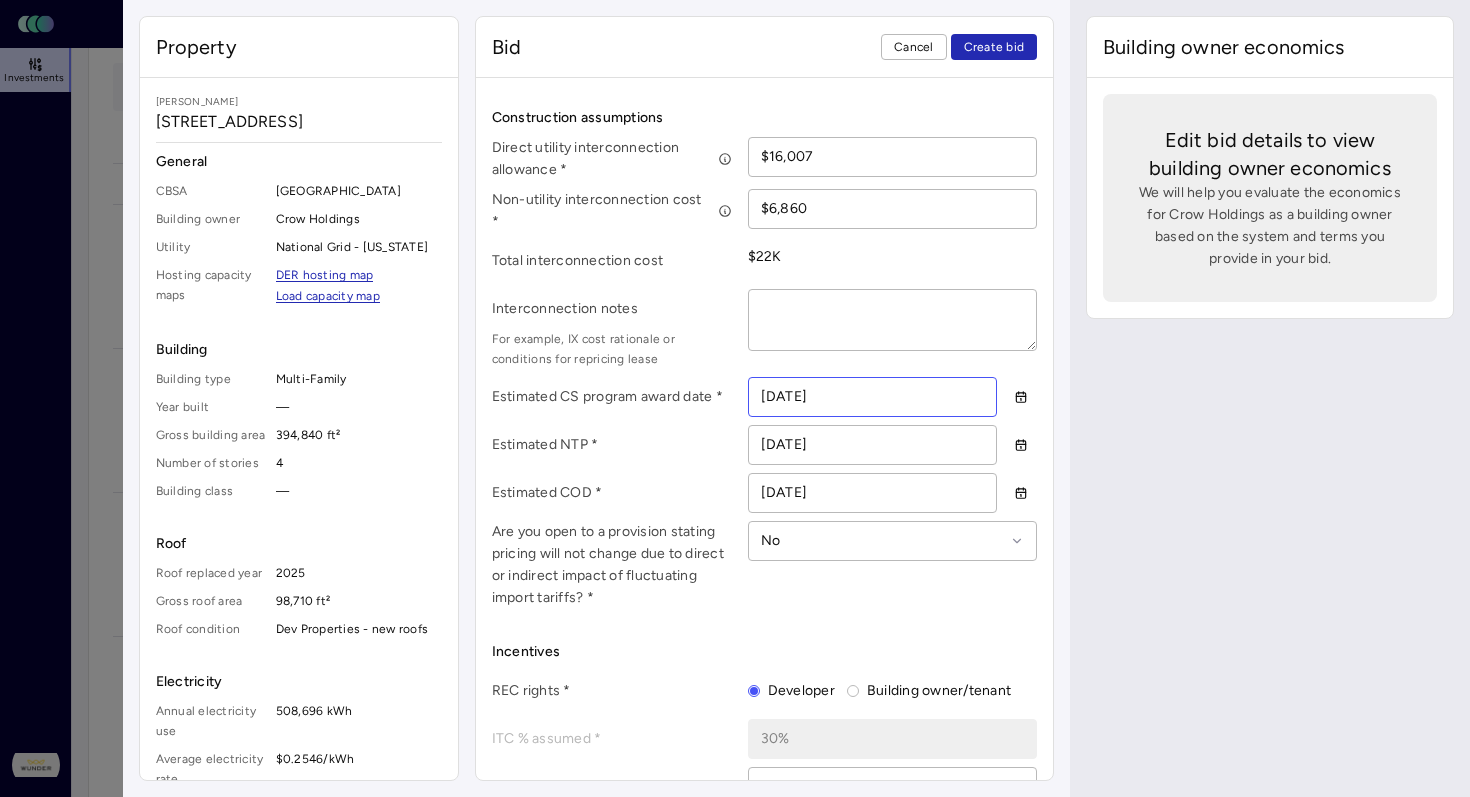 type on "[DATE]" 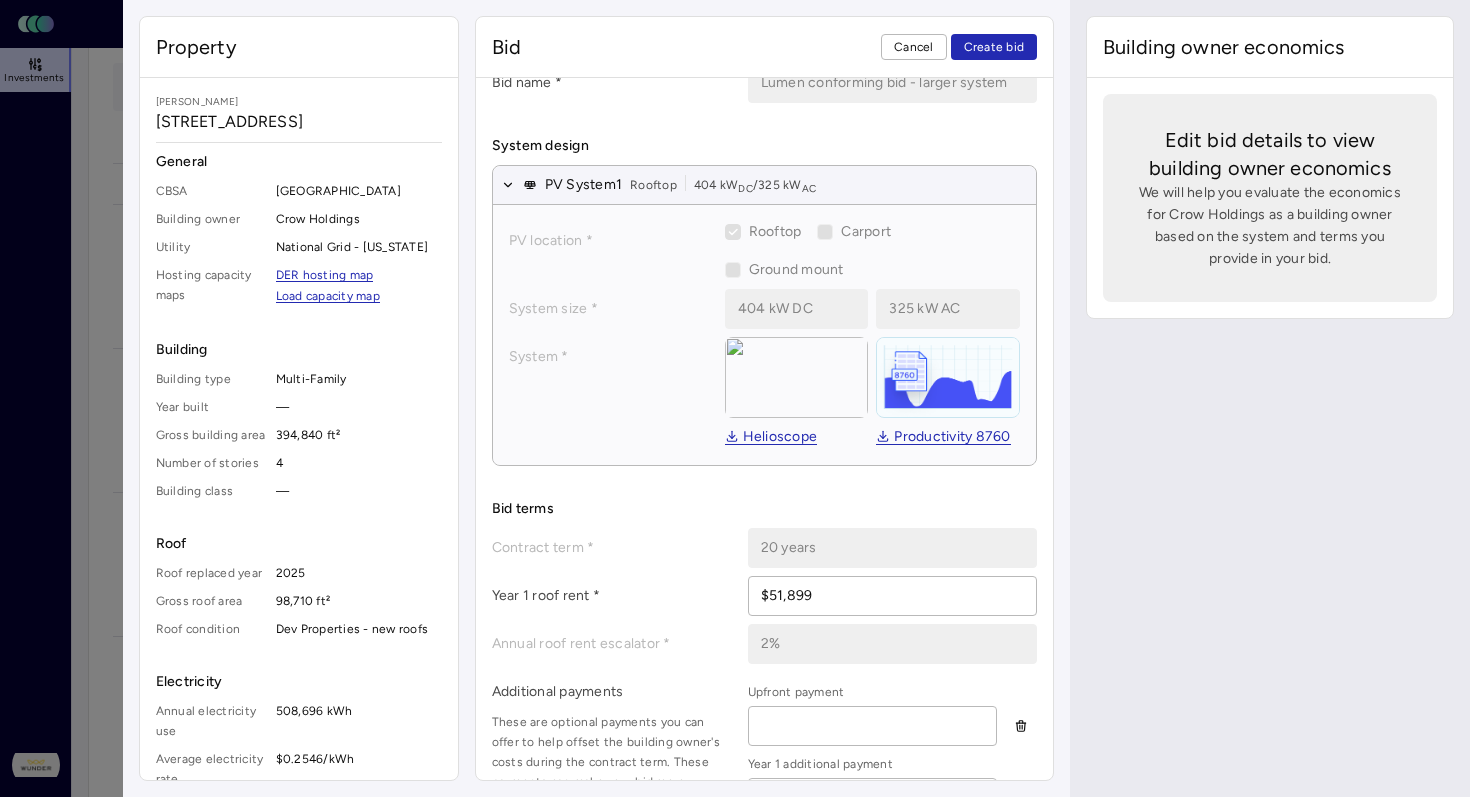 scroll, scrollTop: 0, scrollLeft: 0, axis: both 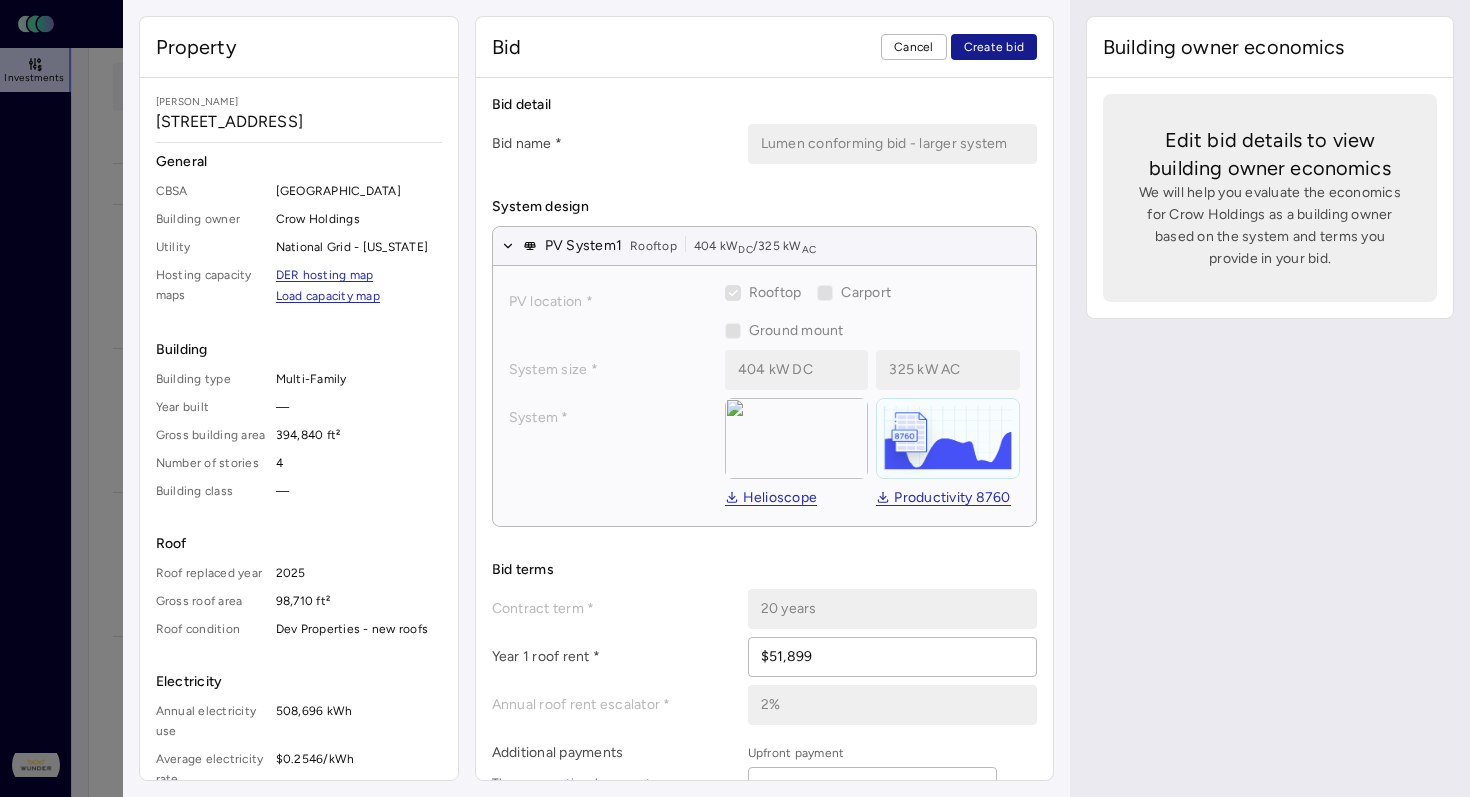click on "Create bid" at bounding box center (994, 47) 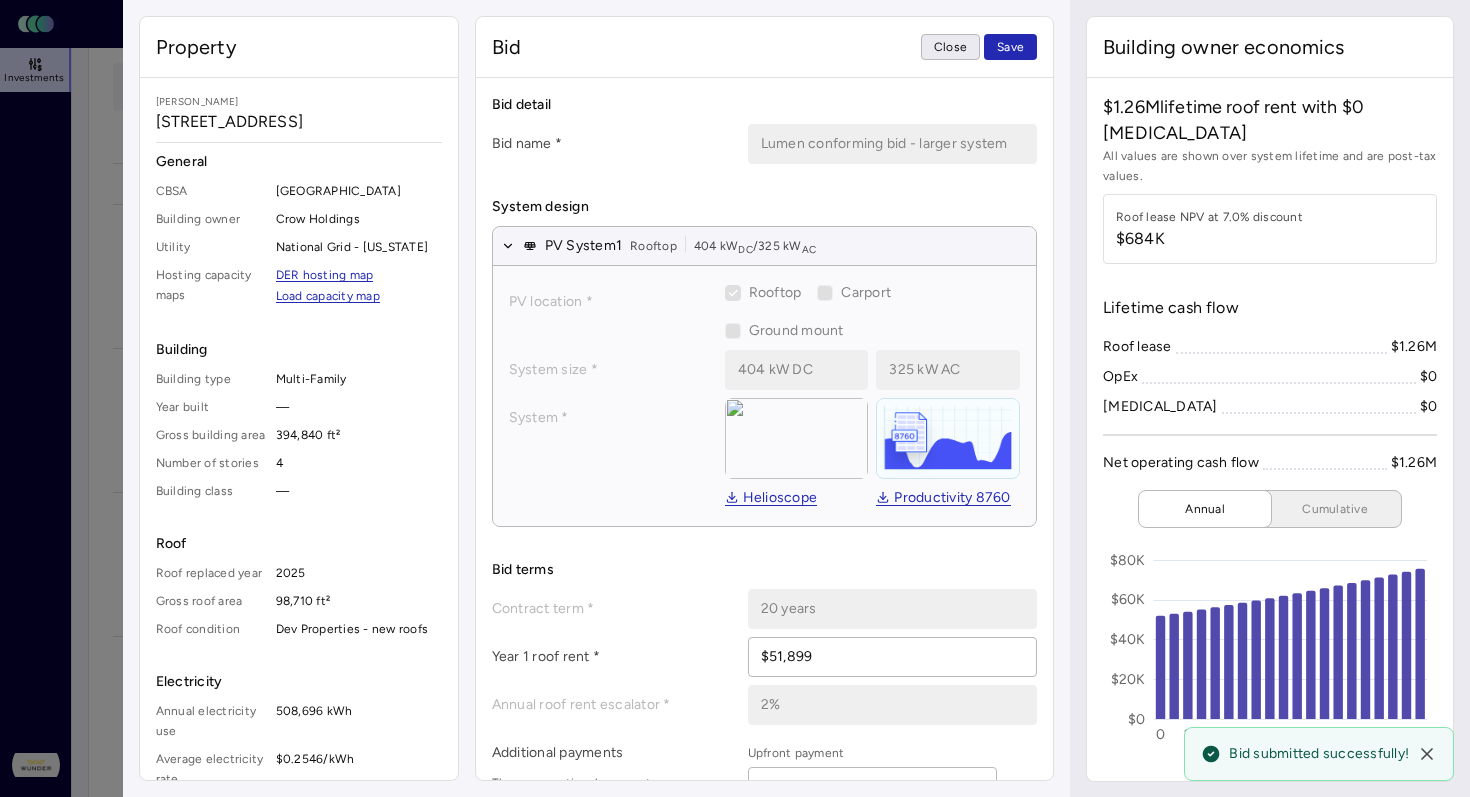 click on "Close" at bounding box center (950, 47) 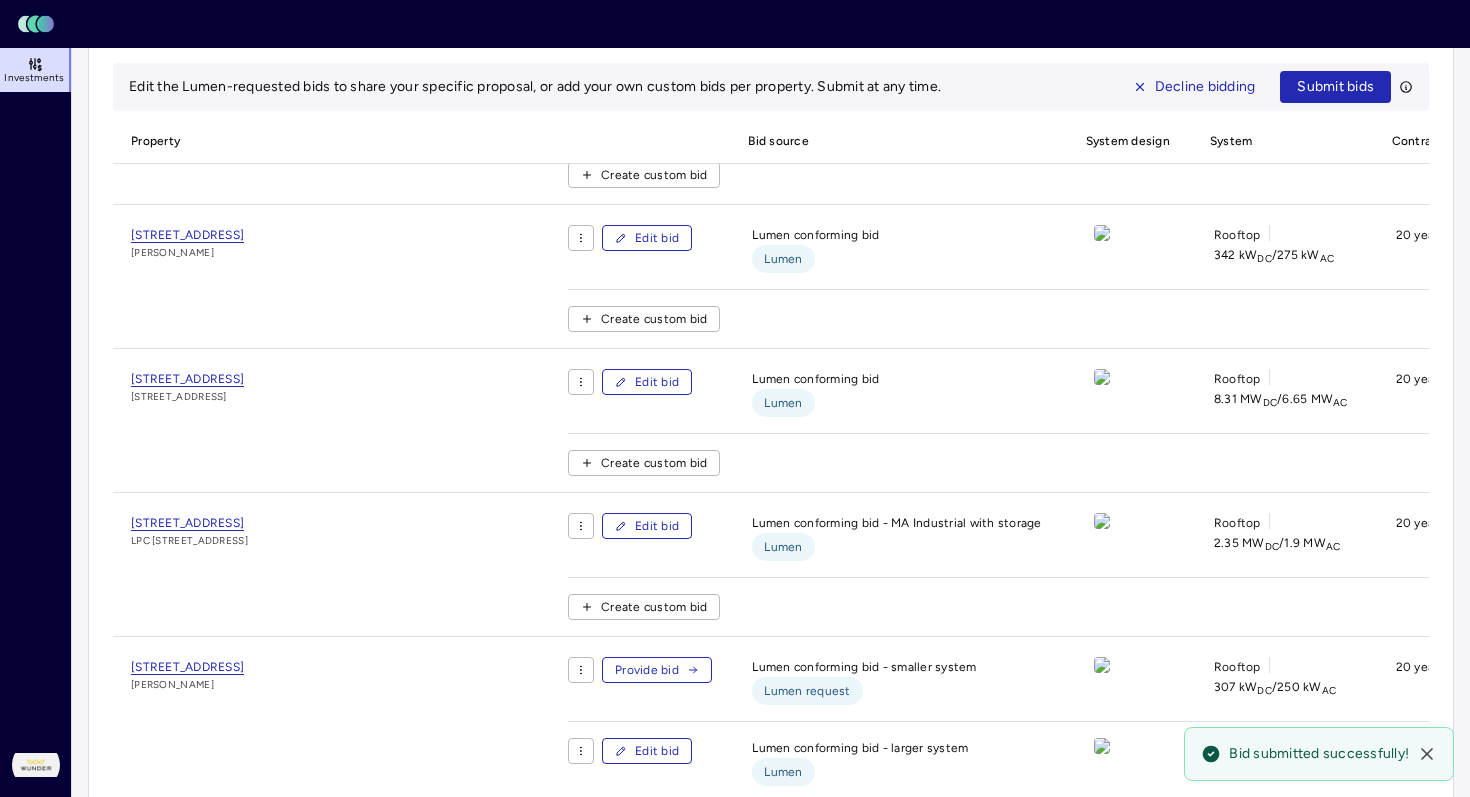 scroll, scrollTop: 1222, scrollLeft: 0, axis: vertical 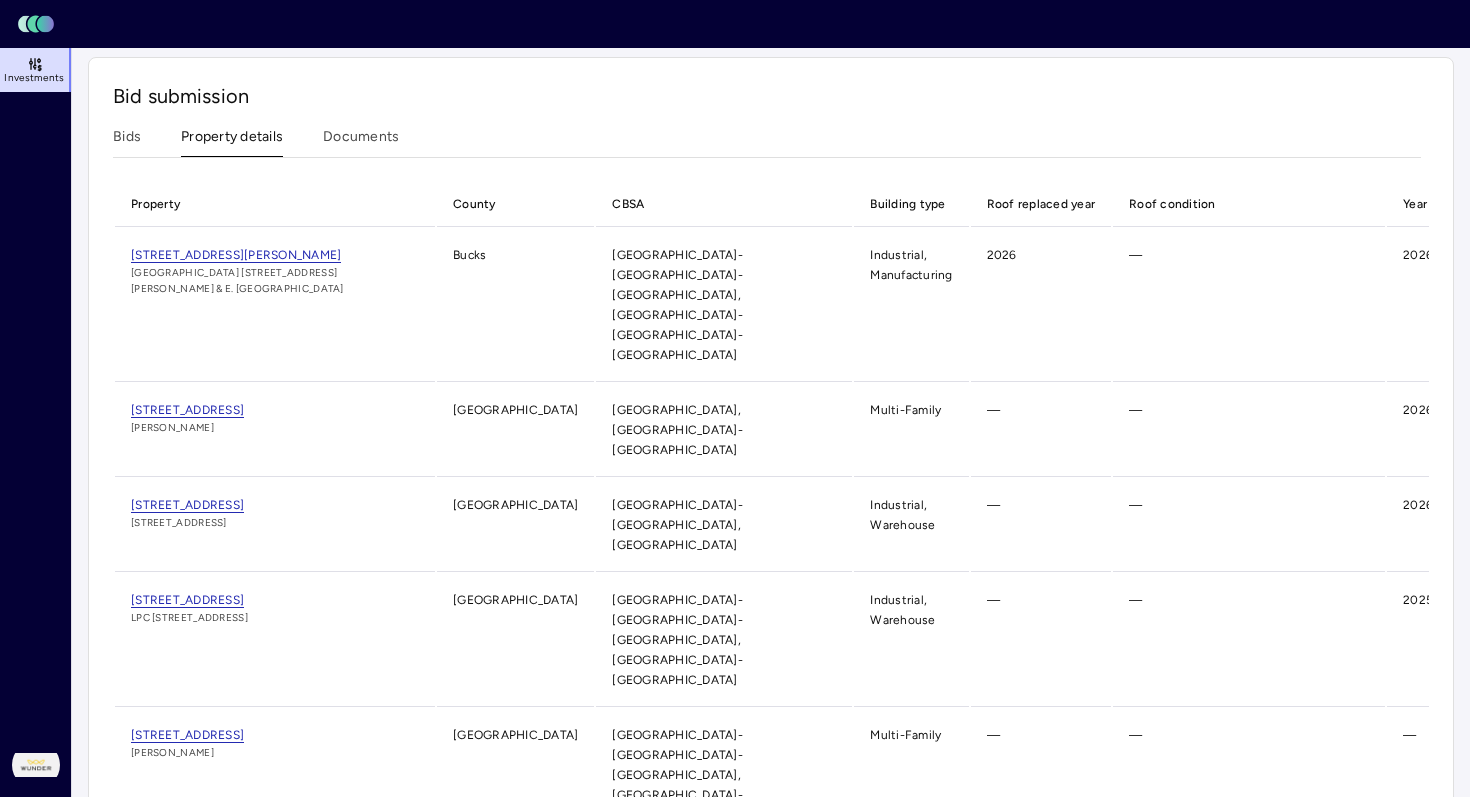click on "Investments Crow Holdings - [GEOGRAPHIC_DATA] and MA development properties - [DATE] procurement Crow Holdings - [GEOGRAPHIC_DATA] and MA development properties - [DATE] procurement Open Bidding period: [DATE] - [DATE] 5 properties Financing:  Community solar Property details and bid requests.xlsx Helioscopes.zip Bidding instructions We’re excited to invite you to bid on five FTM projects in [GEOGRAPHIC_DATA] and MA for a total of 13.8 MW-DC. Please review property details and our new bidding portal here. A few notes on bid process: Please update your developer profile answers as part of this bid. The developer profile is found by clicking on the profile icon at the bottom-left corner of the screen All five properties are new build under development now with completion scheduled in [DATE] or 2026. The site plans and drawing sets that are available to share with you [DATE] are available in the documents tab for the corresponding property Helioscope files can be downloaded directly from the bid portfolio summary page Bids due  Bid submission" at bounding box center (771, -50) 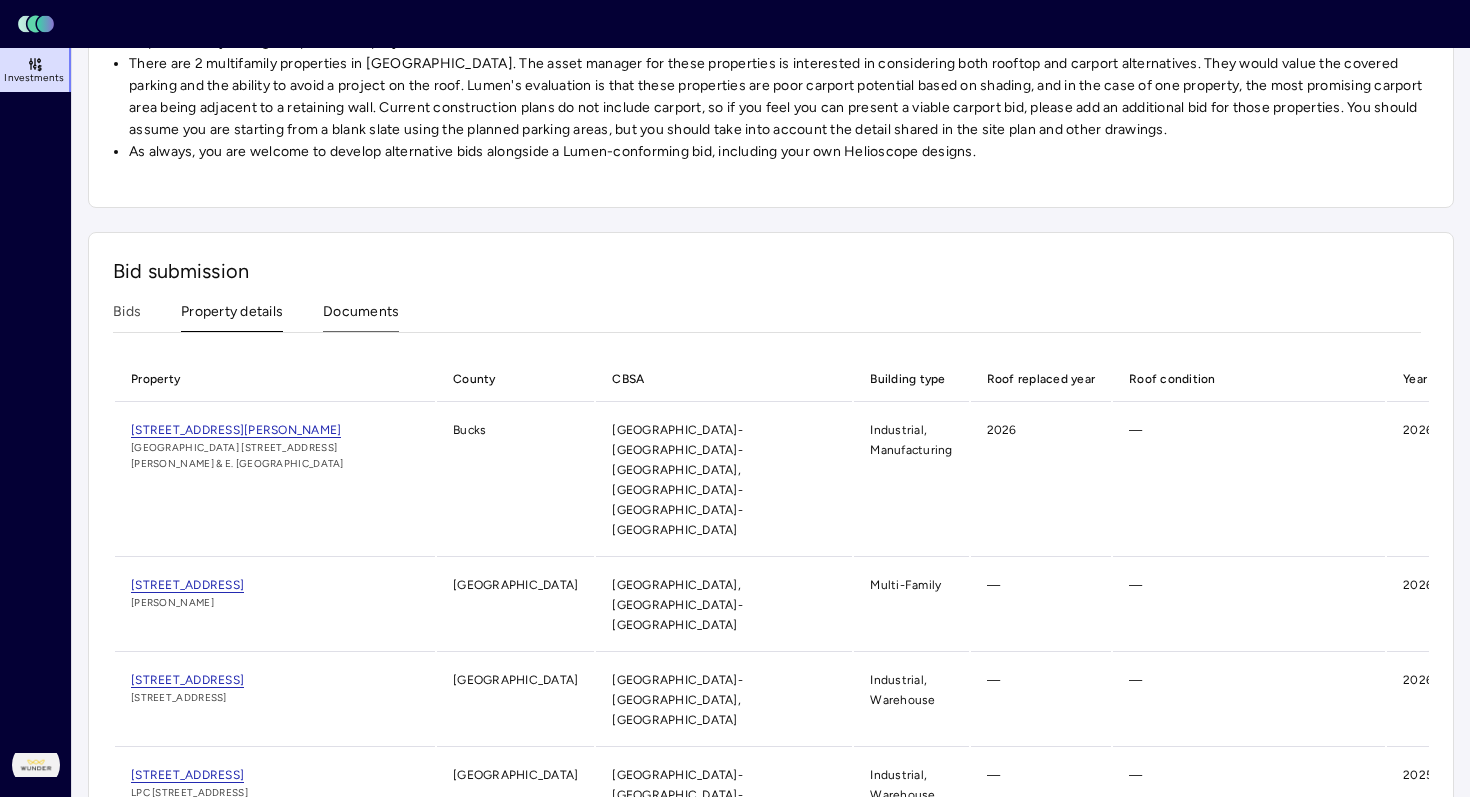 click on "Investments Crow Holdings - [GEOGRAPHIC_DATA] and MA development properties - [DATE] procurement Crow Holdings - [GEOGRAPHIC_DATA] and MA development properties - [DATE] procurement Open Bidding period: [DATE] - [DATE] 5 properties Financing:  Community solar Property details and bid requests.xlsx Helioscopes.zip Bidding instructions We’re excited to invite you to bid on five FTM projects in [GEOGRAPHIC_DATA] and MA for a total of 13.8 MW-DC. Please review property details and our new bidding portal here. A few notes on bid process: Please update your developer profile answers as part of this bid. The developer profile is found by clicking on the profile icon at the bottom-left corner of the screen All five properties are new build under development now with completion scheduled in [DATE] or 2026. The site plans and drawing sets that are available to share with you [DATE] are available in the documents tab for the corresponding property Helioscope files can be downloaded directly from the bid portfolio summary page Bids due  Bid submission" at bounding box center [771, 125] 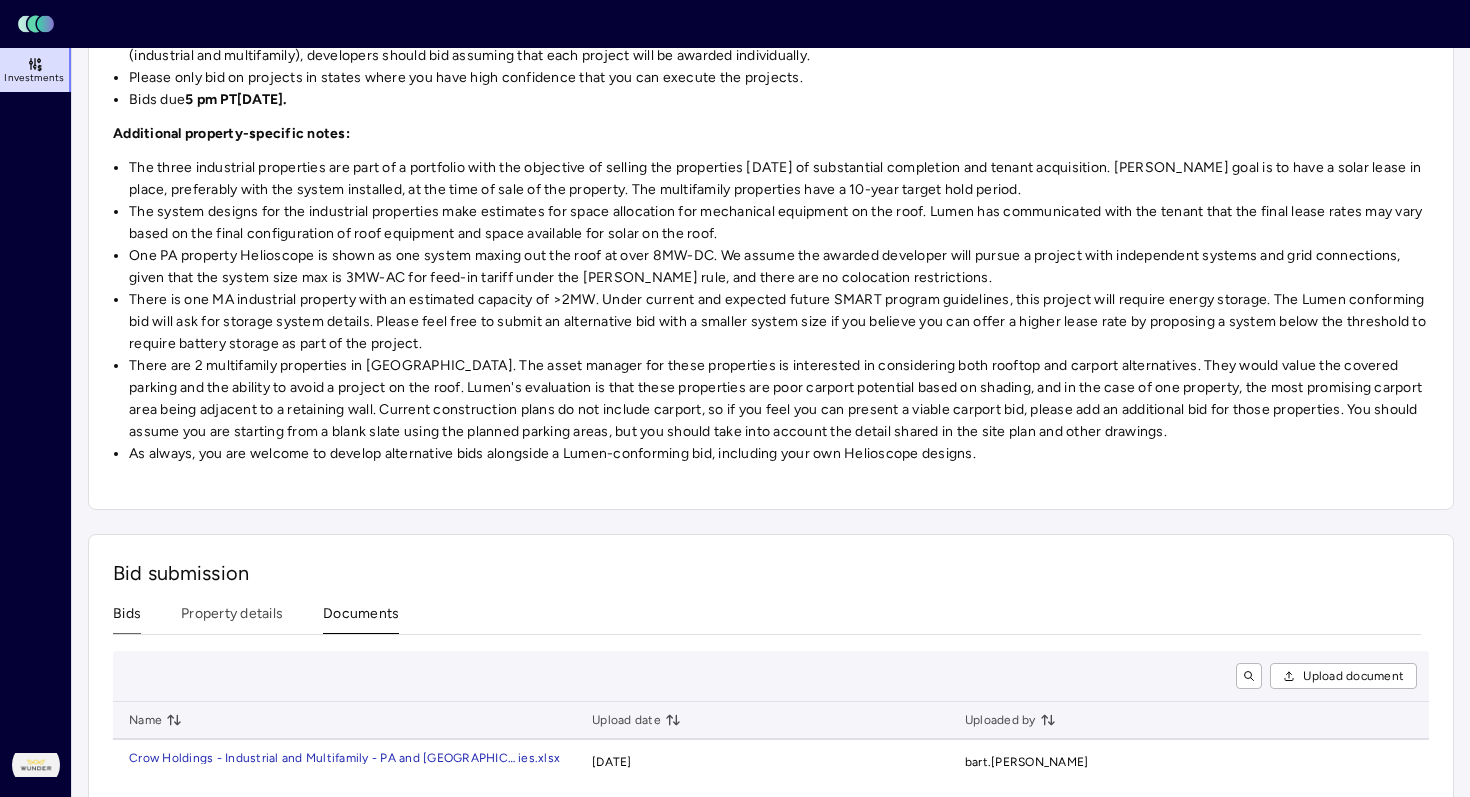 click on "Bids" at bounding box center (127, 618) 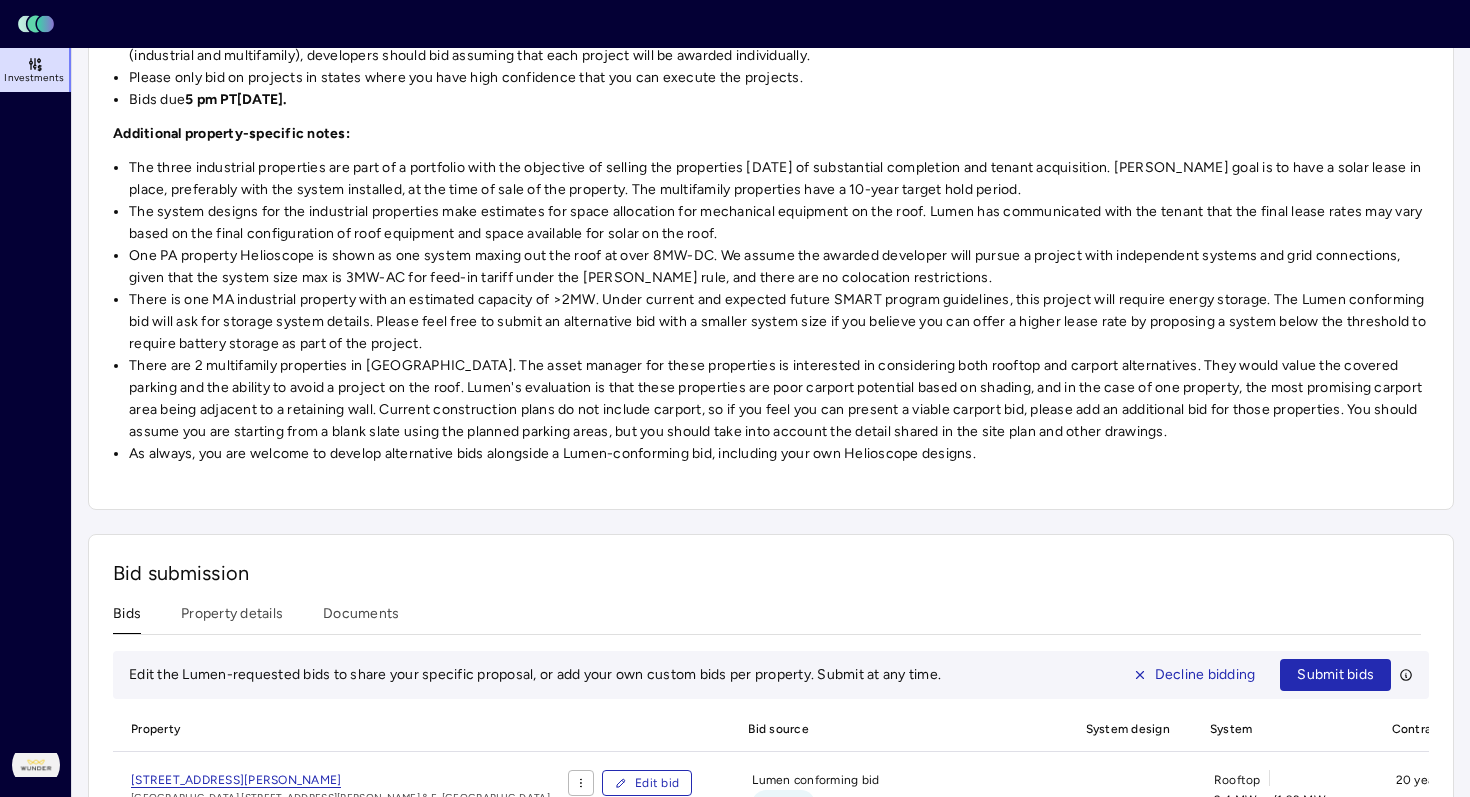 scroll, scrollTop: 1047, scrollLeft: 0, axis: vertical 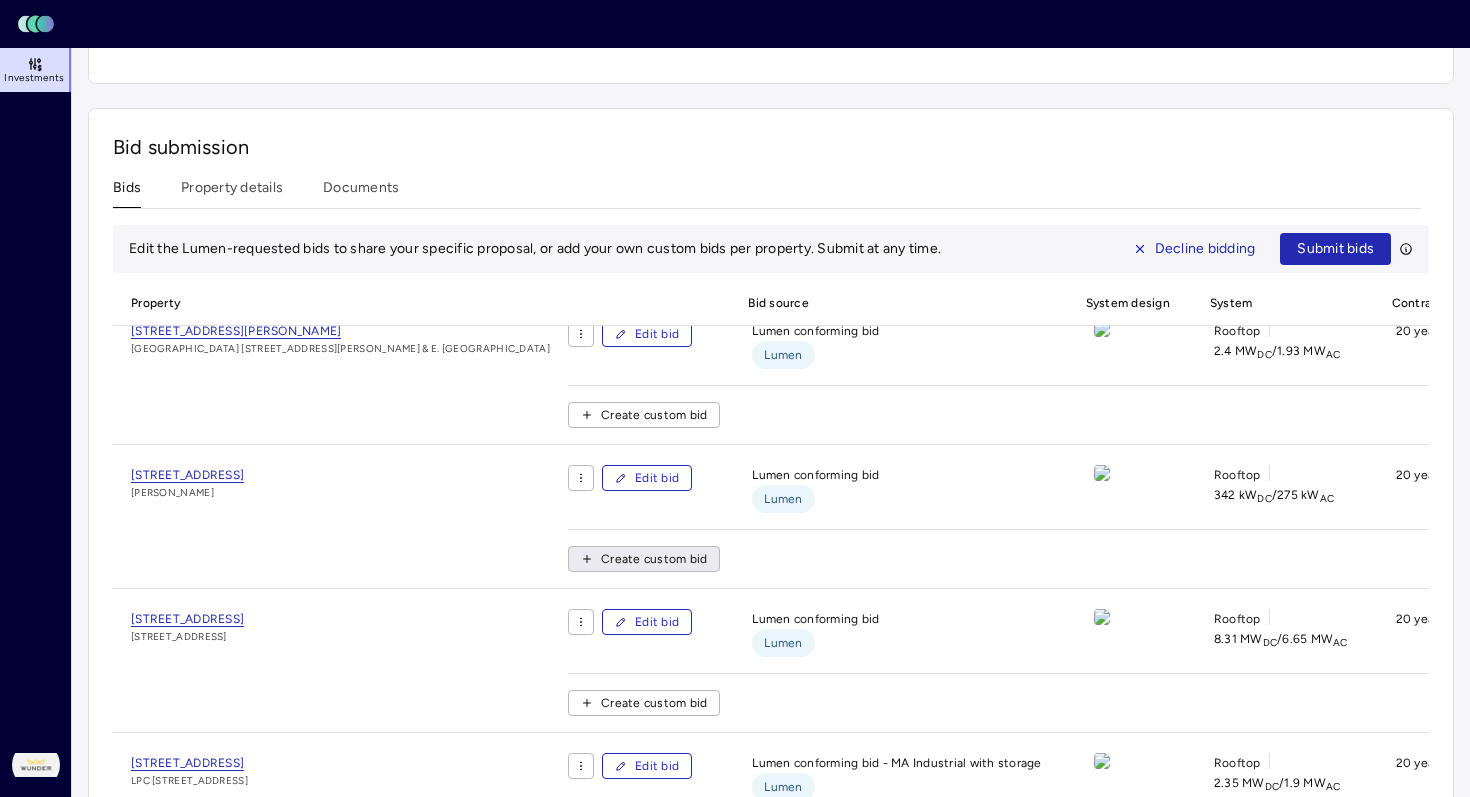 click on "Create custom bid" at bounding box center [654, 559] 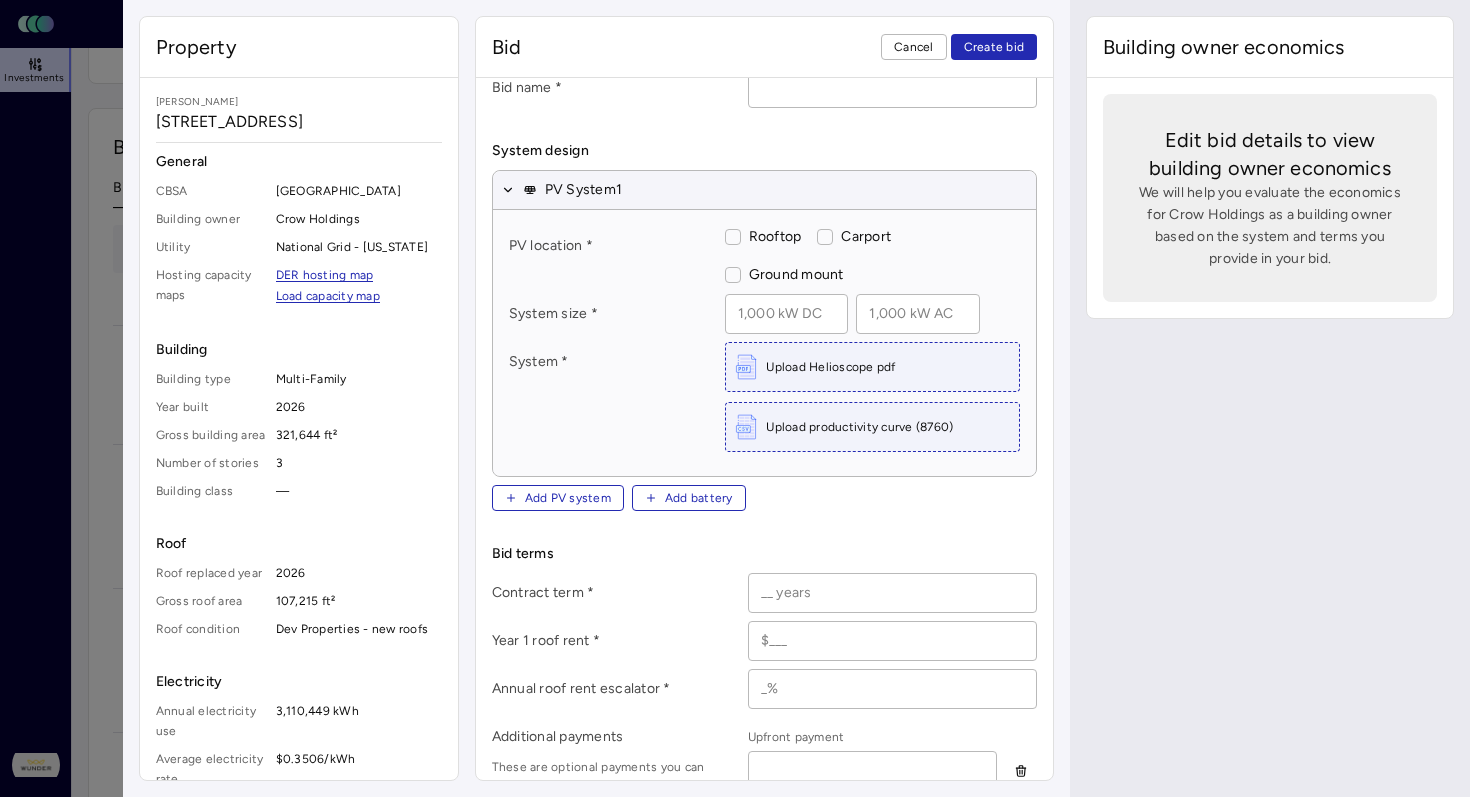 scroll, scrollTop: 0, scrollLeft: 0, axis: both 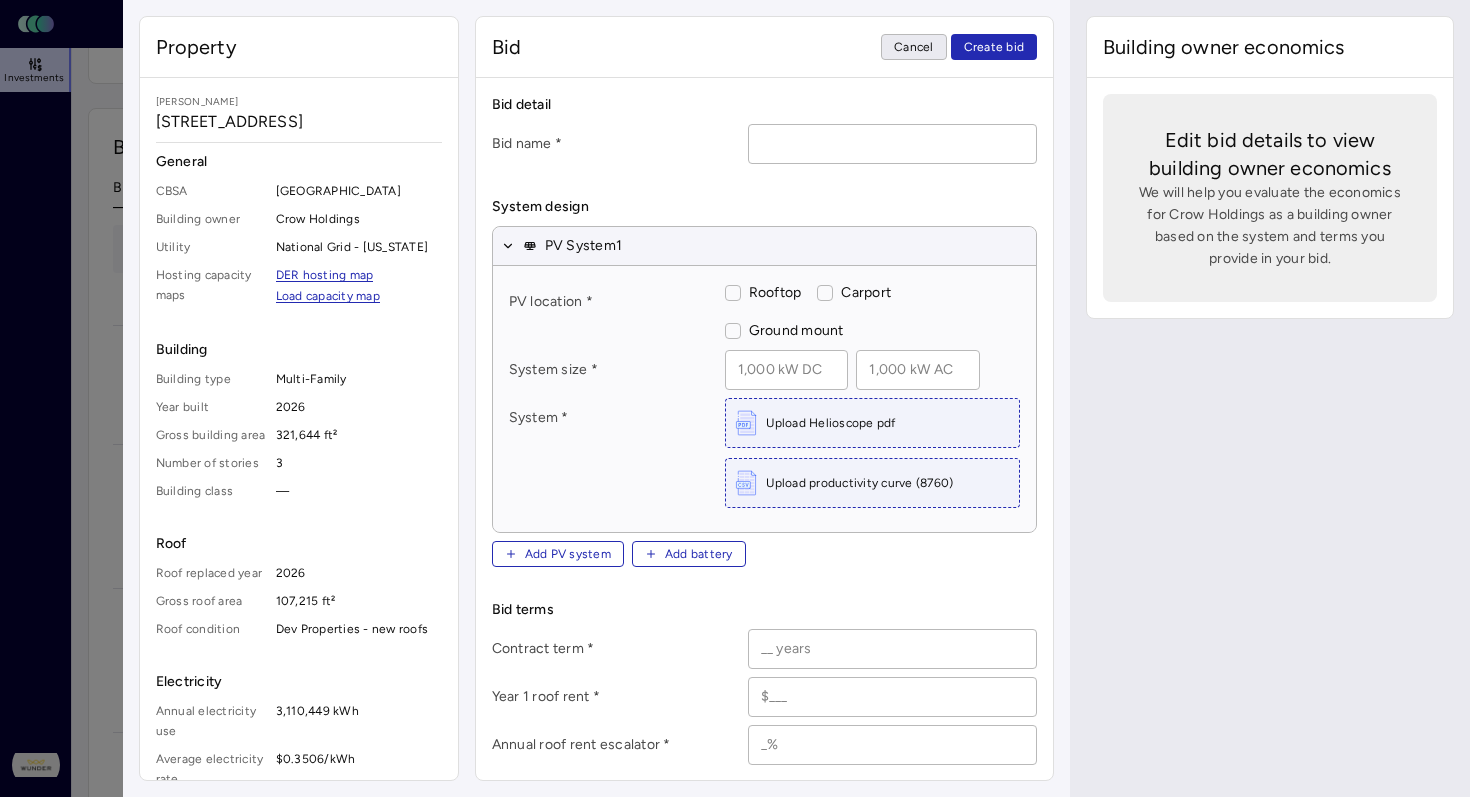 click on "Cancel" at bounding box center [914, 47] 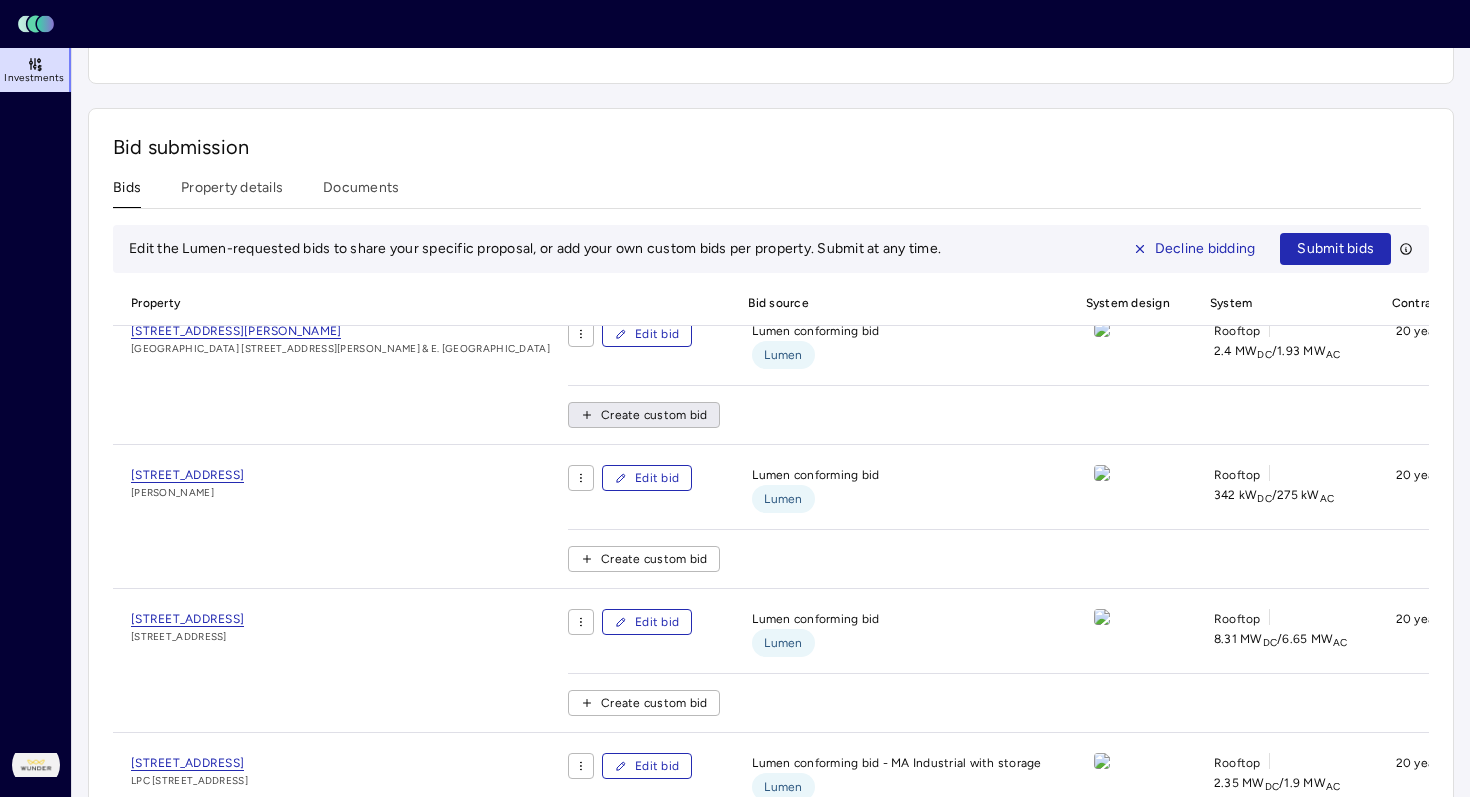 scroll, scrollTop: 0, scrollLeft: 0, axis: both 